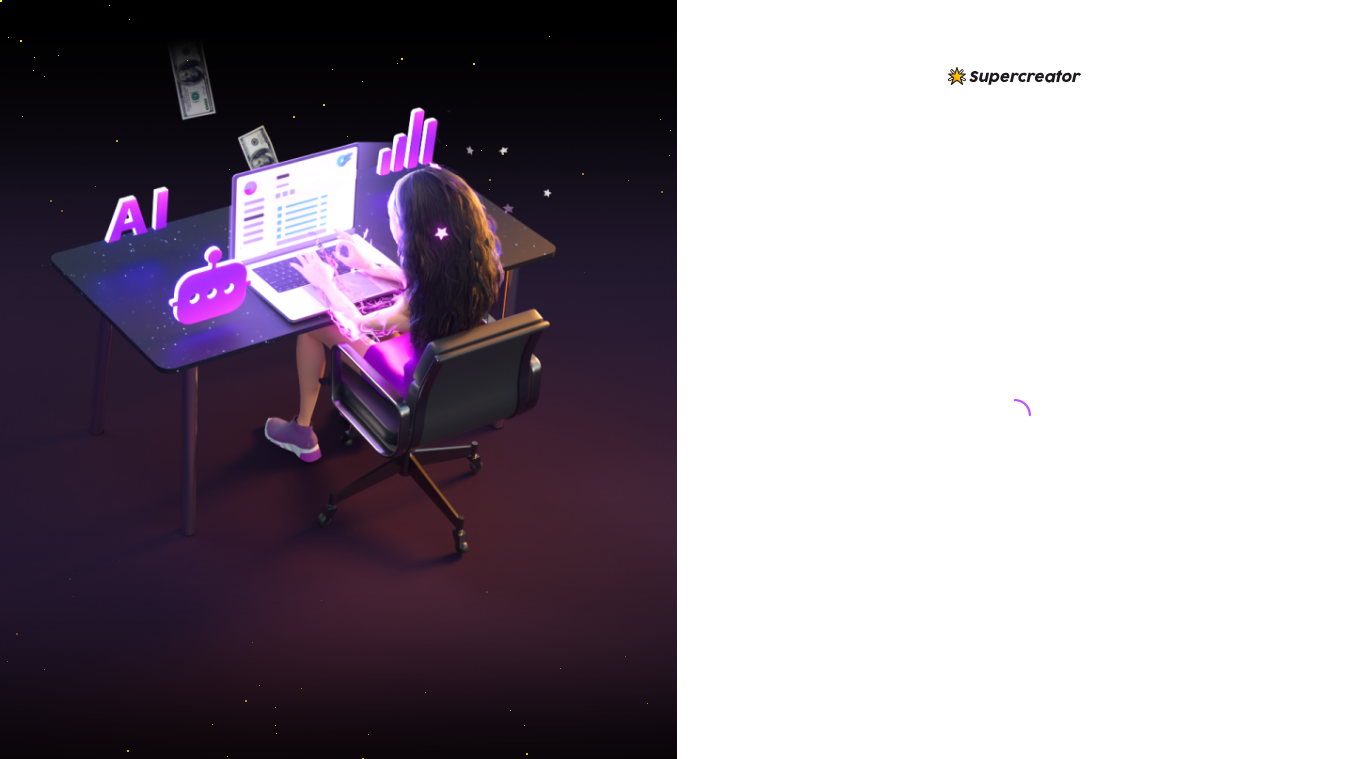 scroll, scrollTop: 0, scrollLeft: 0, axis: both 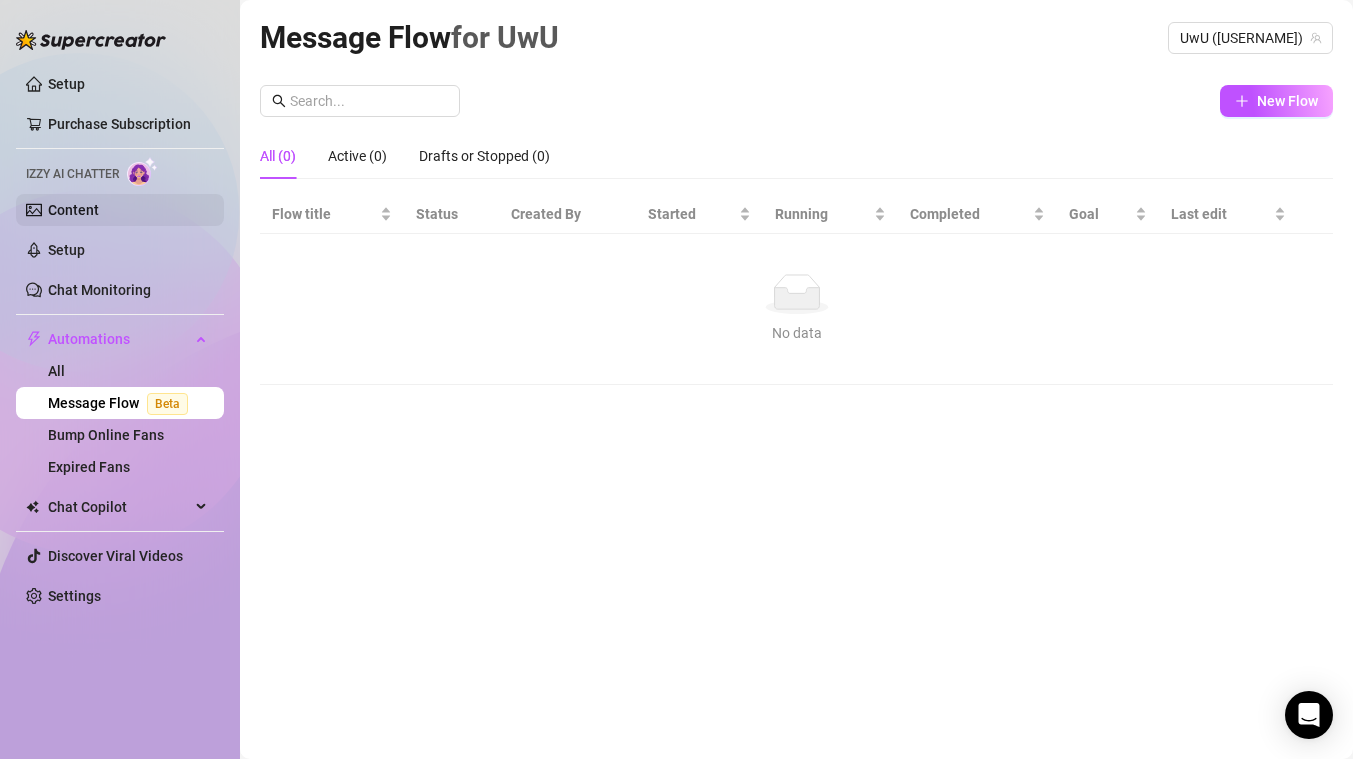 click on "Content" at bounding box center (73, 210) 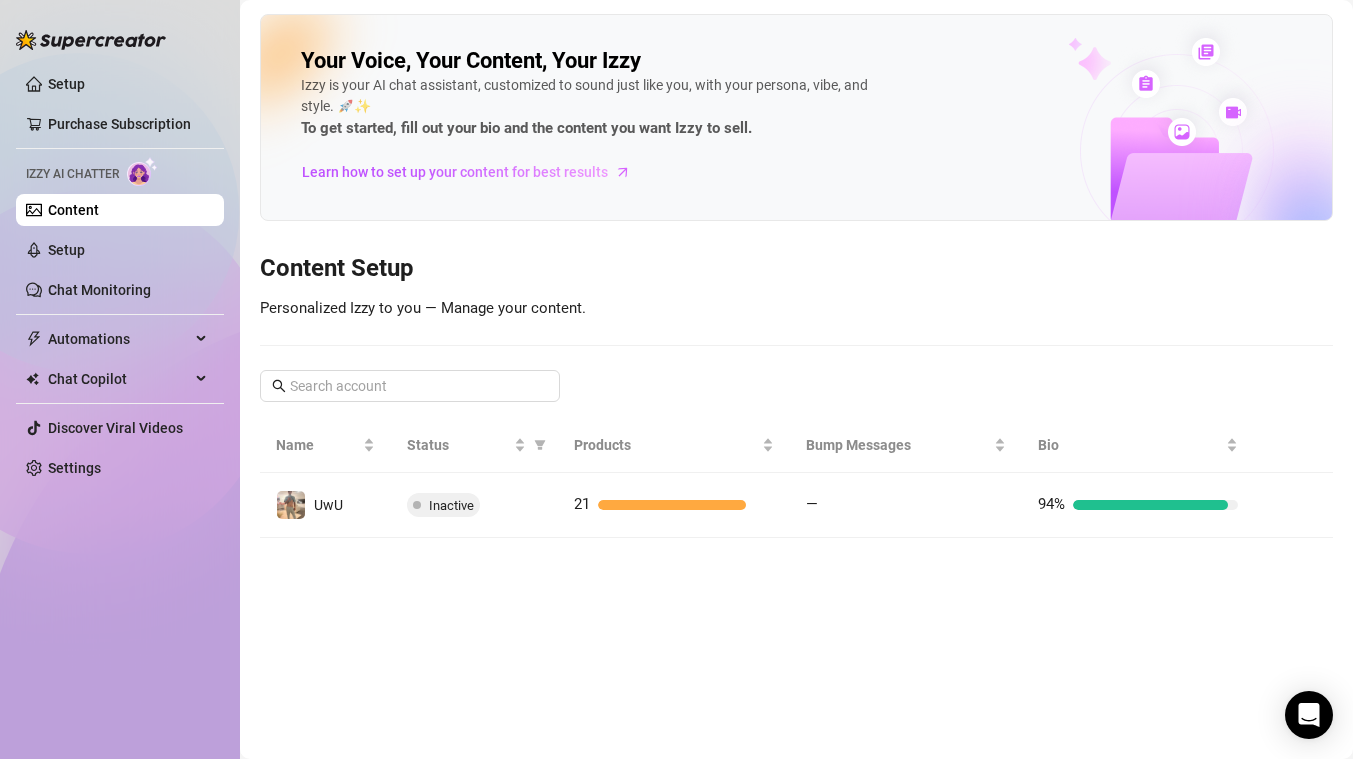 click on "Setup Purchase Subscription Izzy AI Chatter Content Setup Chat Monitoring Automations All Message Flow Beta Bump Online Fans Expired Fans Chat Copilot Discover Viral Videos Settings" at bounding box center [120, 276] 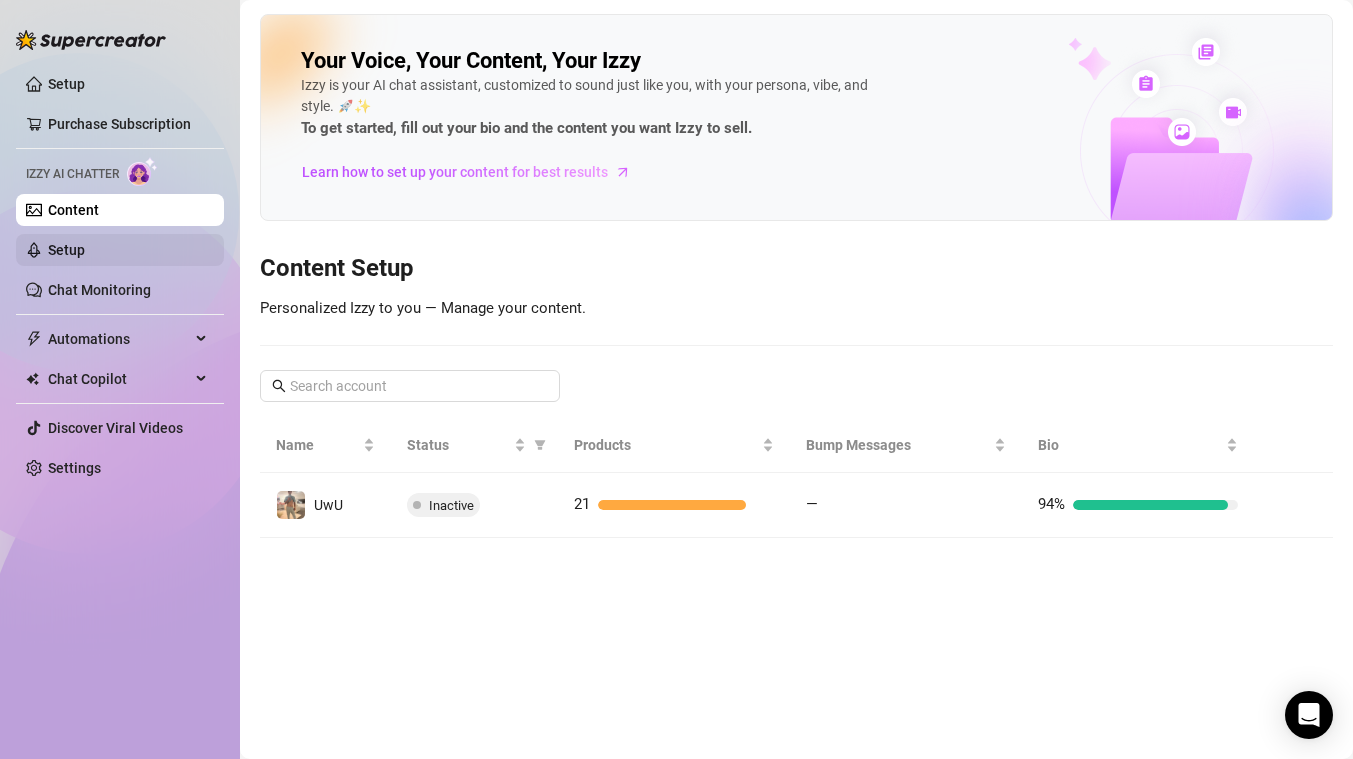 click on "Setup" at bounding box center [66, 250] 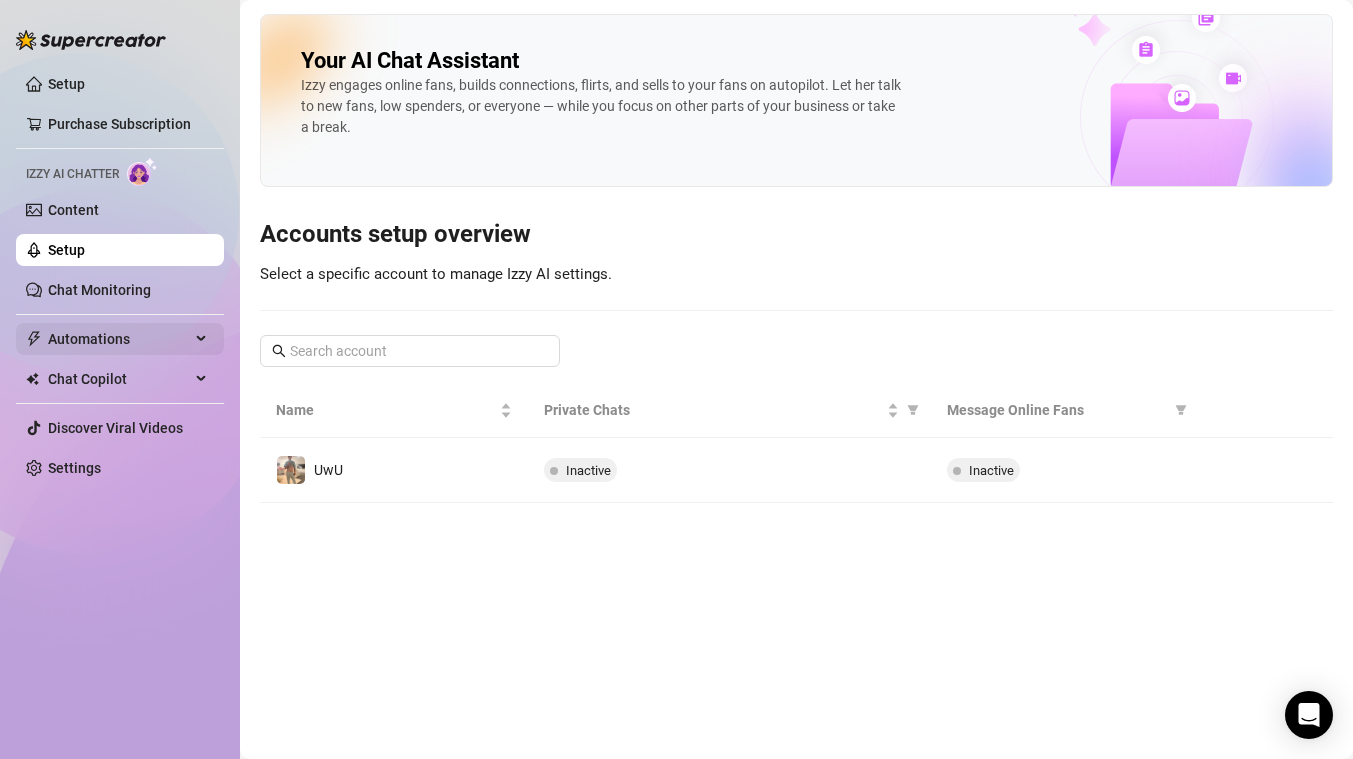 click on "Automations" at bounding box center [119, 339] 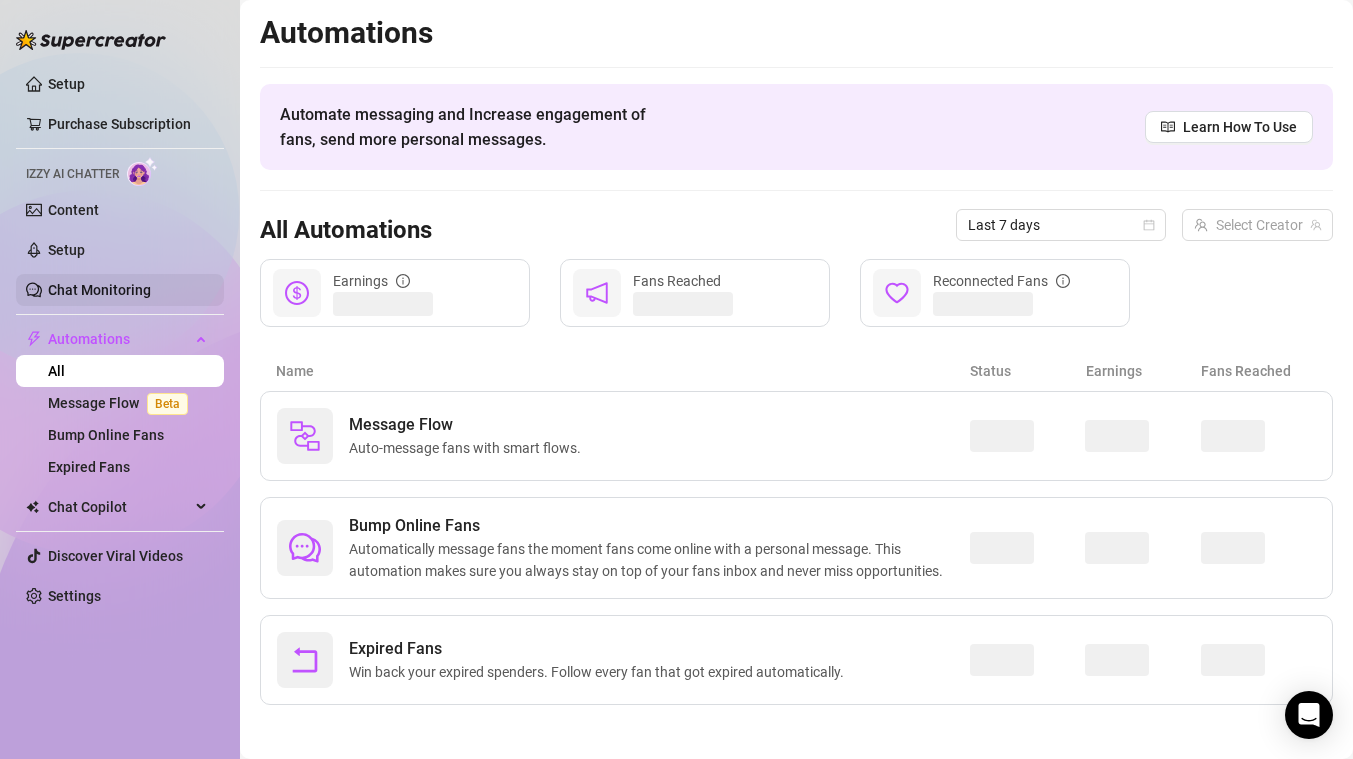 click on "Chat Monitoring" at bounding box center [99, 290] 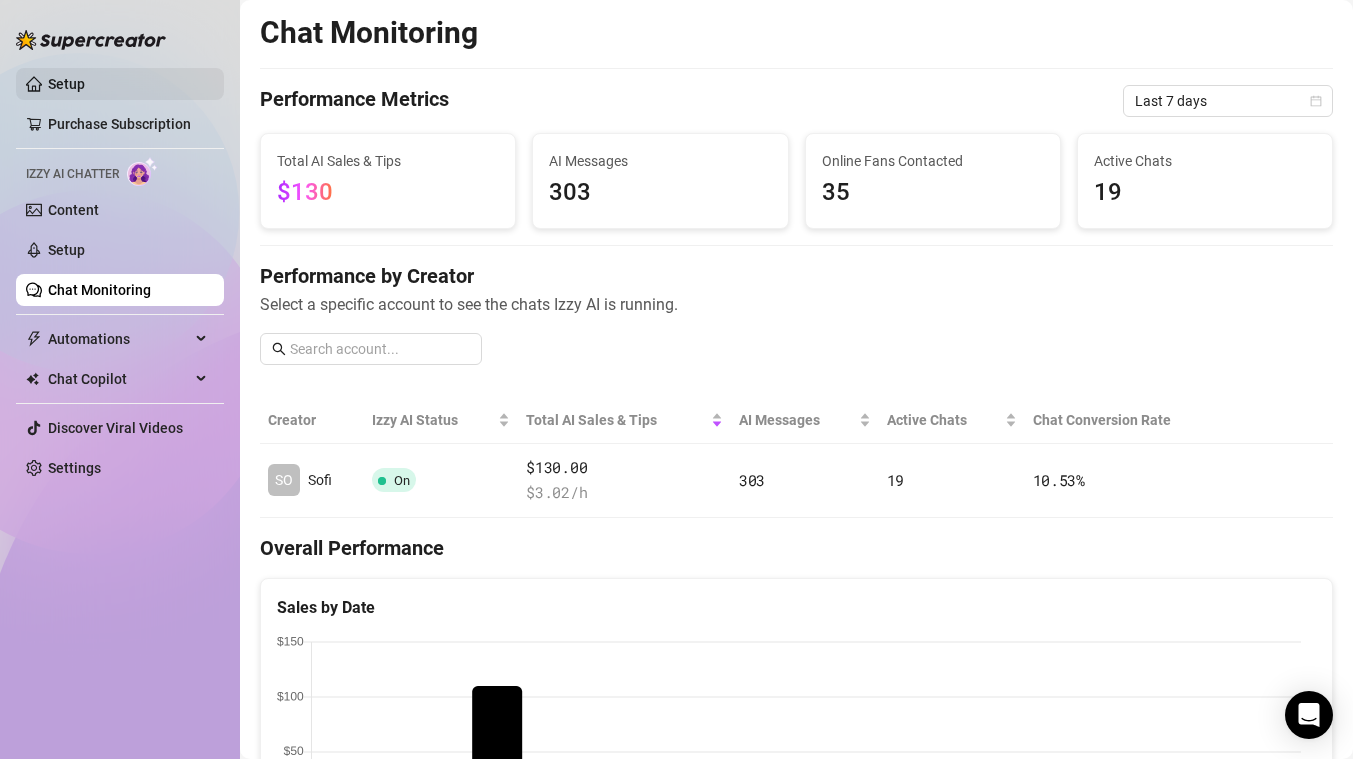 click on "Setup" at bounding box center (66, 84) 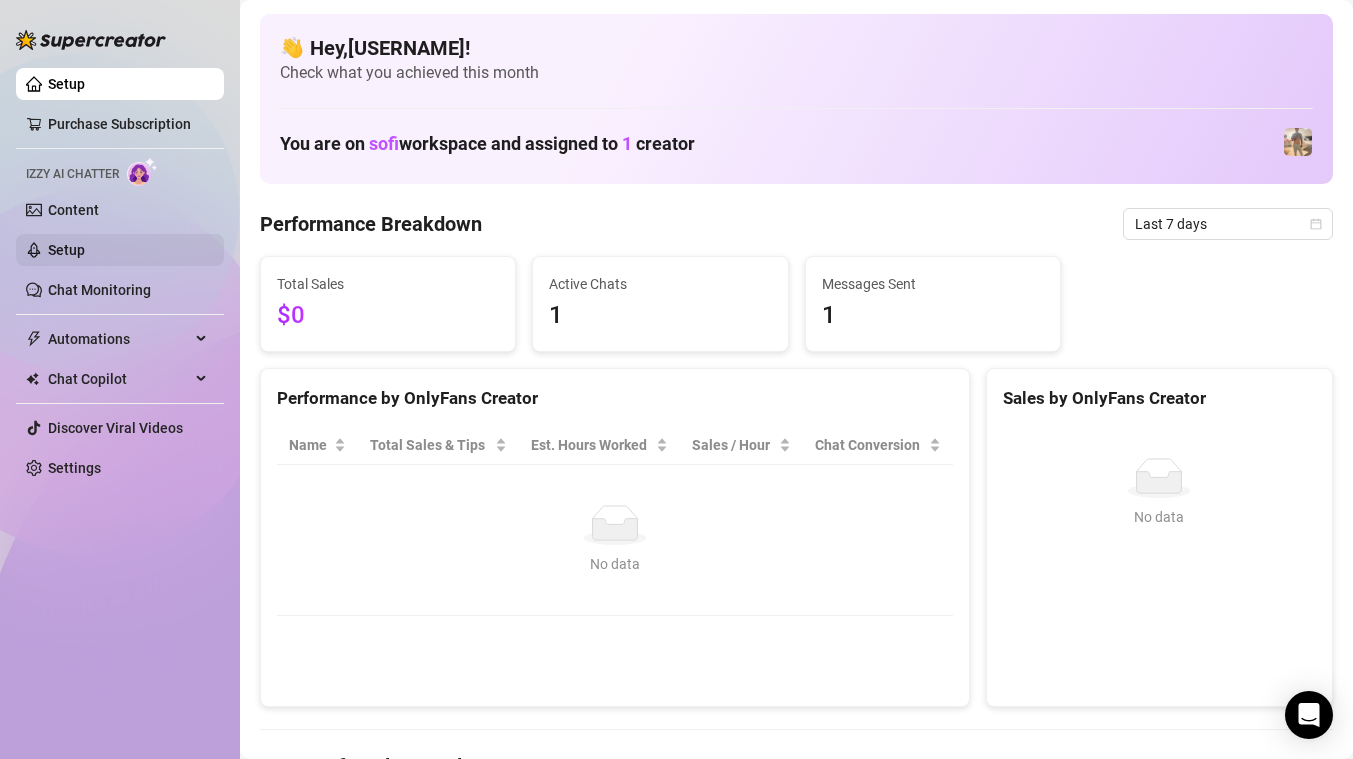 click on "Setup" at bounding box center [66, 250] 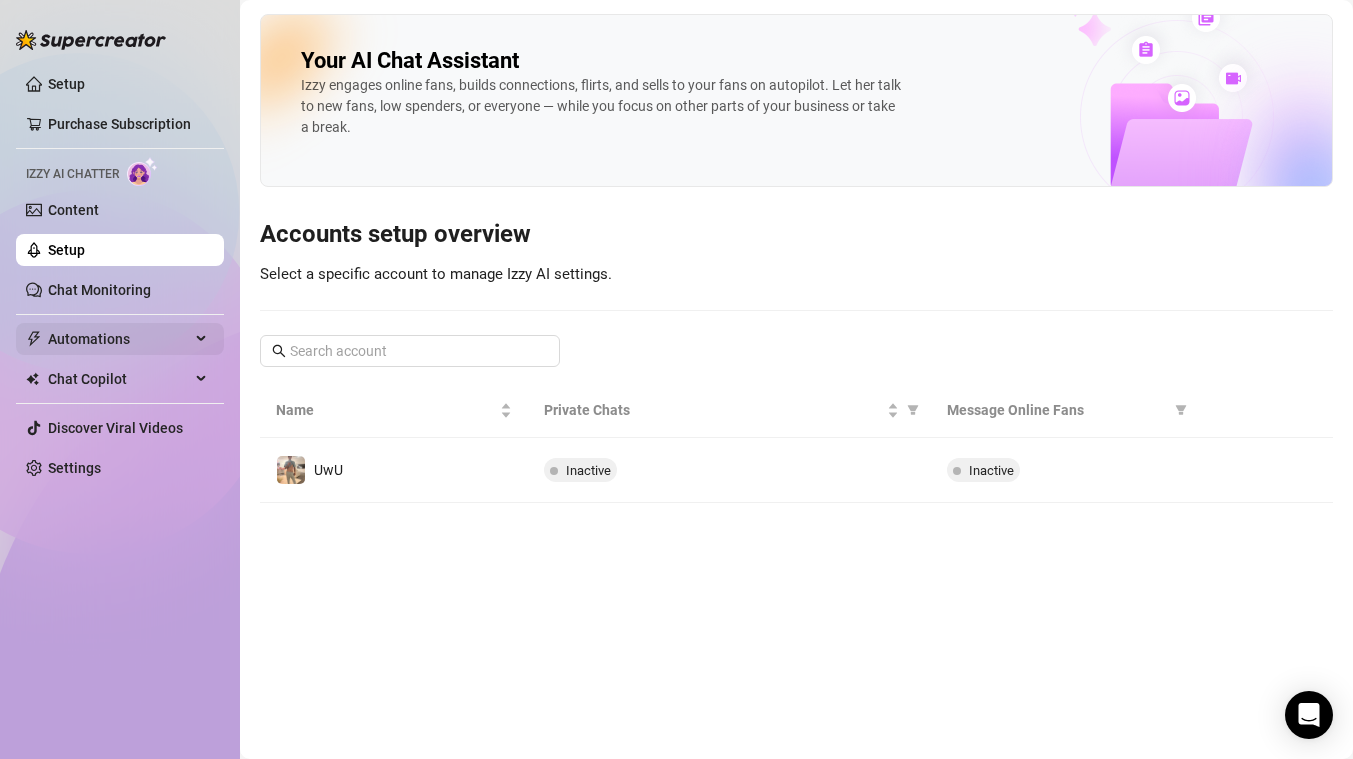 click on "Automations" at bounding box center [119, 339] 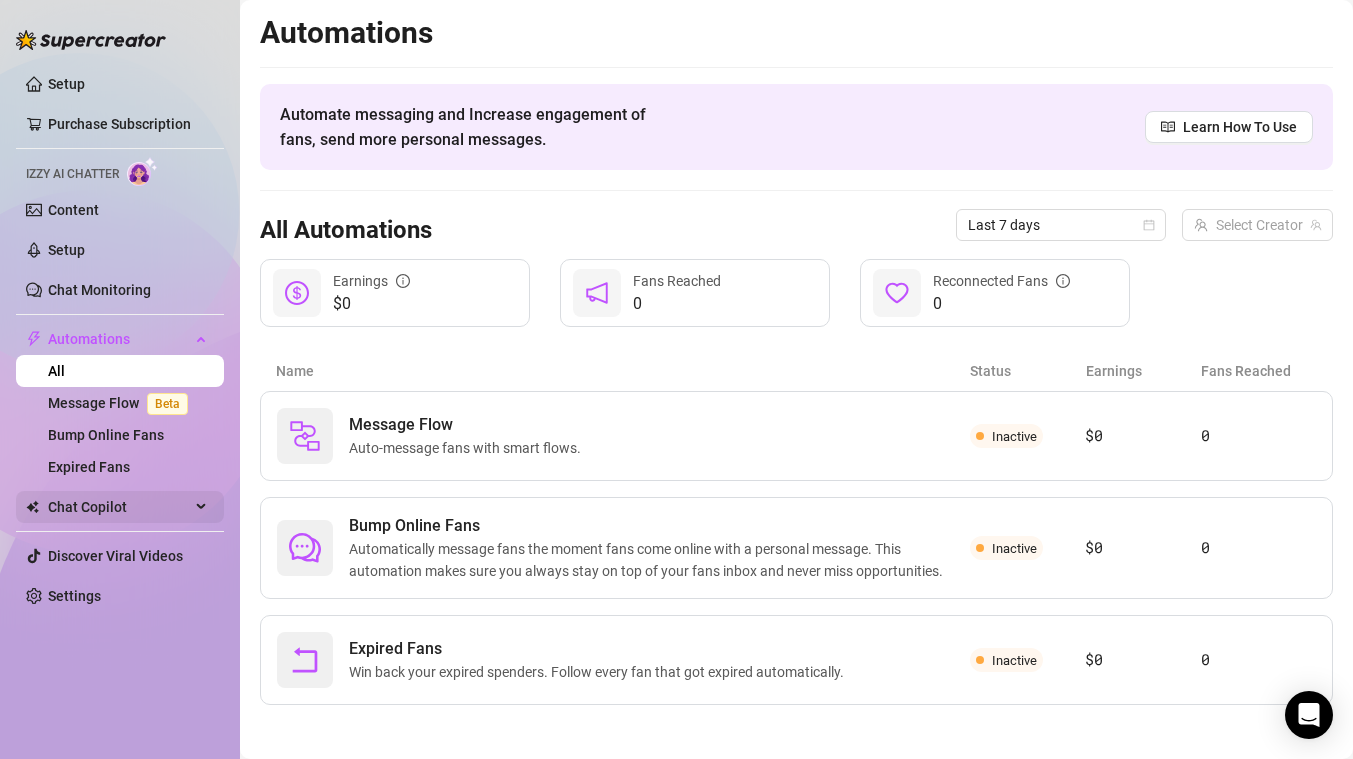 click on "Chat Copilot" at bounding box center [119, 507] 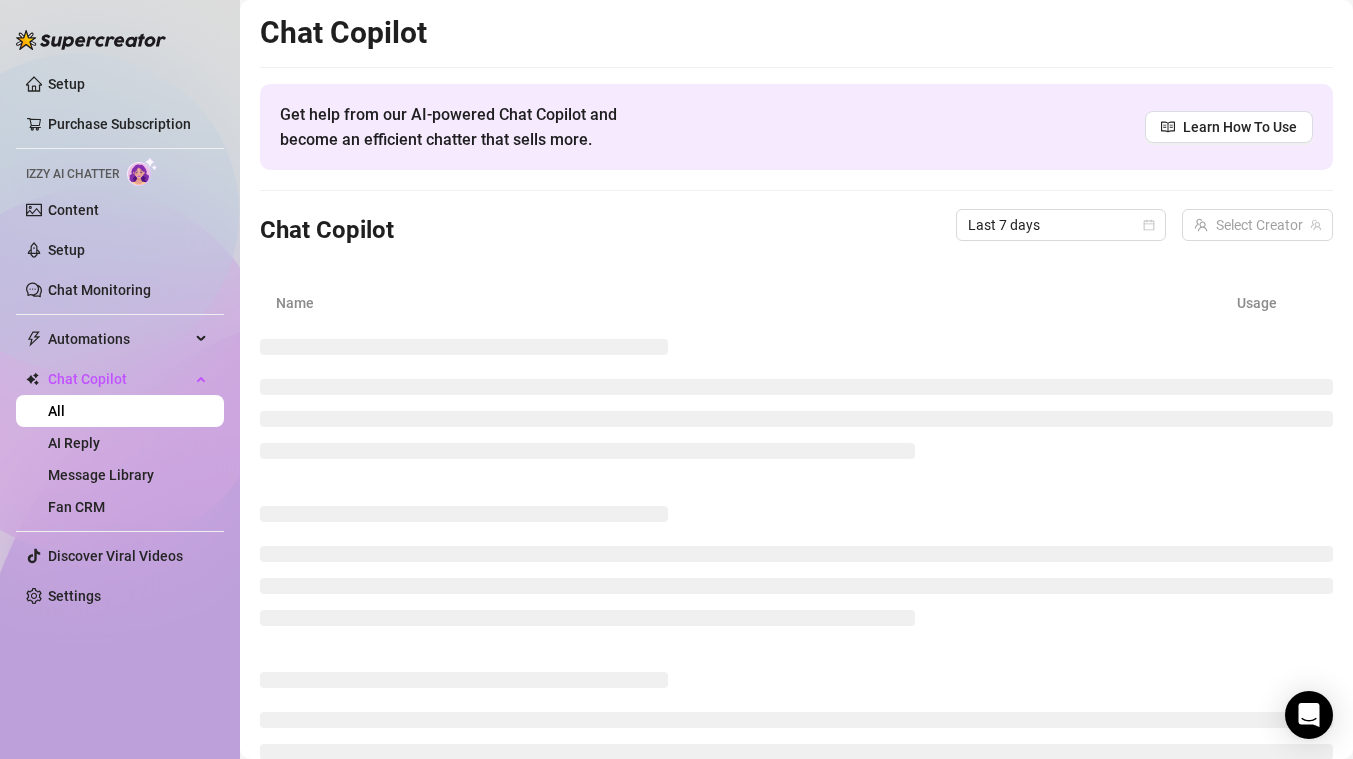 click on "Setup Purchase Subscription Izzy AI Chatter Content Setup Chat Monitoring Automations All Message Flow Beta Bump Online Fans Expired Fans Chat Copilot All AI Reply Message Library Fan CRM Discover Viral Videos Settings" at bounding box center (120, 340) 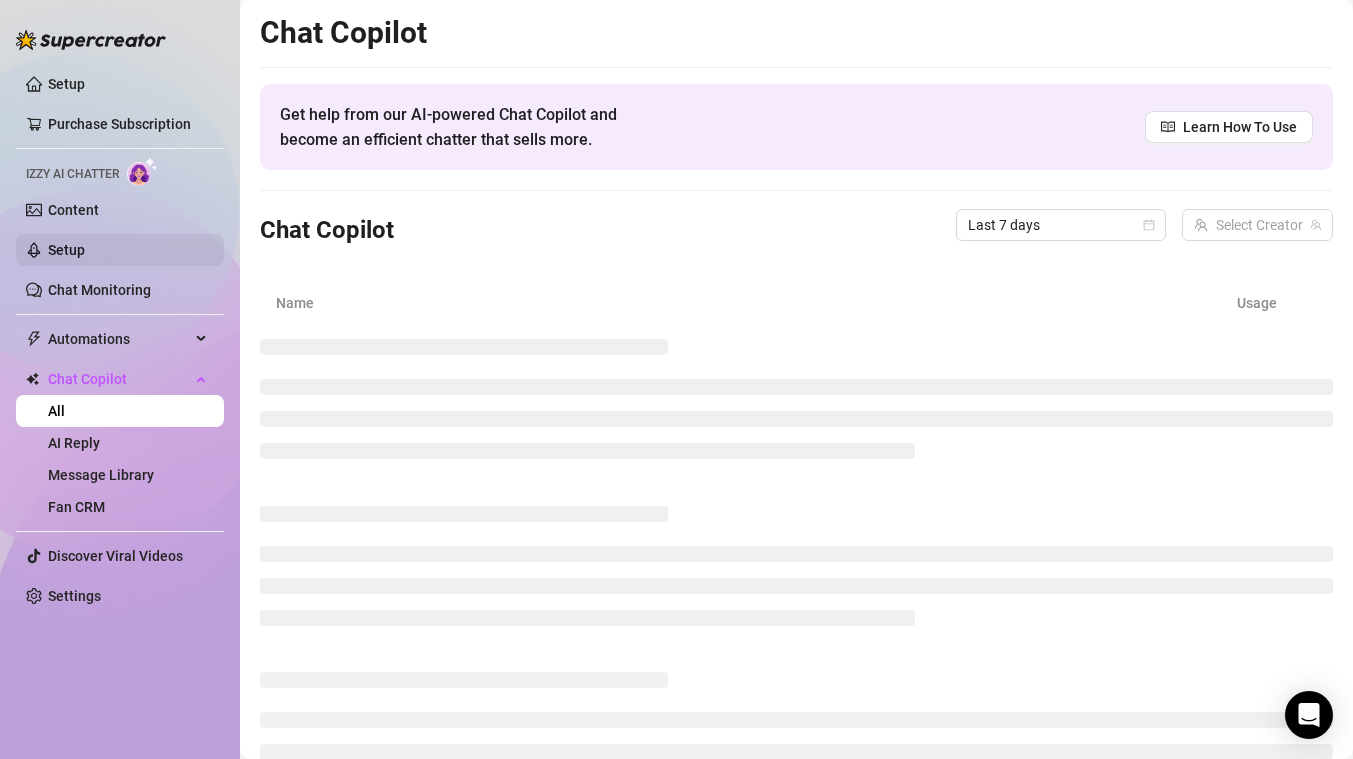 click on "Setup" at bounding box center (66, 250) 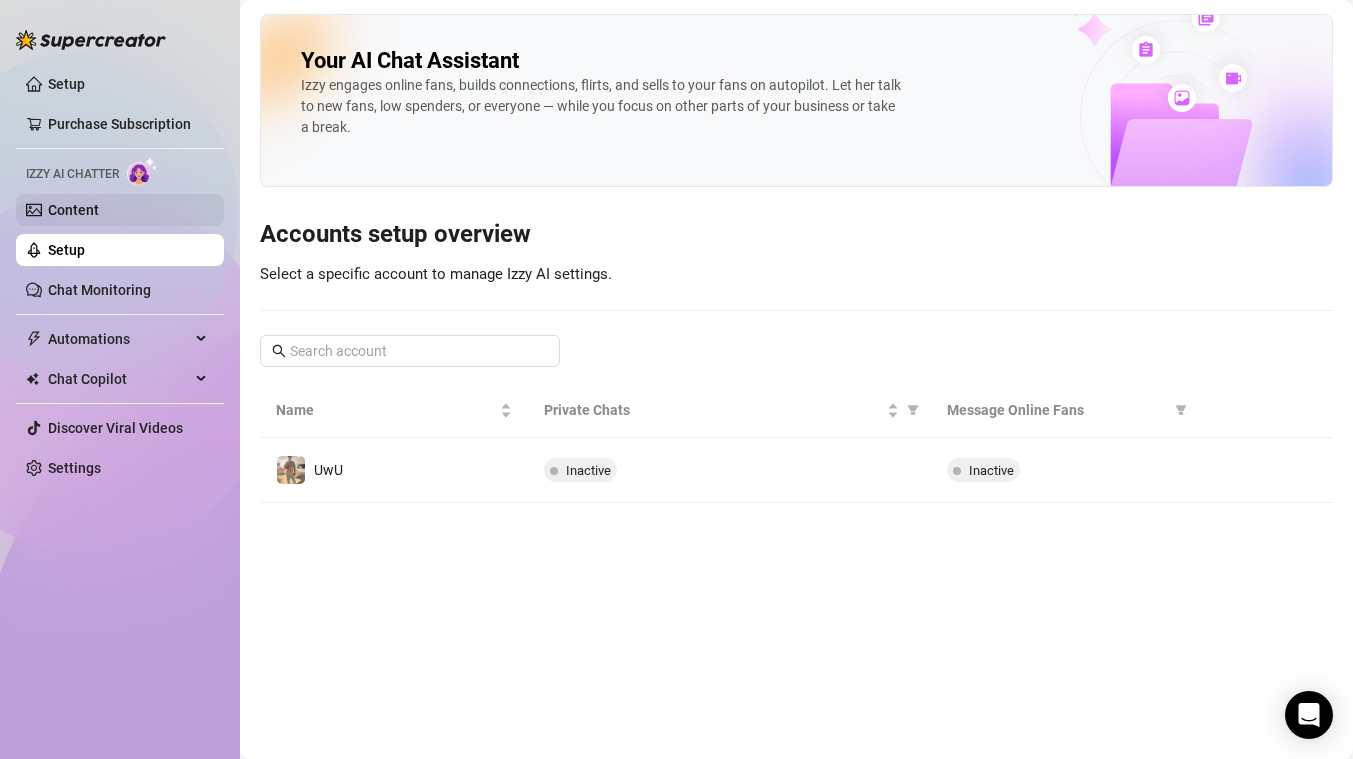 click on "Content" at bounding box center (73, 210) 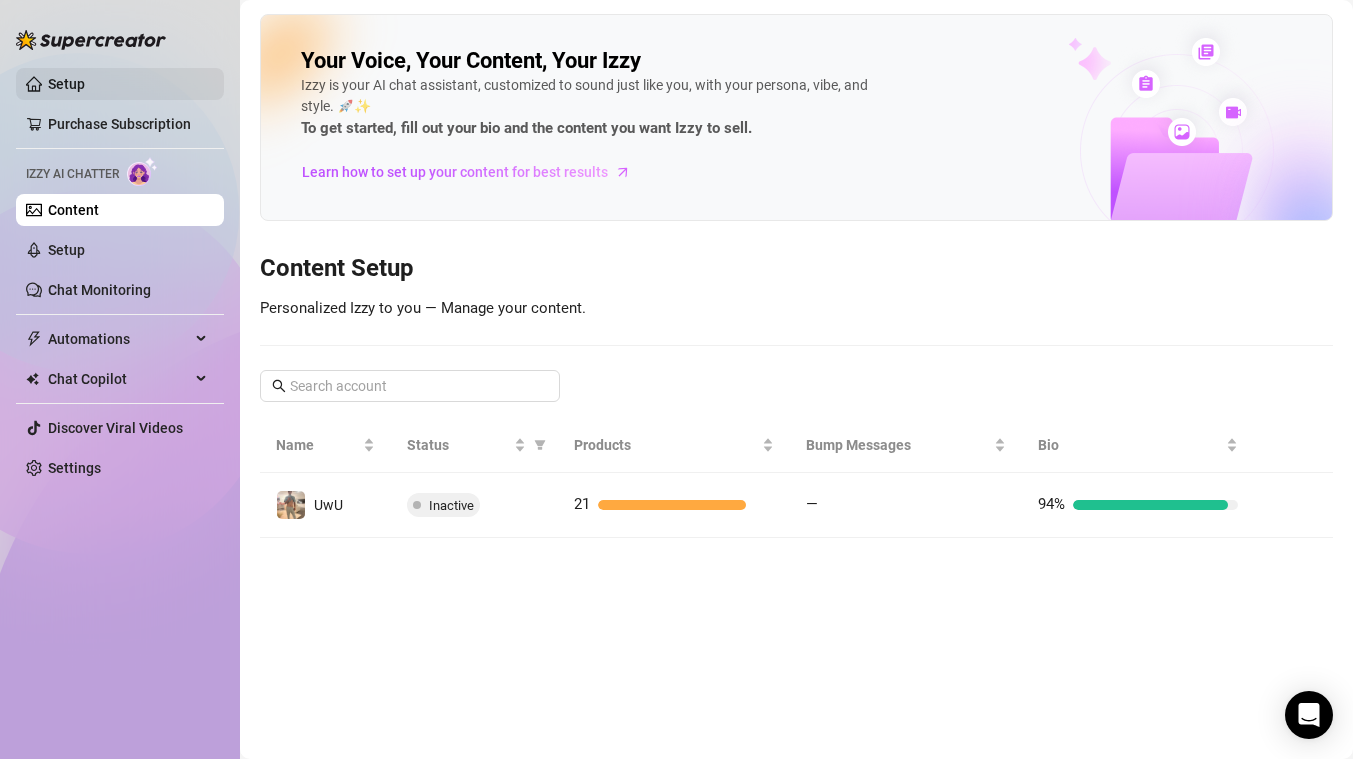 click on "Setup" at bounding box center (66, 84) 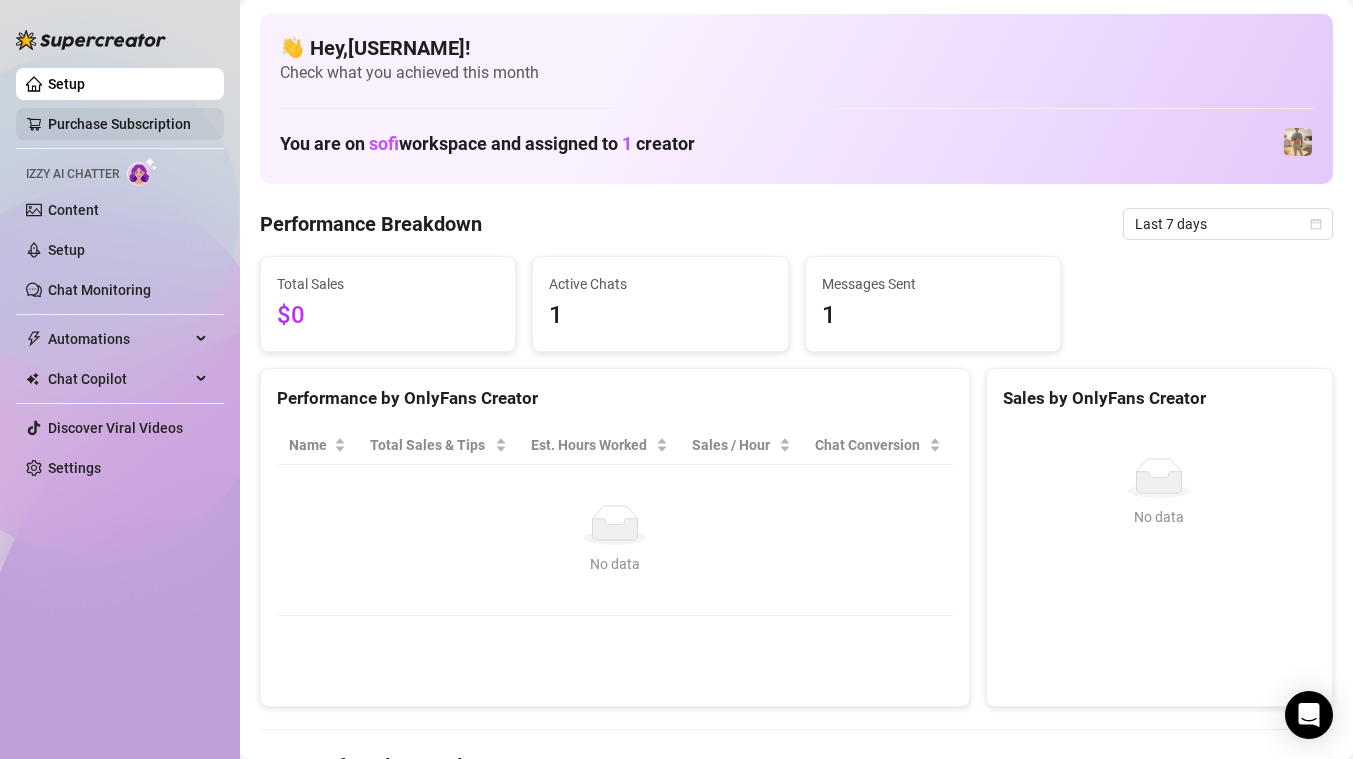 click on "Purchase Subscription" at bounding box center (119, 124) 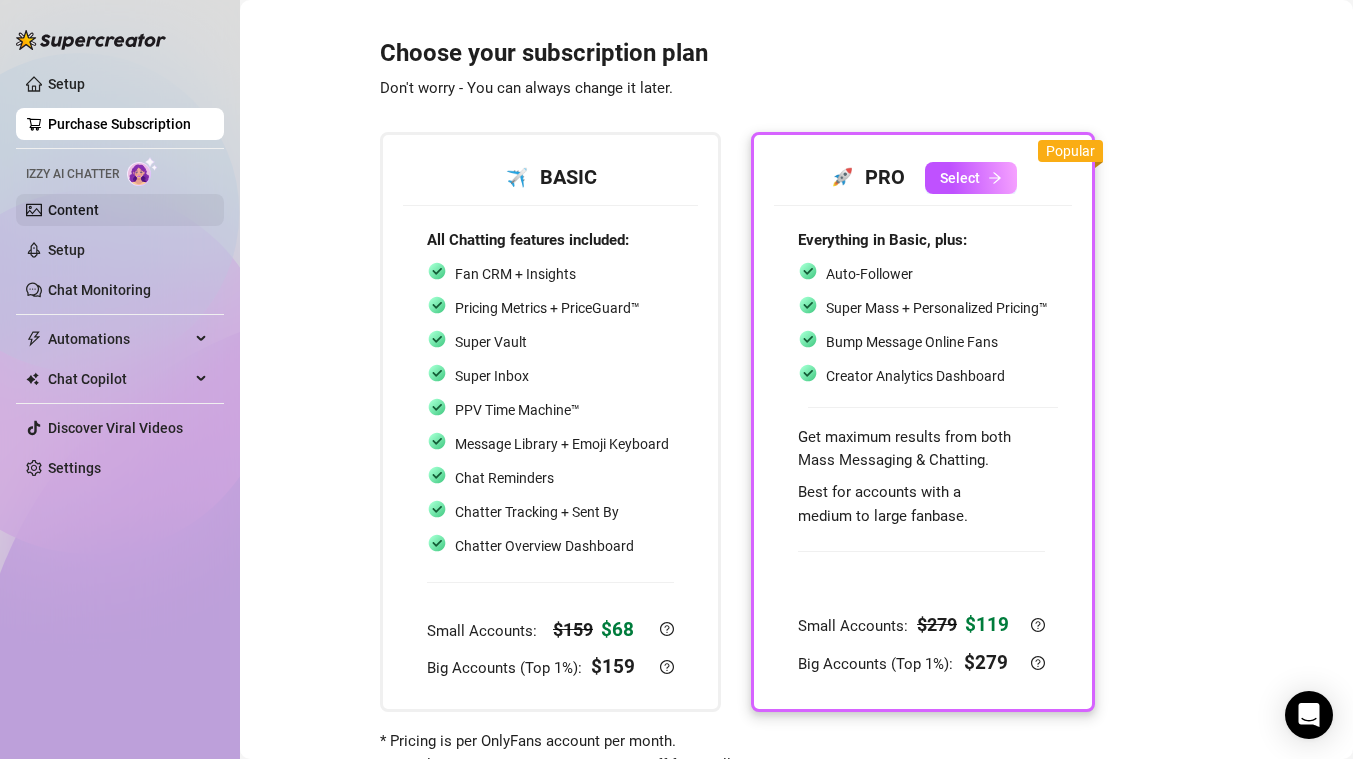 click on "Content" at bounding box center [73, 210] 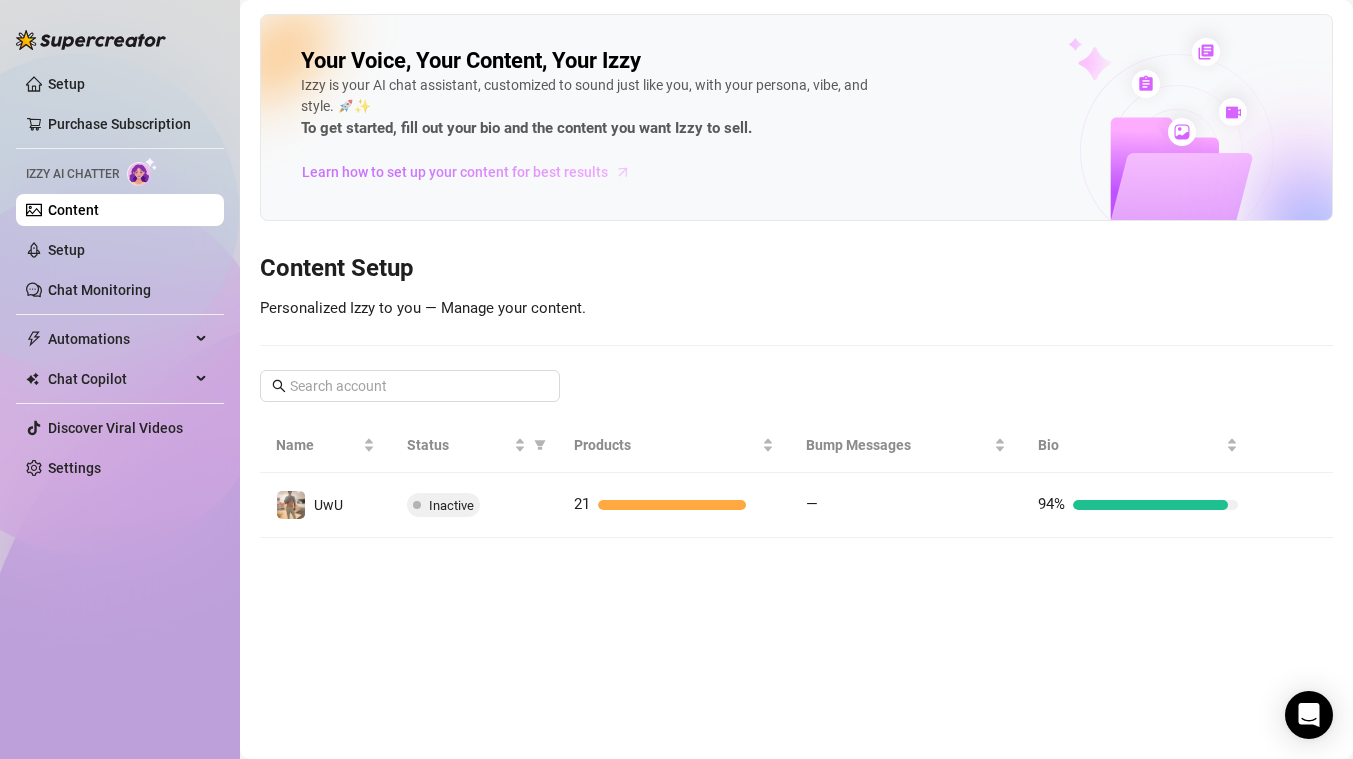 click on "Learn how to set up your content for best results" at bounding box center [455, 172] 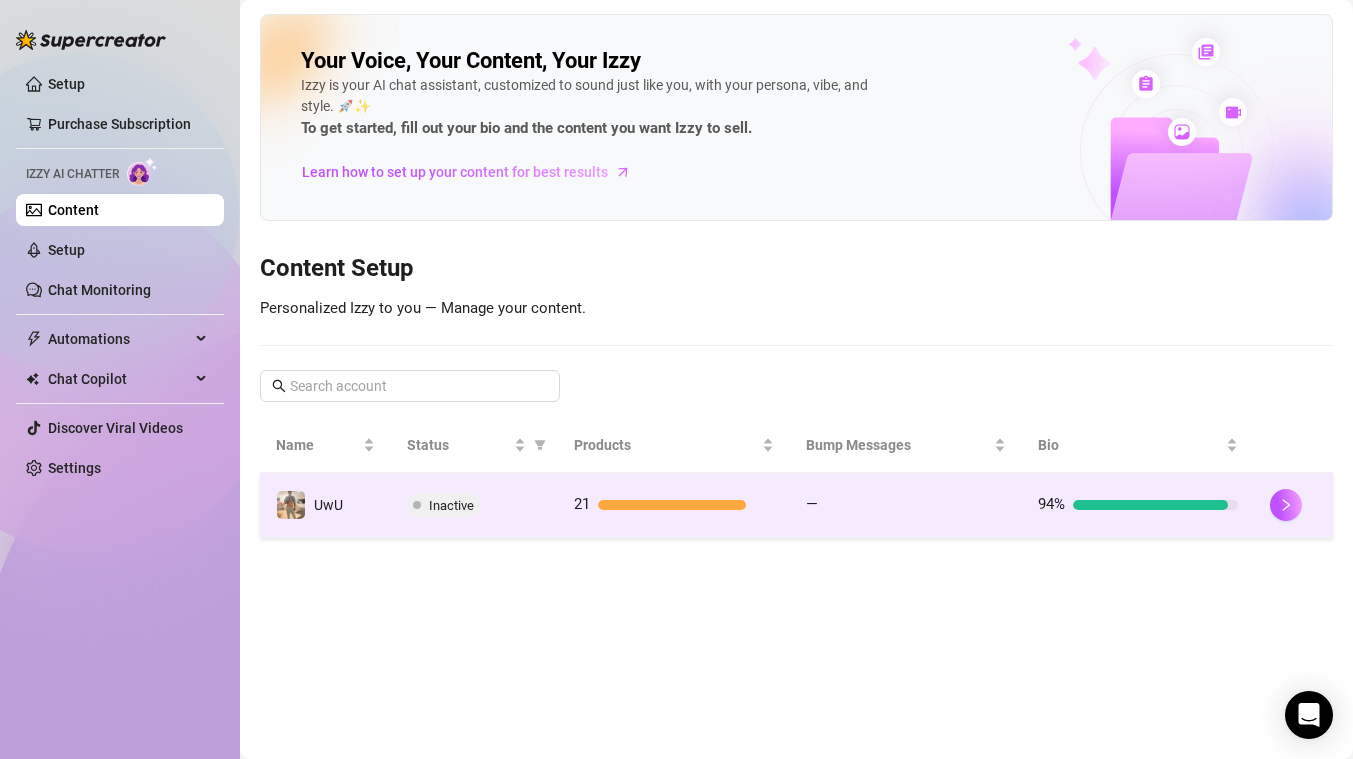 click on "Inactive" at bounding box center (474, 505) 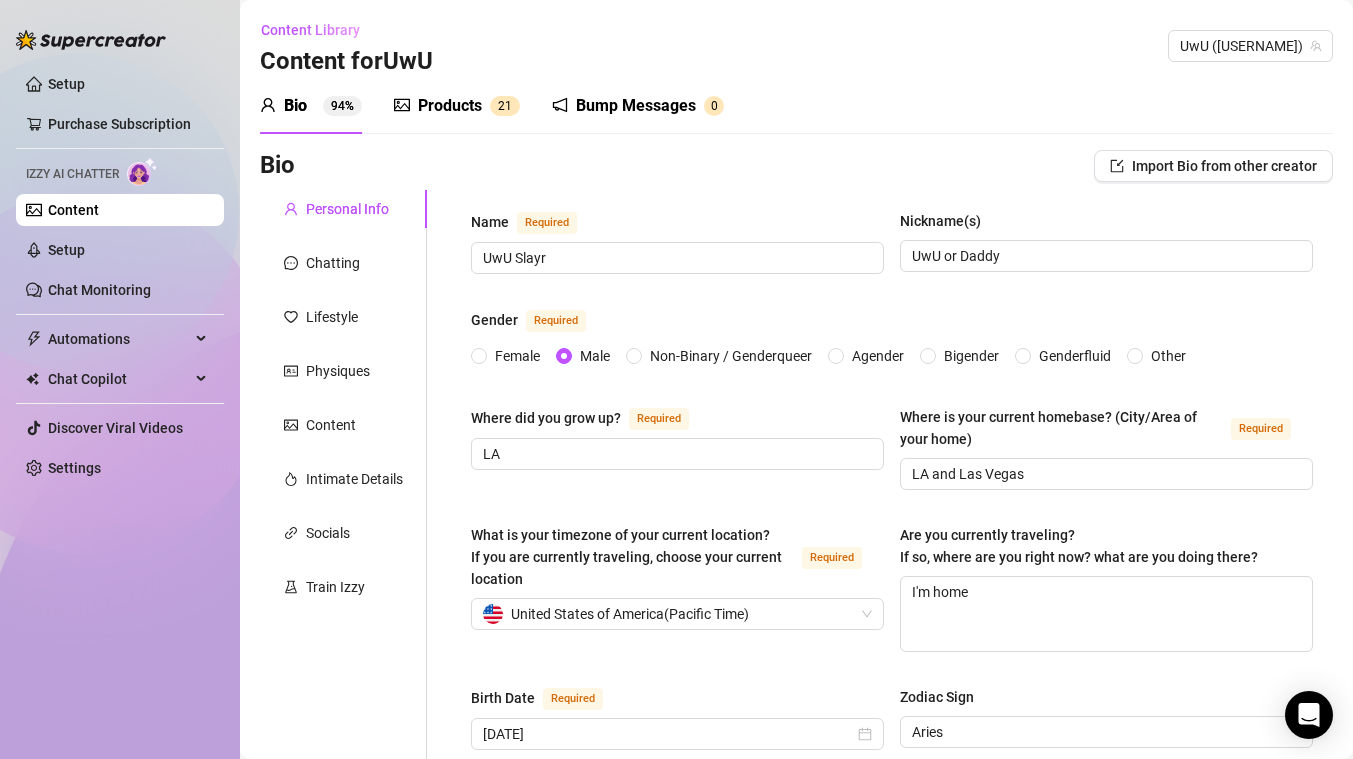 click on "Products" at bounding box center [450, 106] 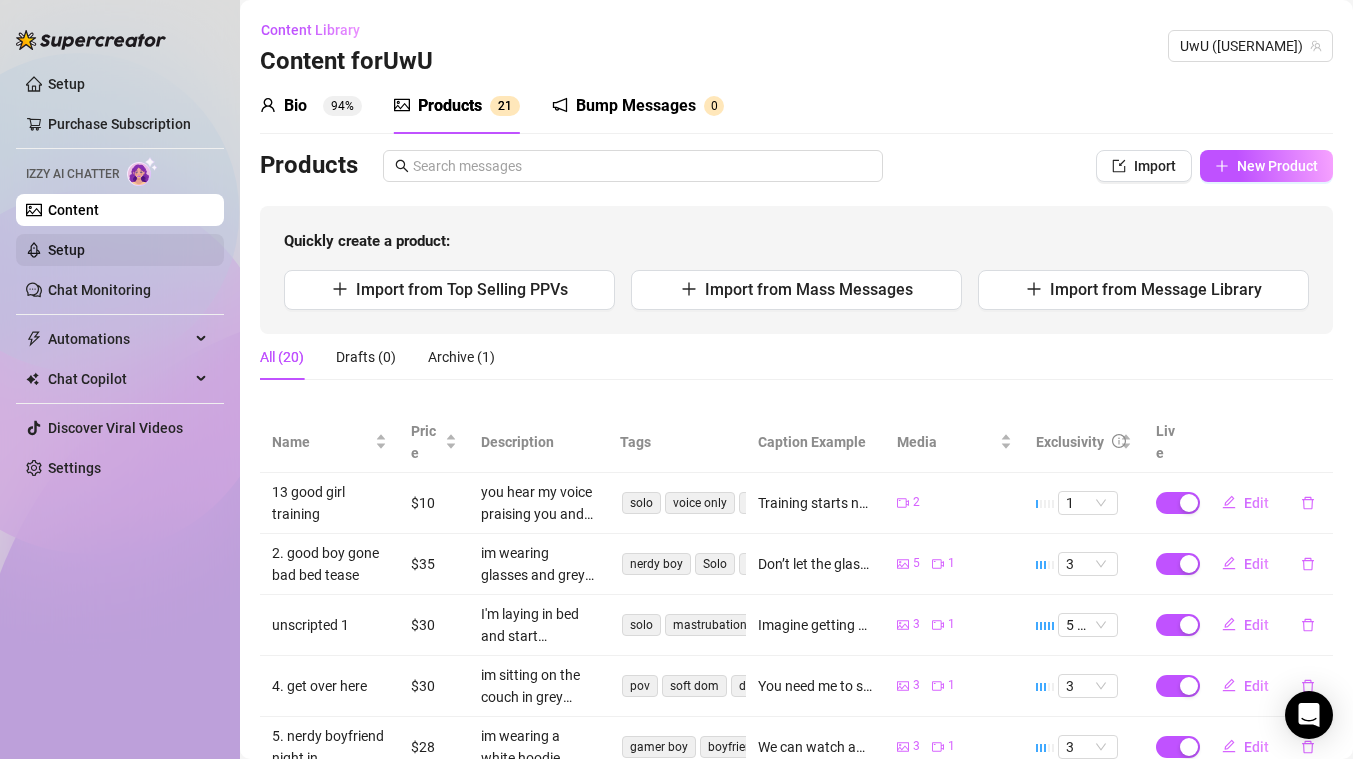 click on "Setup" at bounding box center [66, 250] 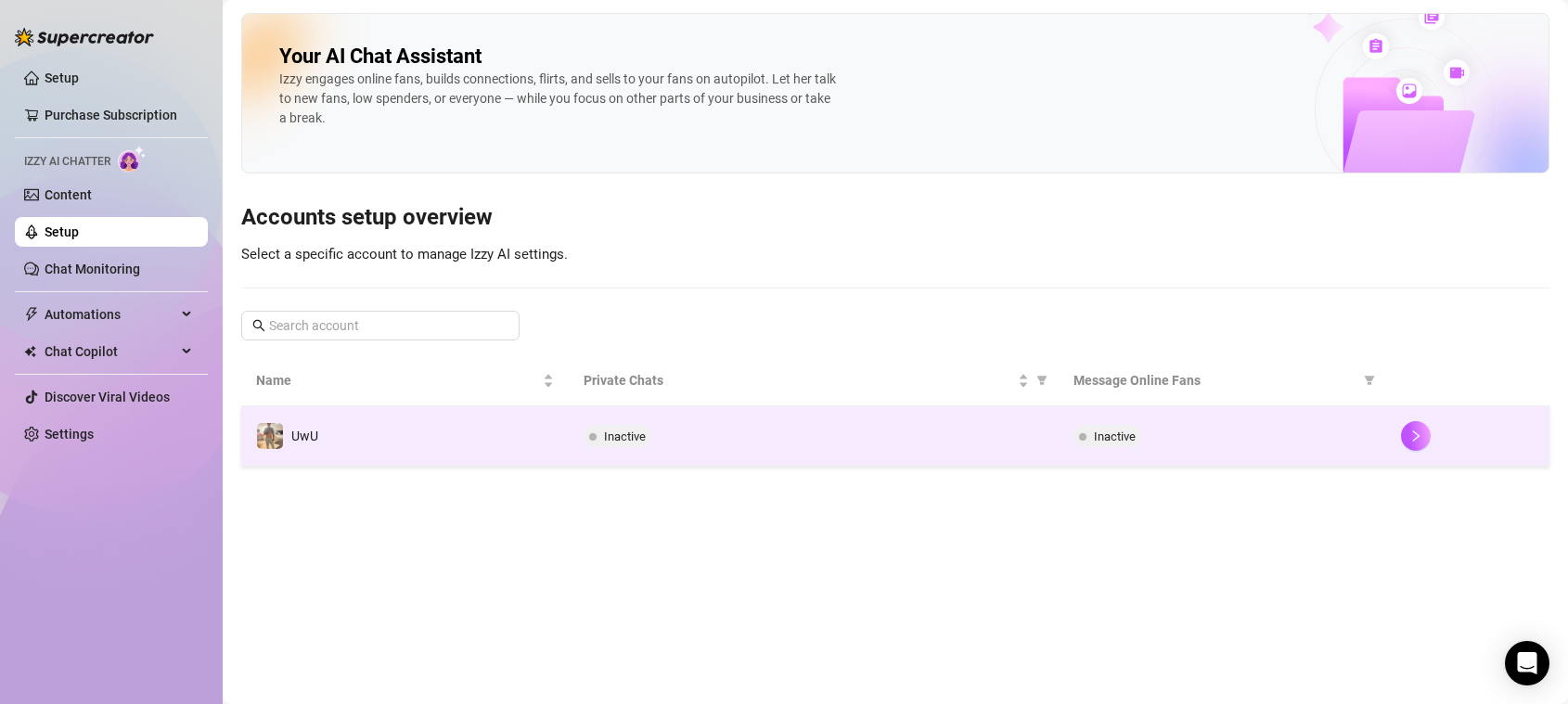 click on "Inactive" at bounding box center (814, 436) 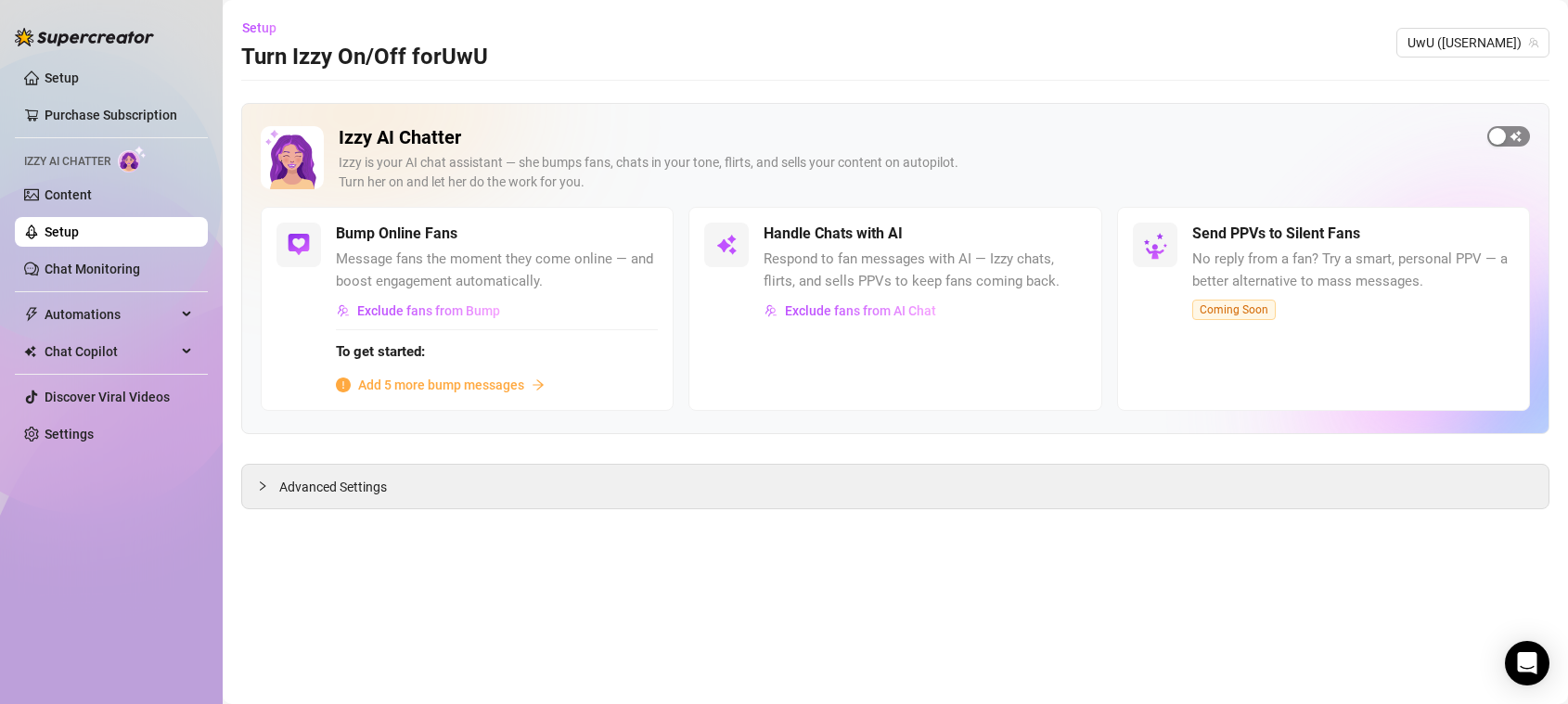 click at bounding box center [1509, 136] 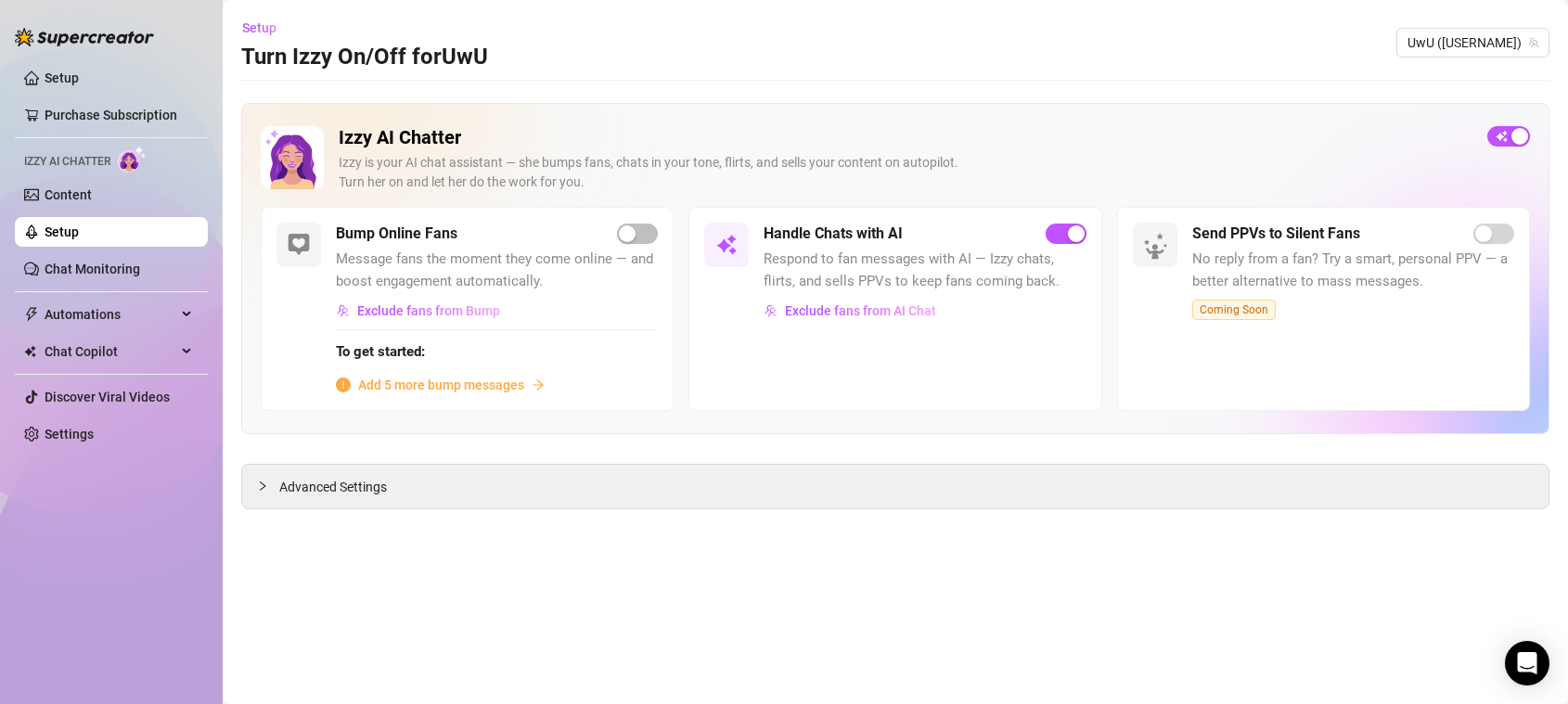click on "Add 5 more bump messages" at bounding box center (441, 385) 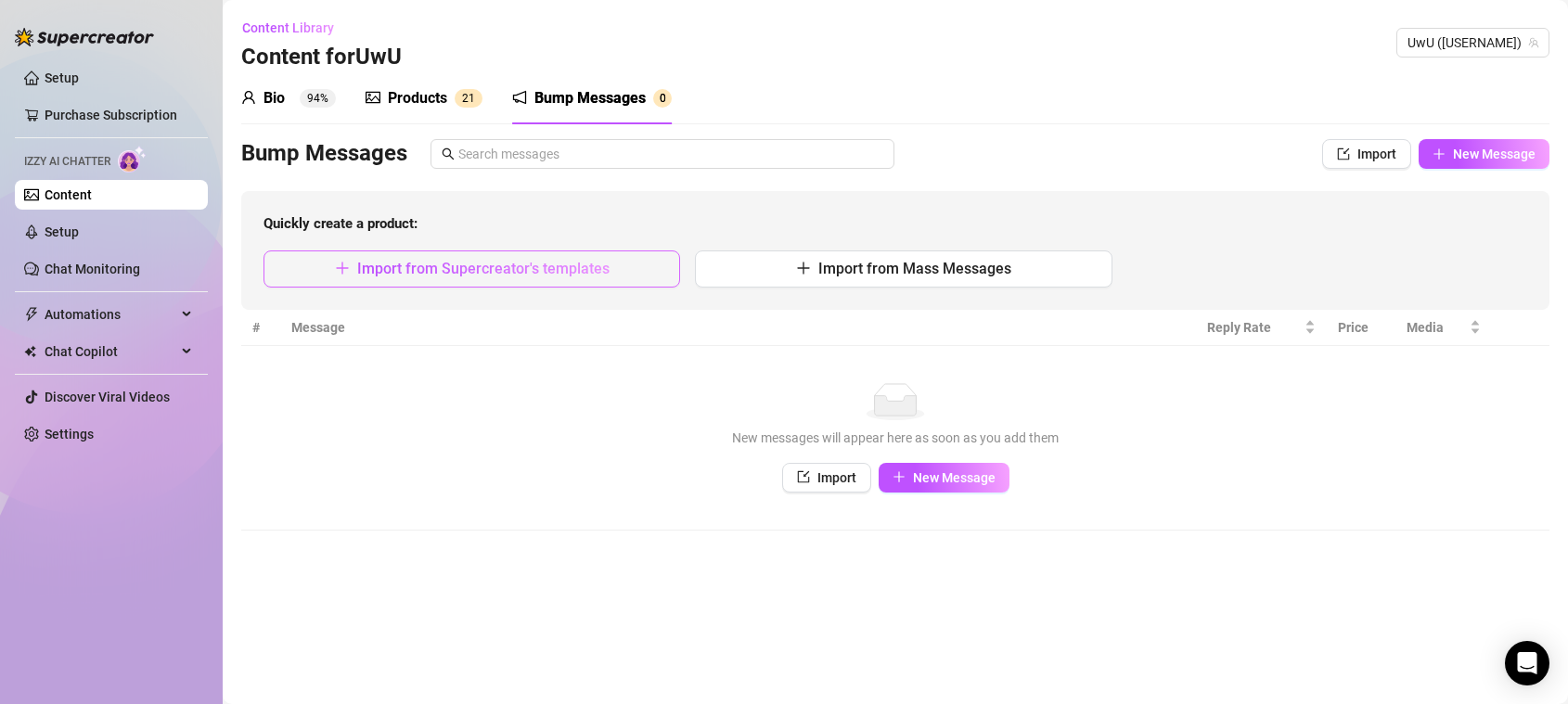 click on "Import from Supercreator's templates" at bounding box center (483, 268) 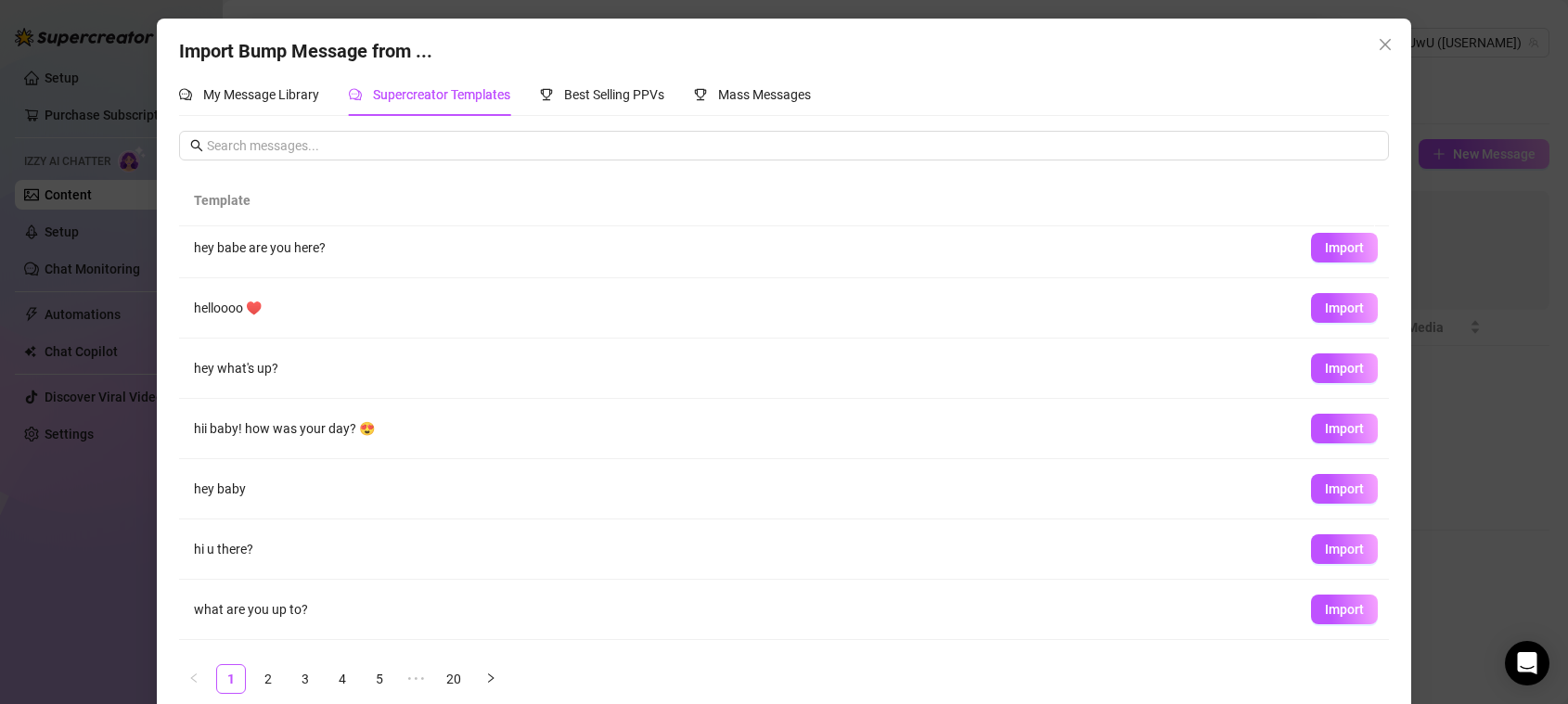 scroll, scrollTop: 0, scrollLeft: 0, axis: both 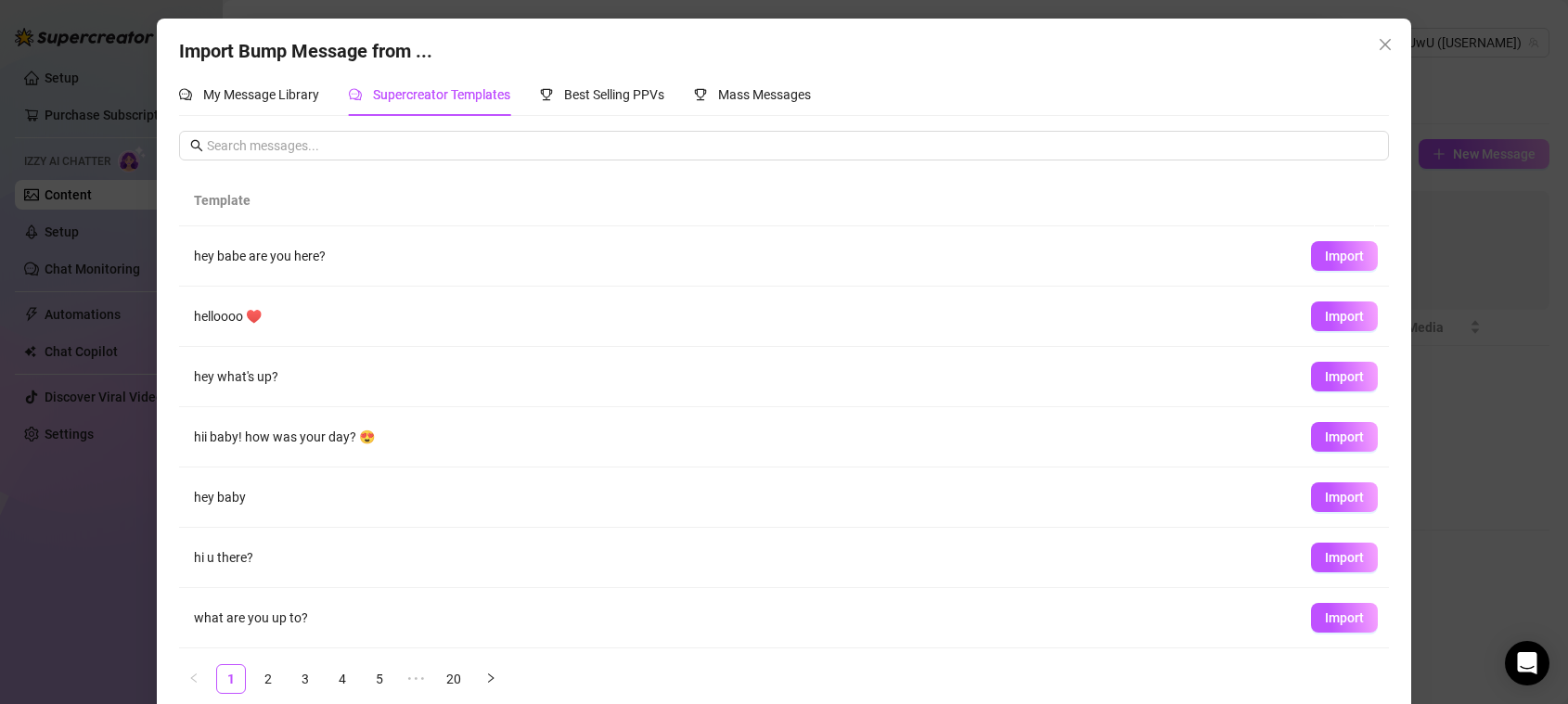click on "Import" at bounding box center (1344, 316) 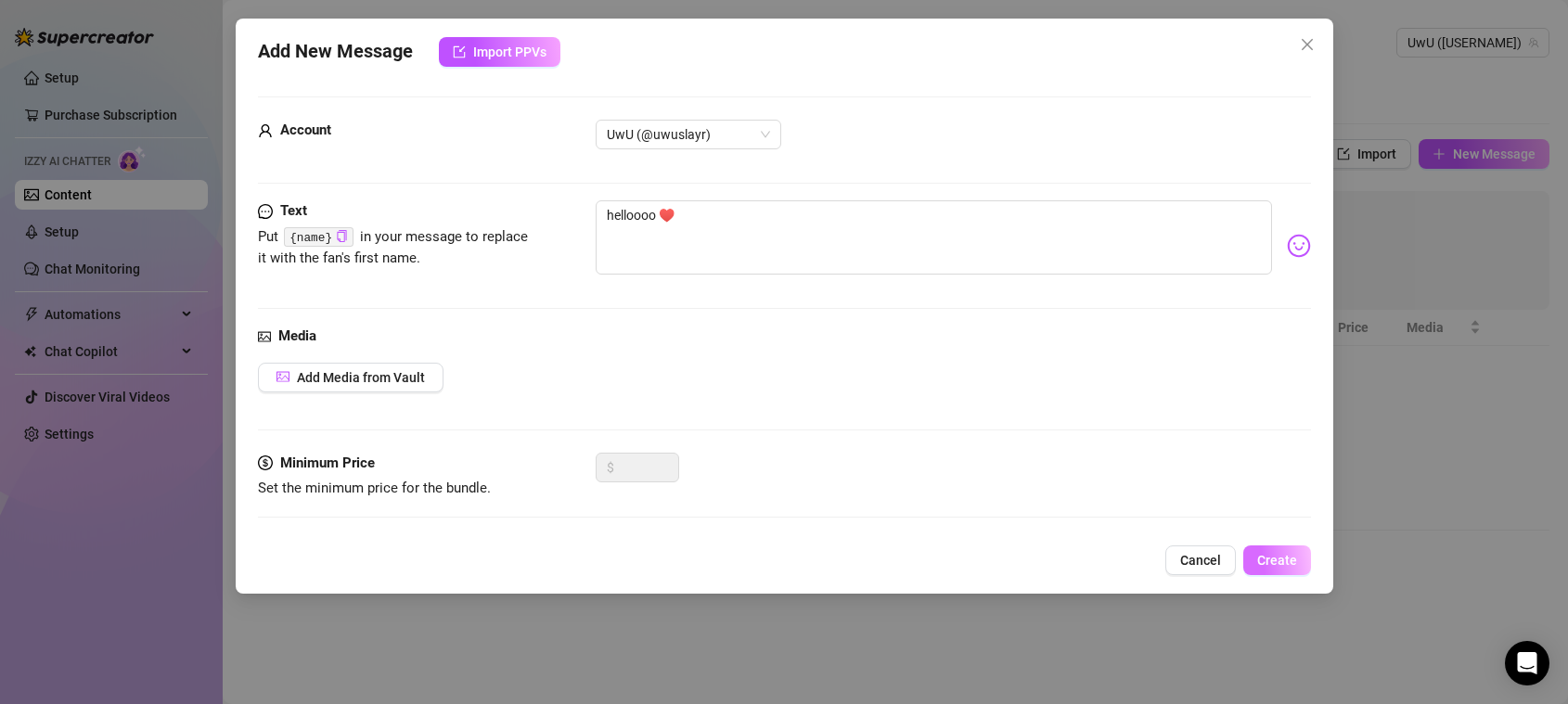 click on "Create" at bounding box center (1277, 560) 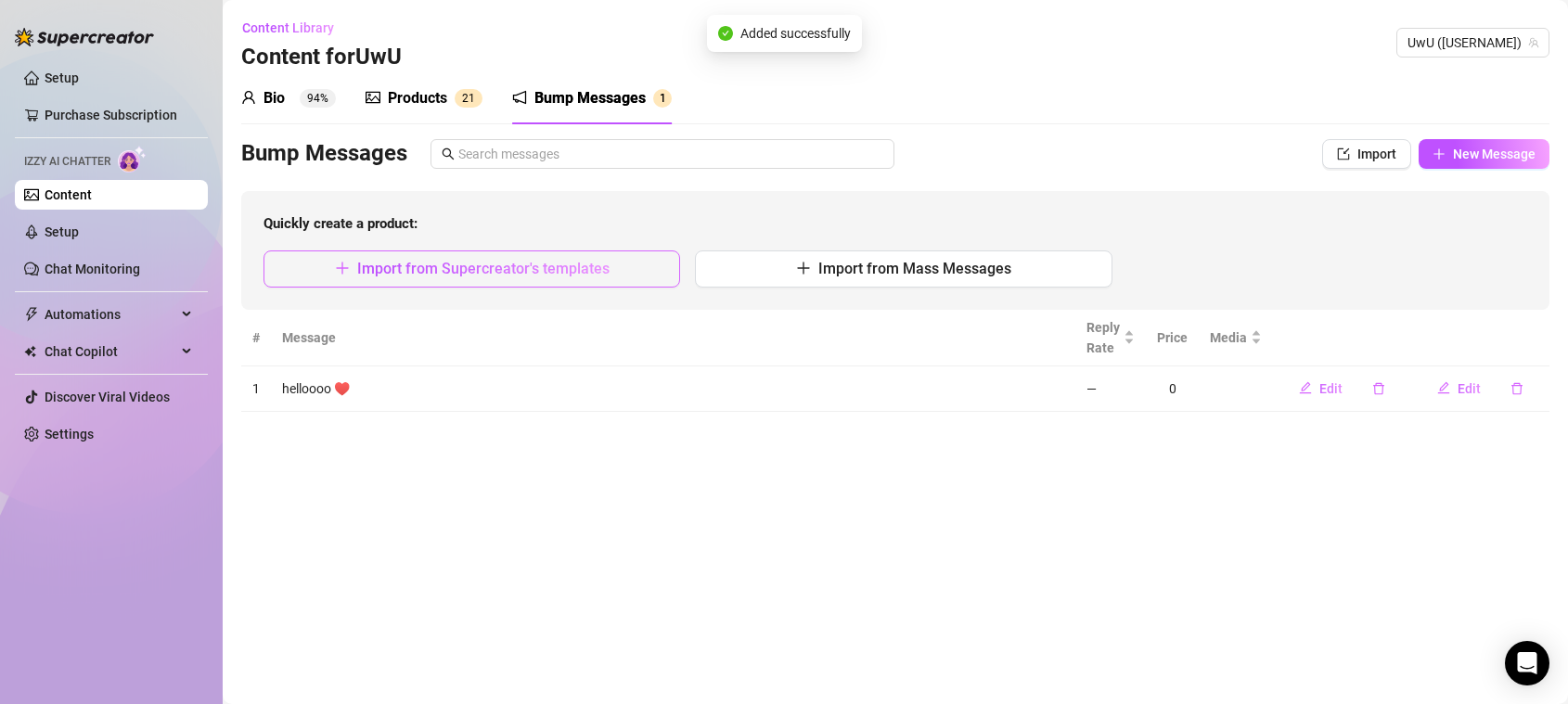click on "Import from Supercreator's templates" at bounding box center (471, 269) 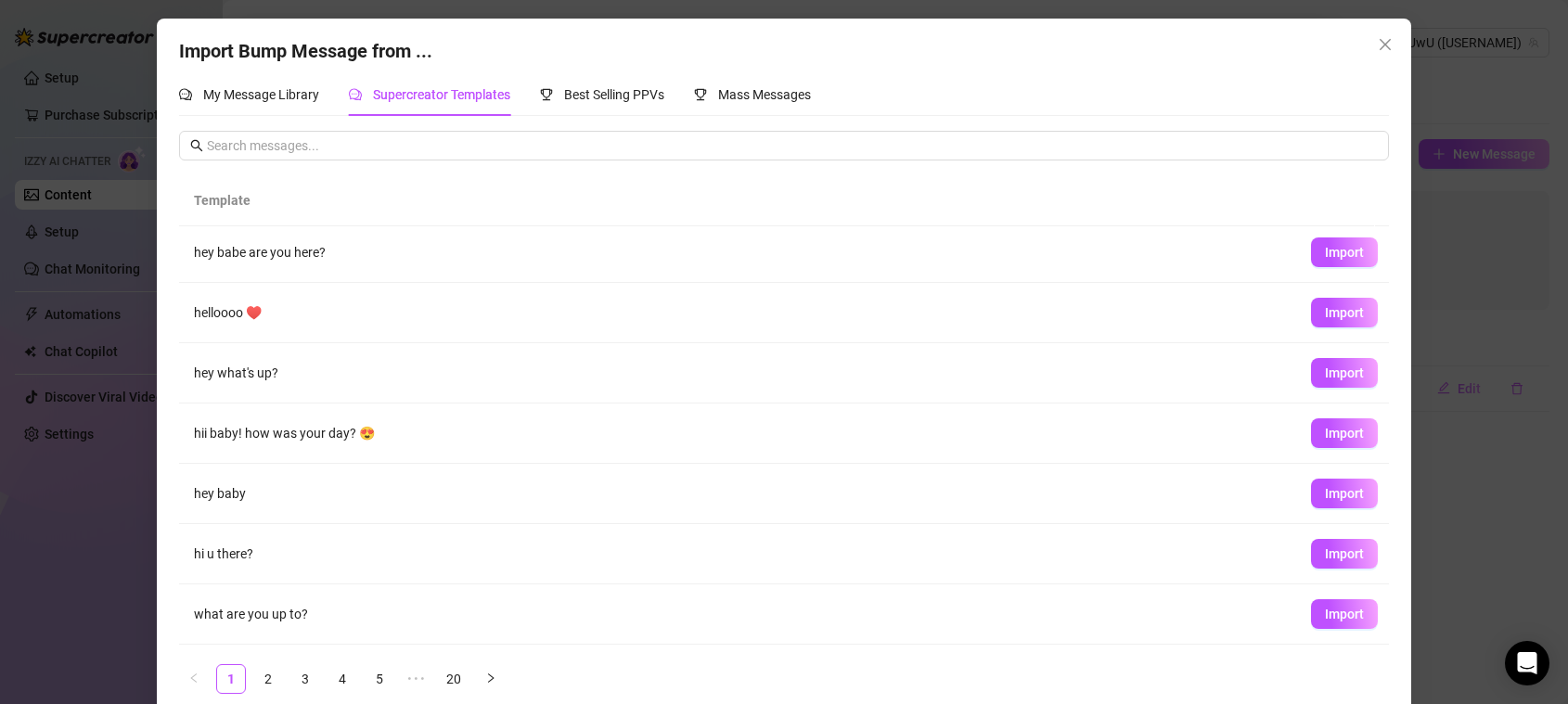 scroll, scrollTop: 0, scrollLeft: 0, axis: both 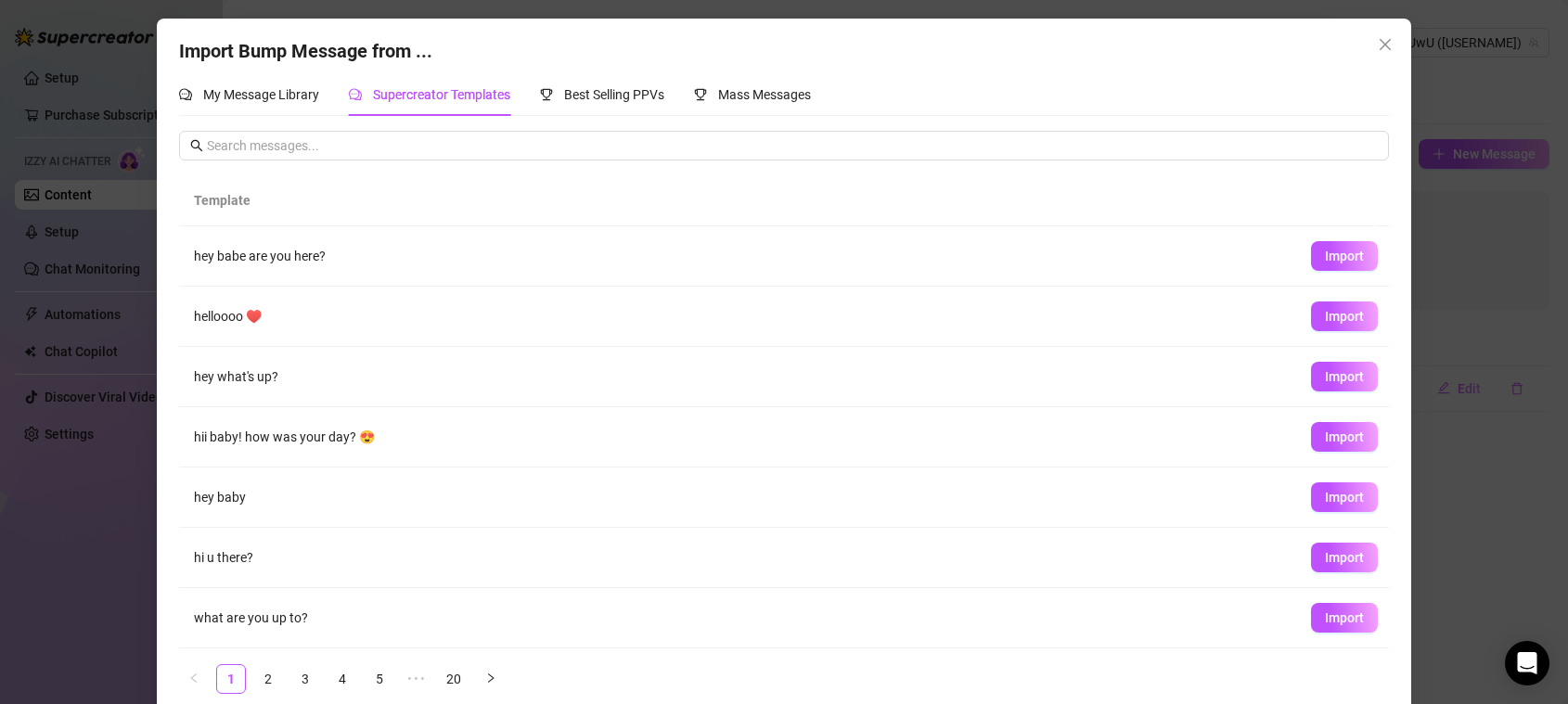 click on "Import" at bounding box center [1343, 377] 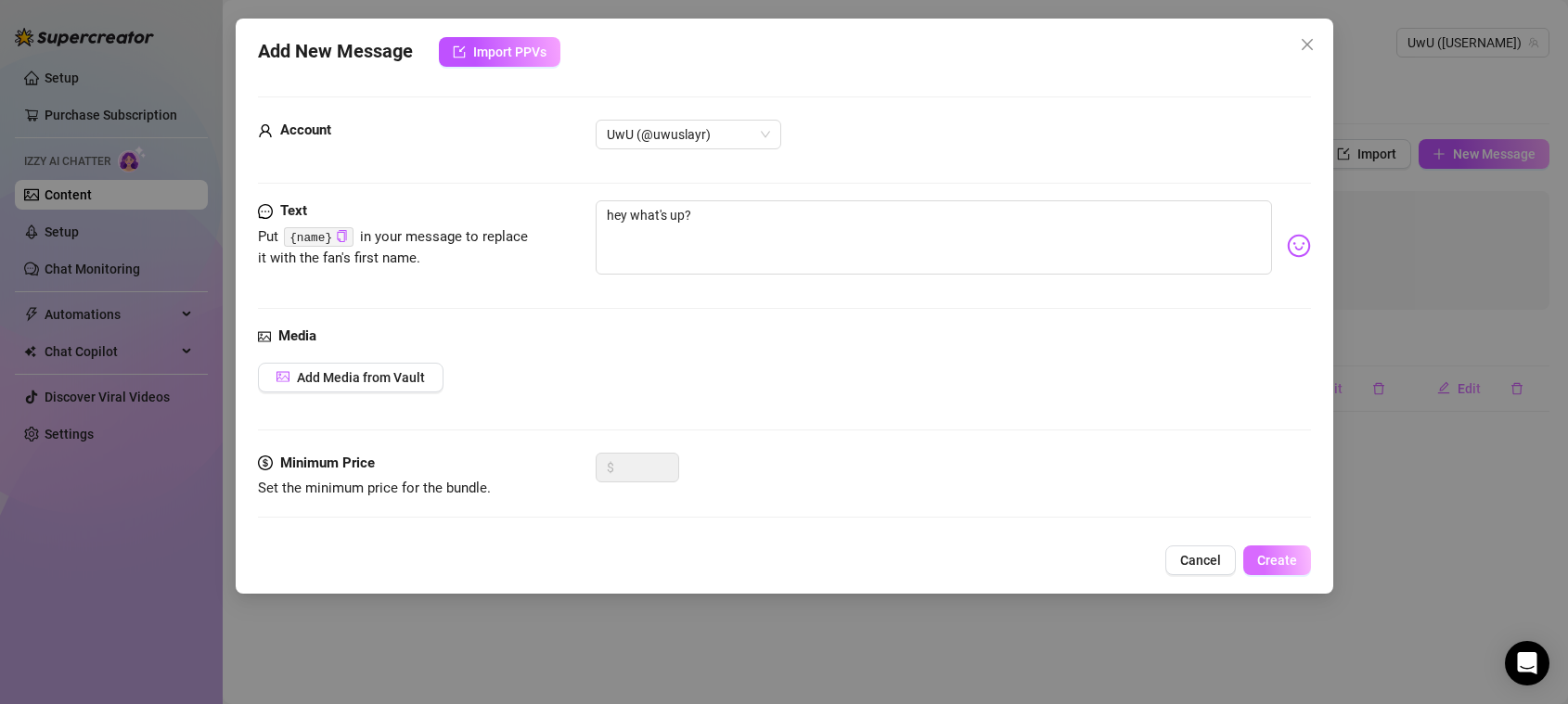 click on "Create" at bounding box center [1277, 560] 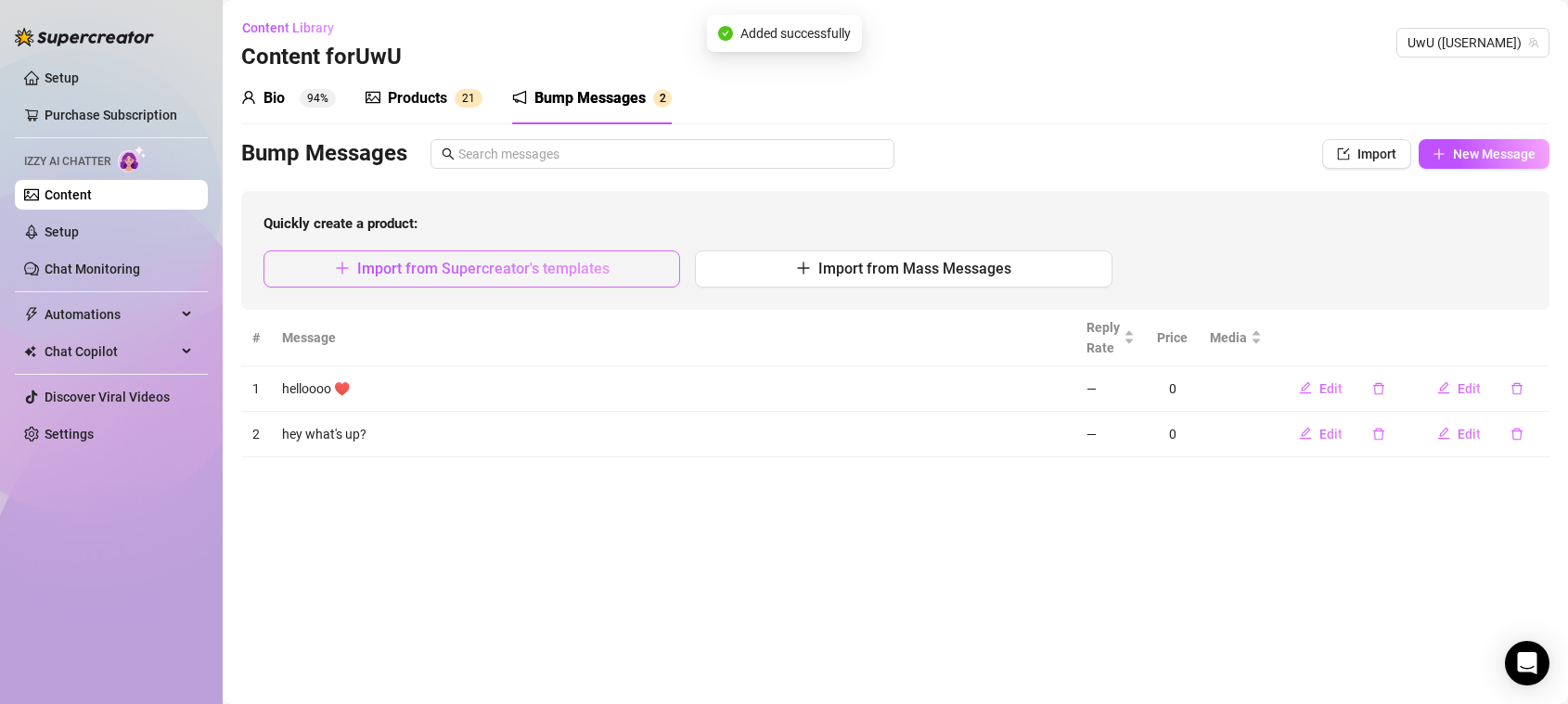 click on "Import from Supercreator's templates" at bounding box center [483, 268] 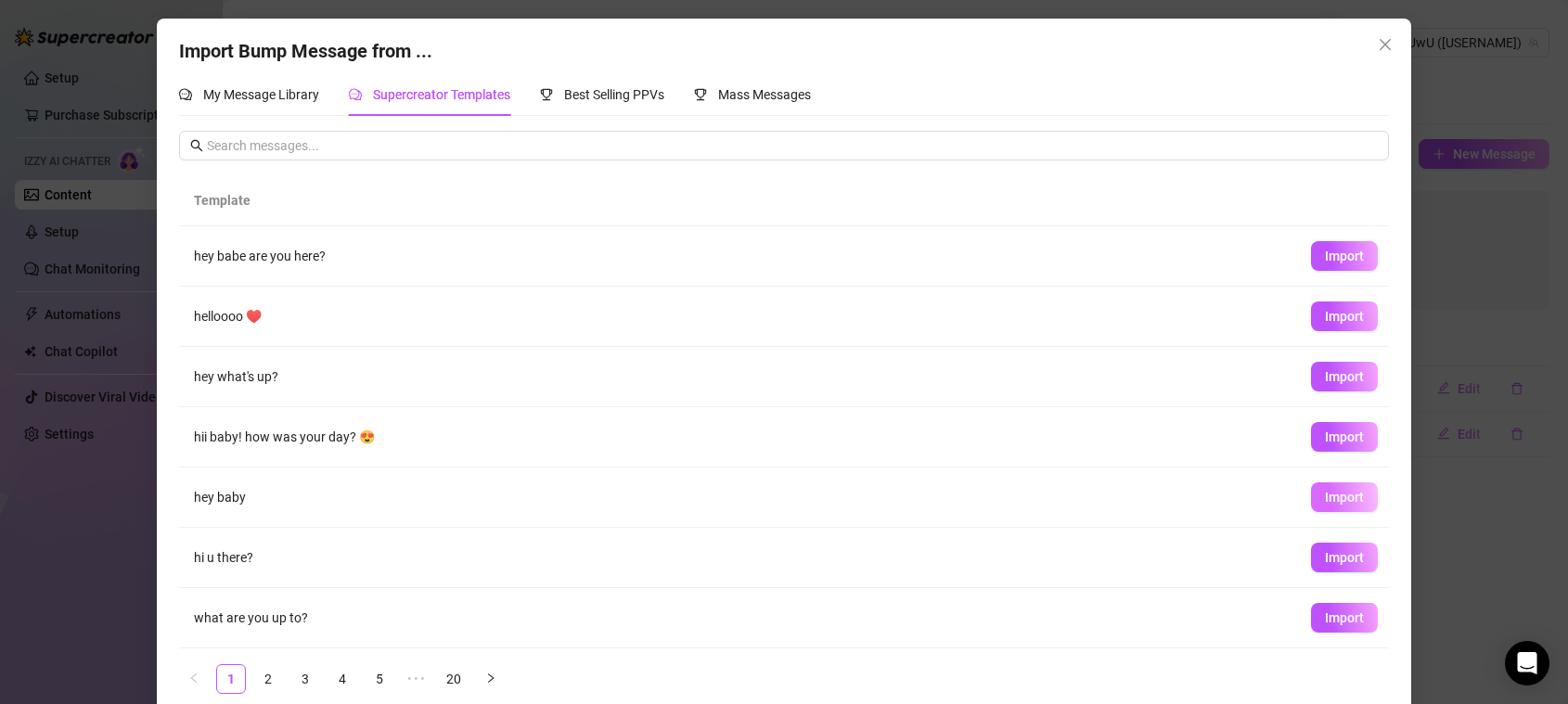 click on "Import" at bounding box center (1344, 497) 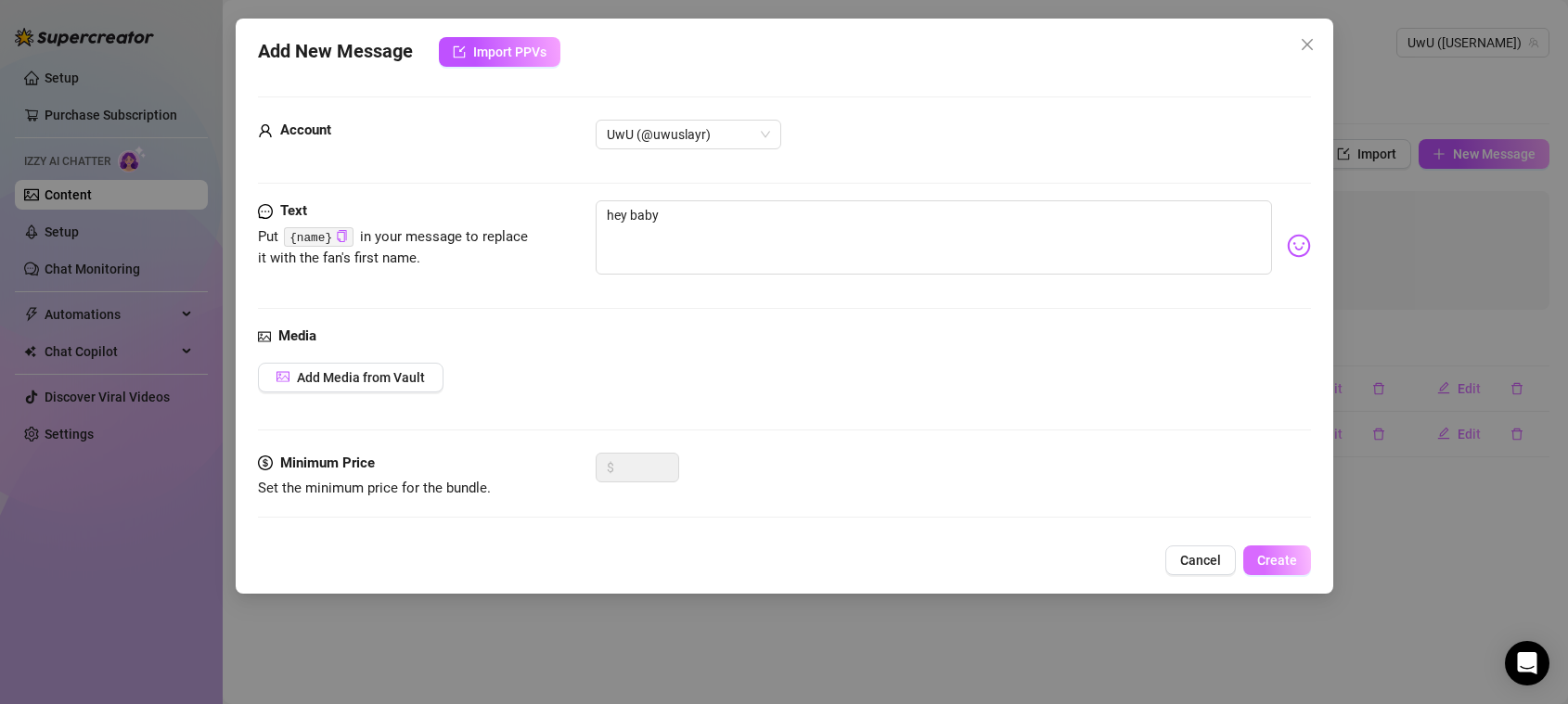 click on "Create" at bounding box center (1277, 560) 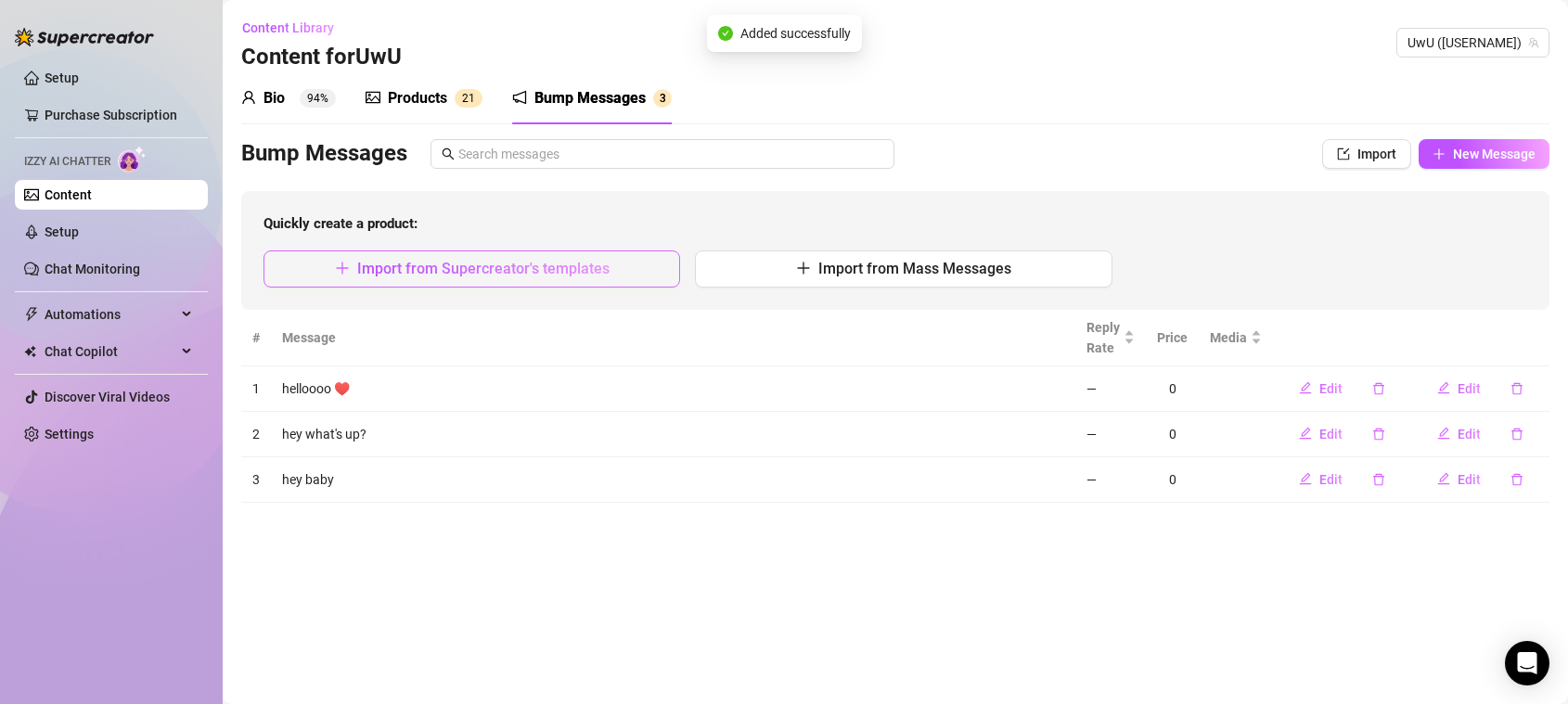click on "Import from Supercreator's templates" at bounding box center (483, 268) 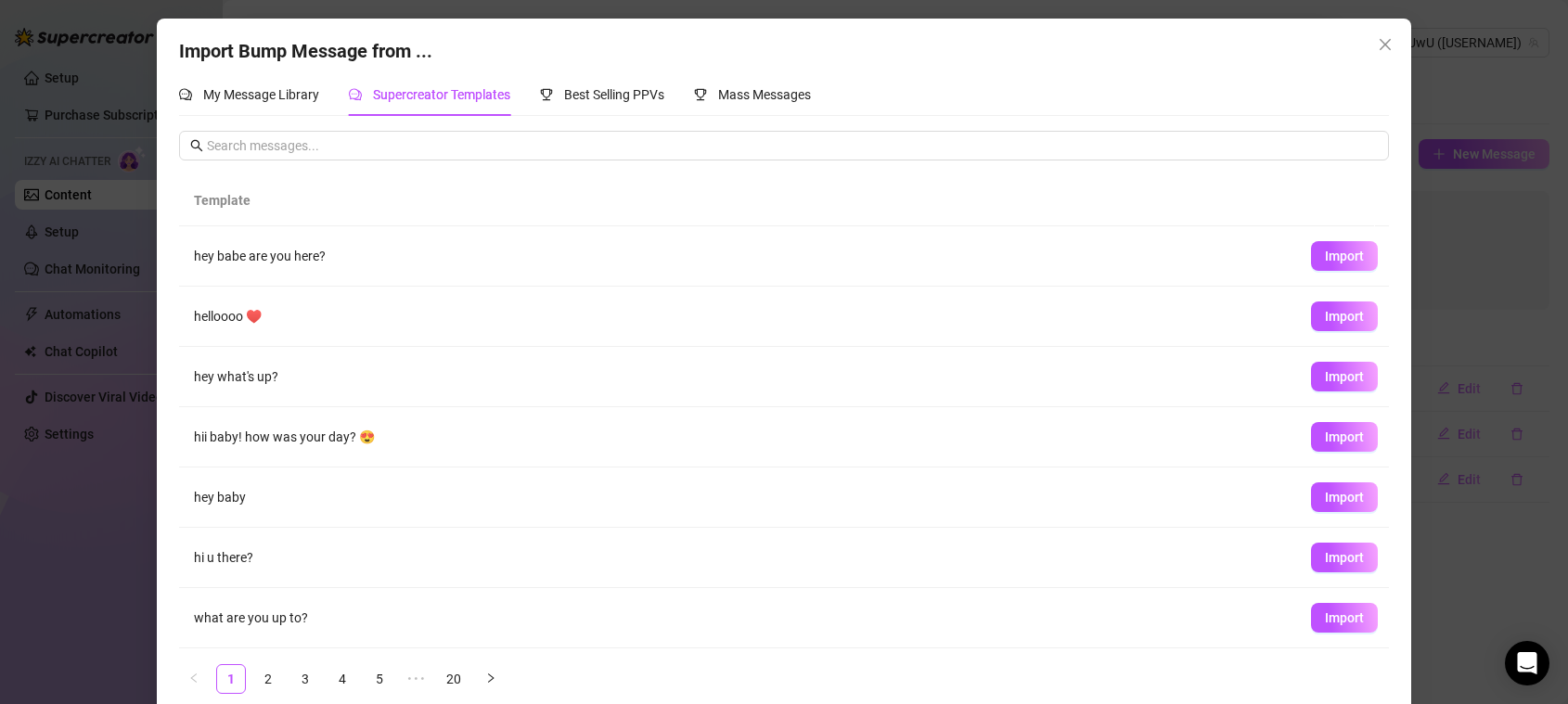 scroll, scrollTop: 180, scrollLeft: 0, axis: vertical 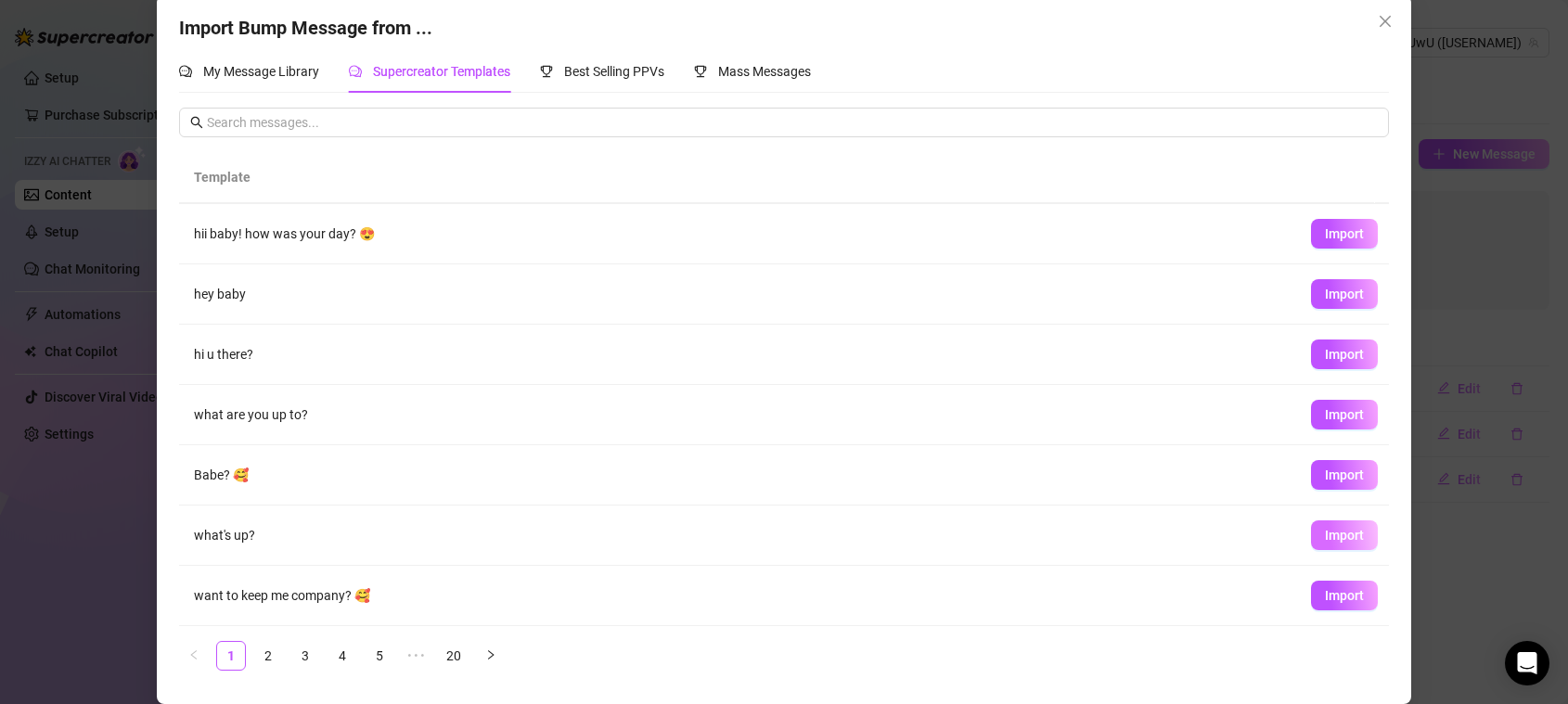 click on "Import" at bounding box center [1344, 535] 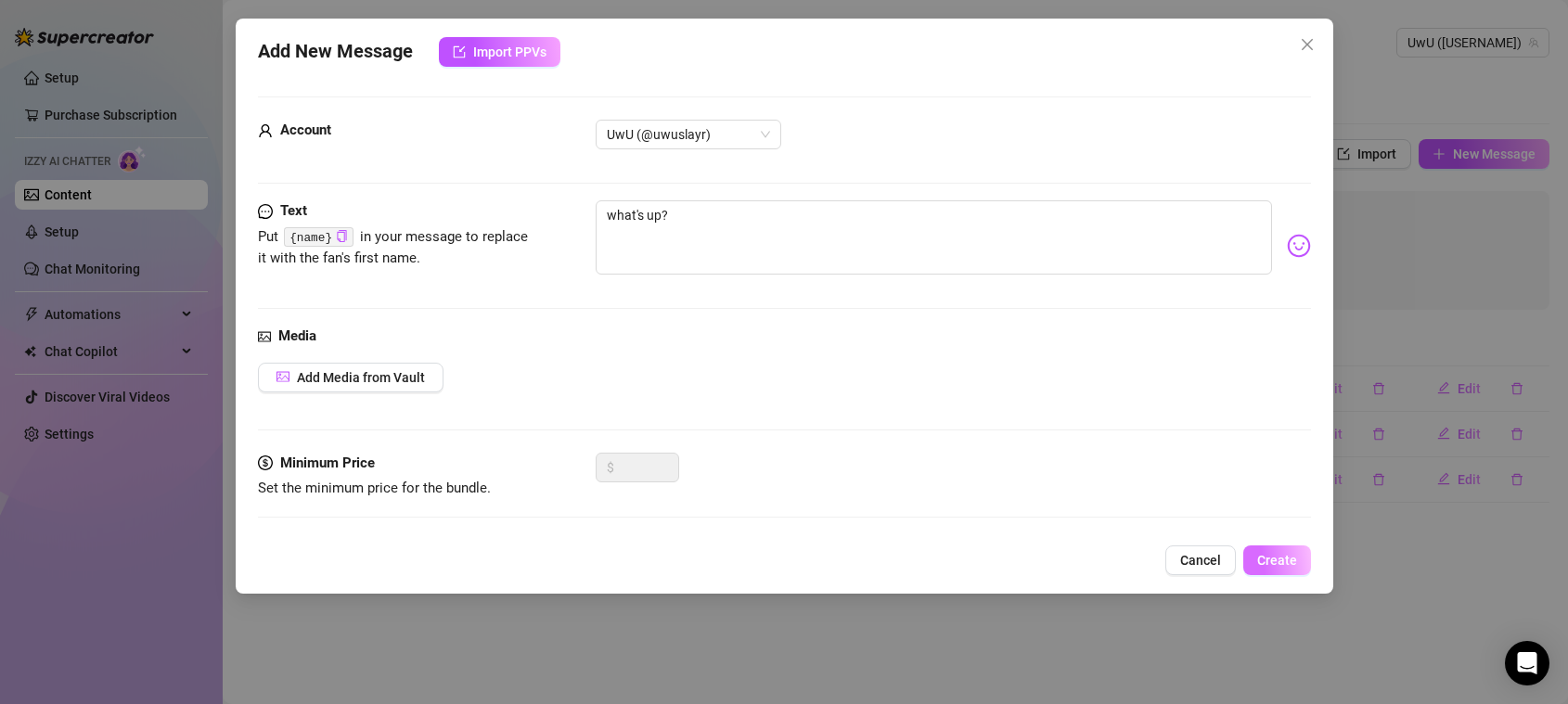 scroll, scrollTop: 5, scrollLeft: 0, axis: vertical 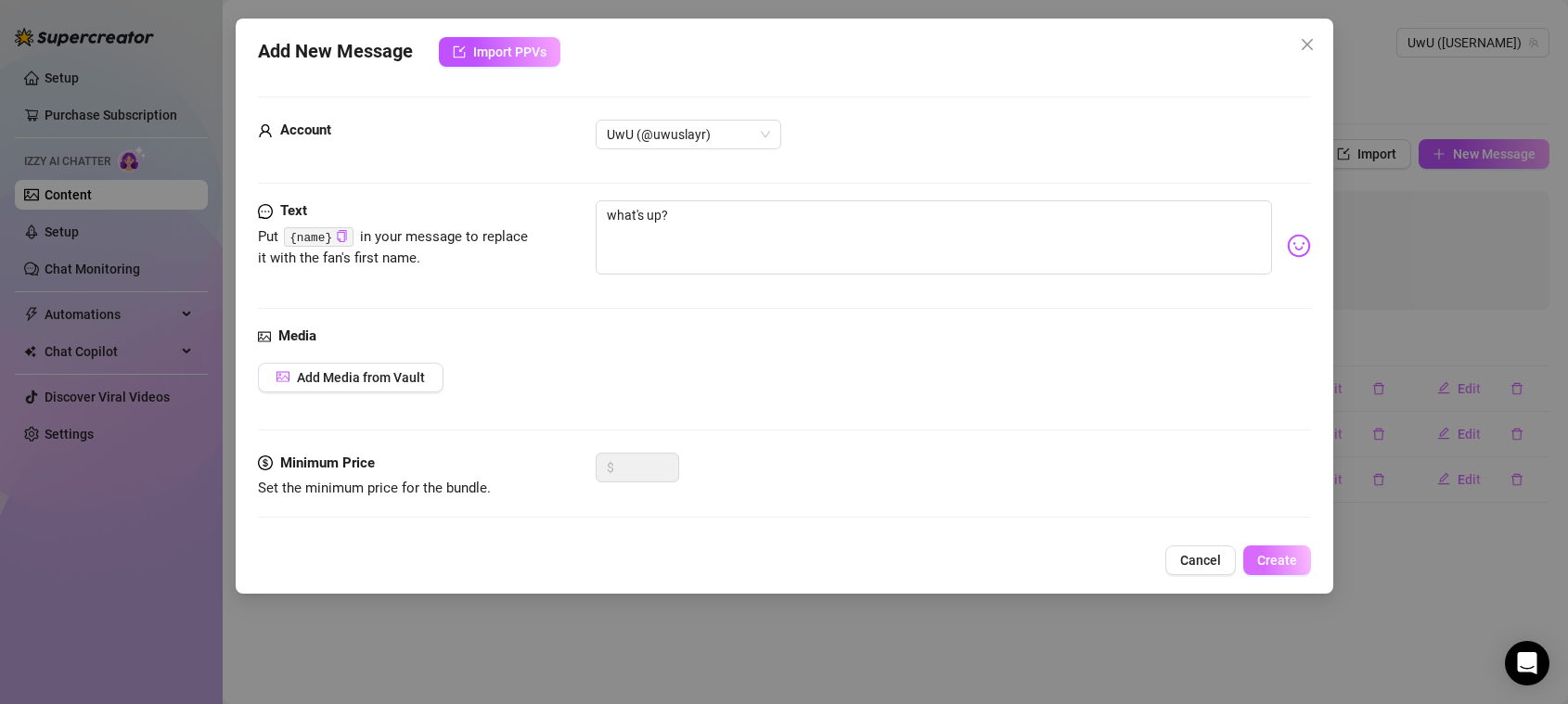 click on "Create" at bounding box center (1277, 560) 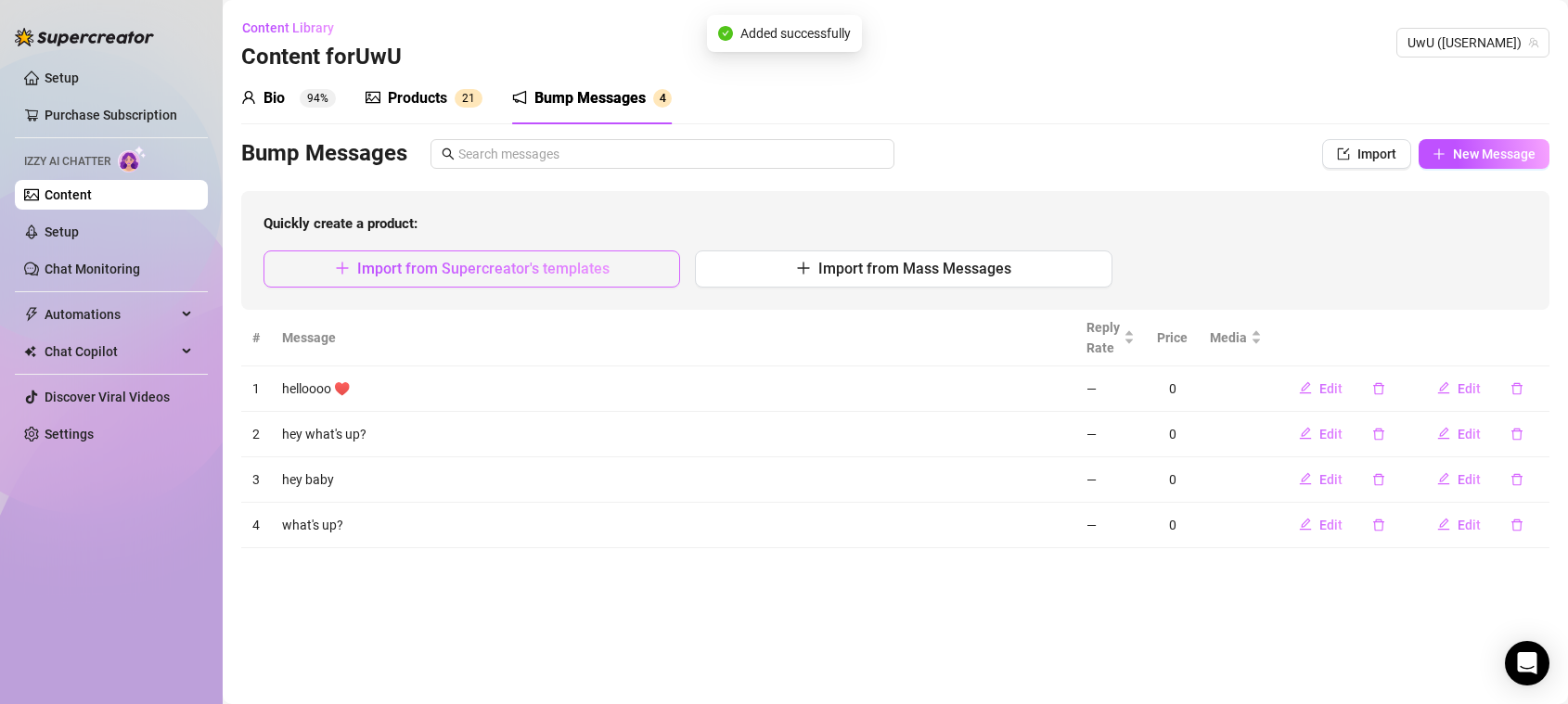click on "Import from Supercreator's templates" at bounding box center [483, 268] 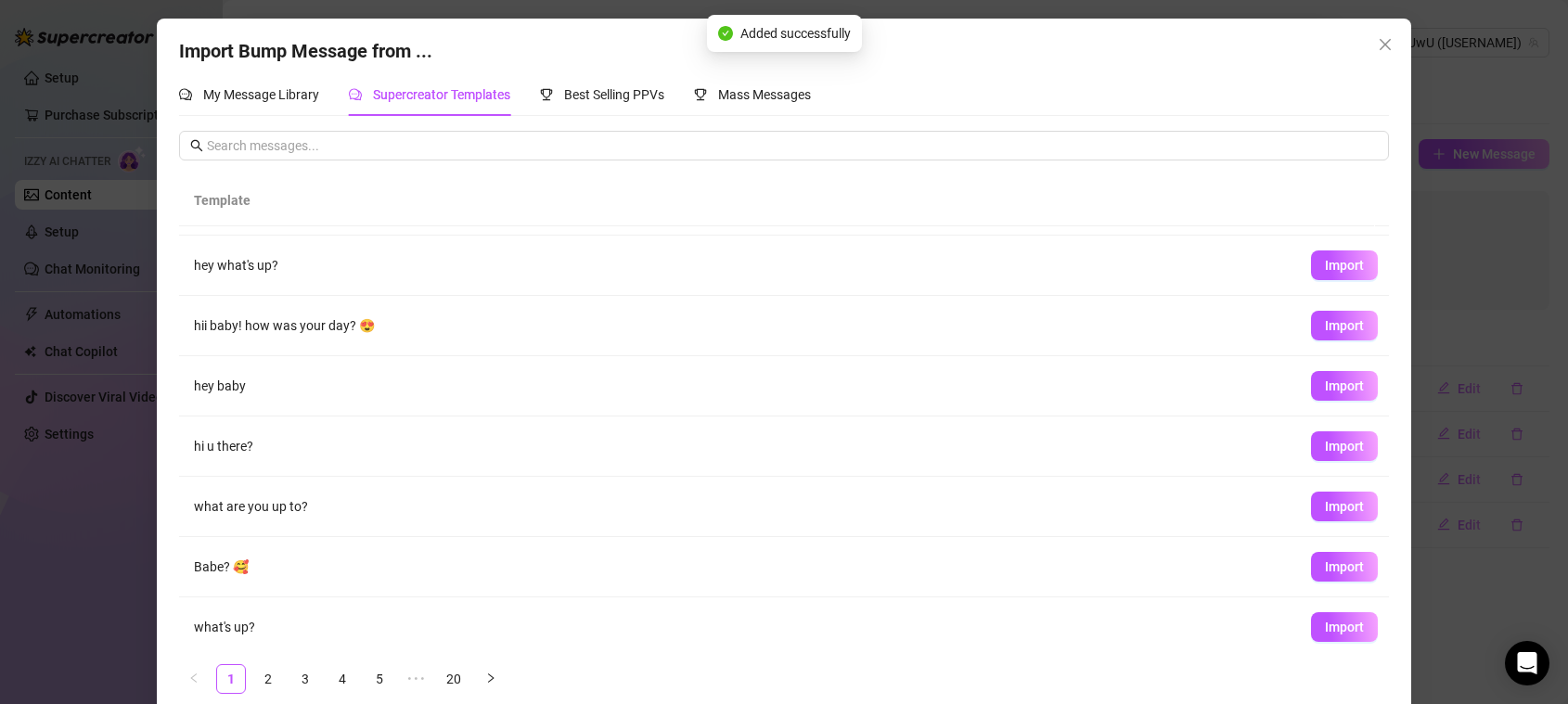 scroll, scrollTop: 180, scrollLeft: 0, axis: vertical 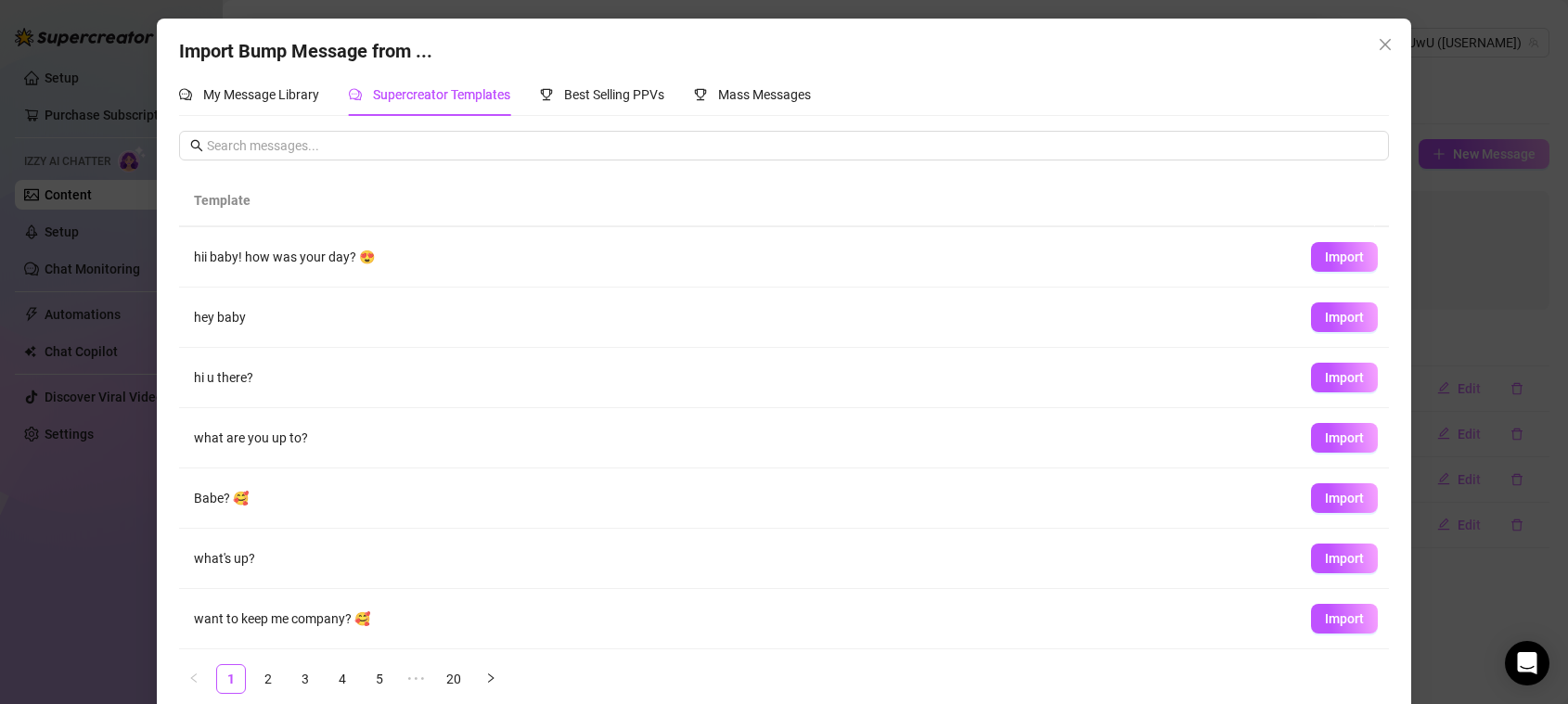 click on "Import" at bounding box center [1344, 619] 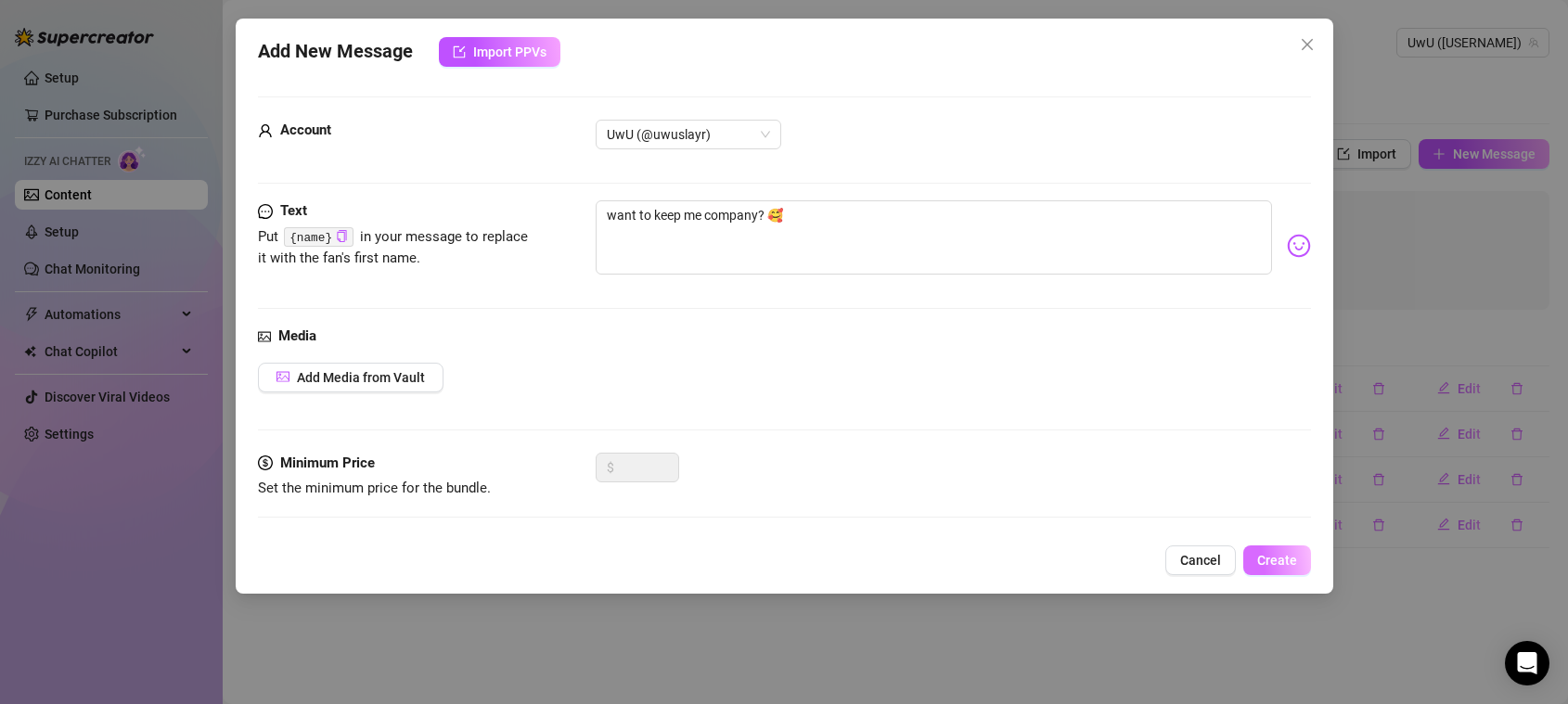 click on "Create" at bounding box center (1277, 560) 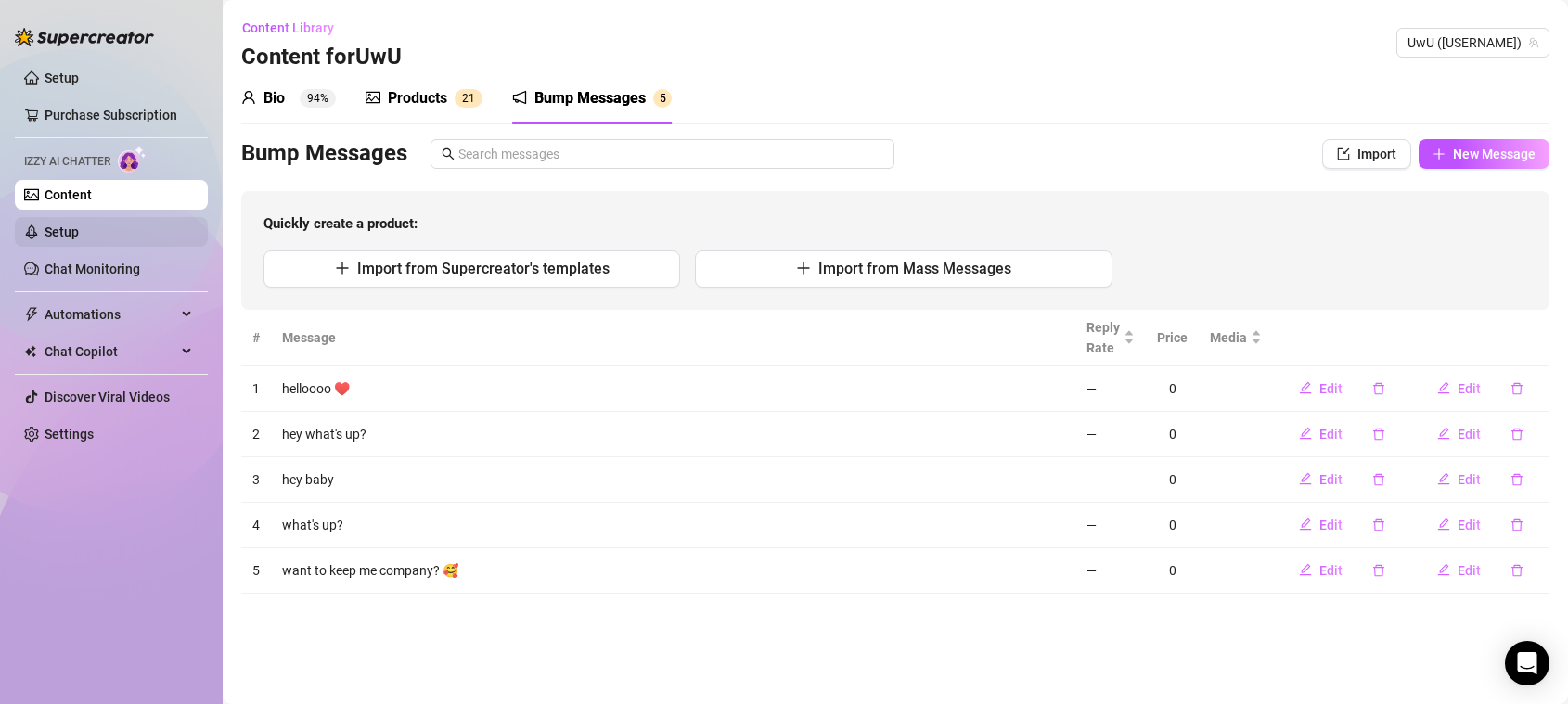 click on "Setup" at bounding box center [61, 232] 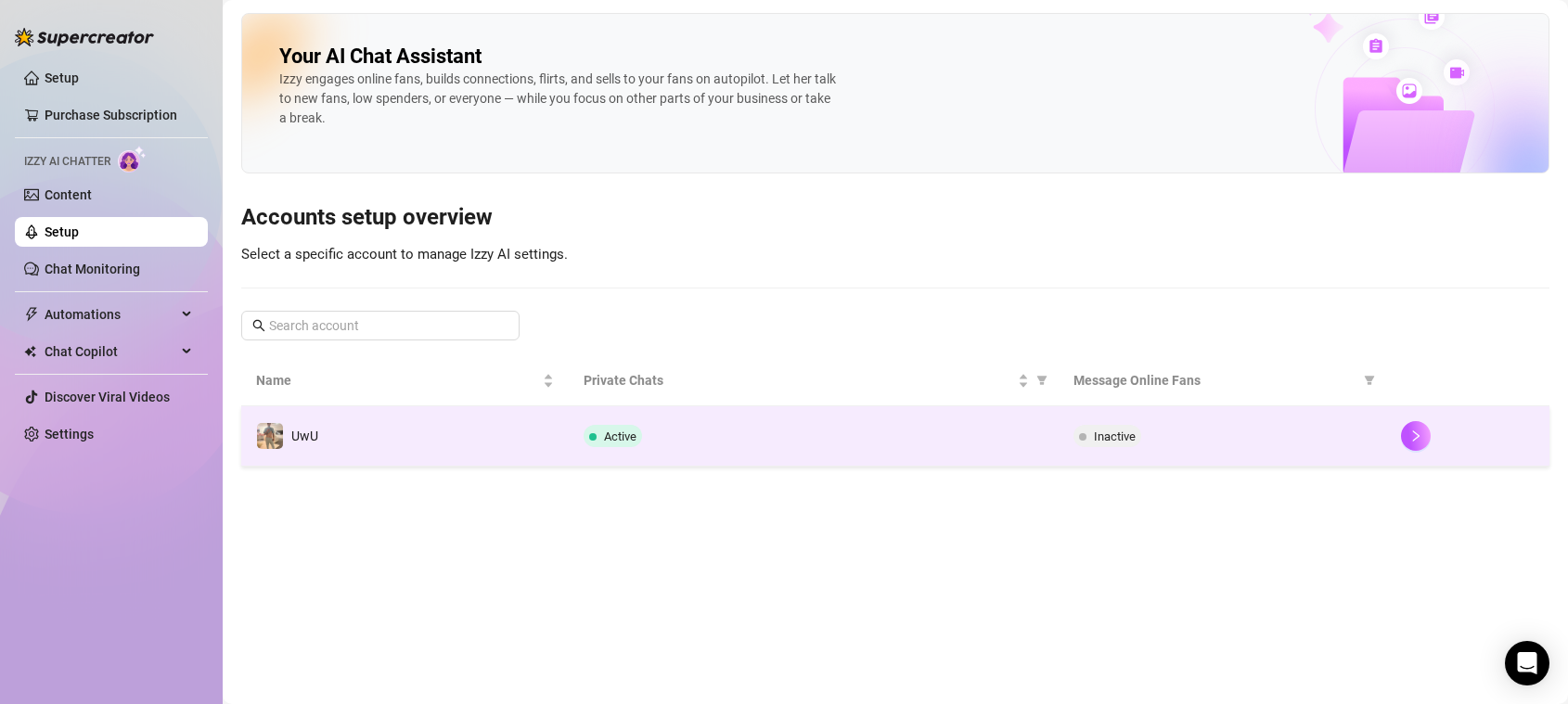 click on "Active" at bounding box center (814, 436) 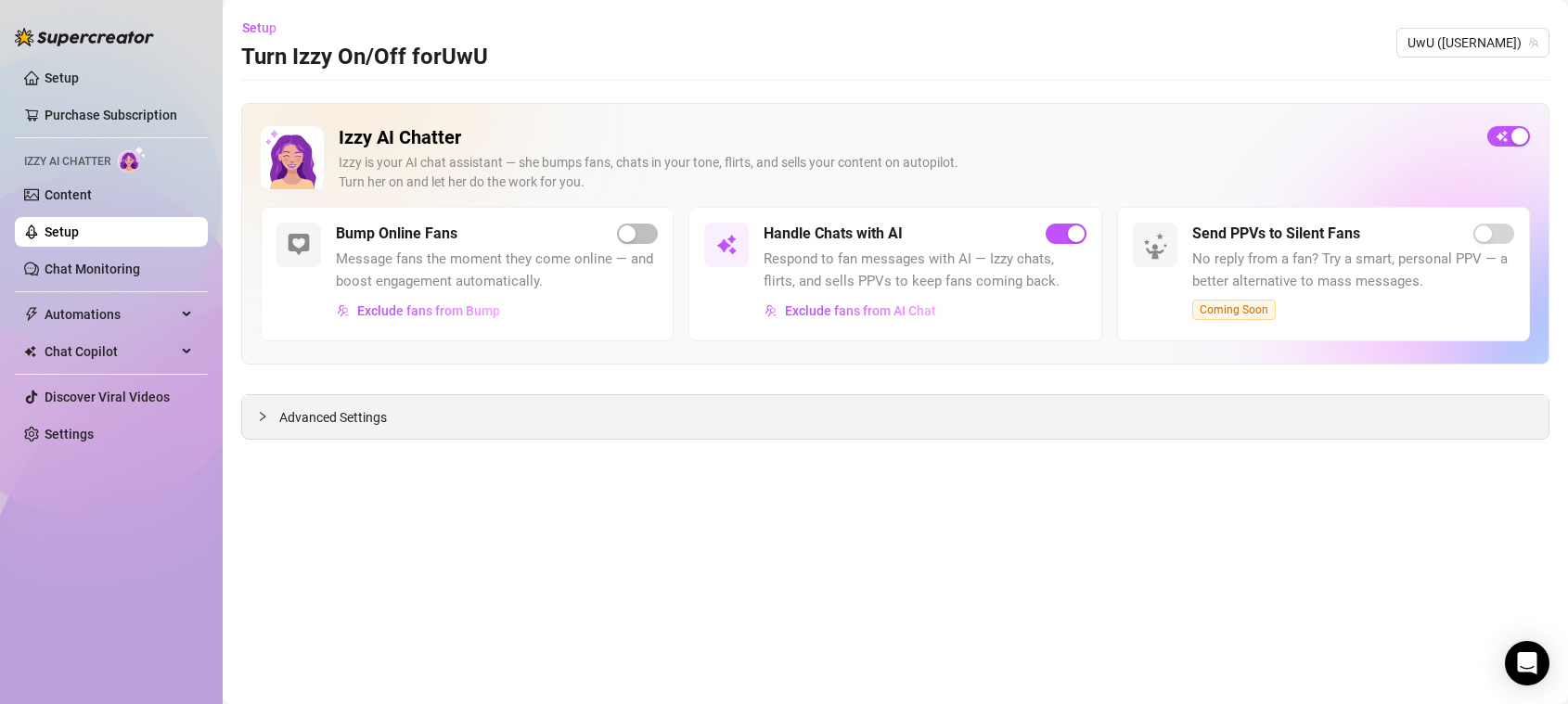 click on "Advanced Settings" at bounding box center (333, 417) 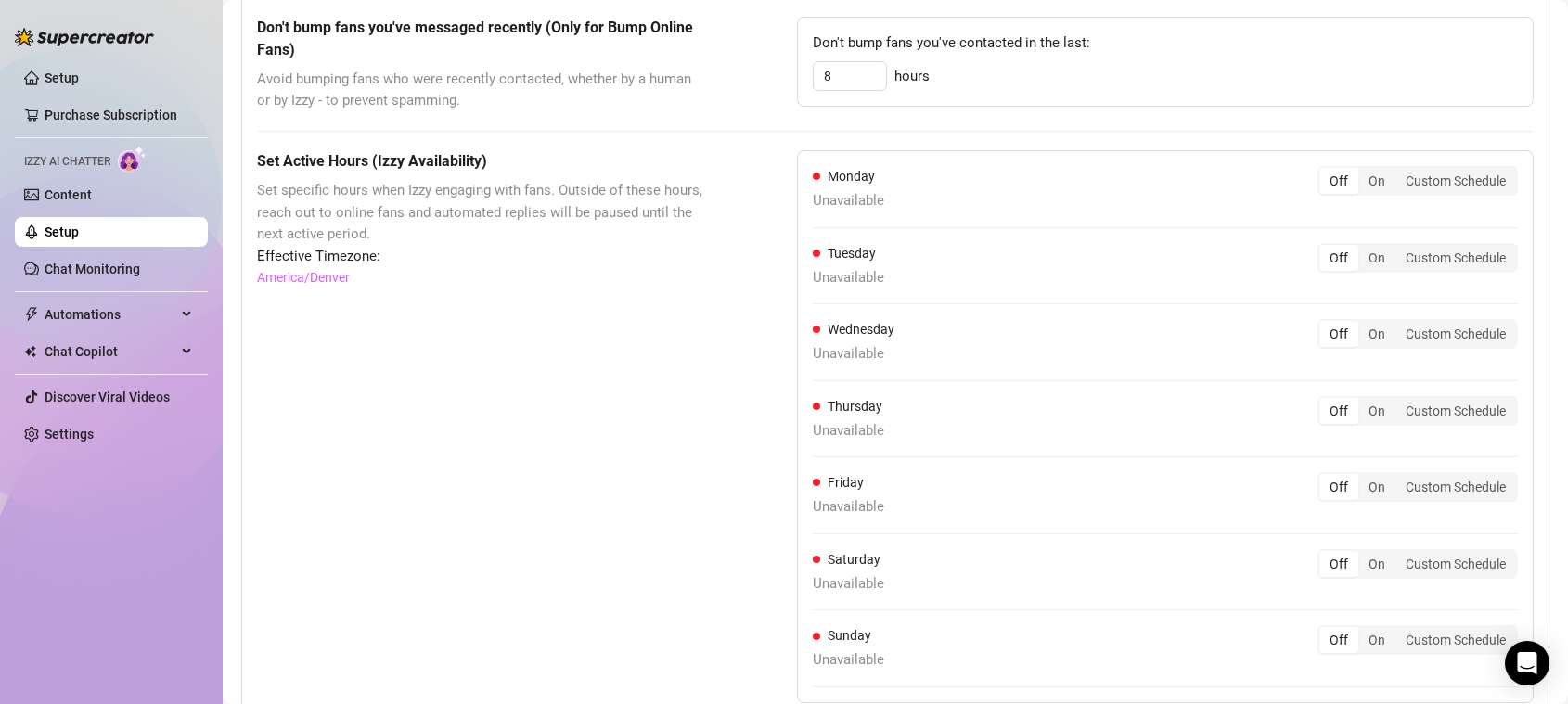 scroll, scrollTop: 848, scrollLeft: 0, axis: vertical 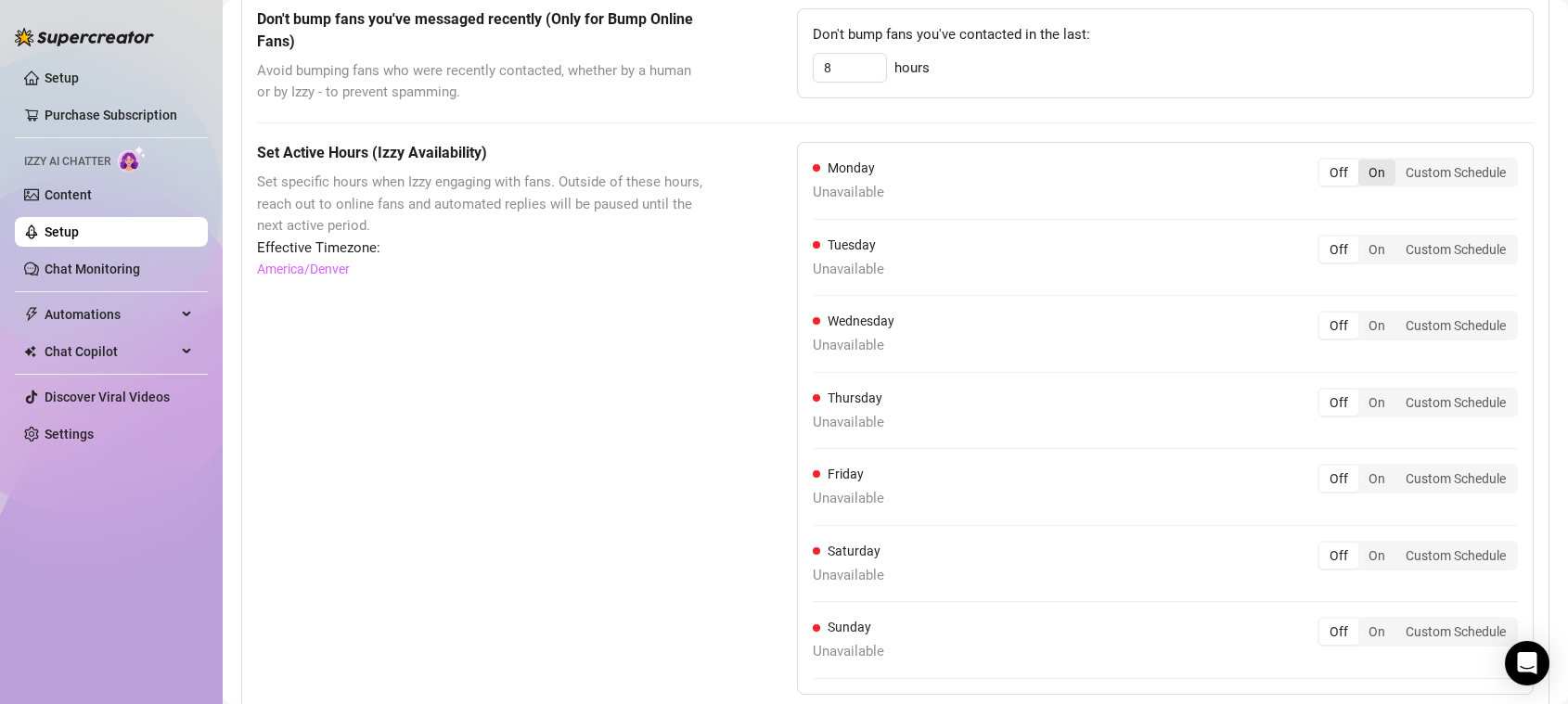click on "On" at bounding box center (1377, 173) 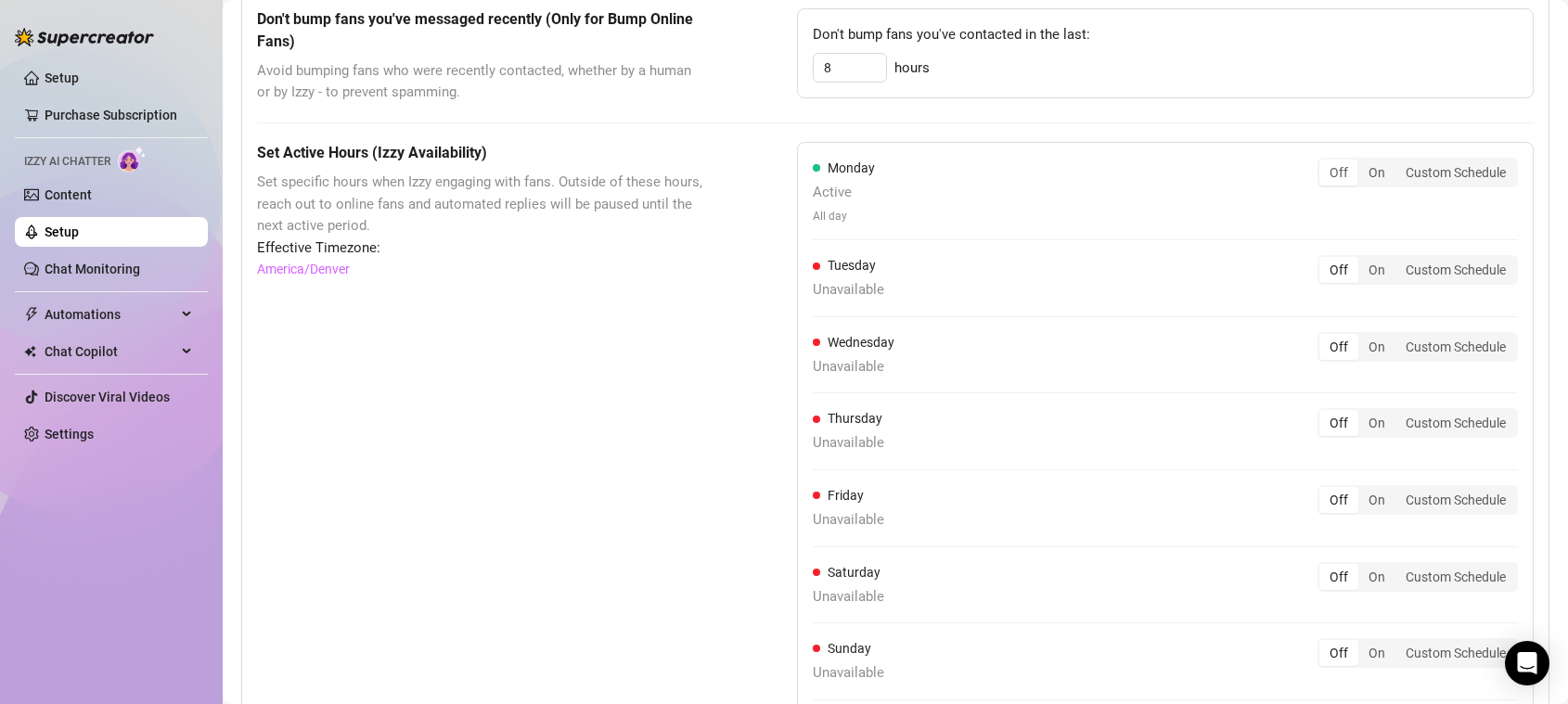 drag, startPoint x: 1369, startPoint y: 230, endPoint x: 1367, endPoint y: 239, distance: 9.219544 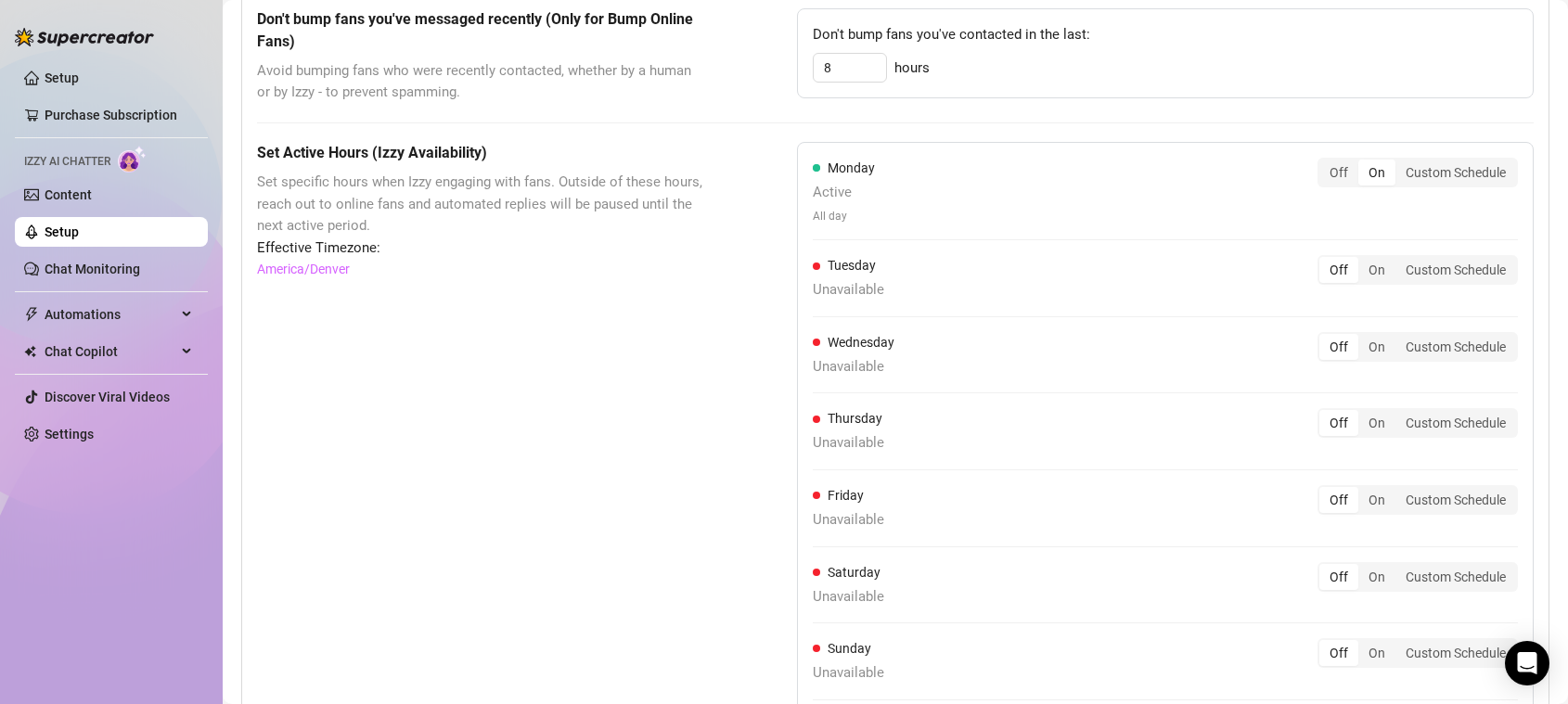 drag, startPoint x: 1364, startPoint y: 267, endPoint x: 1370, endPoint y: 283, distance: 17.088007 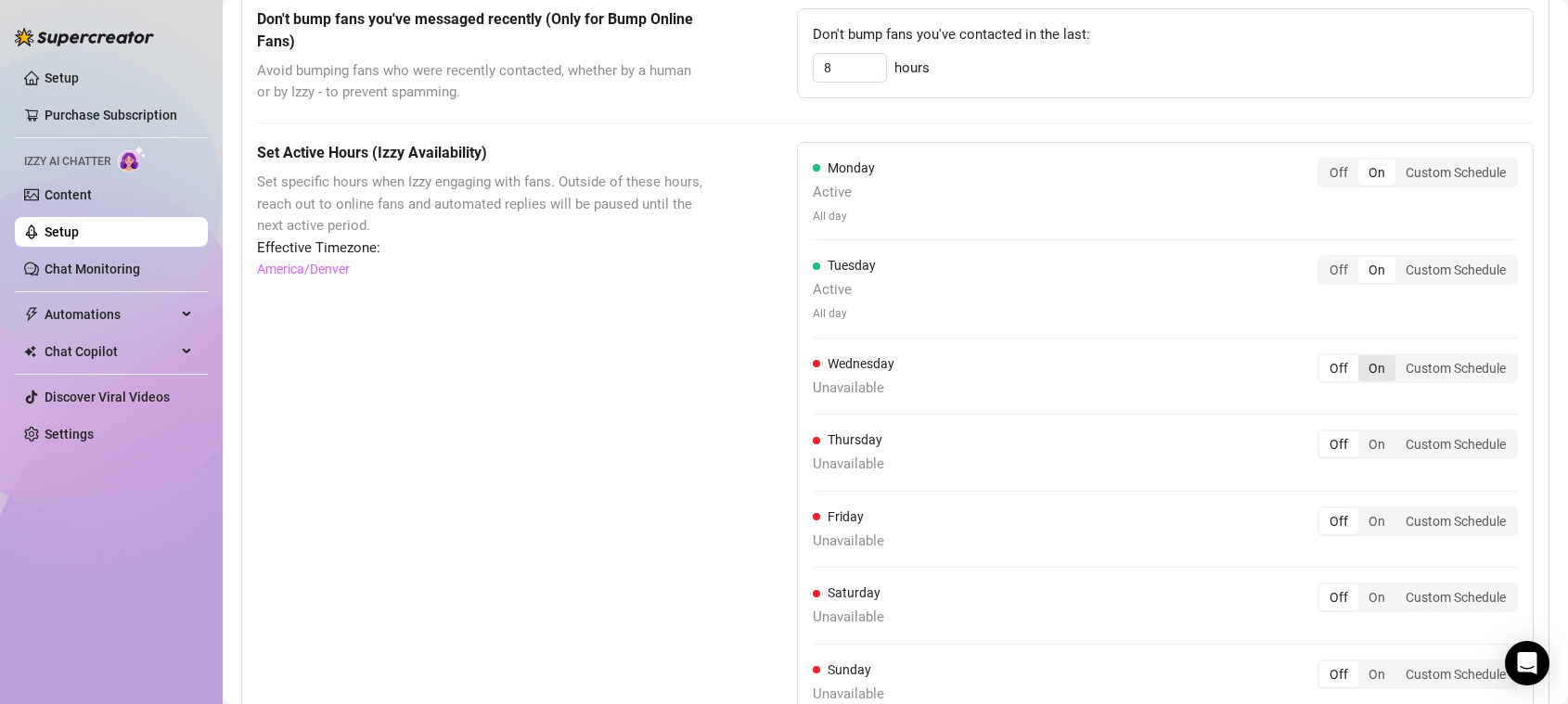 click on "On" at bounding box center [1377, 368] 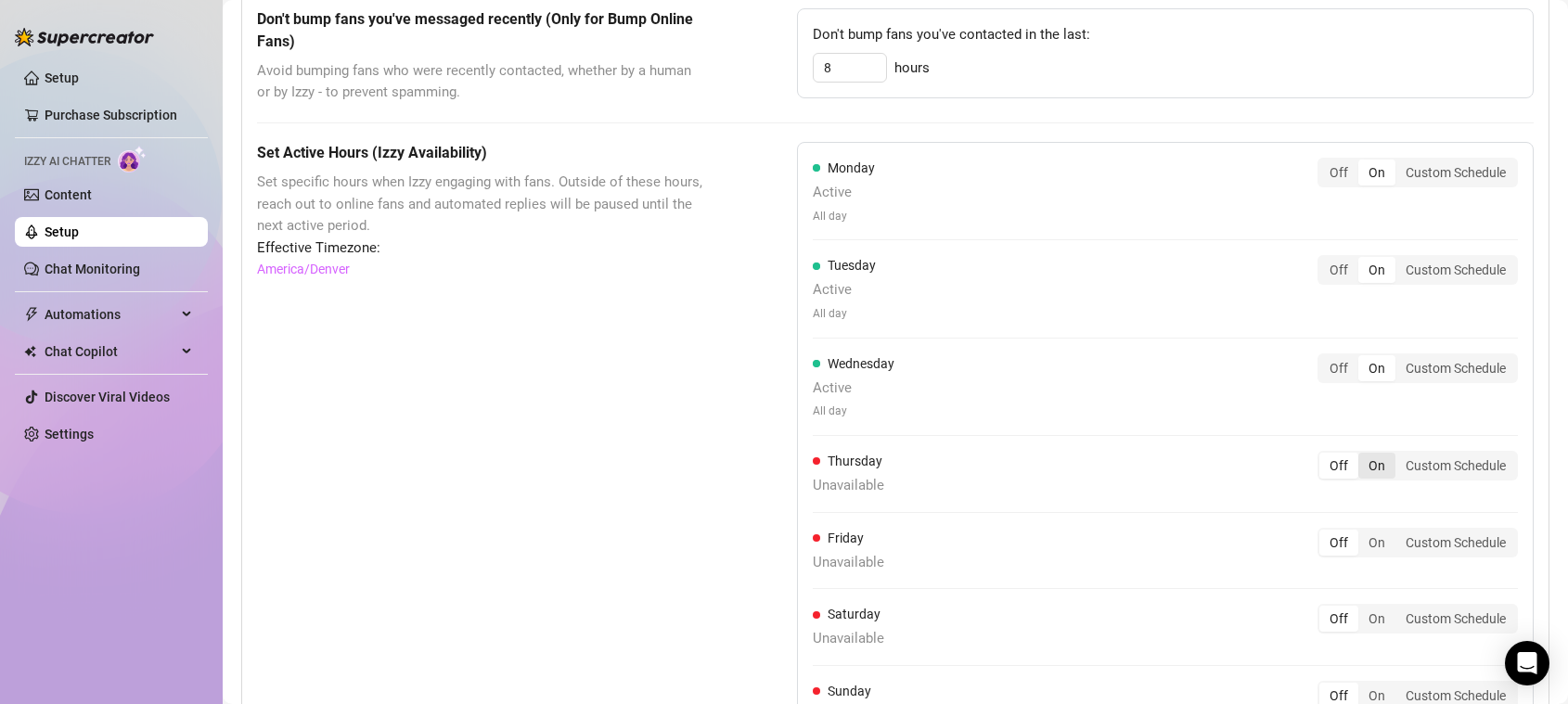 click on "On" at bounding box center (1377, 466) 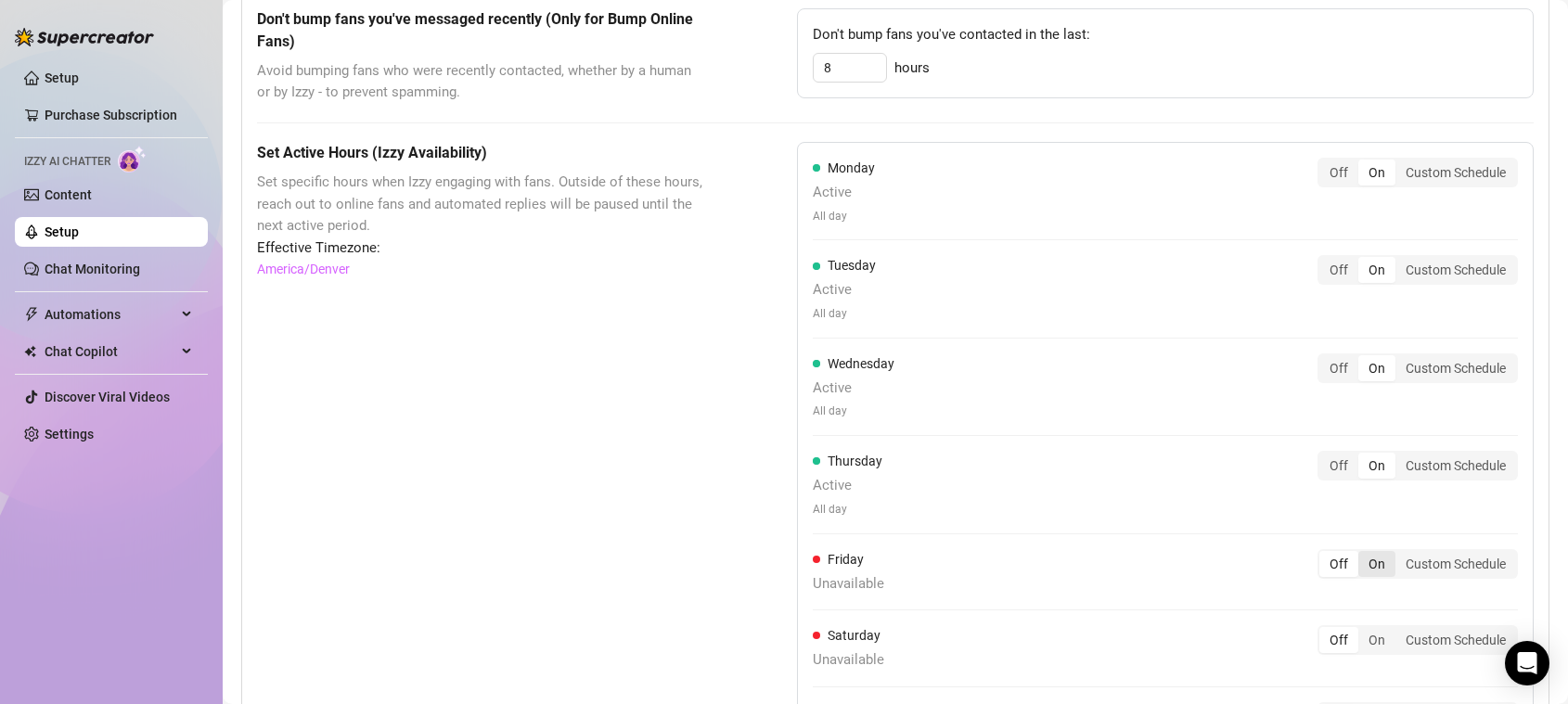 click on "On" at bounding box center (1377, 564) 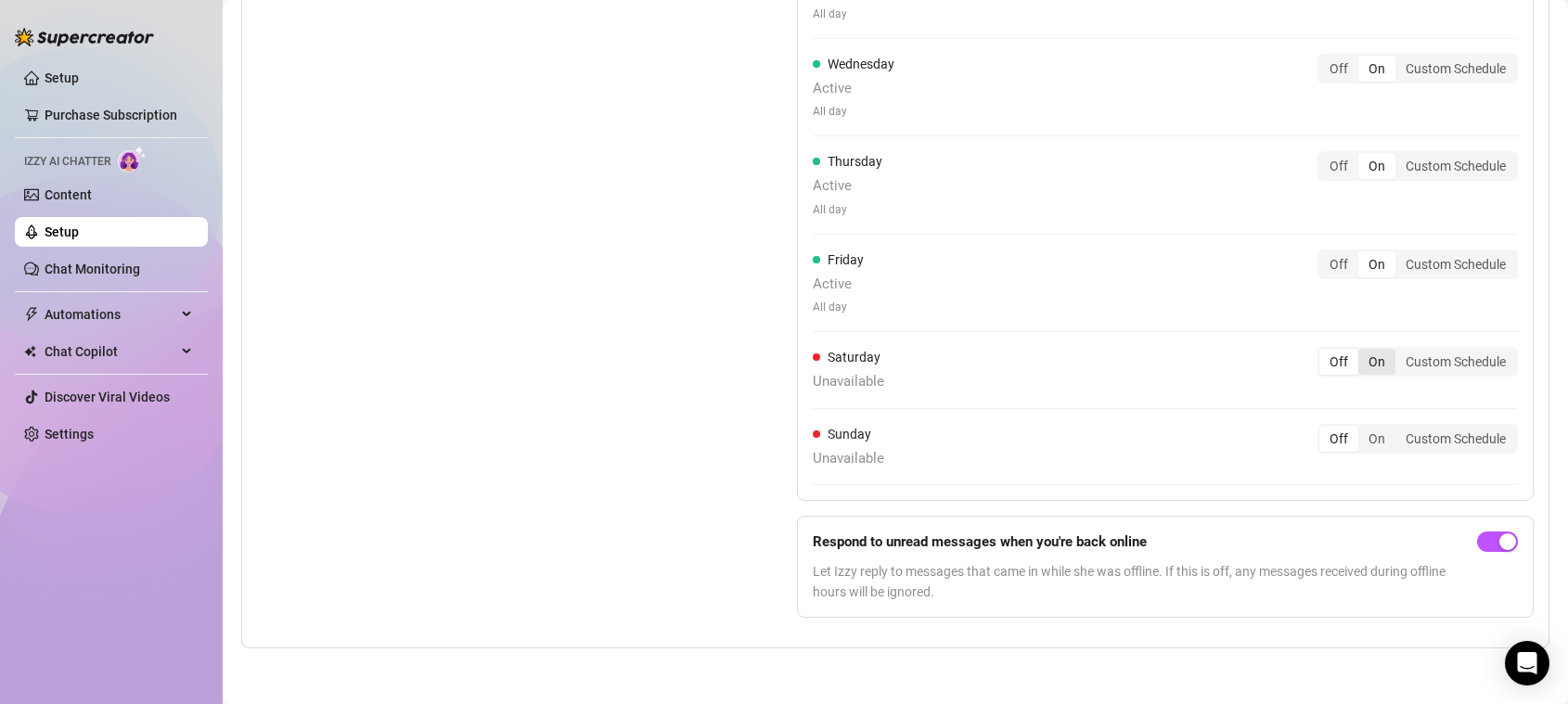 click on "On" at bounding box center [1377, 362] 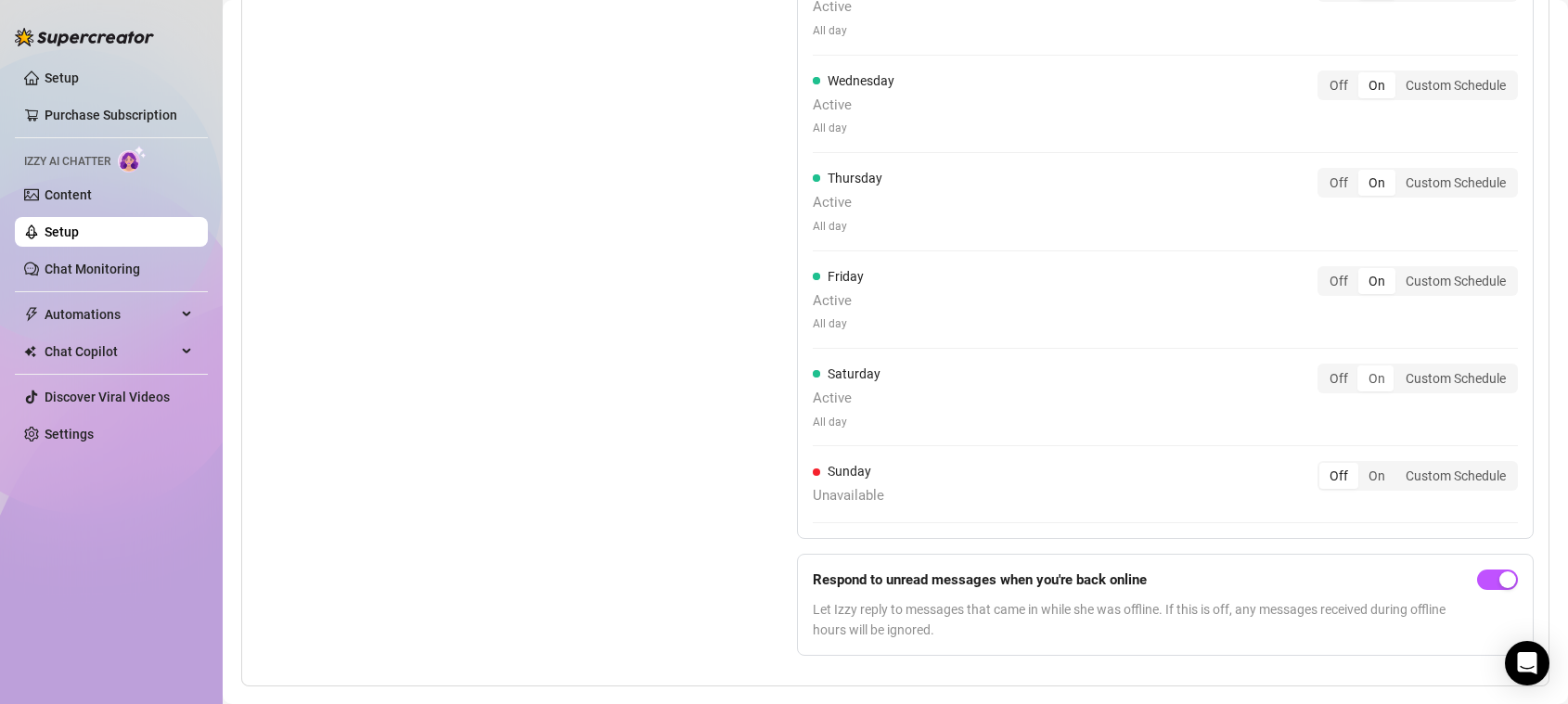 scroll, scrollTop: 1147, scrollLeft: 0, axis: vertical 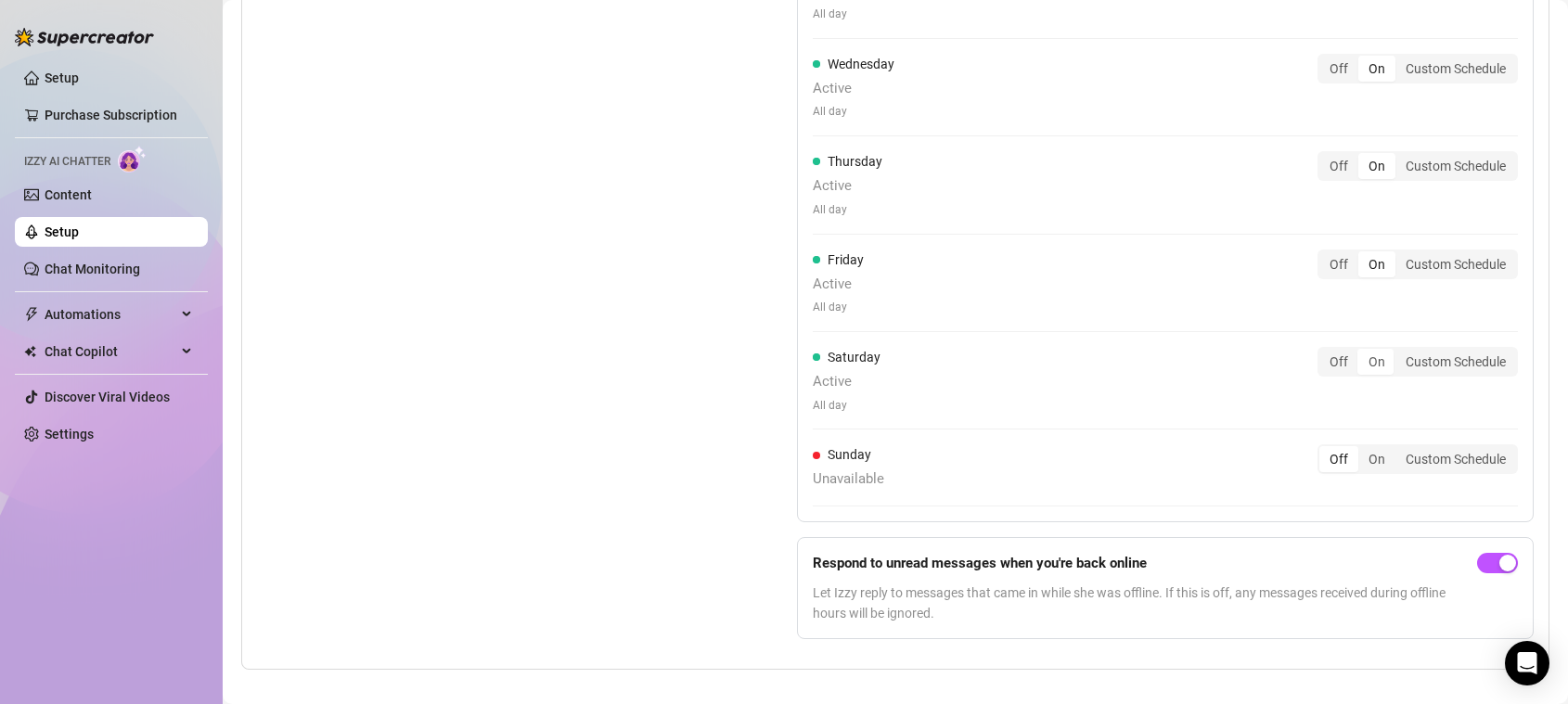 click on "Monday Active All day Off On Custom Schedule Tuesday Active All day Off On Custom Schedule Wednesday Active All day Off On Custom Schedule Thursday Active All day Off On Custom Schedule Friday Active All day Off On Custom Schedule Saturday Active All day Off On Custom Schedule Sunday Unavailable Off On Custom Schedule" at bounding box center [1165, 182] 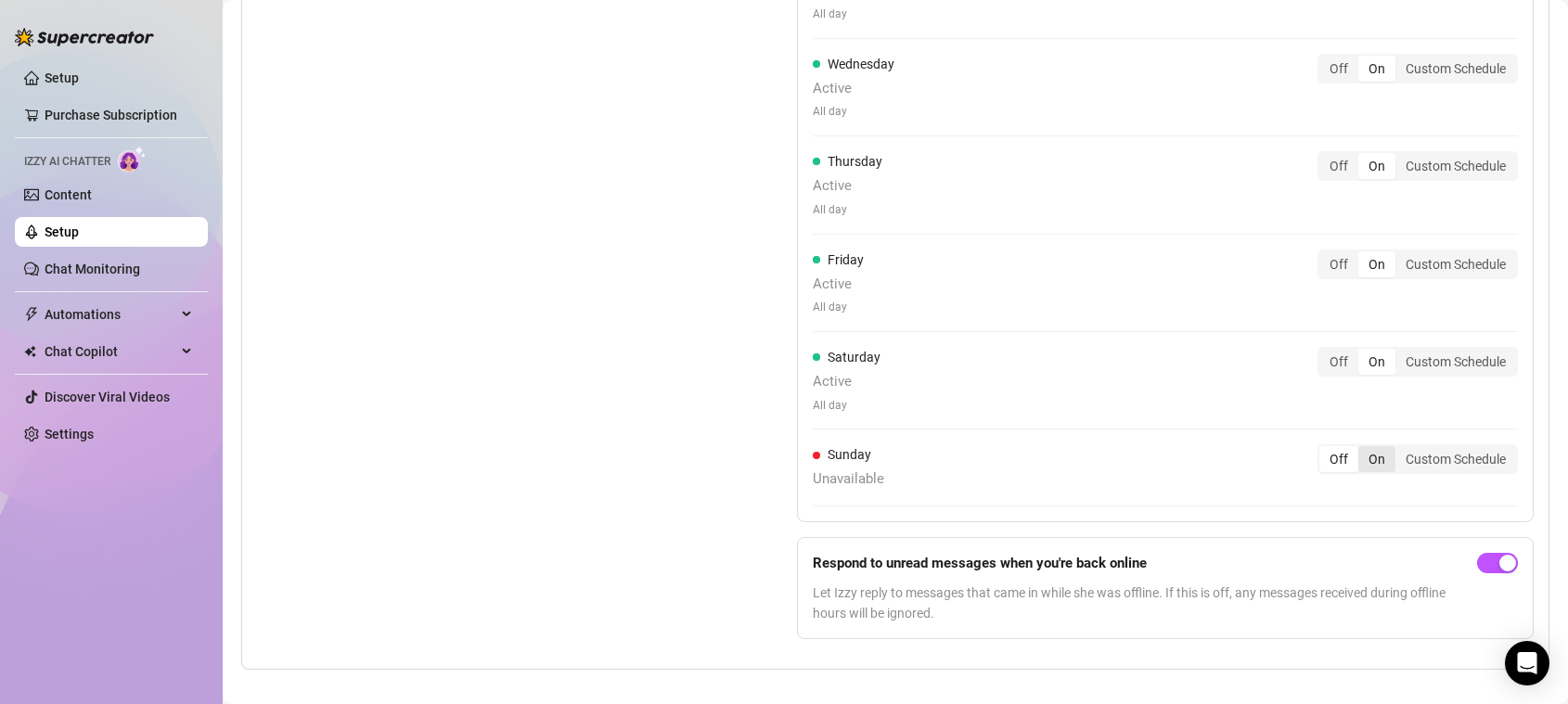 click on "On" at bounding box center [1377, 459] 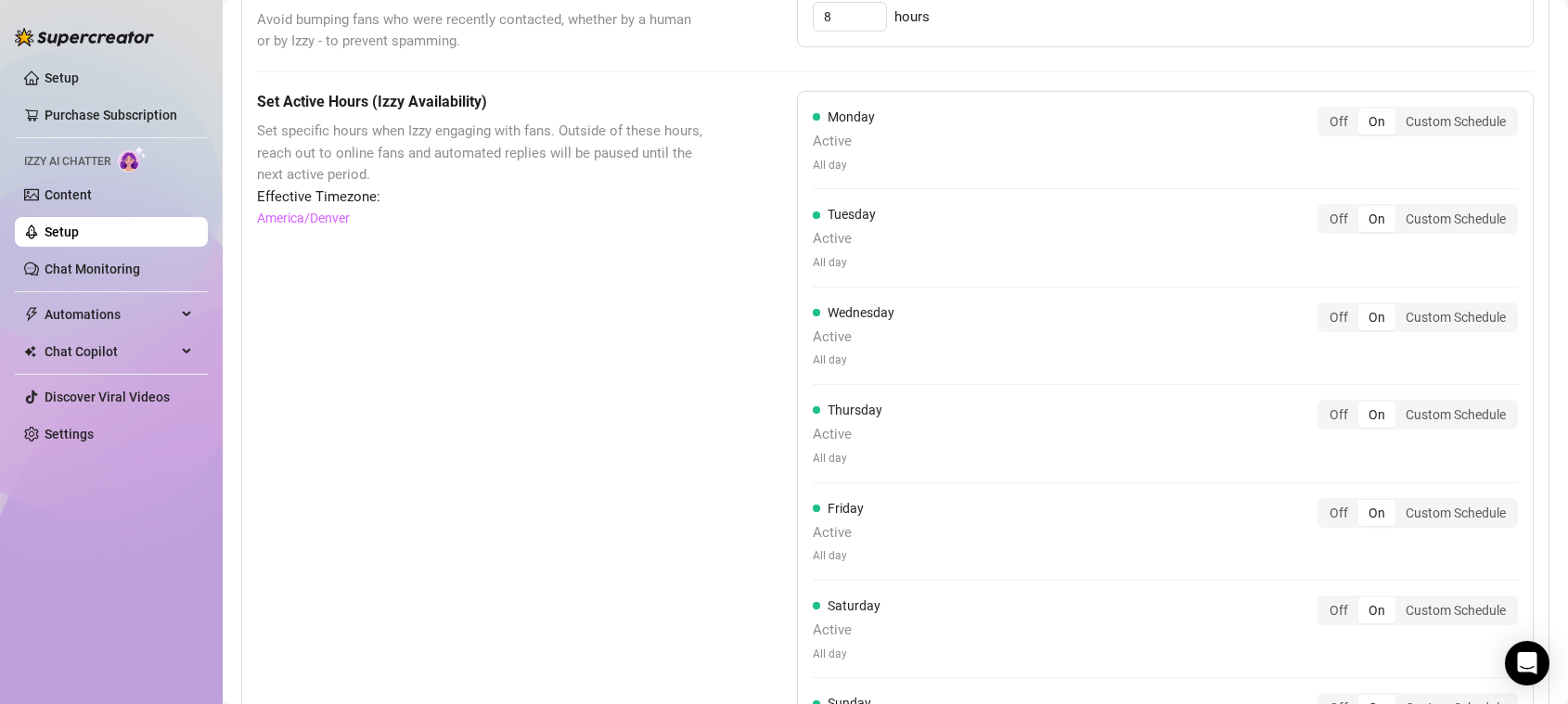 scroll, scrollTop: 0, scrollLeft: 0, axis: both 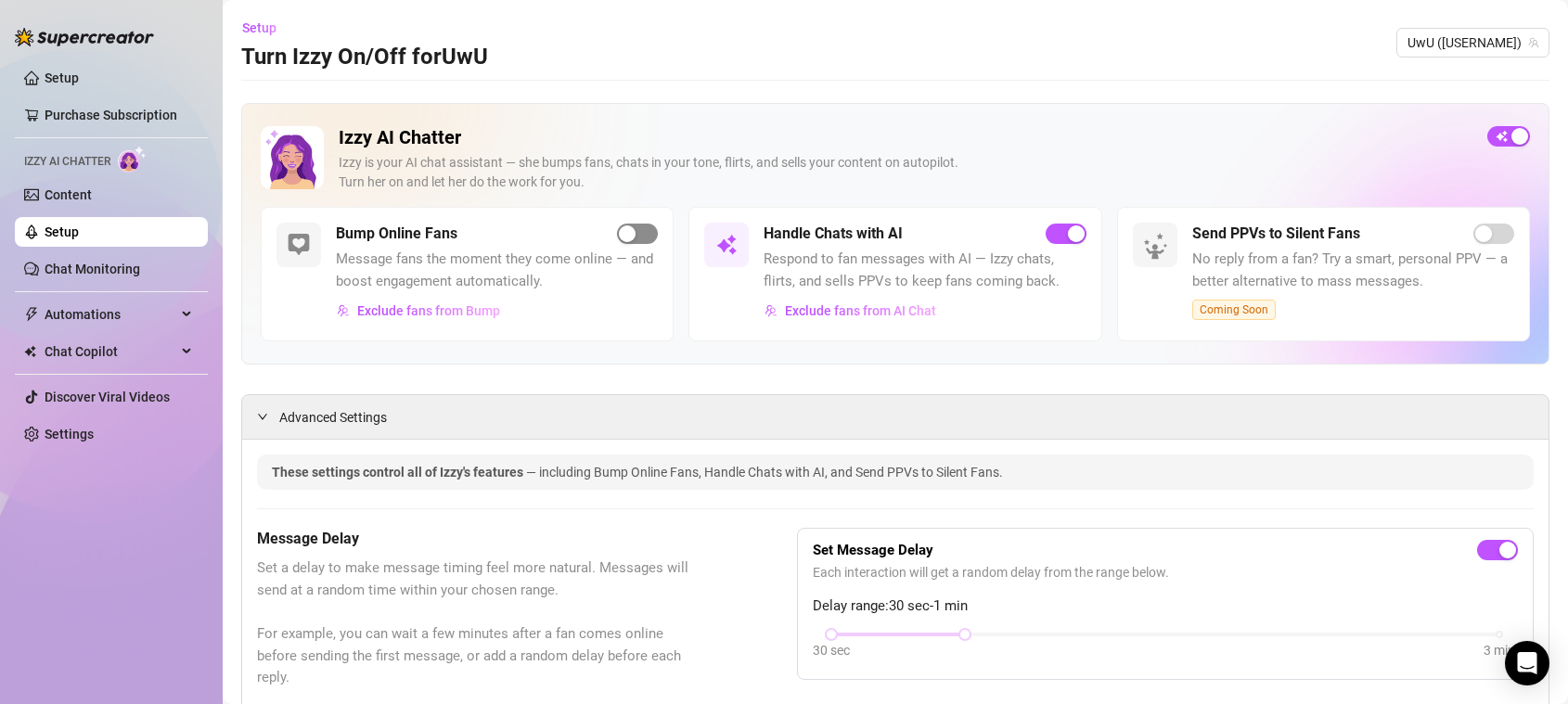 click at bounding box center (637, 234) 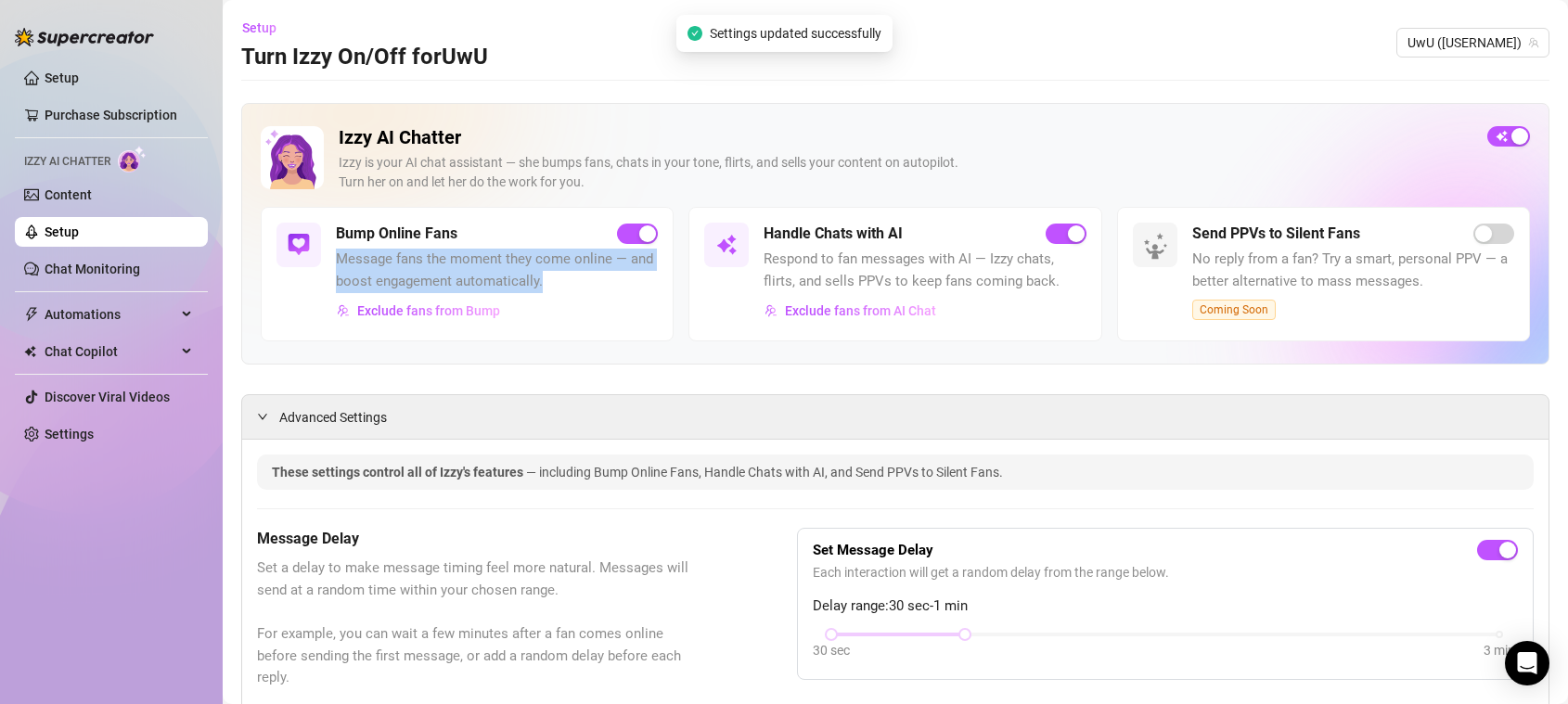 drag, startPoint x: 452, startPoint y: 267, endPoint x: 340, endPoint y: 256, distance: 112.53888 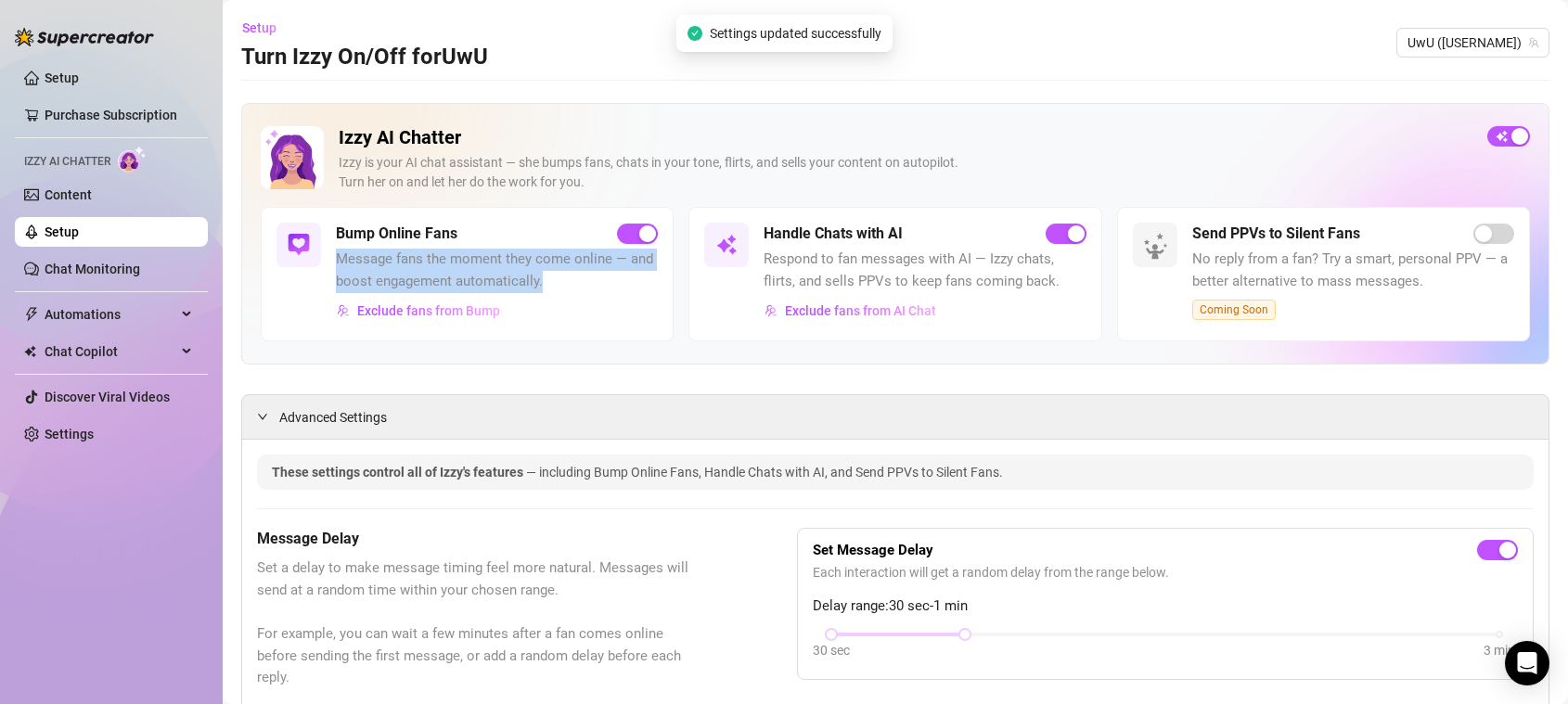 click on "Message fans the moment they come online — and boost engagement automatically." at bounding box center (496, 270) 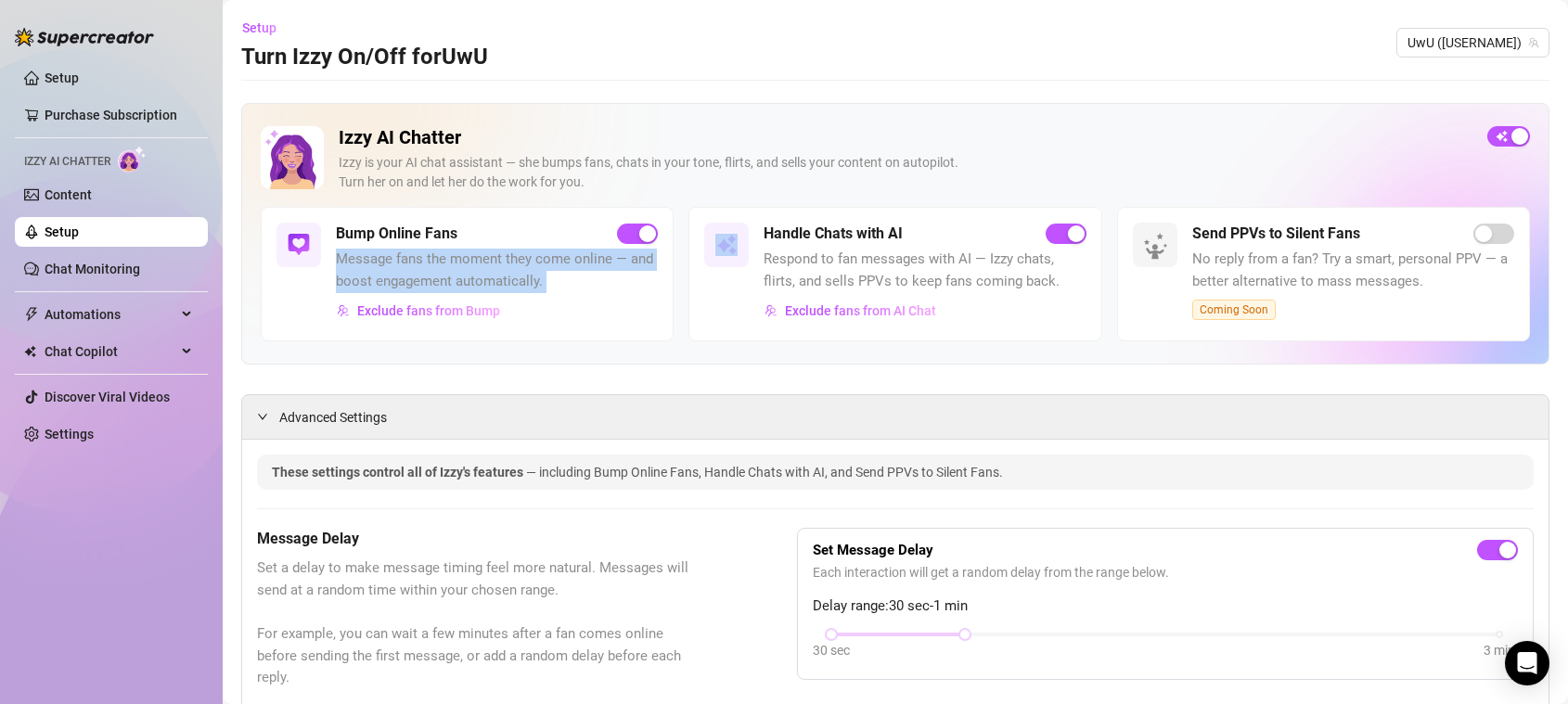 drag, startPoint x: 338, startPoint y: 255, endPoint x: 590, endPoint y: 278, distance: 253.04743 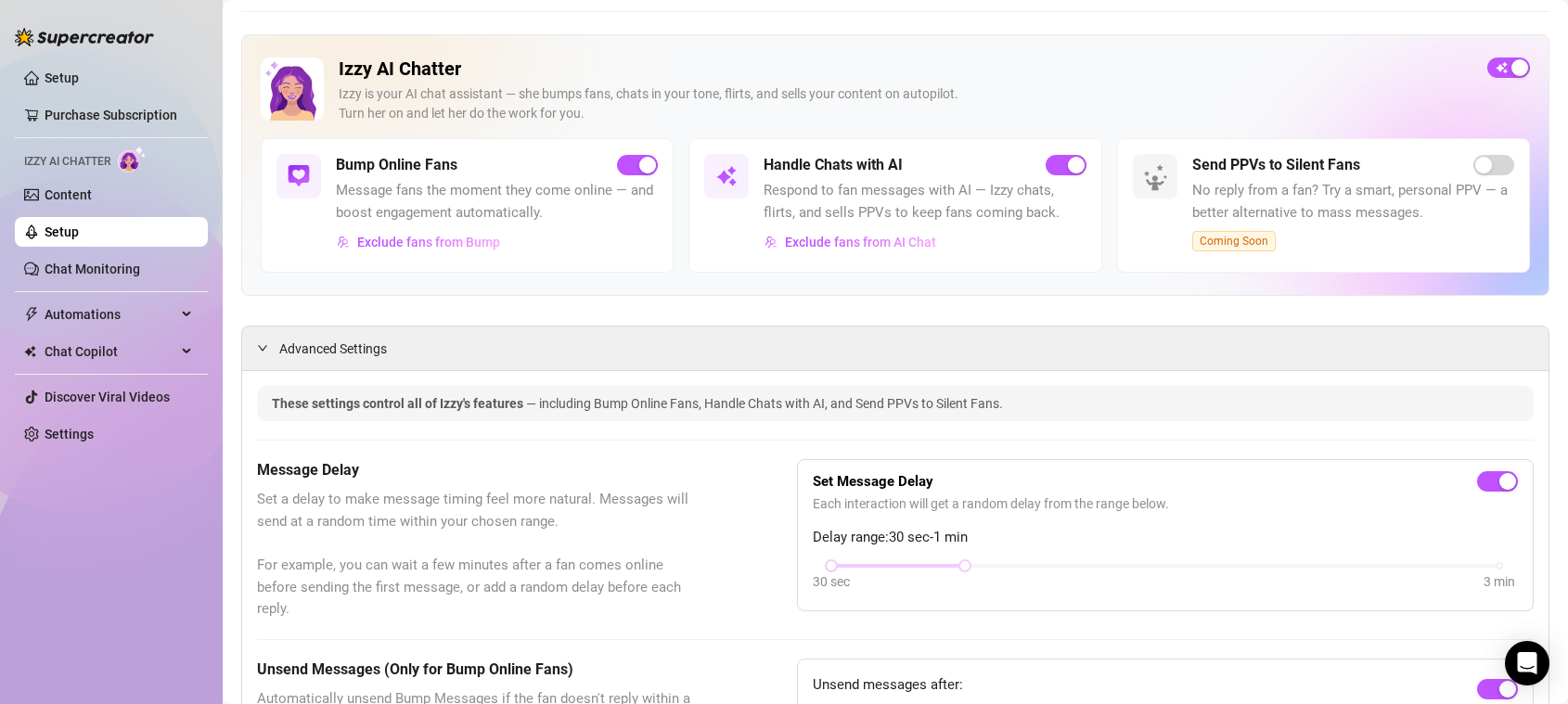 scroll, scrollTop: 0, scrollLeft: 0, axis: both 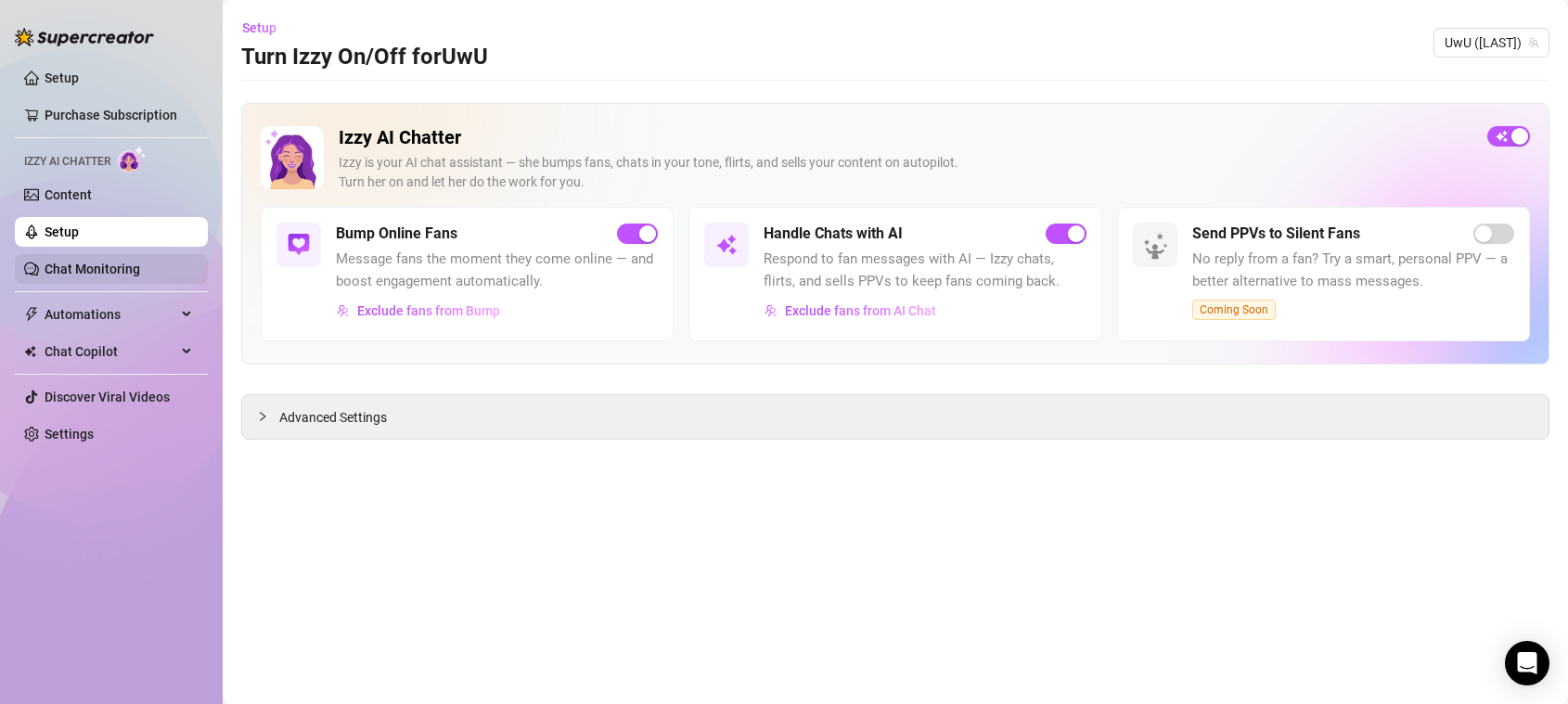 click on "Chat Monitoring" at bounding box center [92, 269] 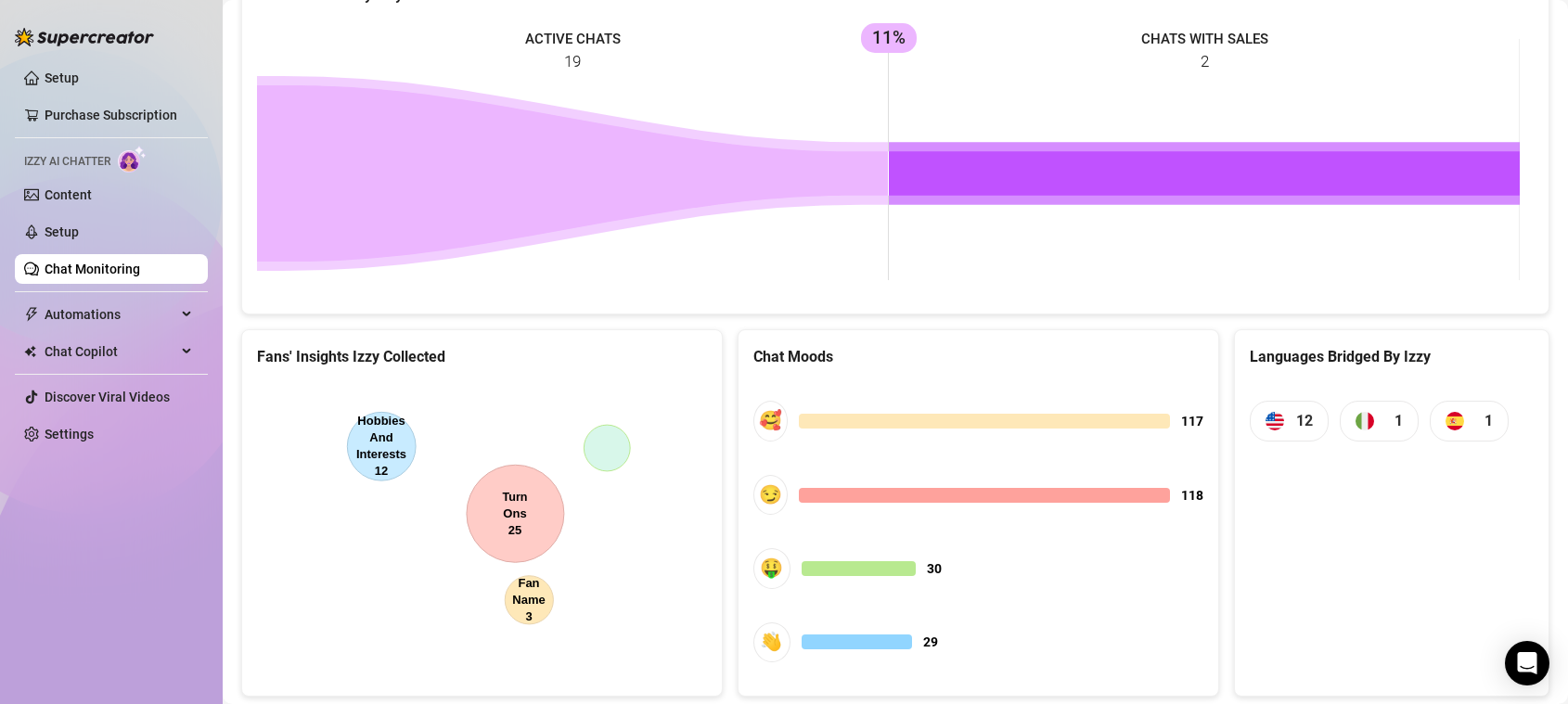 scroll, scrollTop: 886, scrollLeft: 0, axis: vertical 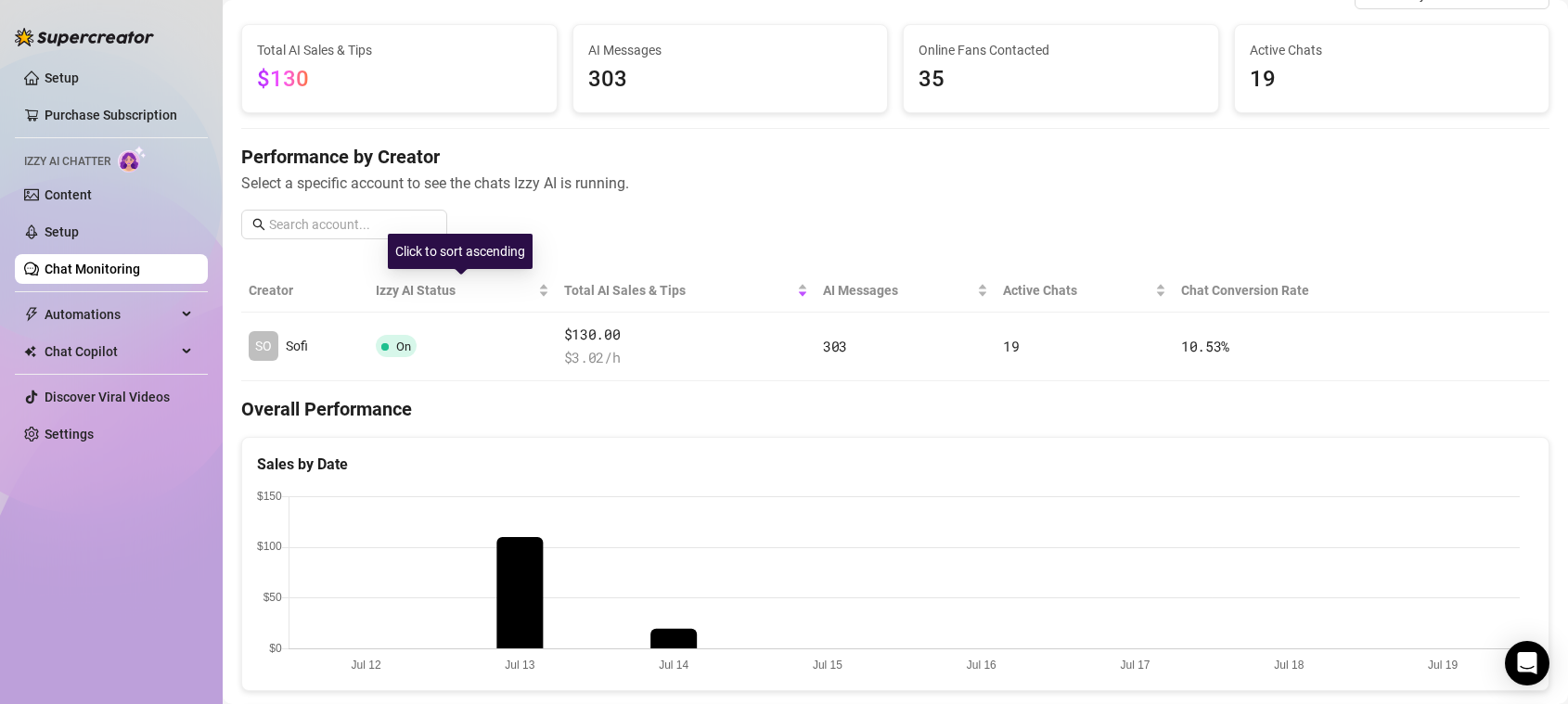 click on "Performance by Creator Select a specific account to see the chats Izzy AI is running." at bounding box center (895, 198) 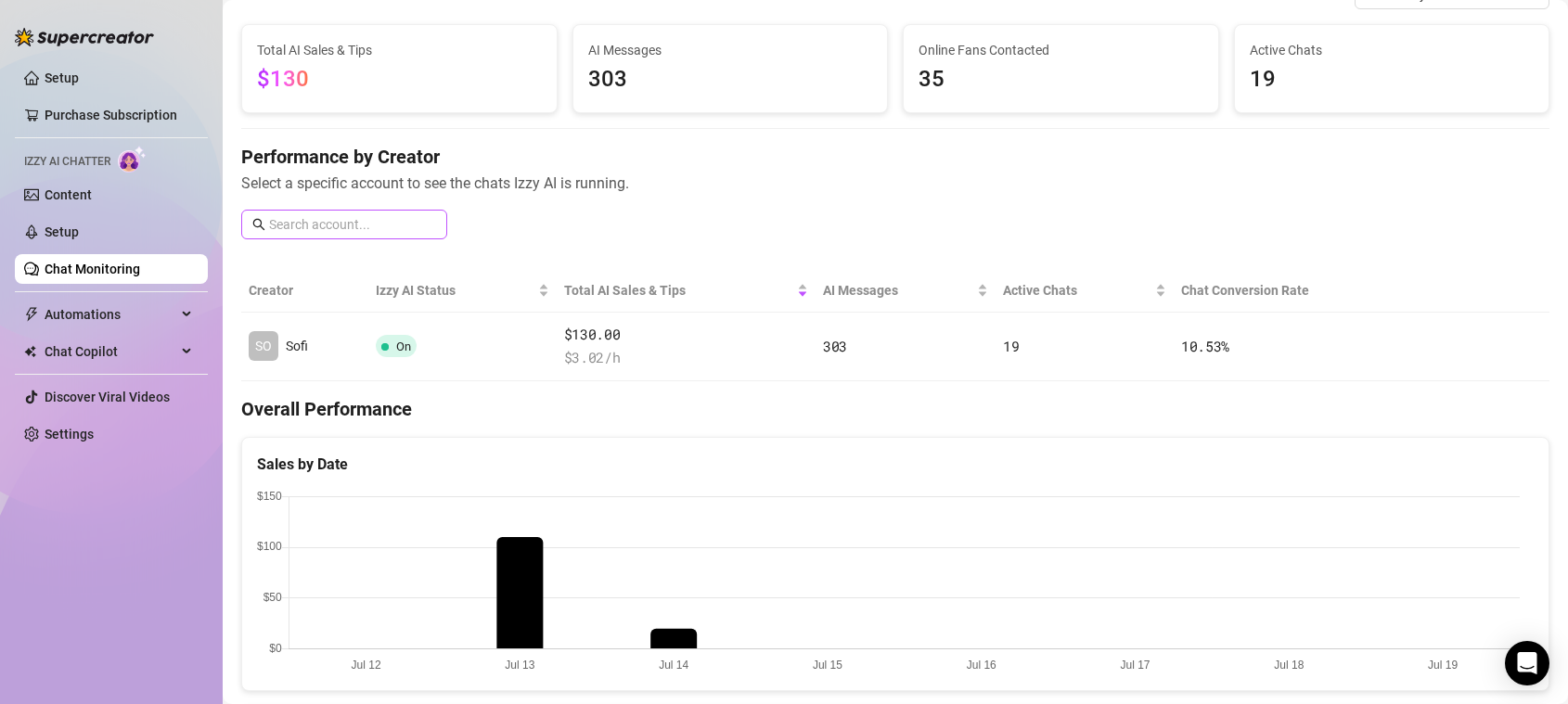 click at bounding box center [344, 224] 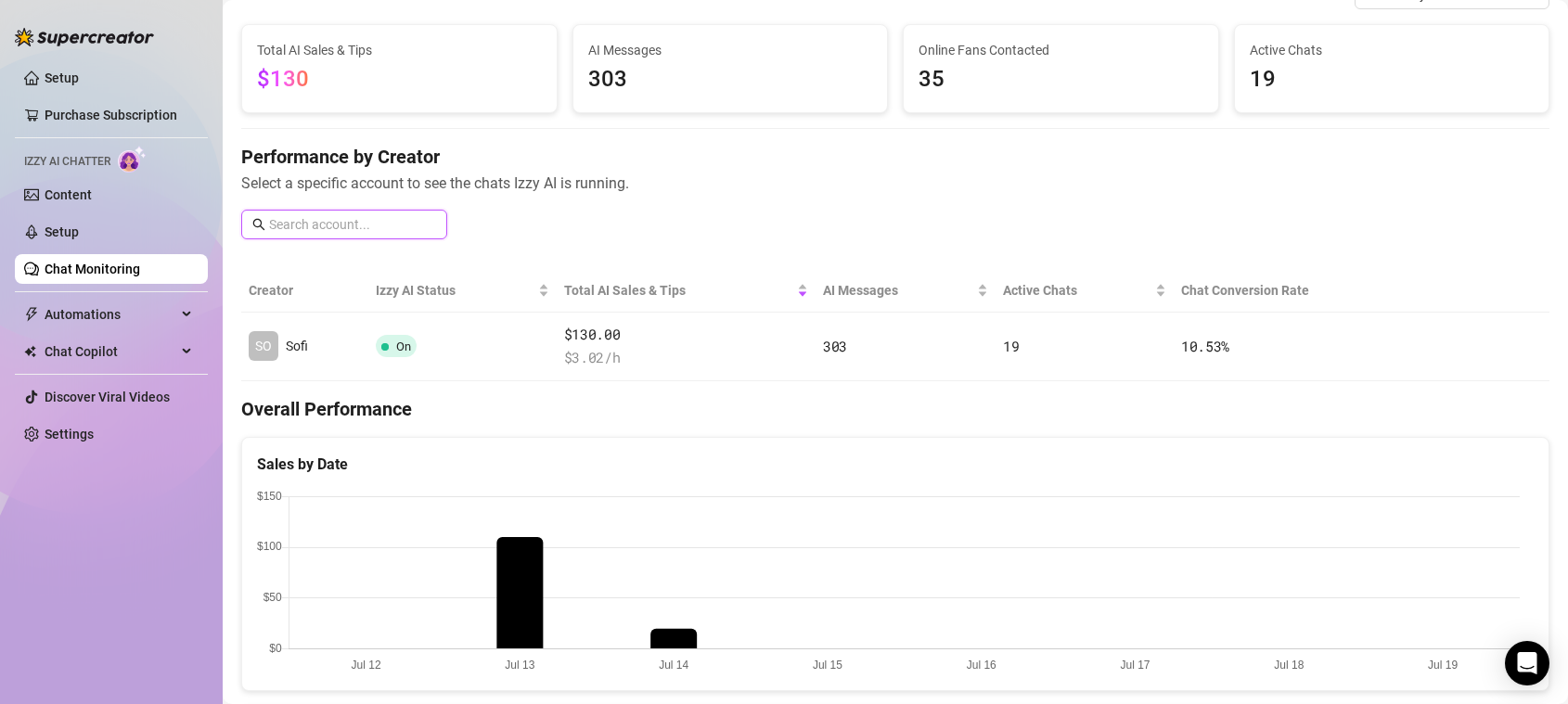 click at bounding box center (353, 224) 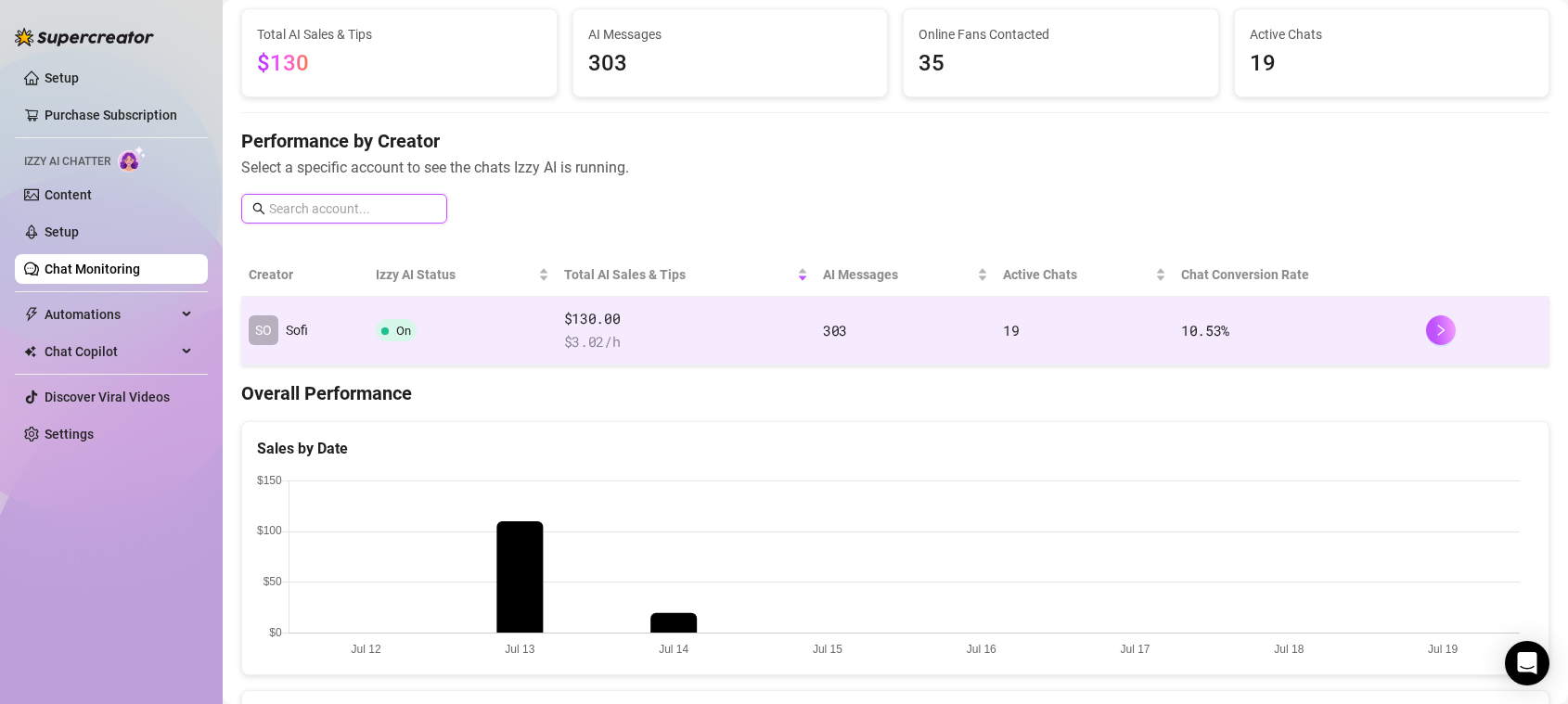 scroll, scrollTop: 125, scrollLeft: 0, axis: vertical 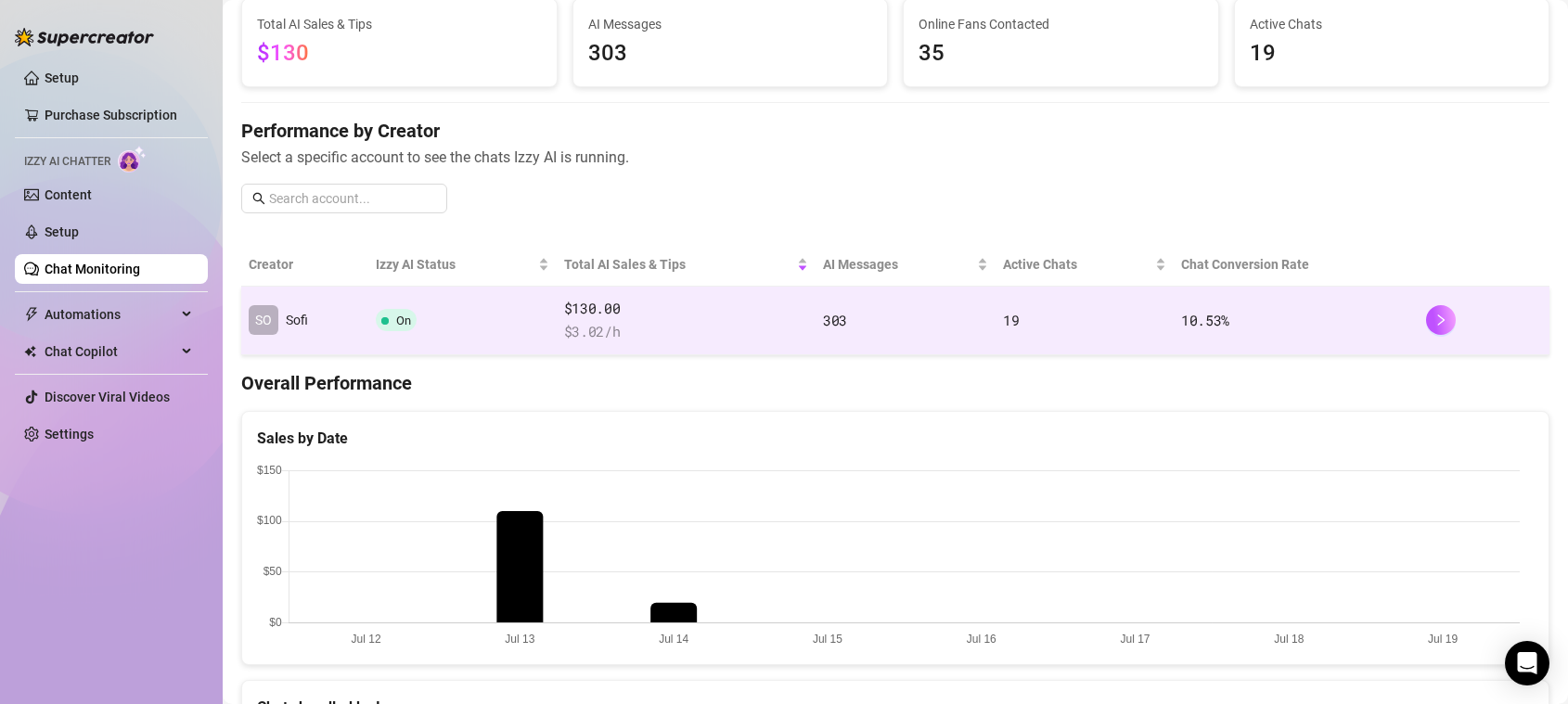 click on "SO Sofi" at bounding box center [304, 321] 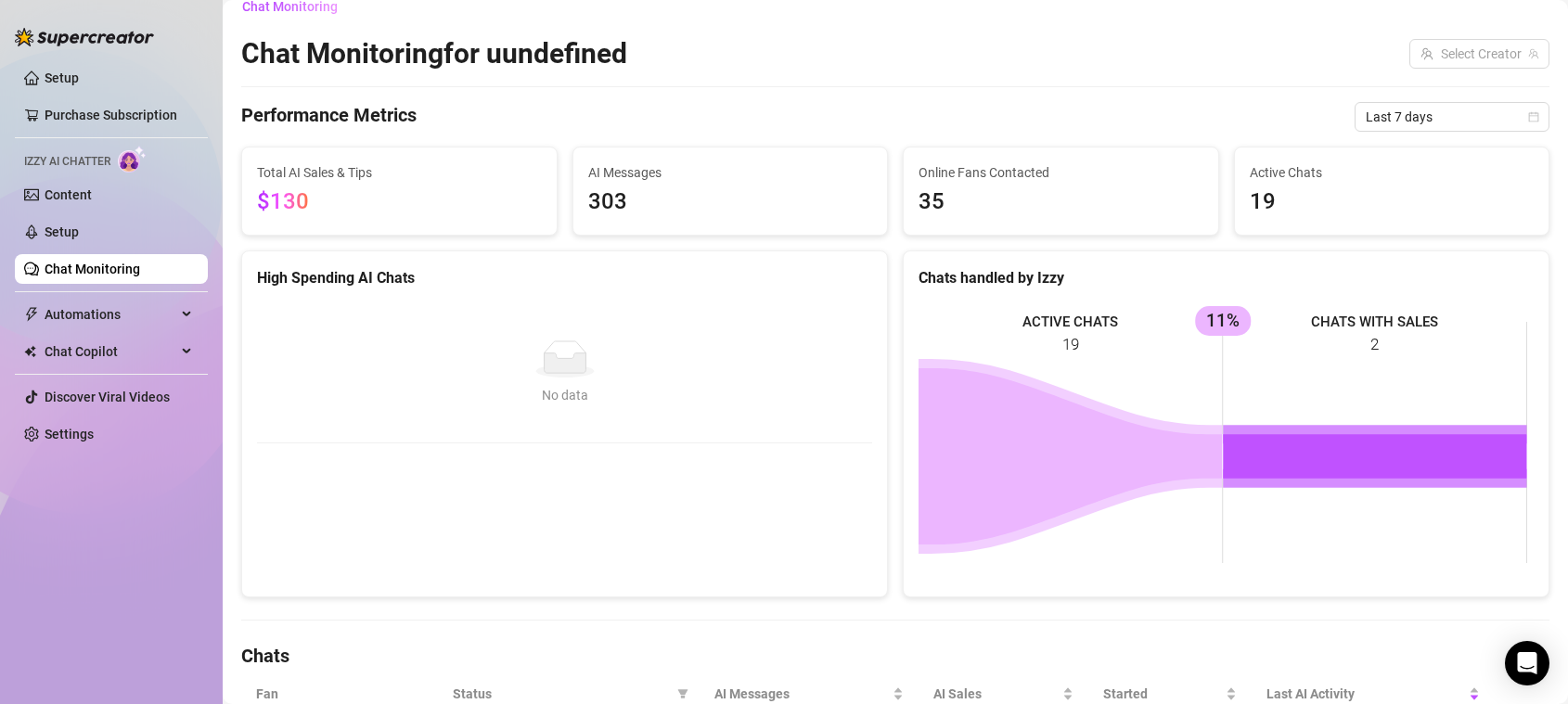 scroll, scrollTop: 0, scrollLeft: 0, axis: both 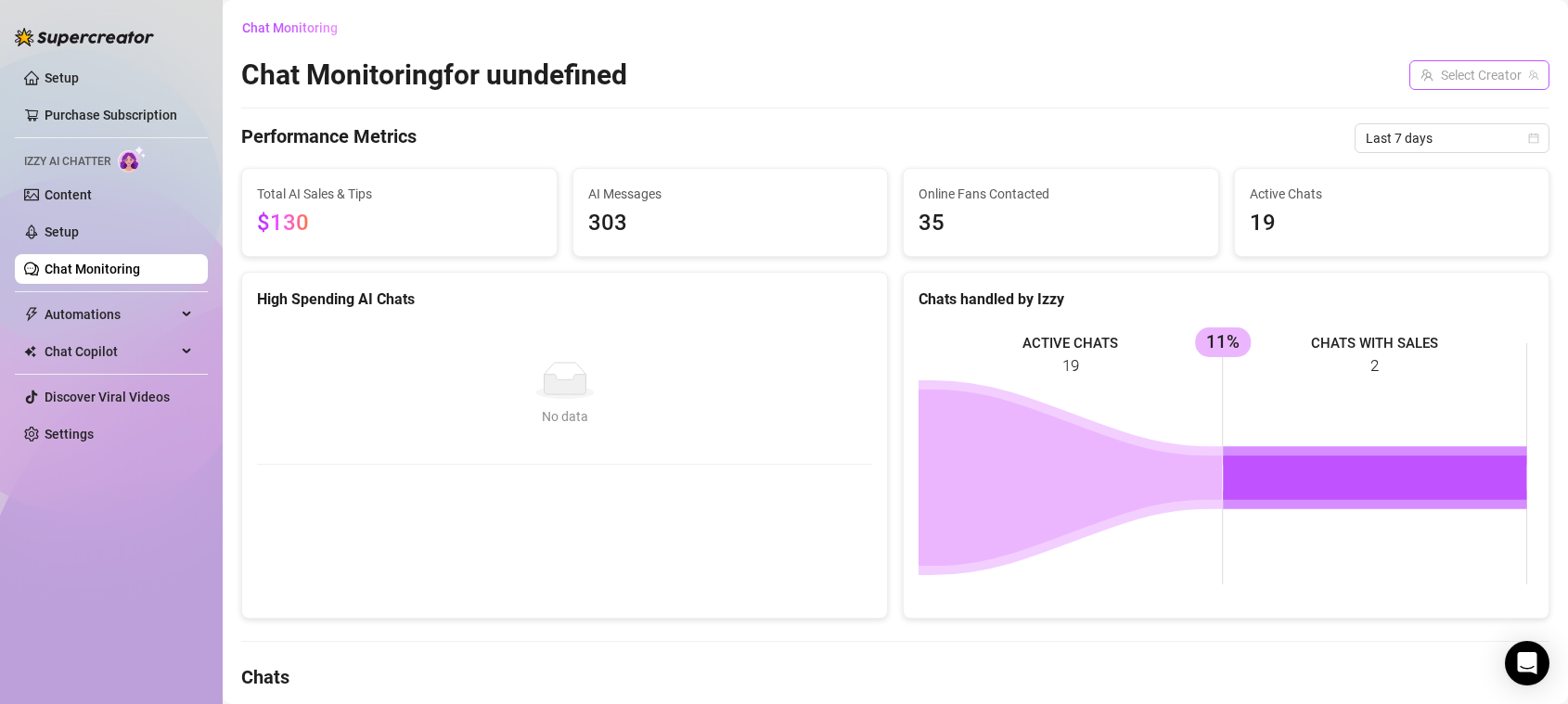 click at bounding box center [1471, 75] 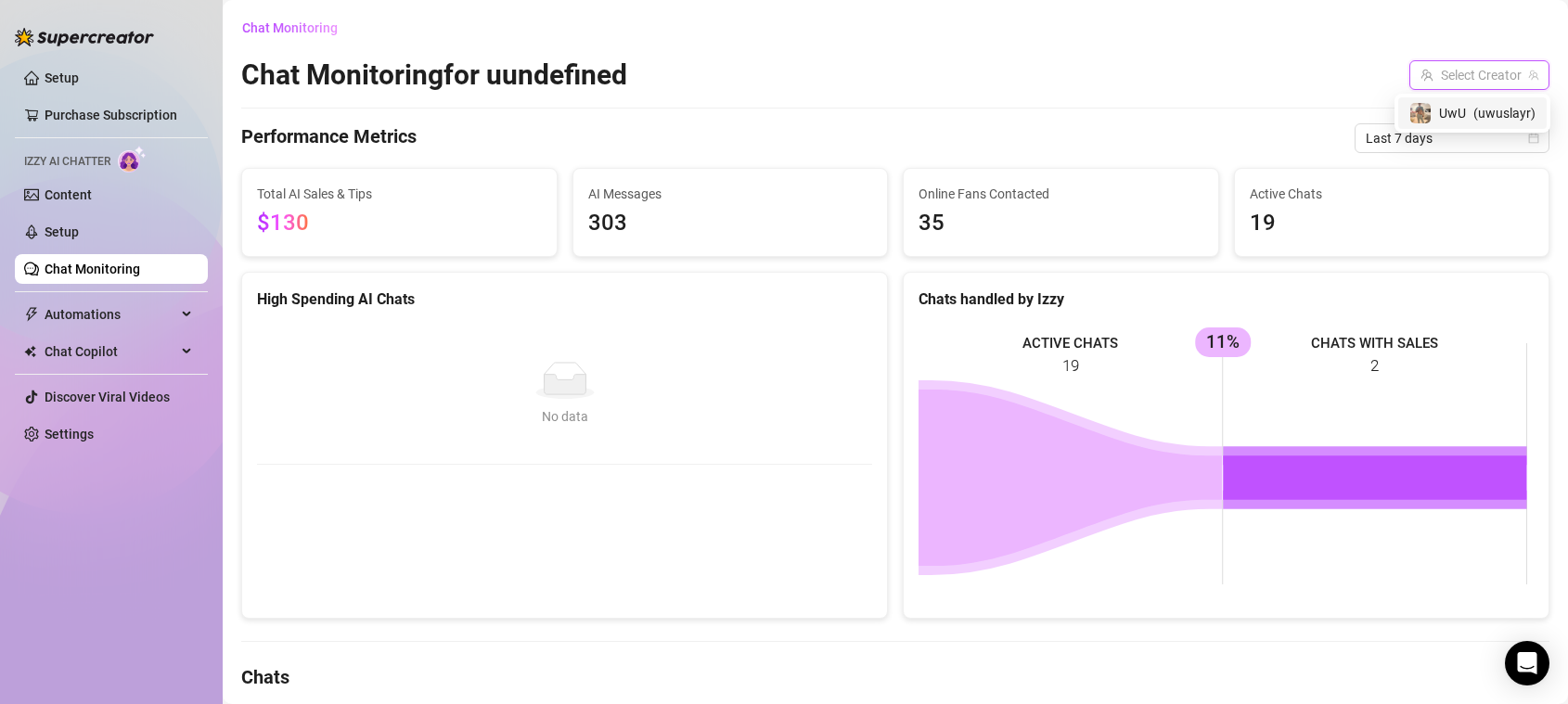 click on "UwU" at bounding box center (1452, 113) 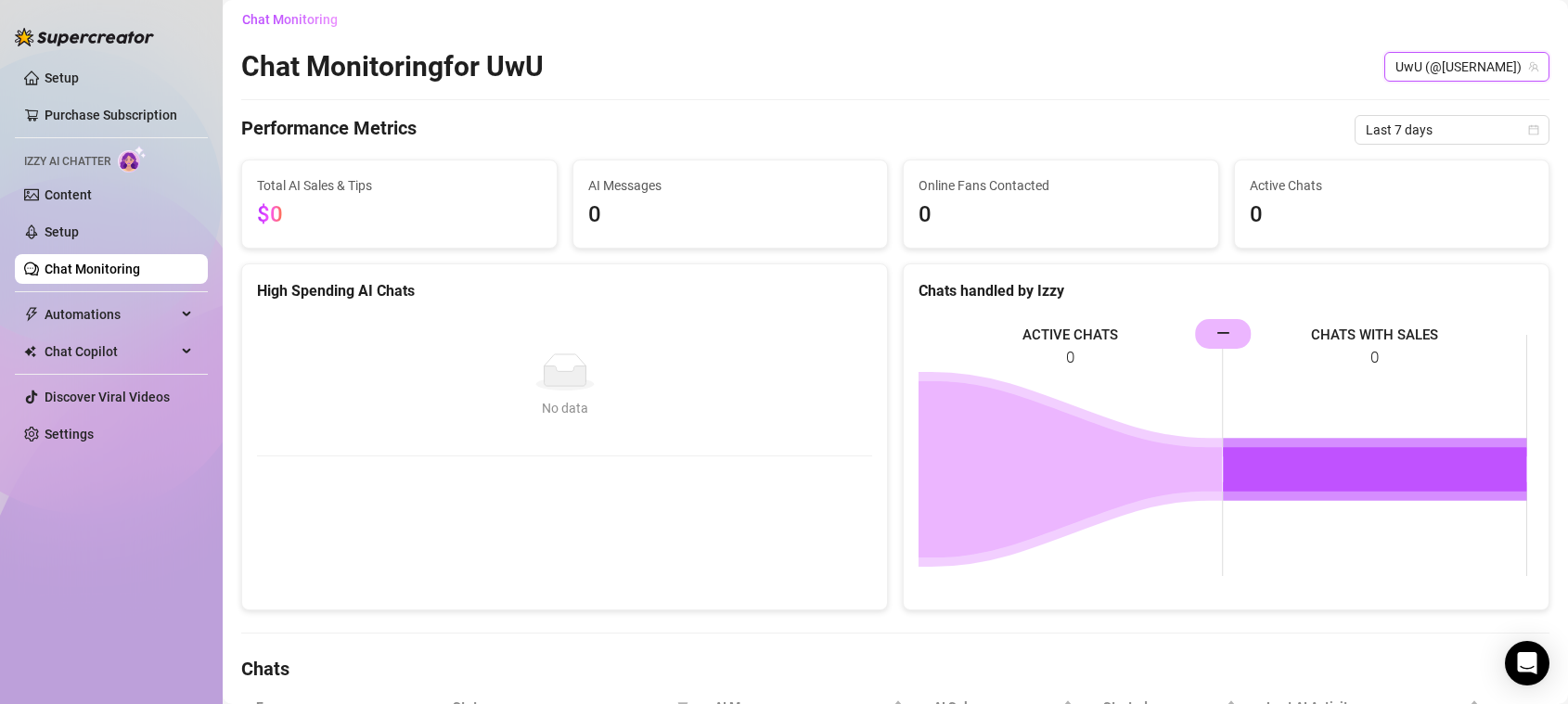 scroll, scrollTop: 0, scrollLeft: 0, axis: both 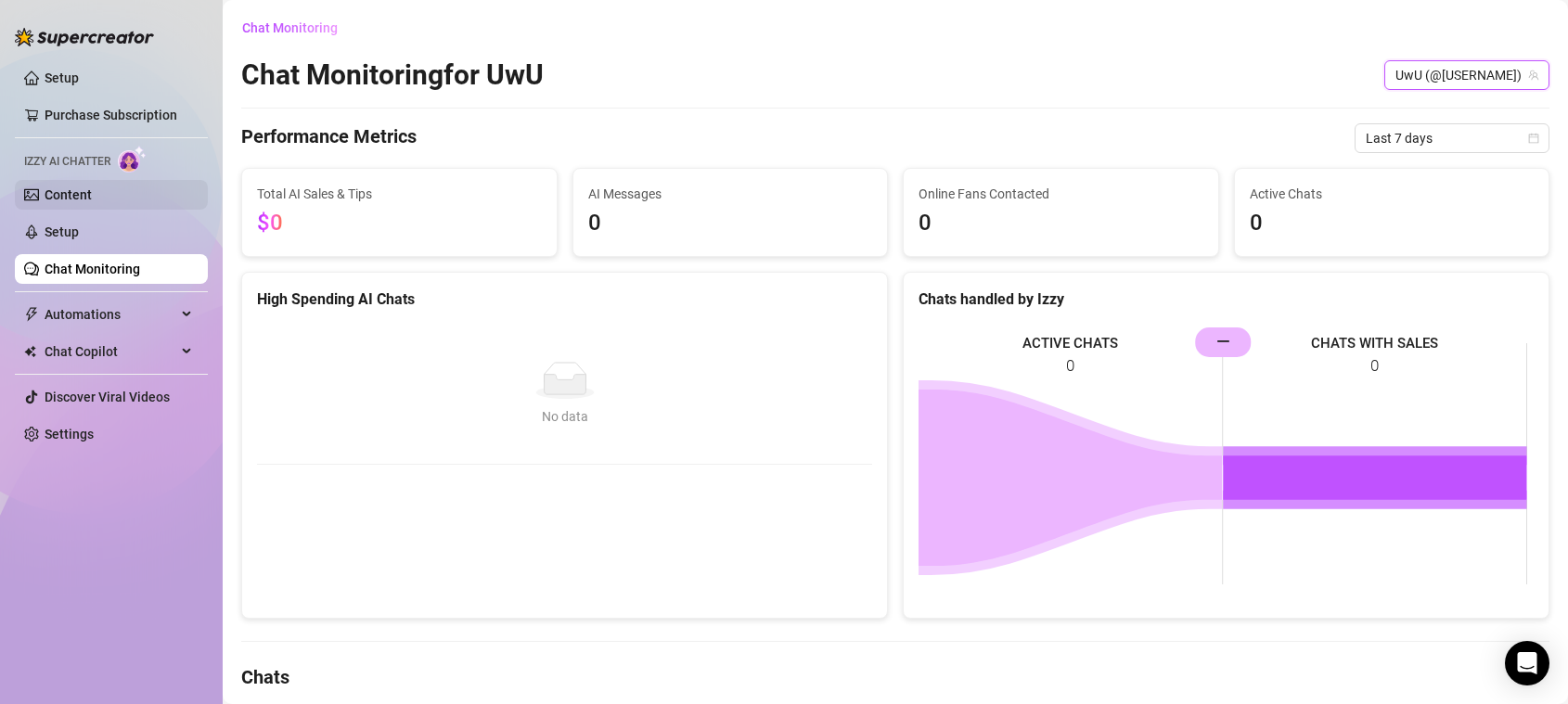 click on "Content" at bounding box center [68, 195] 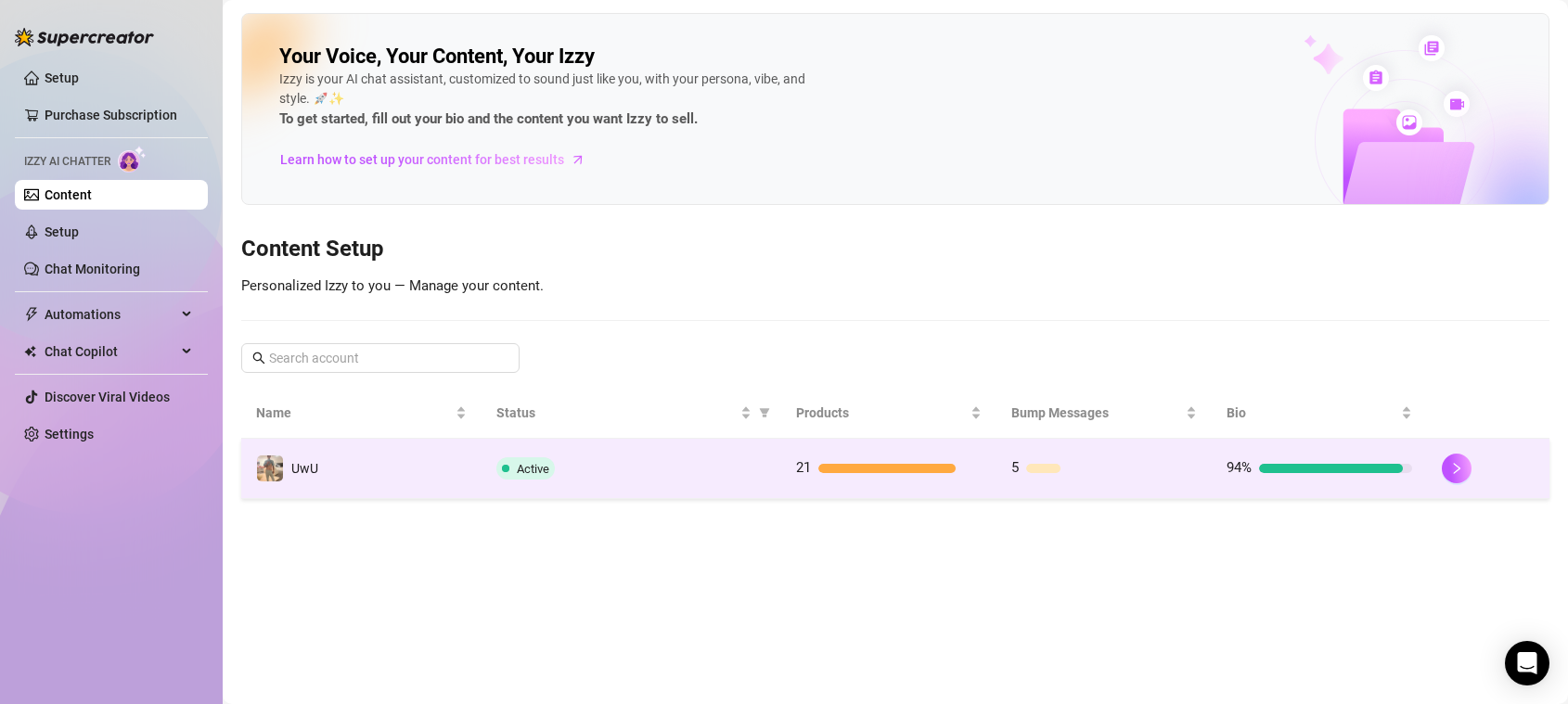 click on "Active" at bounding box center [631, 468] 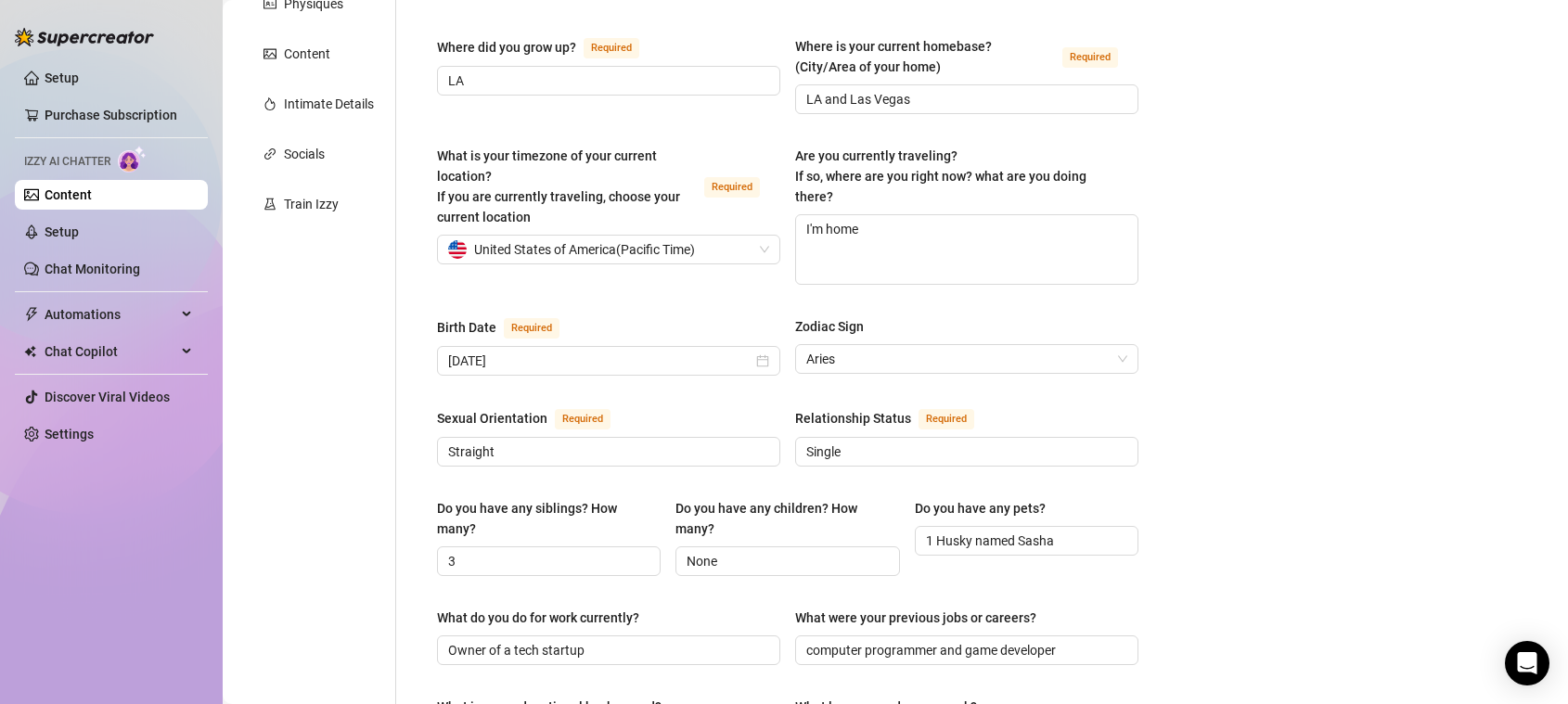 scroll, scrollTop: 0, scrollLeft: 0, axis: both 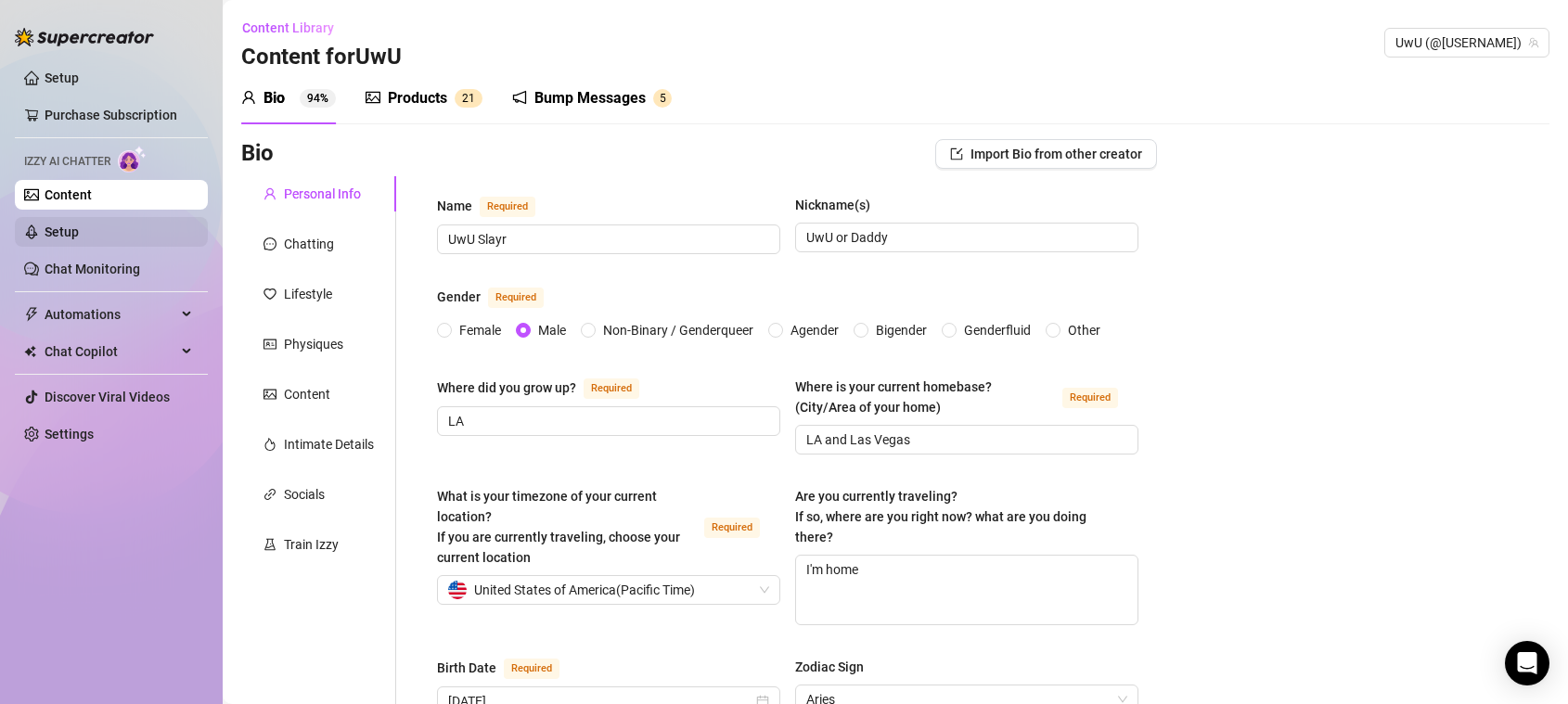 click on "Setup" at bounding box center [61, 232] 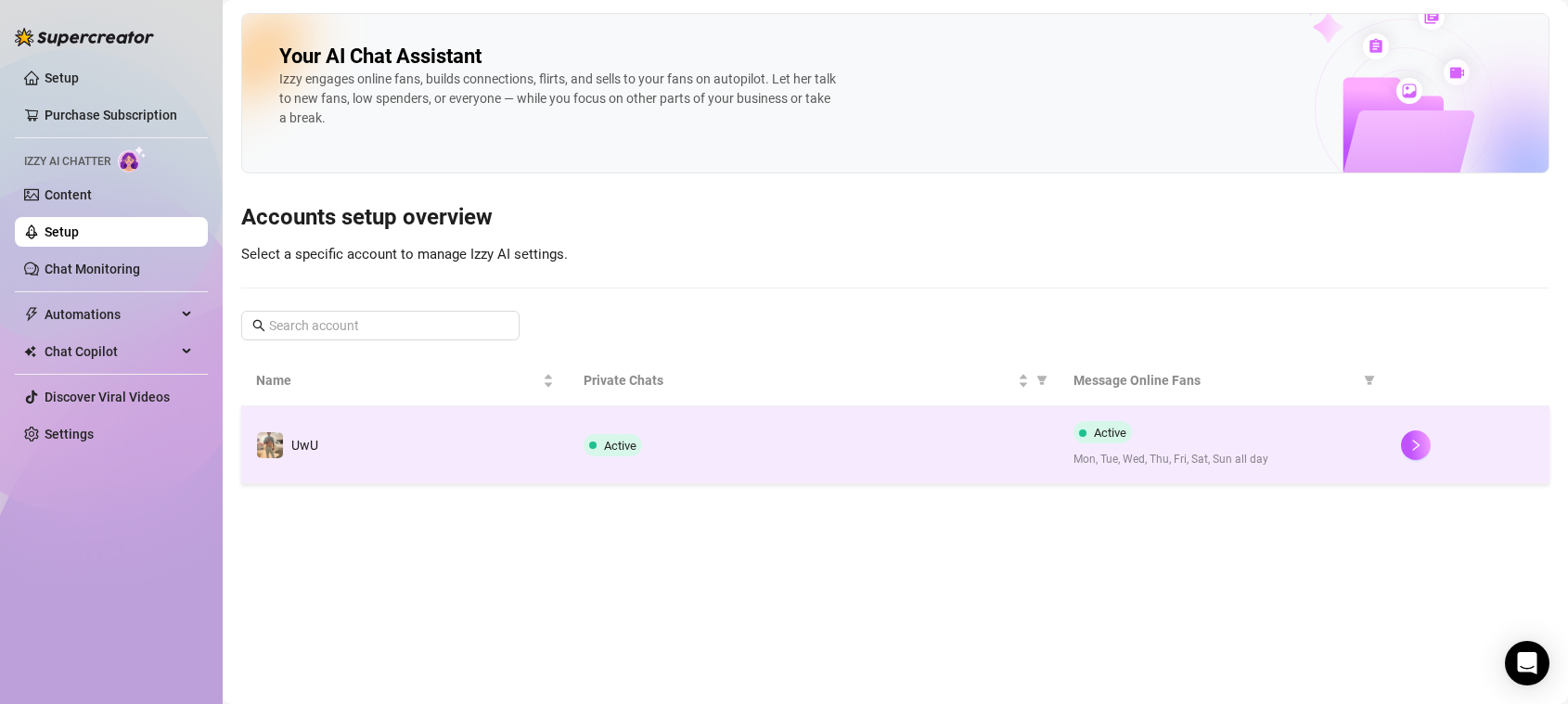 click on "Active" at bounding box center [814, 445] 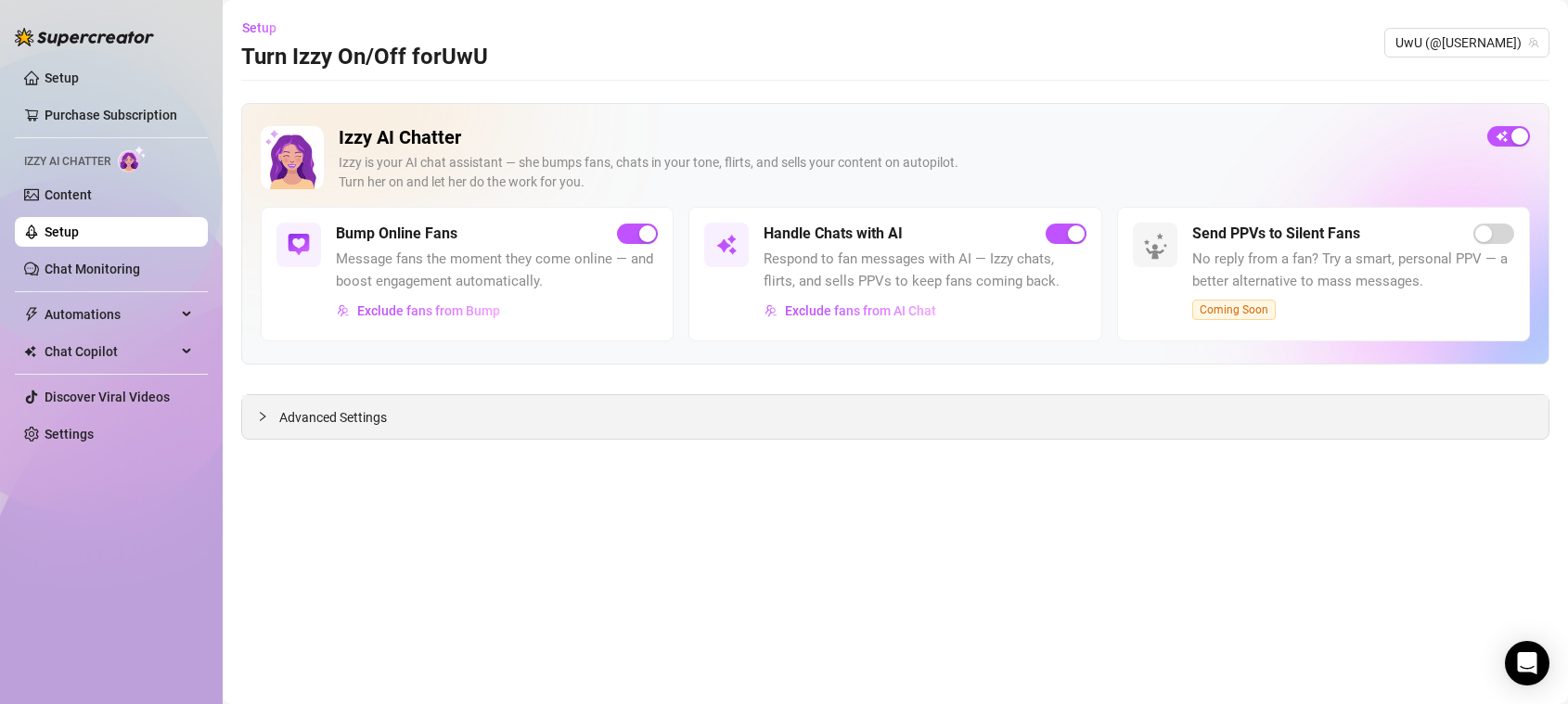 click on "Advanced Settings" at bounding box center [333, 417] 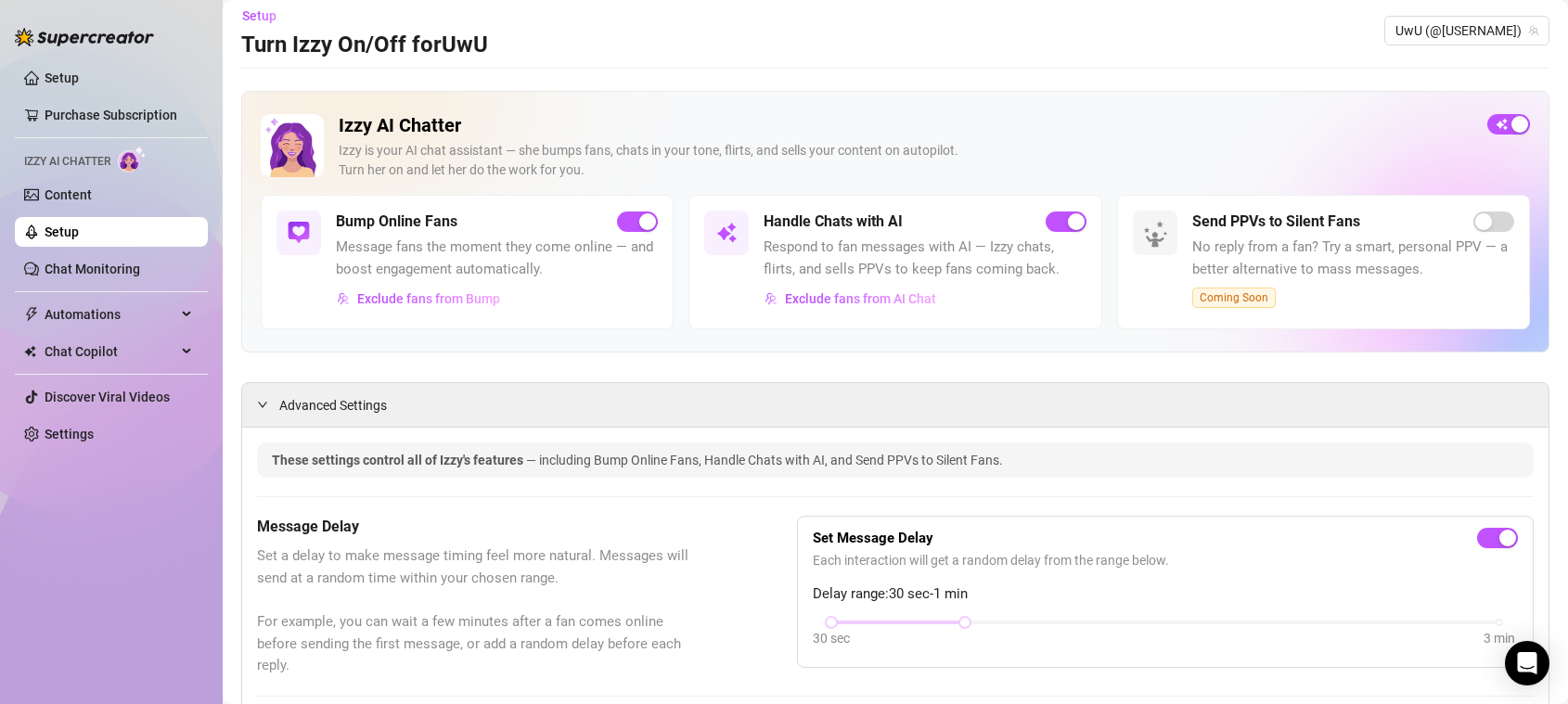 scroll, scrollTop: 0, scrollLeft: 0, axis: both 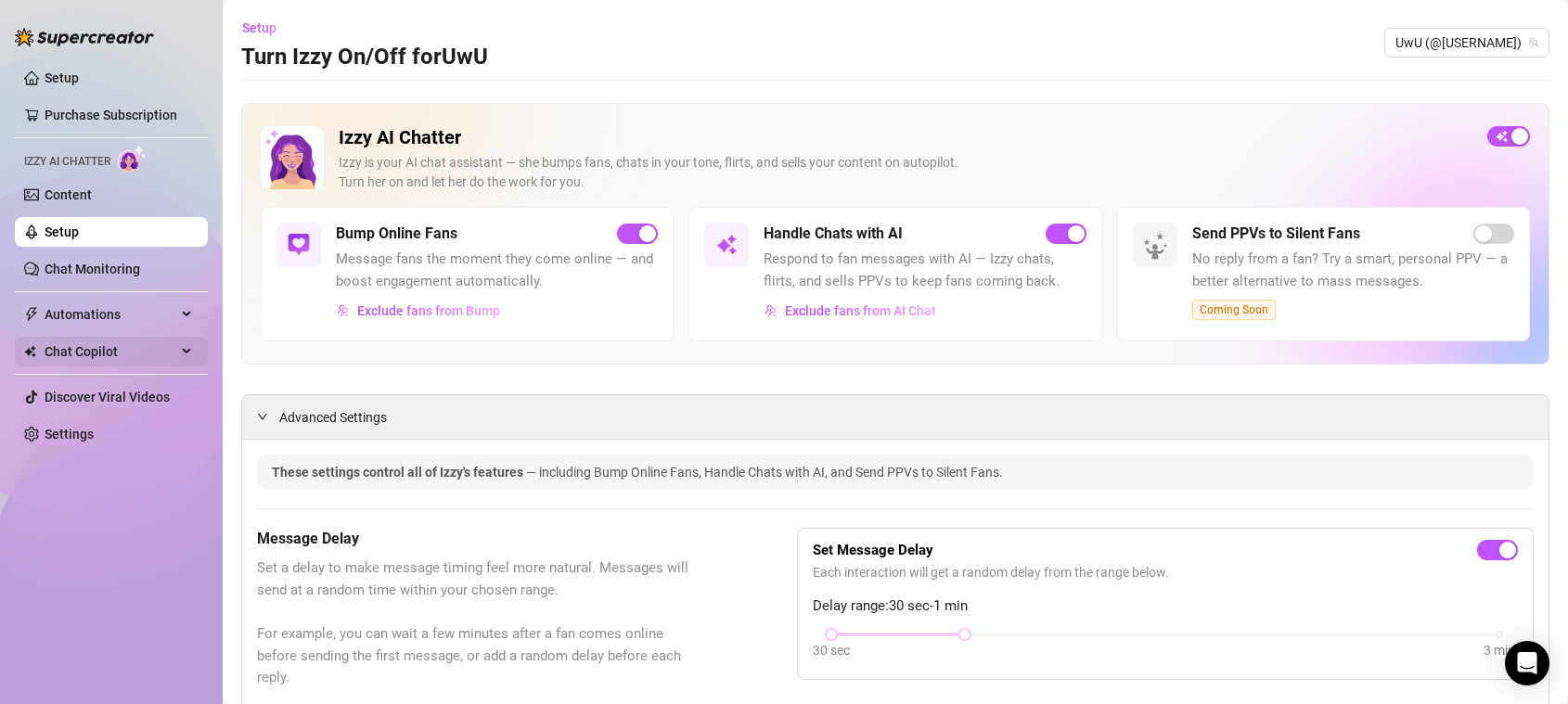click on "Chat Copilot" at bounding box center (110, 352) 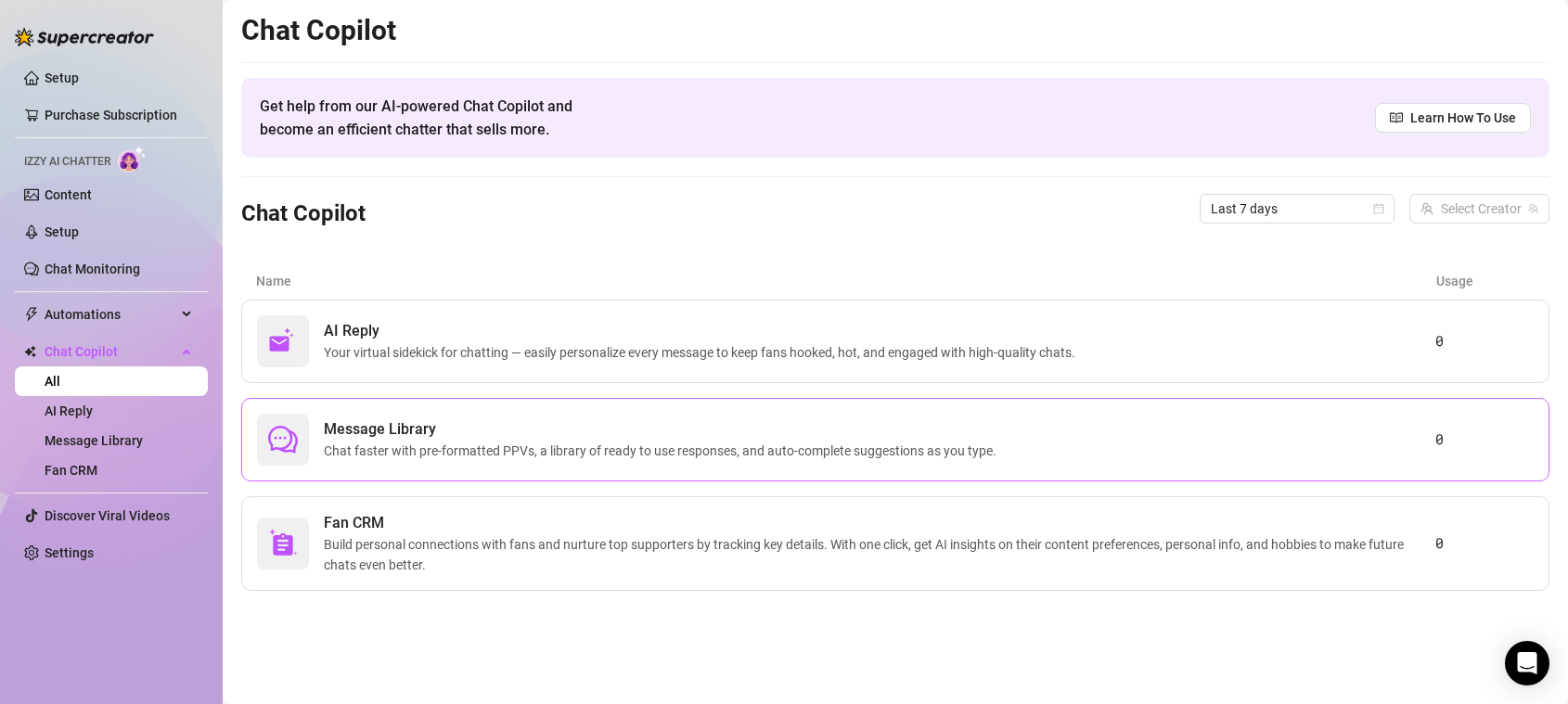 click on "Message Library" at bounding box center [663, 429] 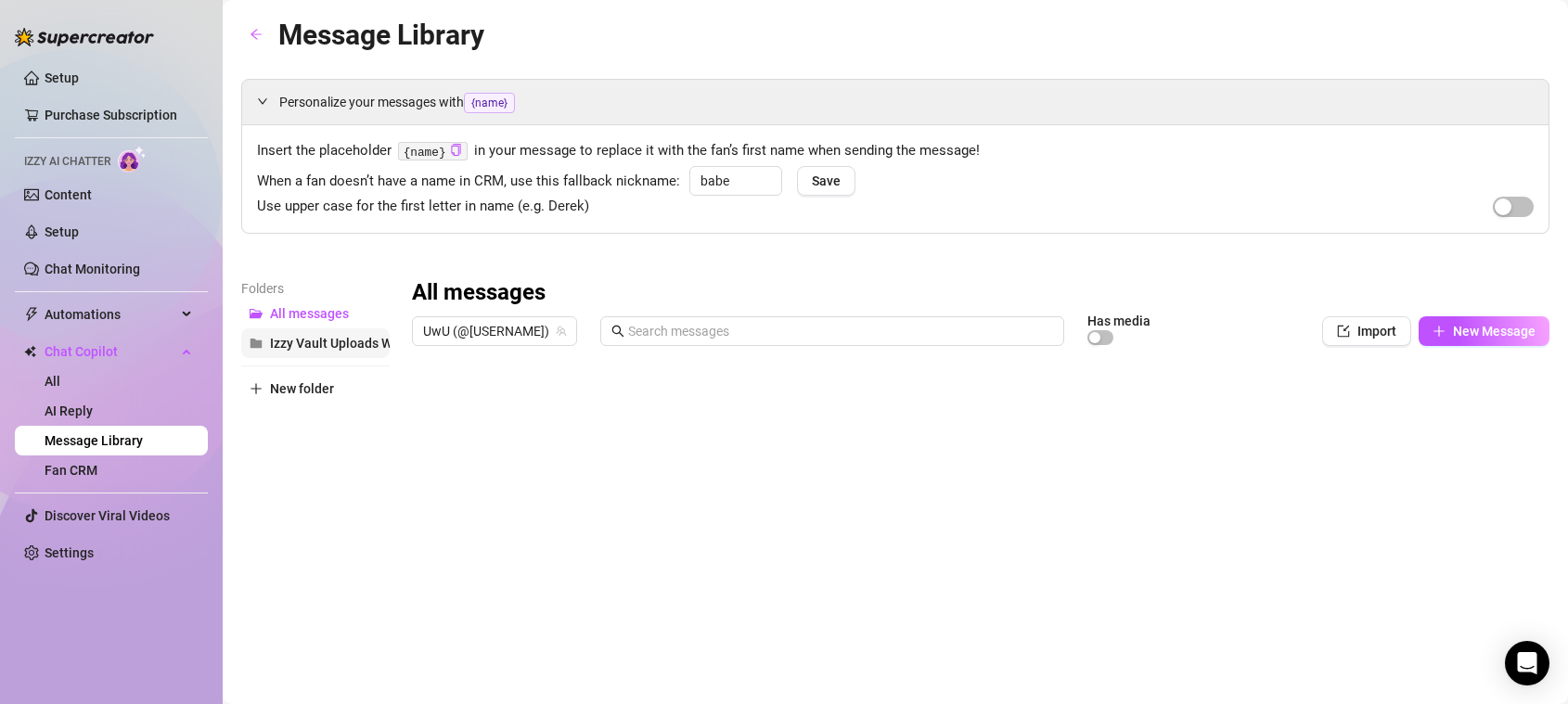 click on "Izzy Vault Uploads Workaround" at bounding box center [315, 343] 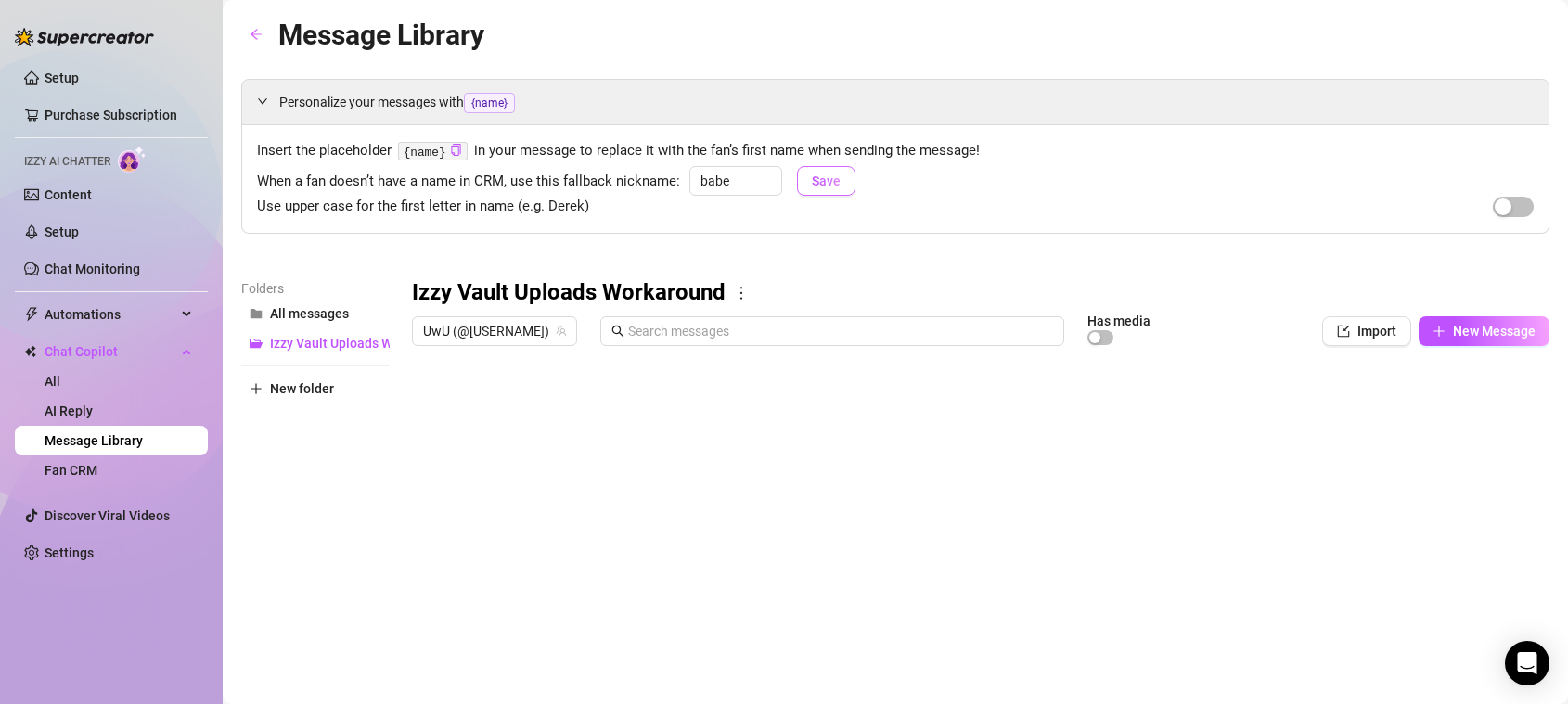 click on "Save" at bounding box center [826, 181] 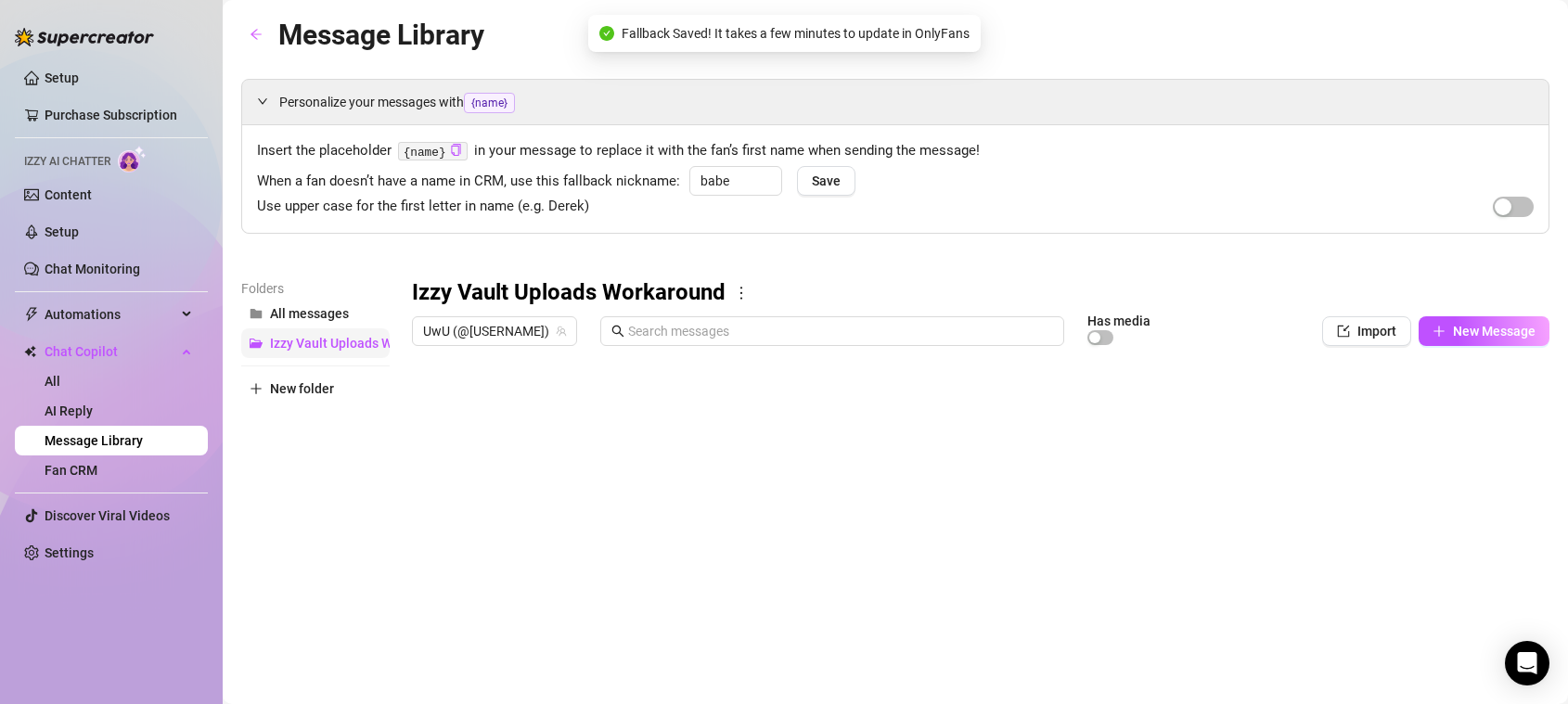 click on "Izzy Vault Uploads Workaround" at bounding box center [361, 343] 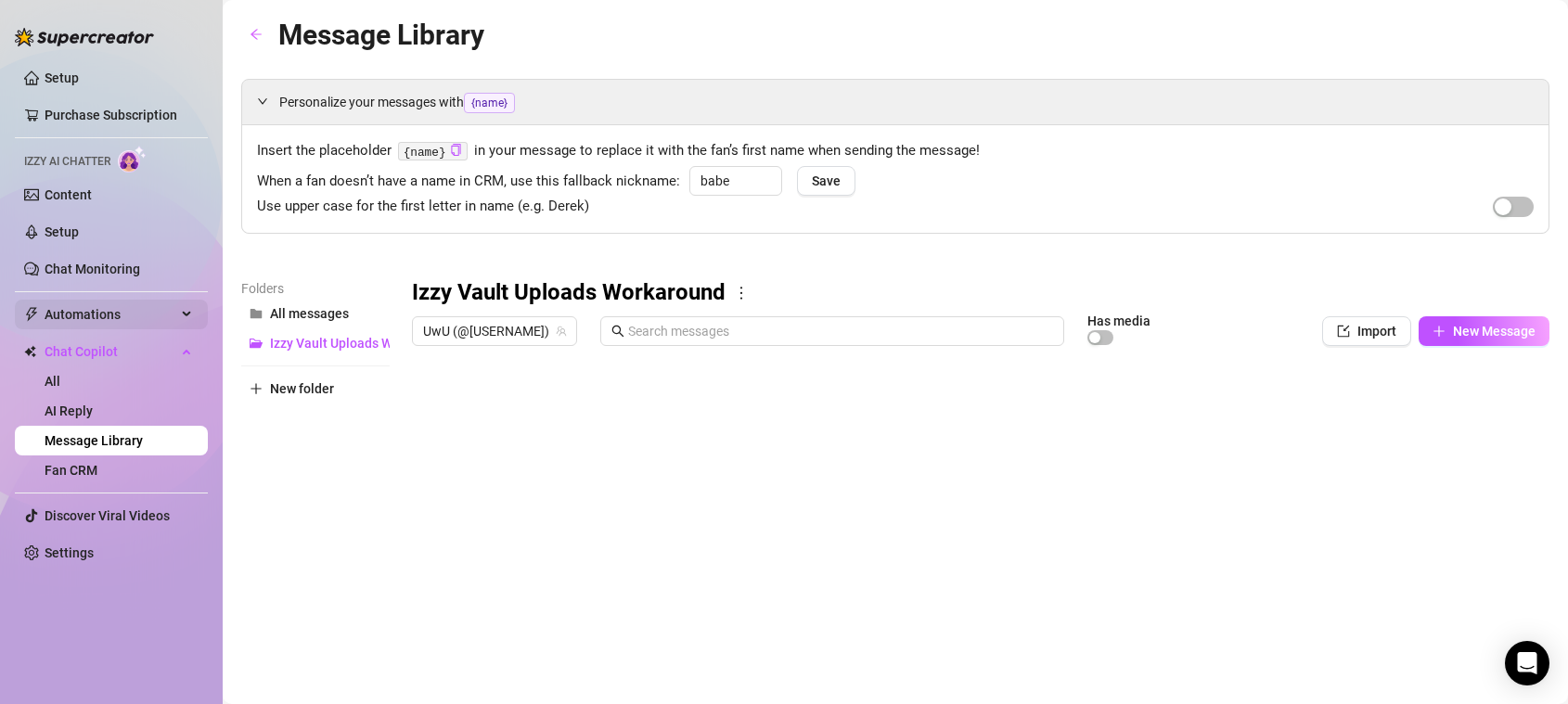 click on "Automations" at bounding box center [110, 314] 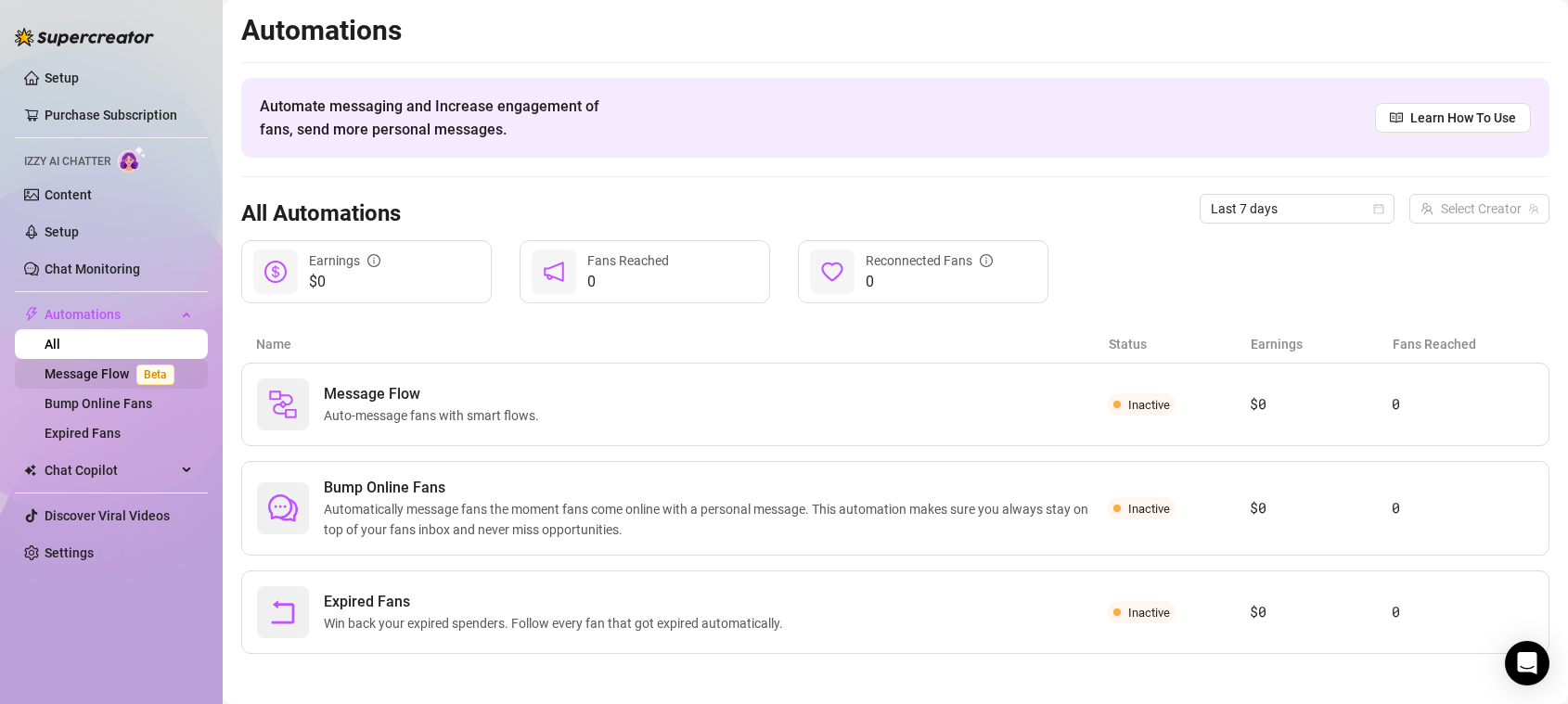 click on "Message Flow Beta" at bounding box center (113, 374) 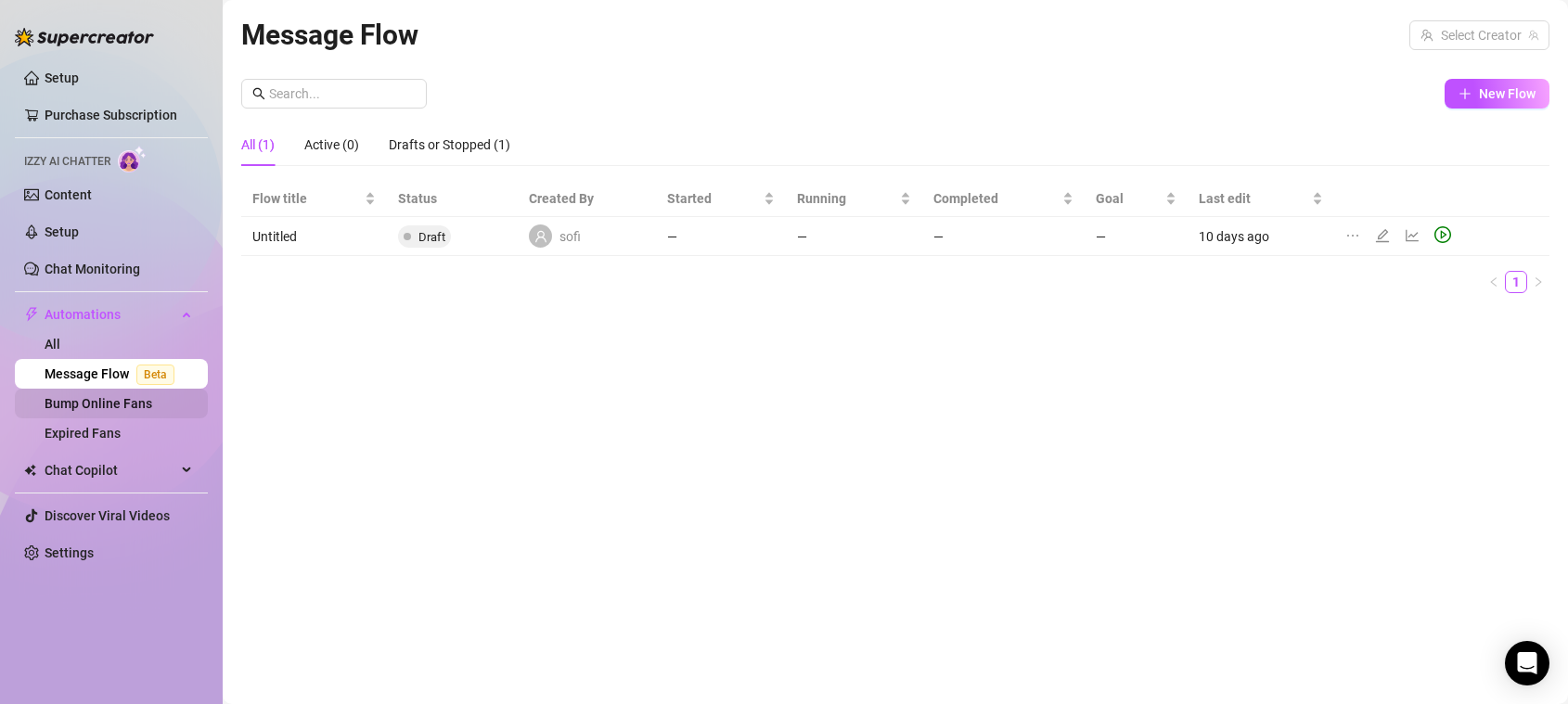click on "Bump Online Fans" at bounding box center (98, 403) 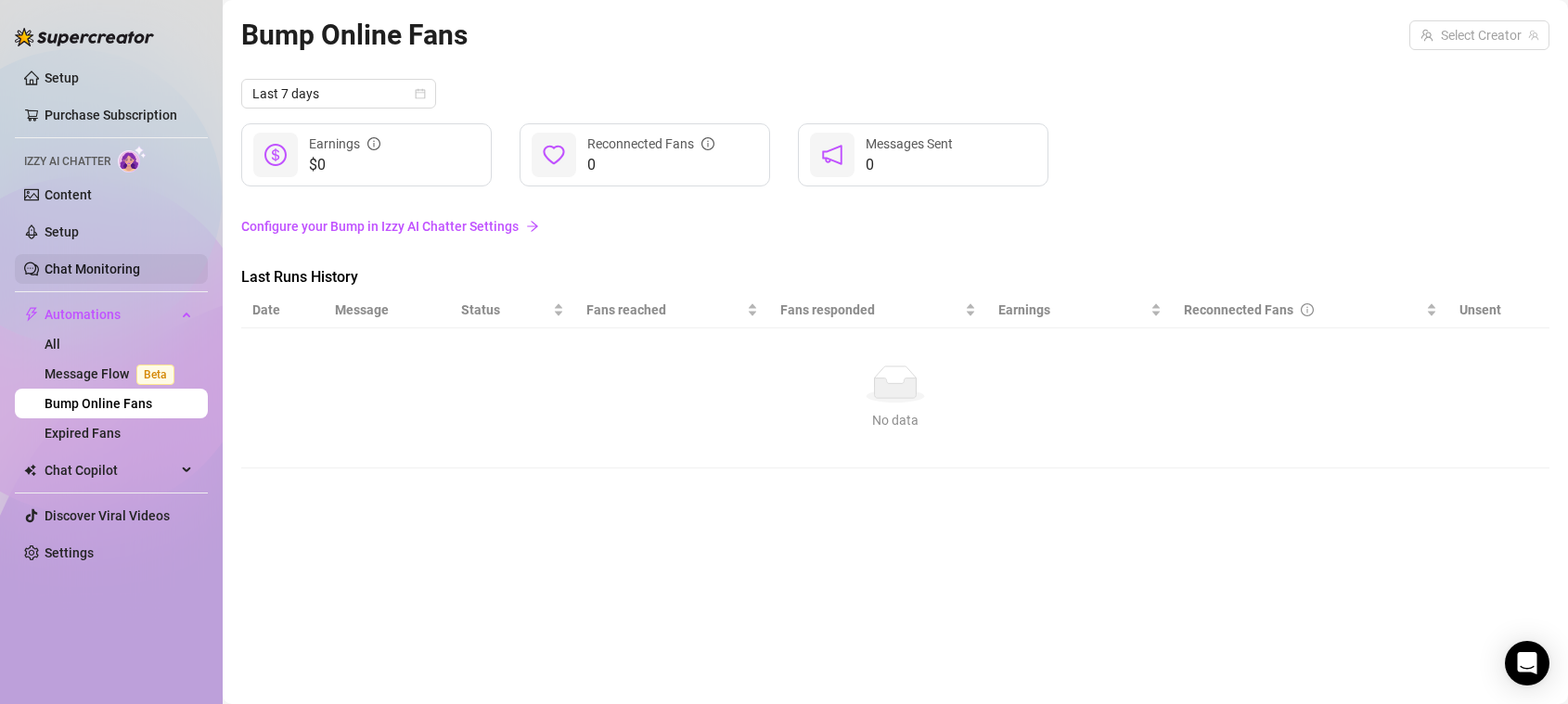 click on "Chat Monitoring" at bounding box center [92, 269] 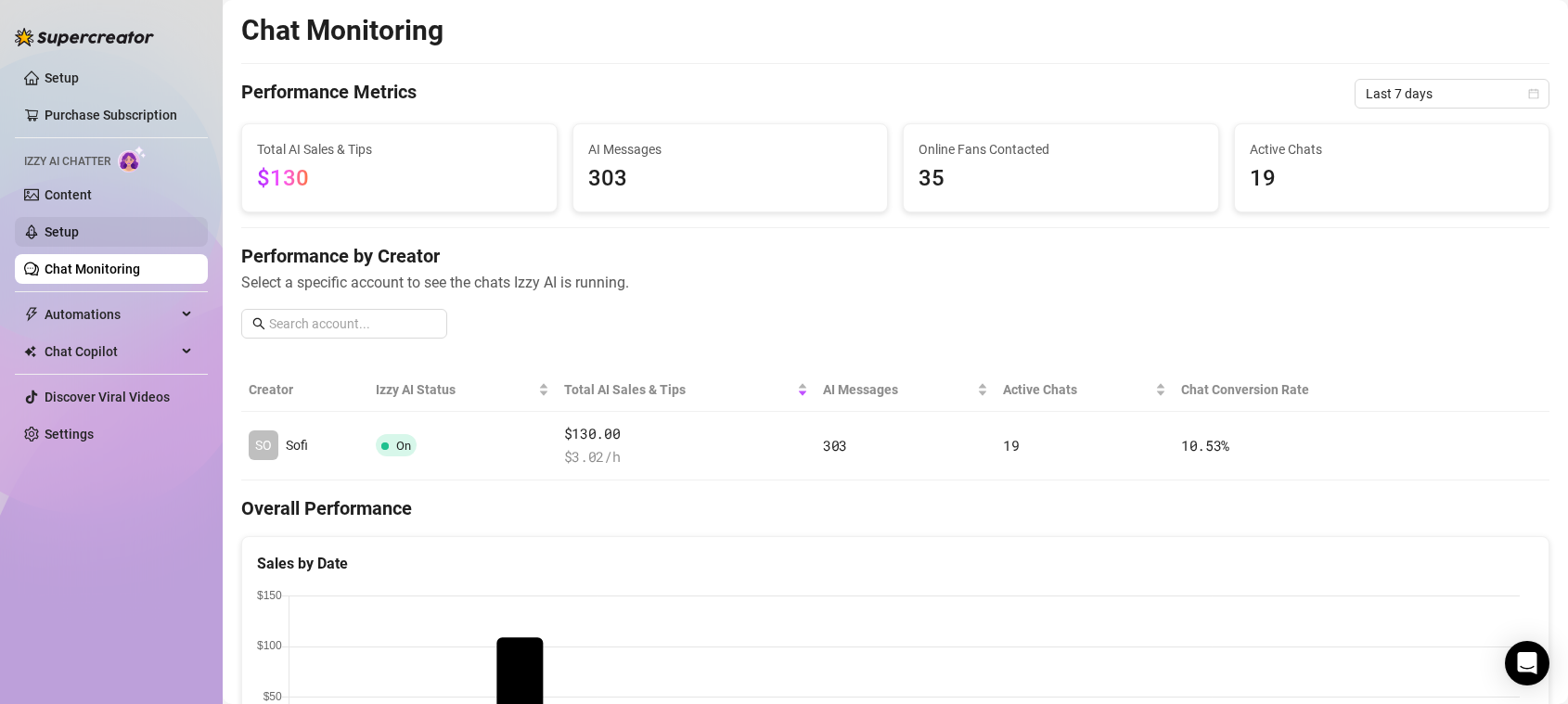 click on "Setup" at bounding box center (61, 232) 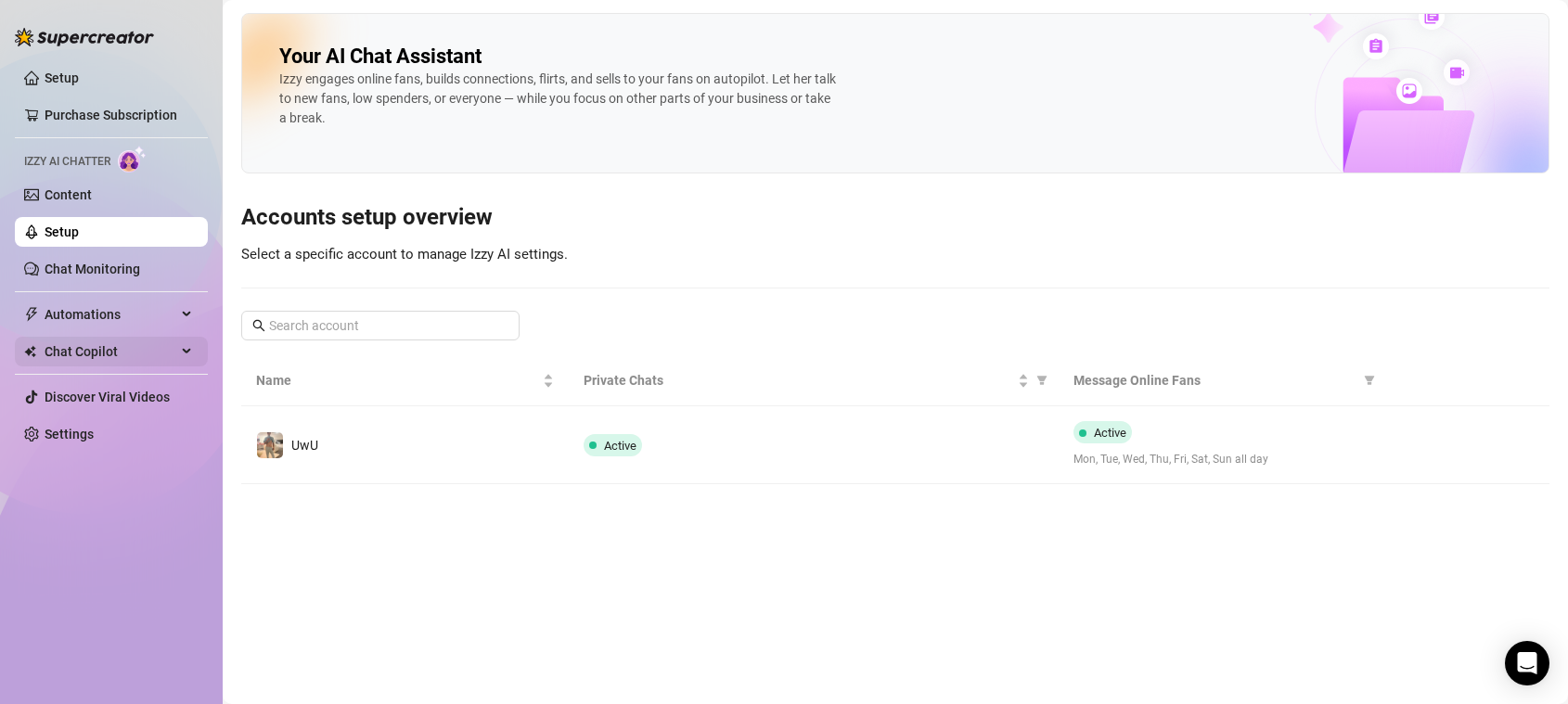 click on "Chat Copilot" at bounding box center [110, 352] 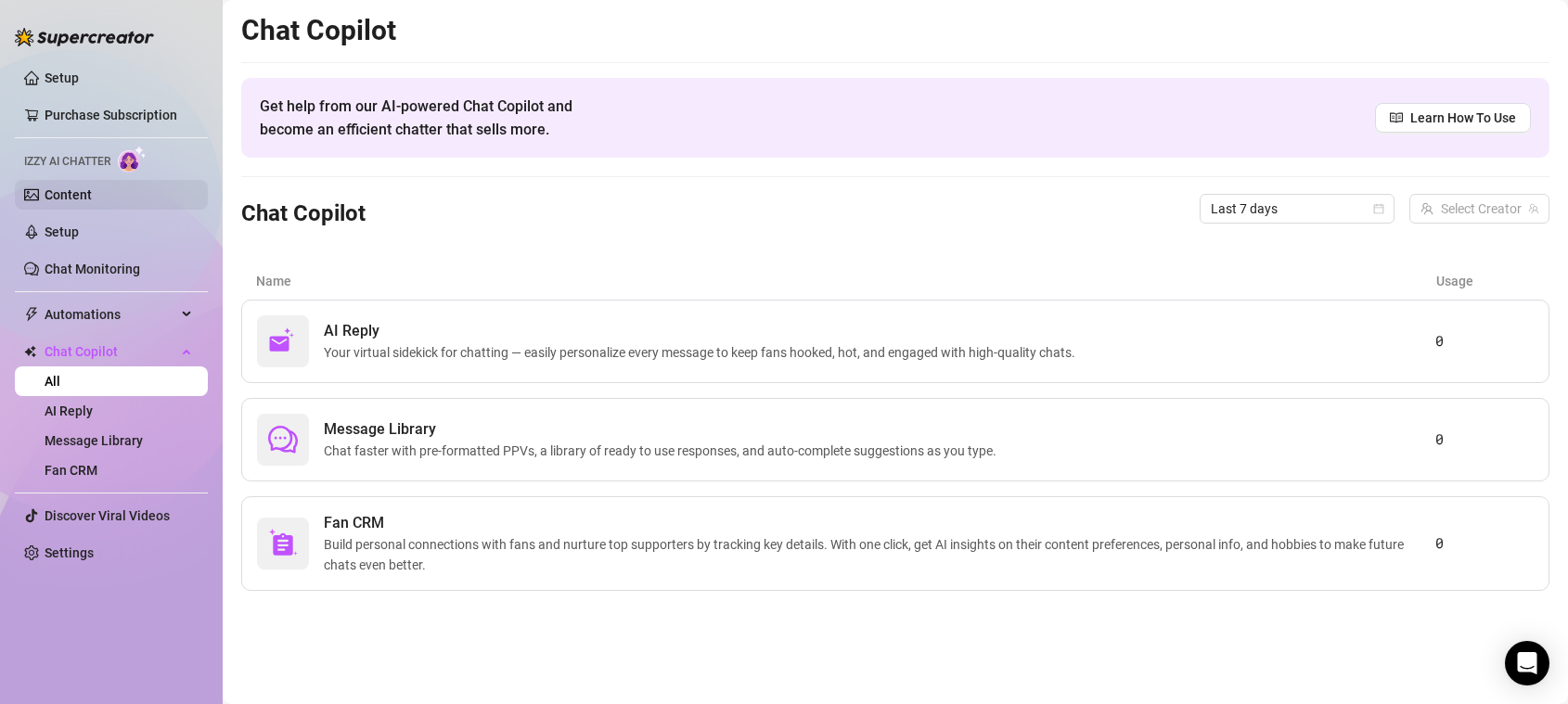 click on "Content" at bounding box center [68, 195] 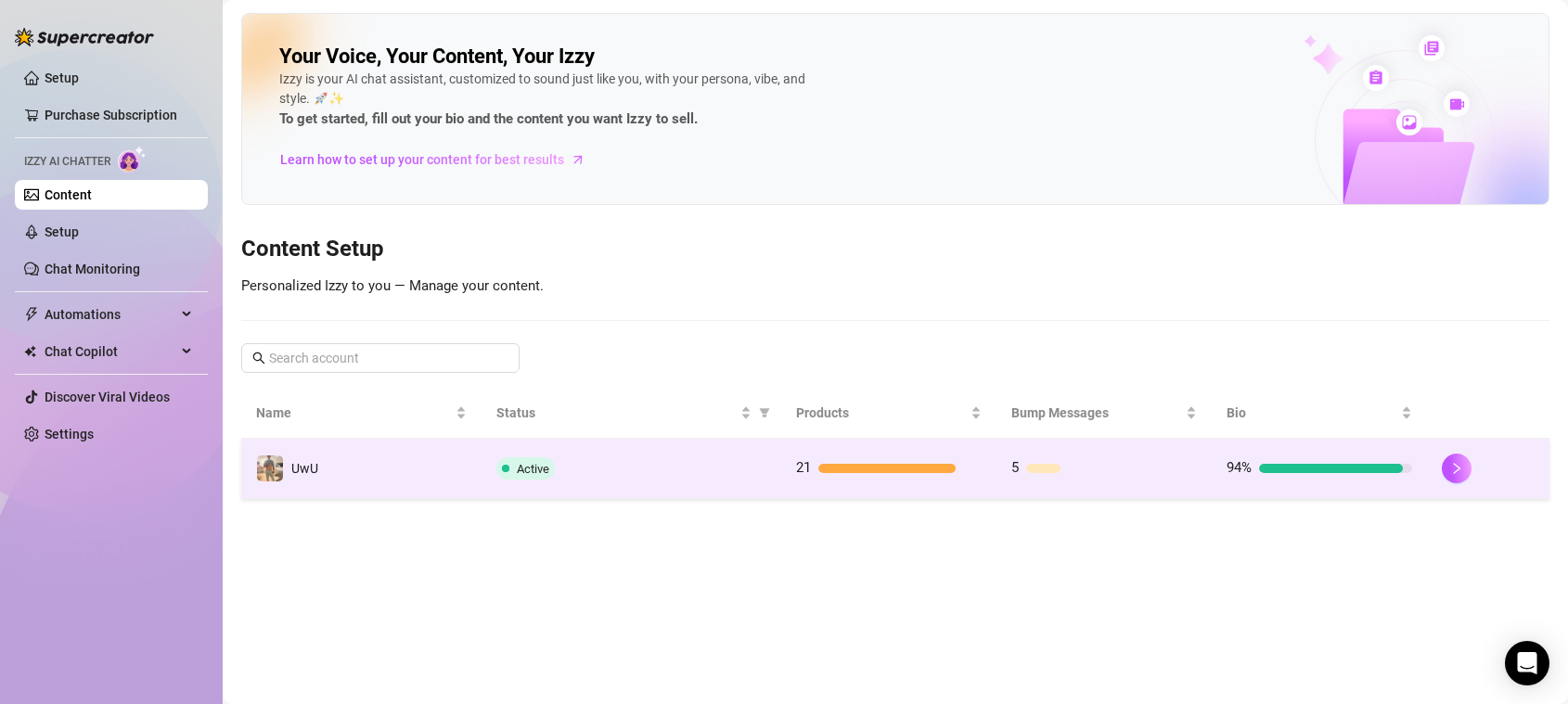 click on "Active" at bounding box center [631, 468] 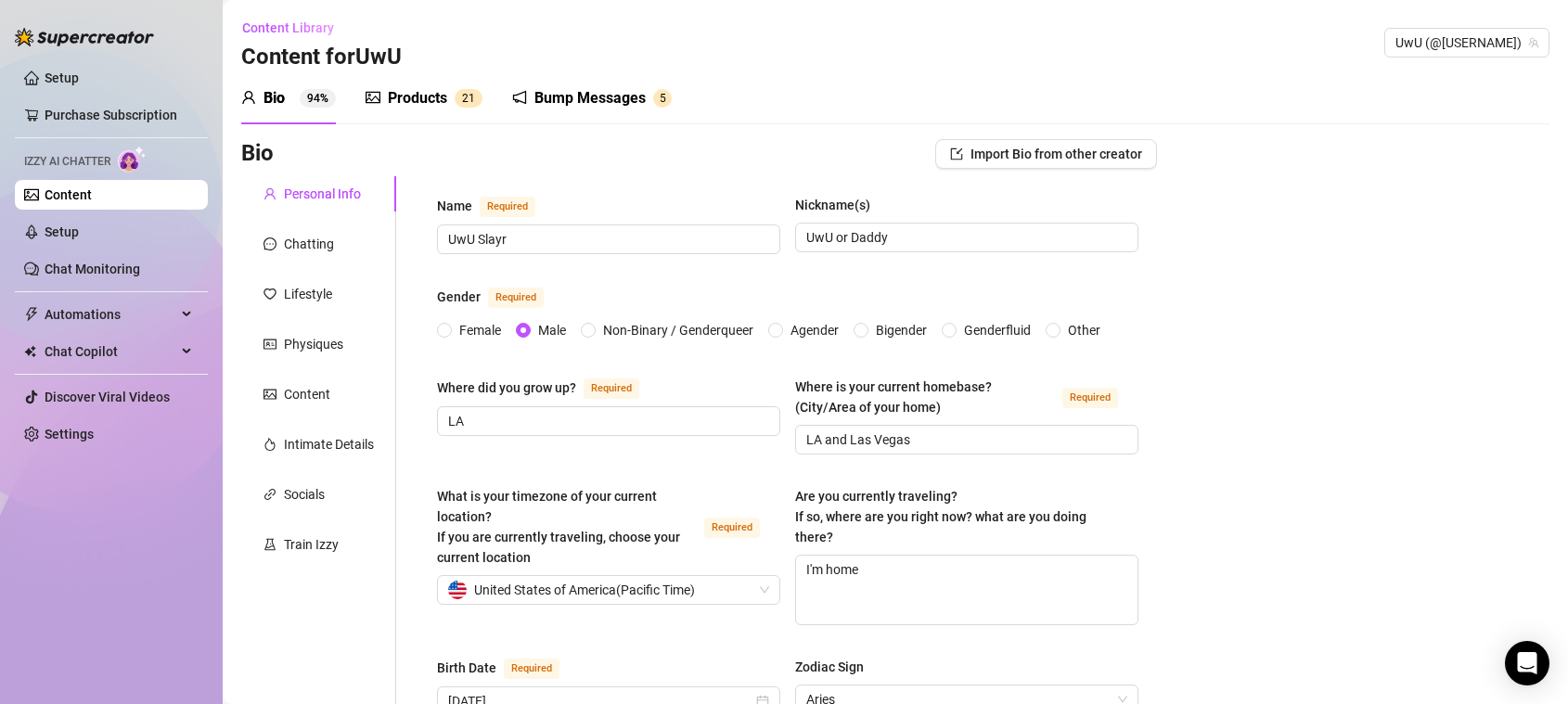 click on "Bump Messages" at bounding box center [590, 98] 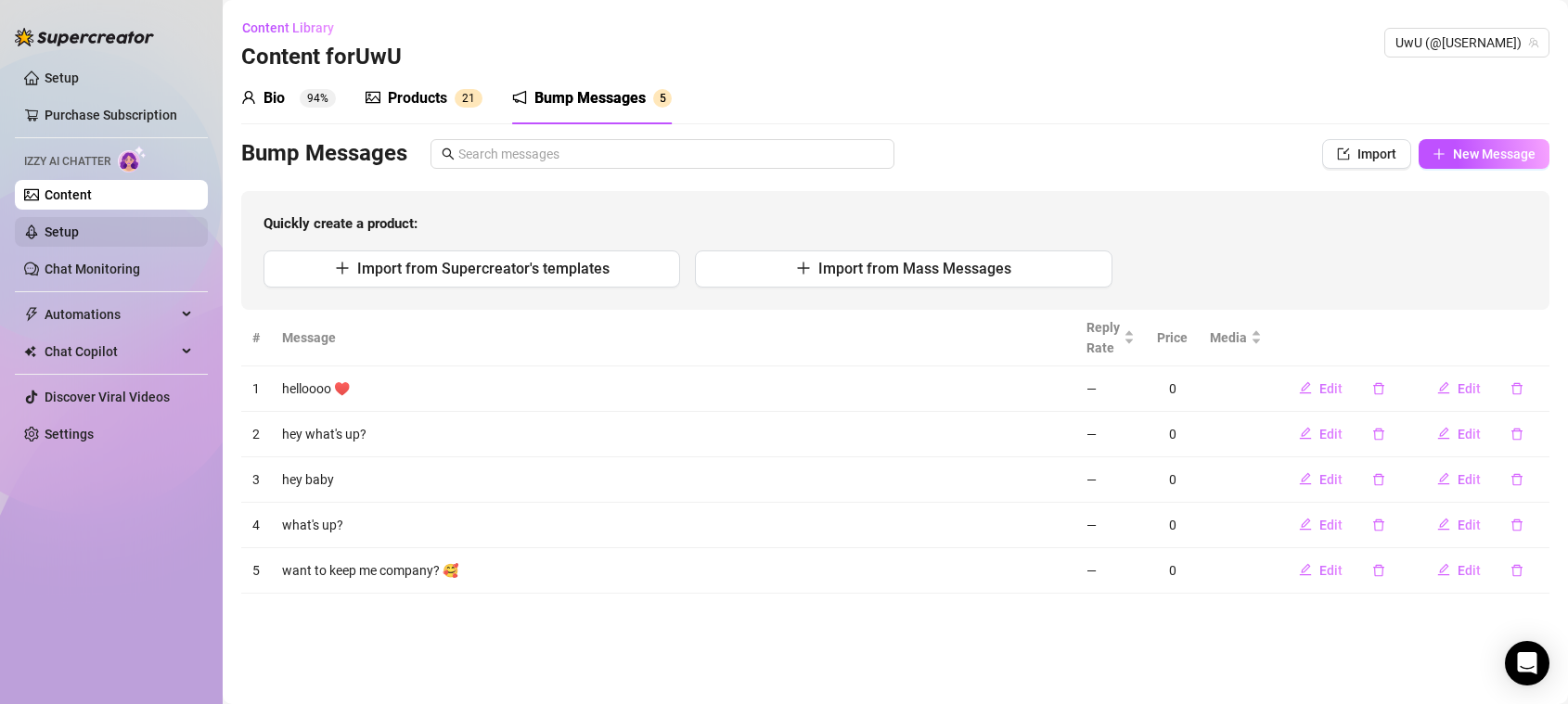 click on "Setup" at bounding box center (61, 232) 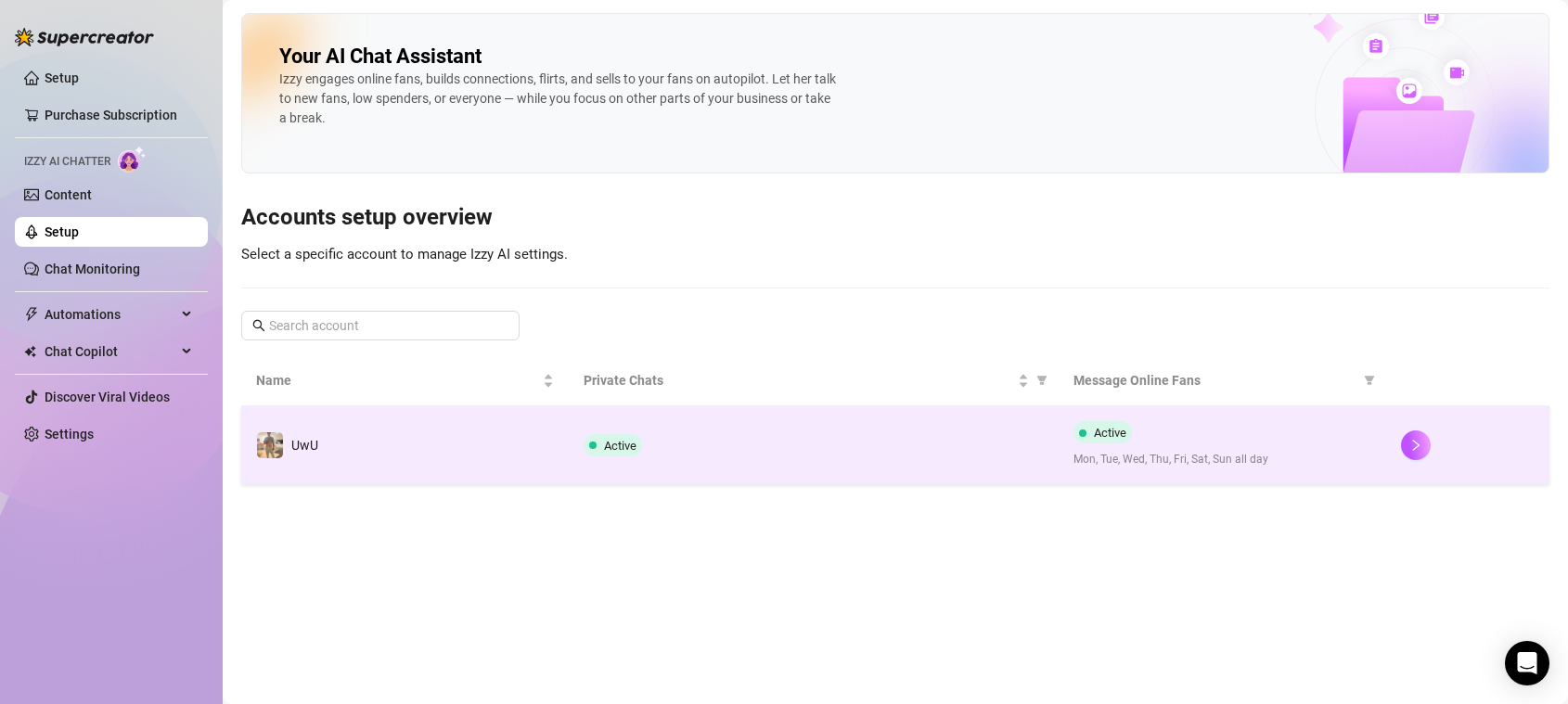 click on "Mon, Tue, Wed, Thu, Fri, Sat, Sun all day" at bounding box center (1222, 459) 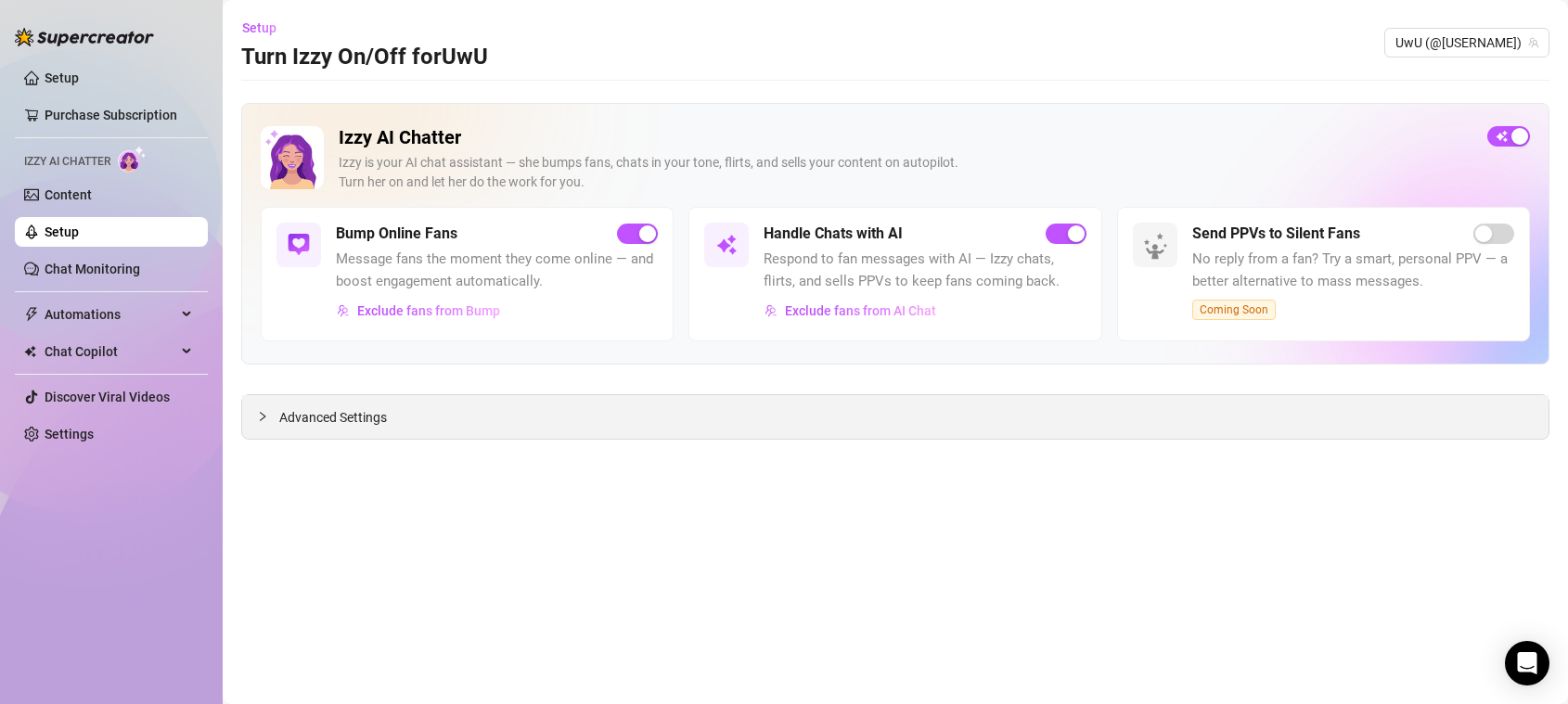 click on "Advanced Settings" at bounding box center [895, 416] 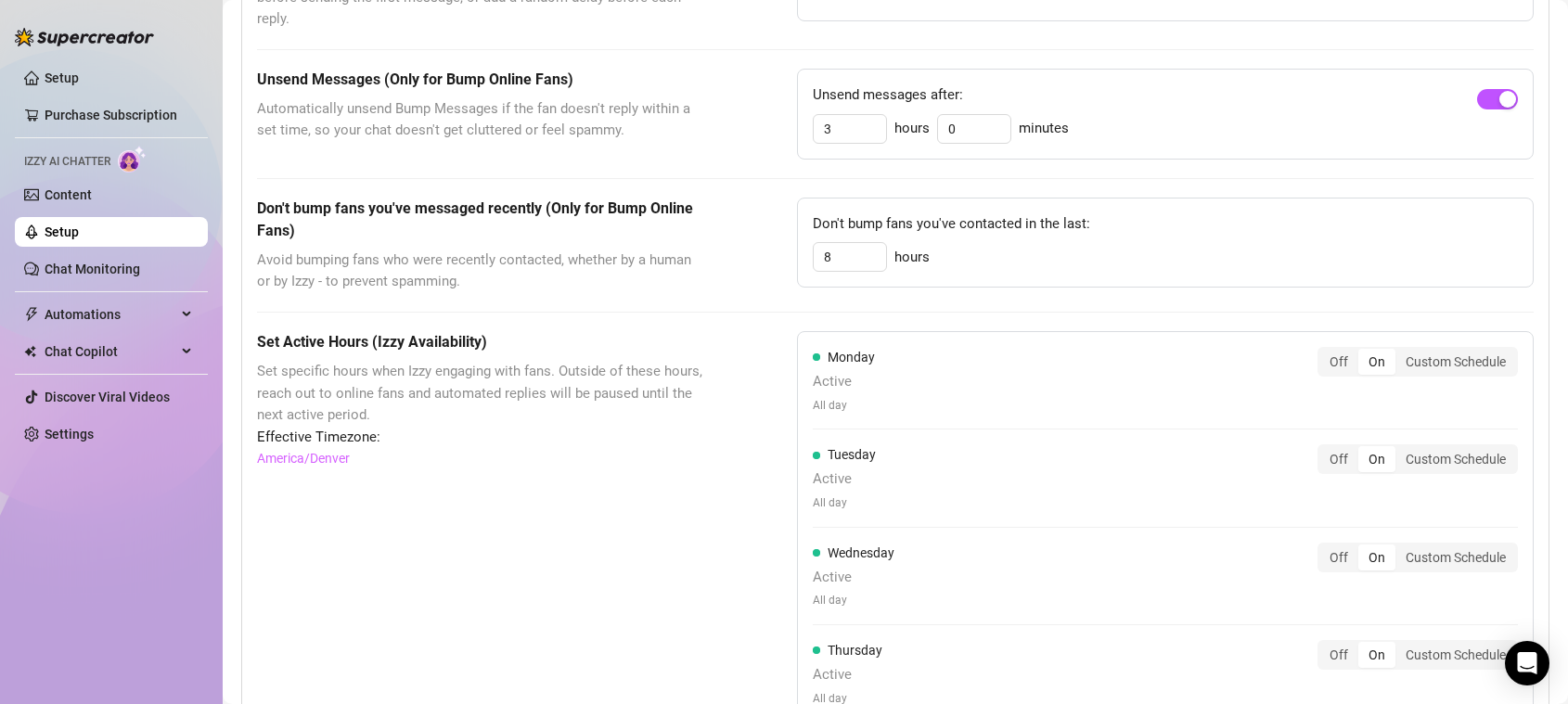scroll, scrollTop: 0, scrollLeft: 0, axis: both 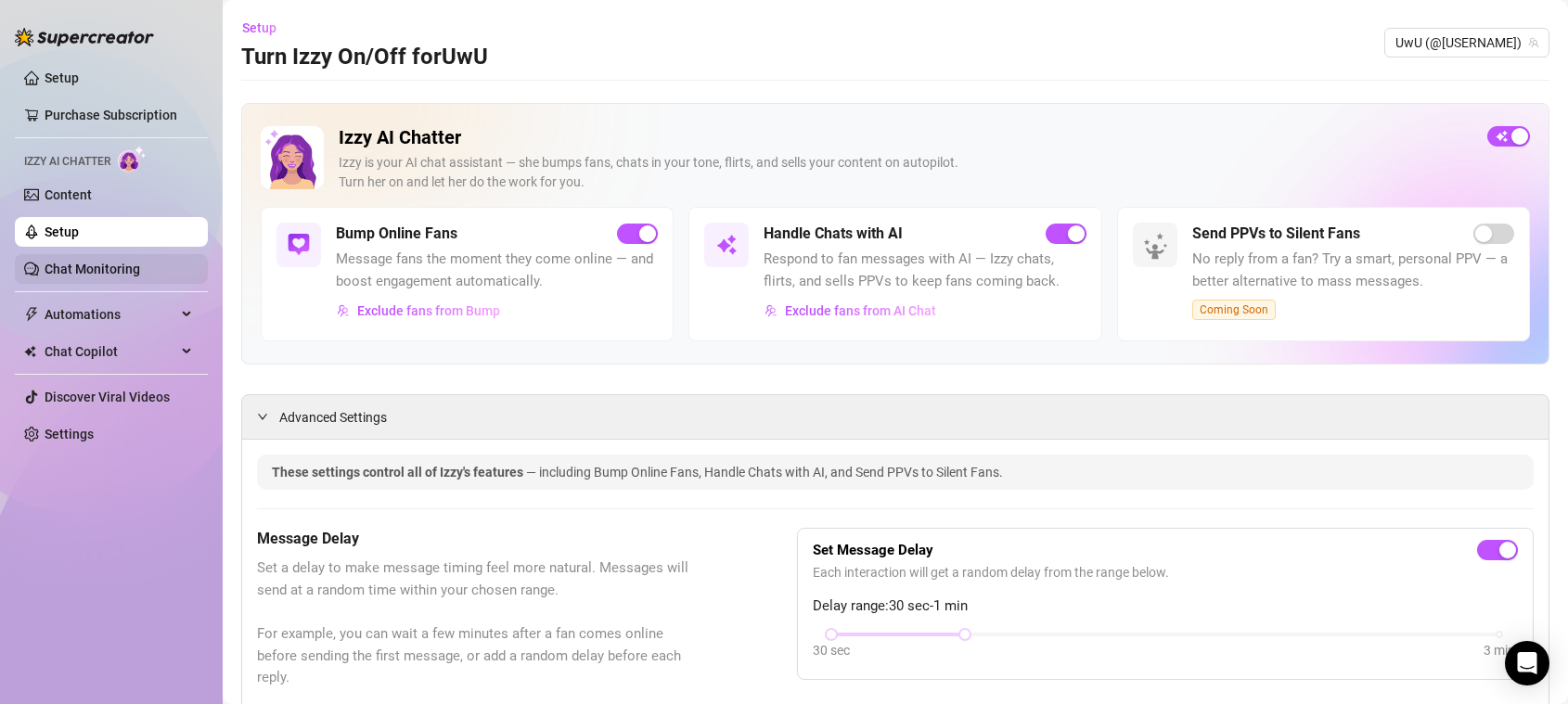 click on "Chat Monitoring" at bounding box center (92, 269) 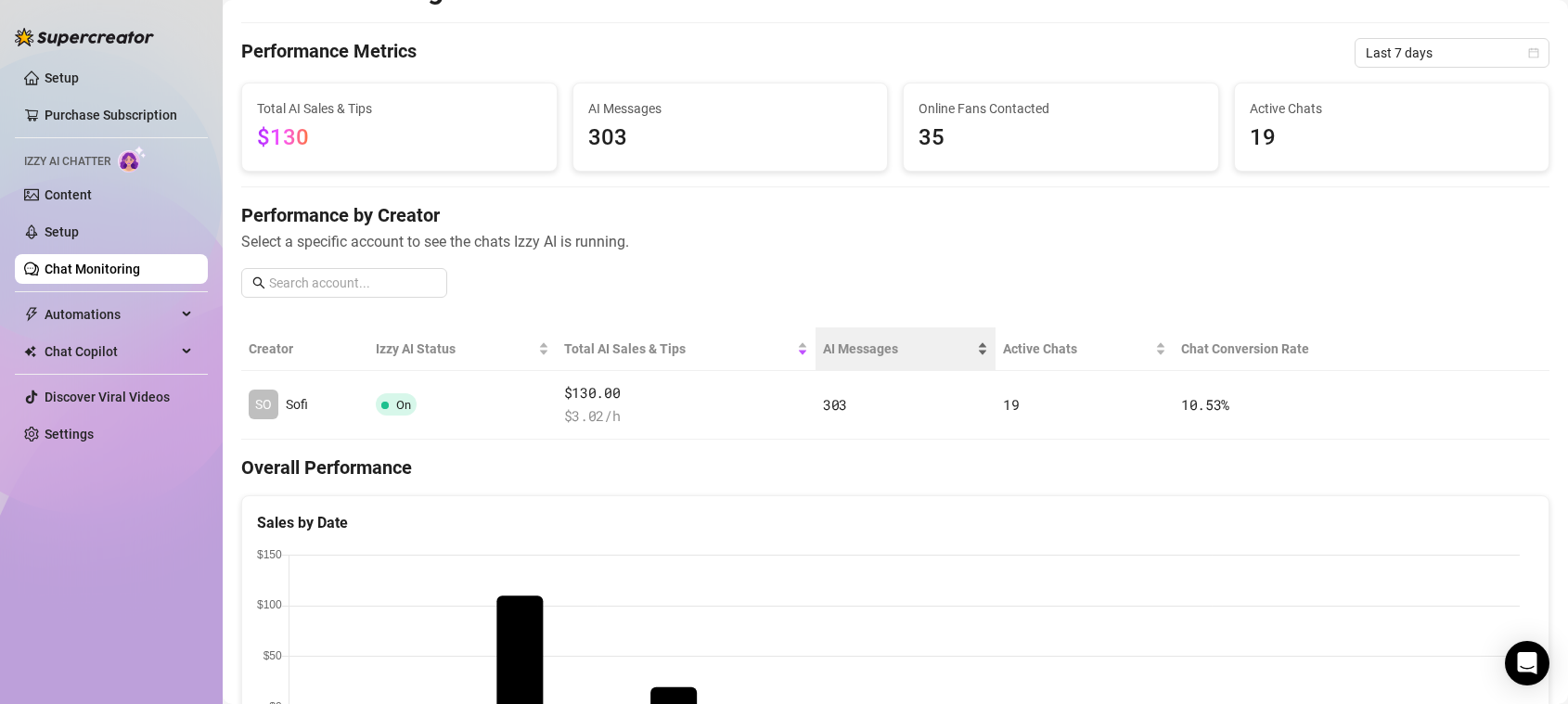 scroll, scrollTop: 0, scrollLeft: 0, axis: both 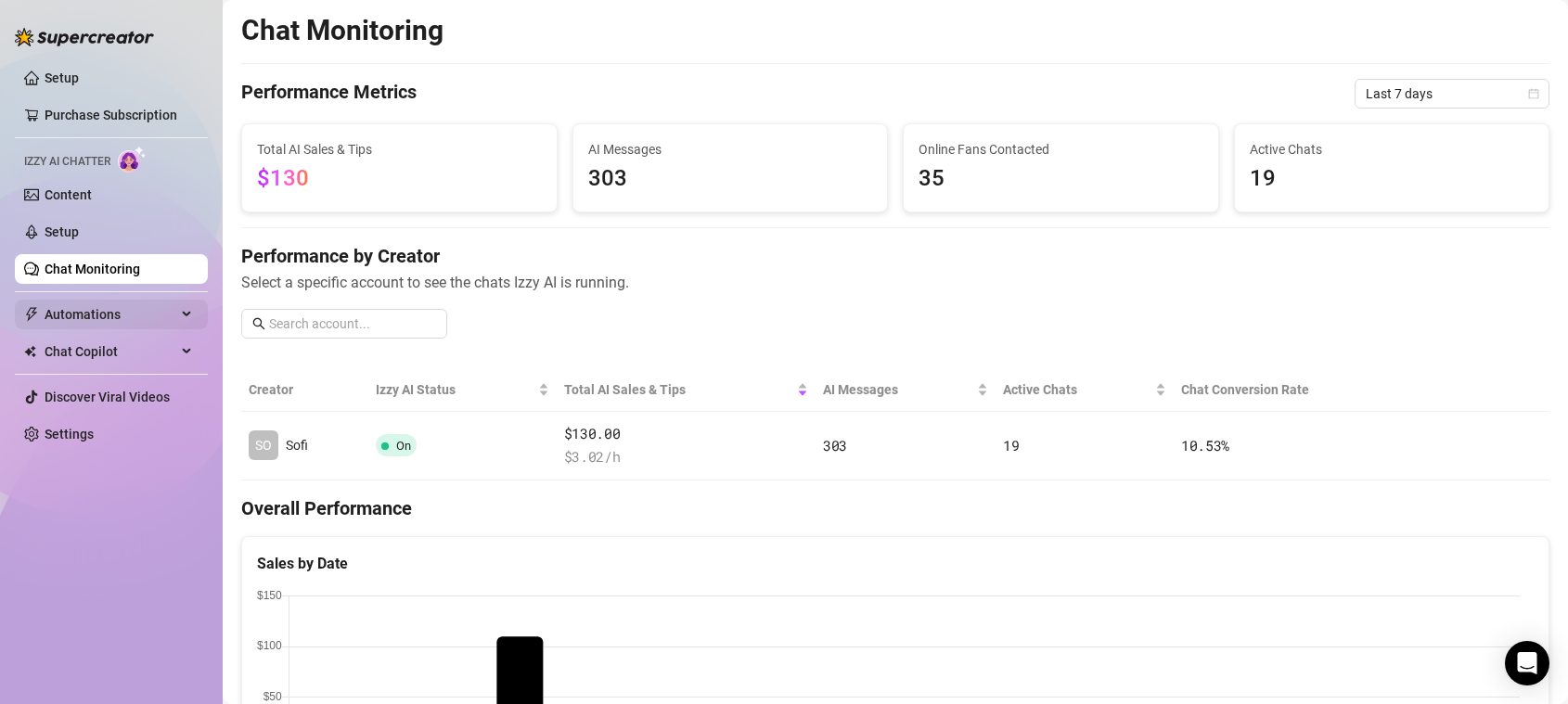 click on "Automations" at bounding box center (110, 314) 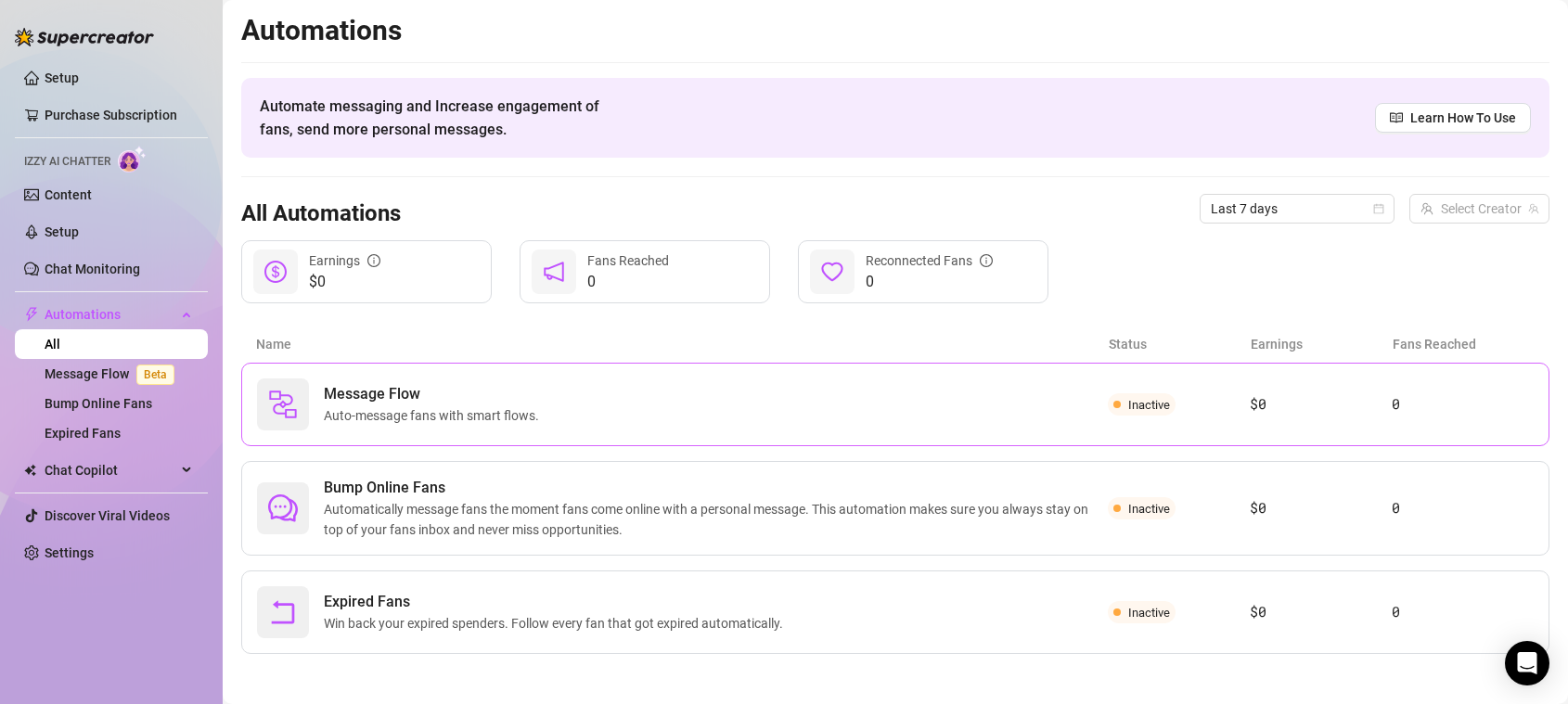 click on "Message Flow Auto-message fans with smart flows." at bounding box center [682, 404] 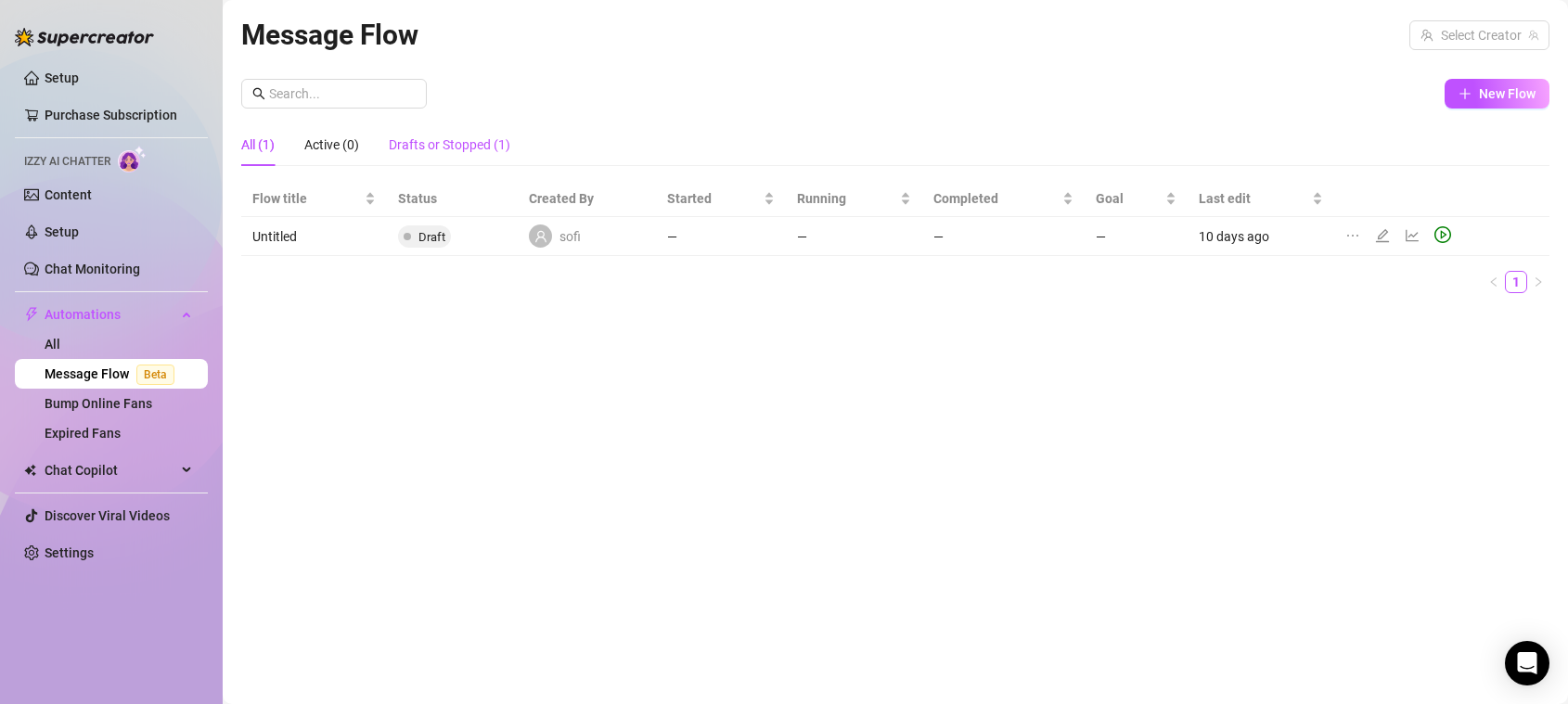 click on "Drafts or Stopped (1)" at bounding box center [449, 145] 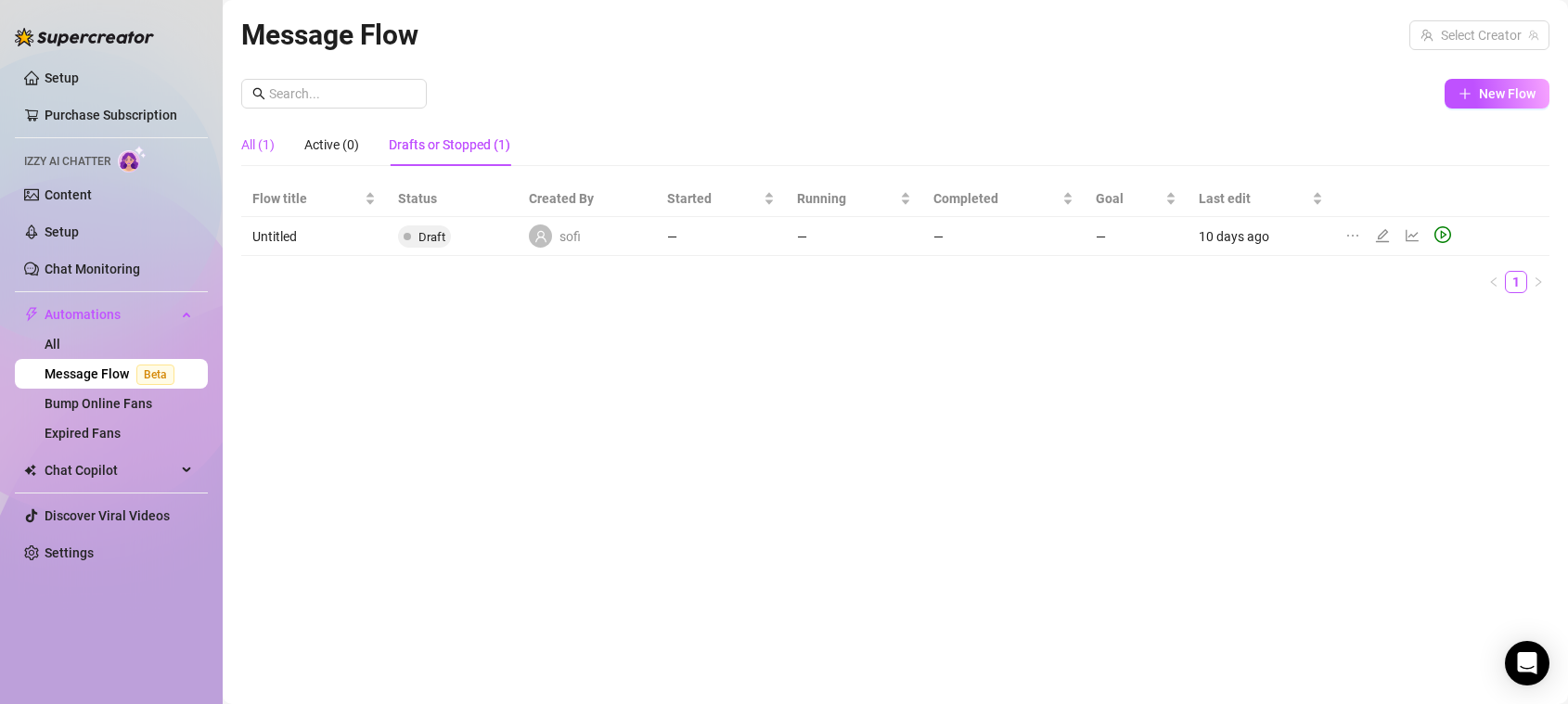 click on "All (1)" at bounding box center [258, 145] 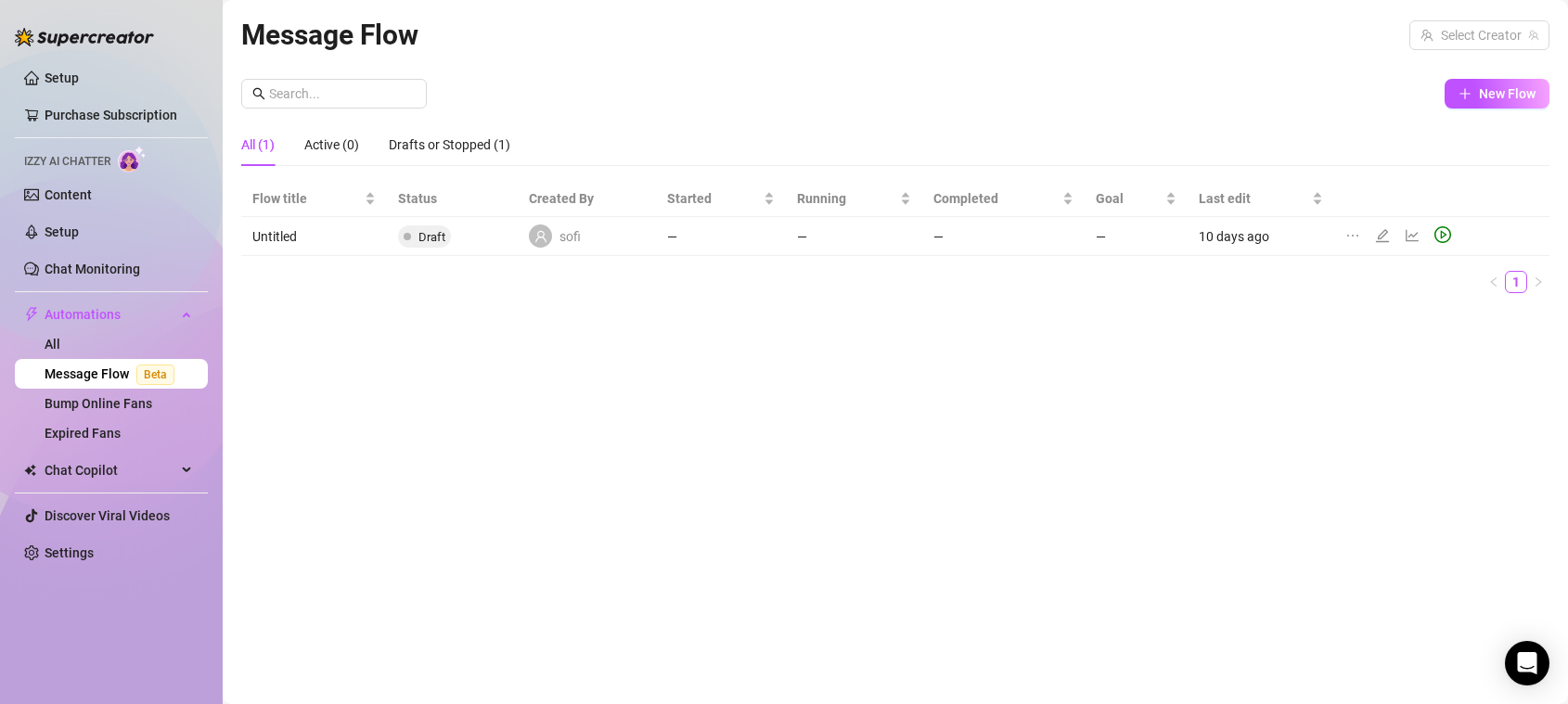 click on "Message Flow Beta" at bounding box center [113, 374] 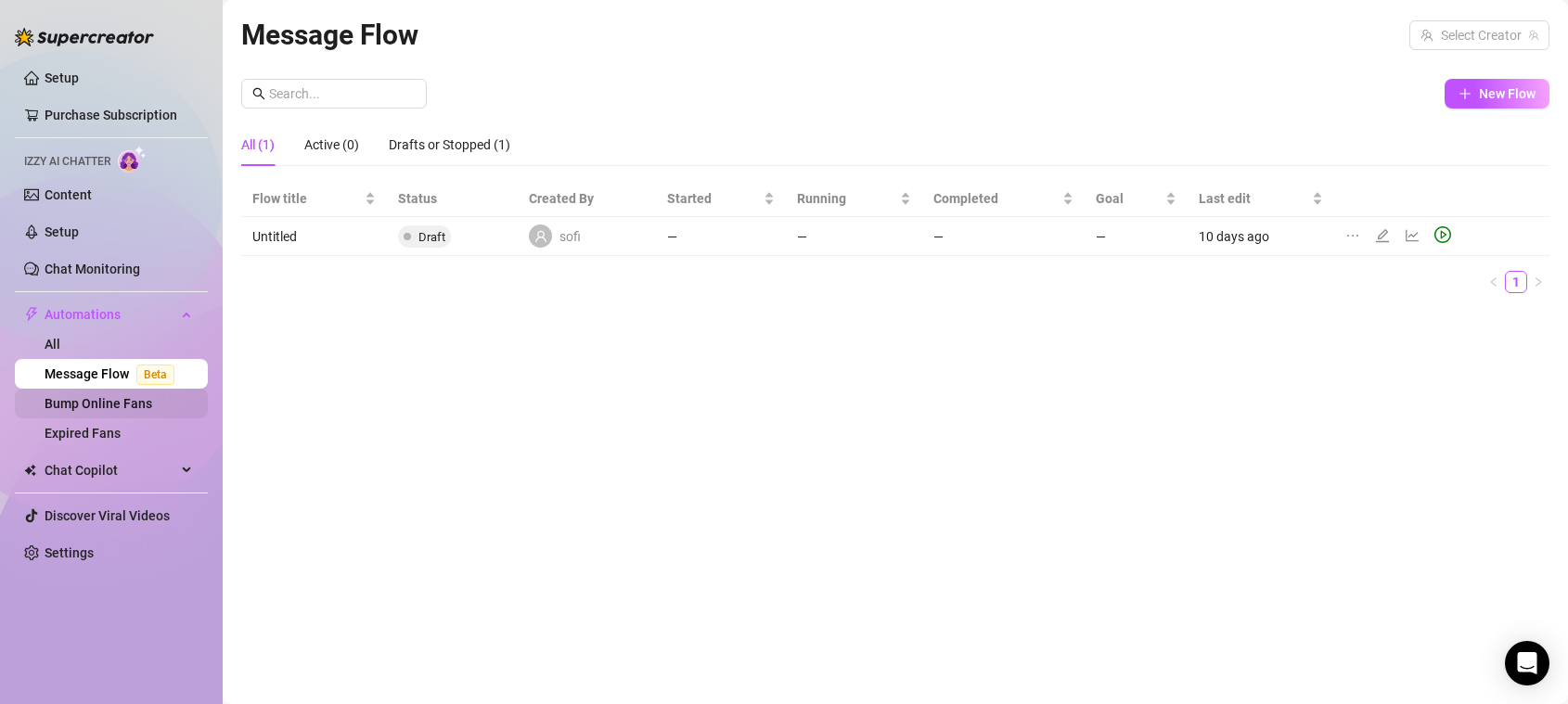 click on "Bump Online Fans" at bounding box center [98, 403] 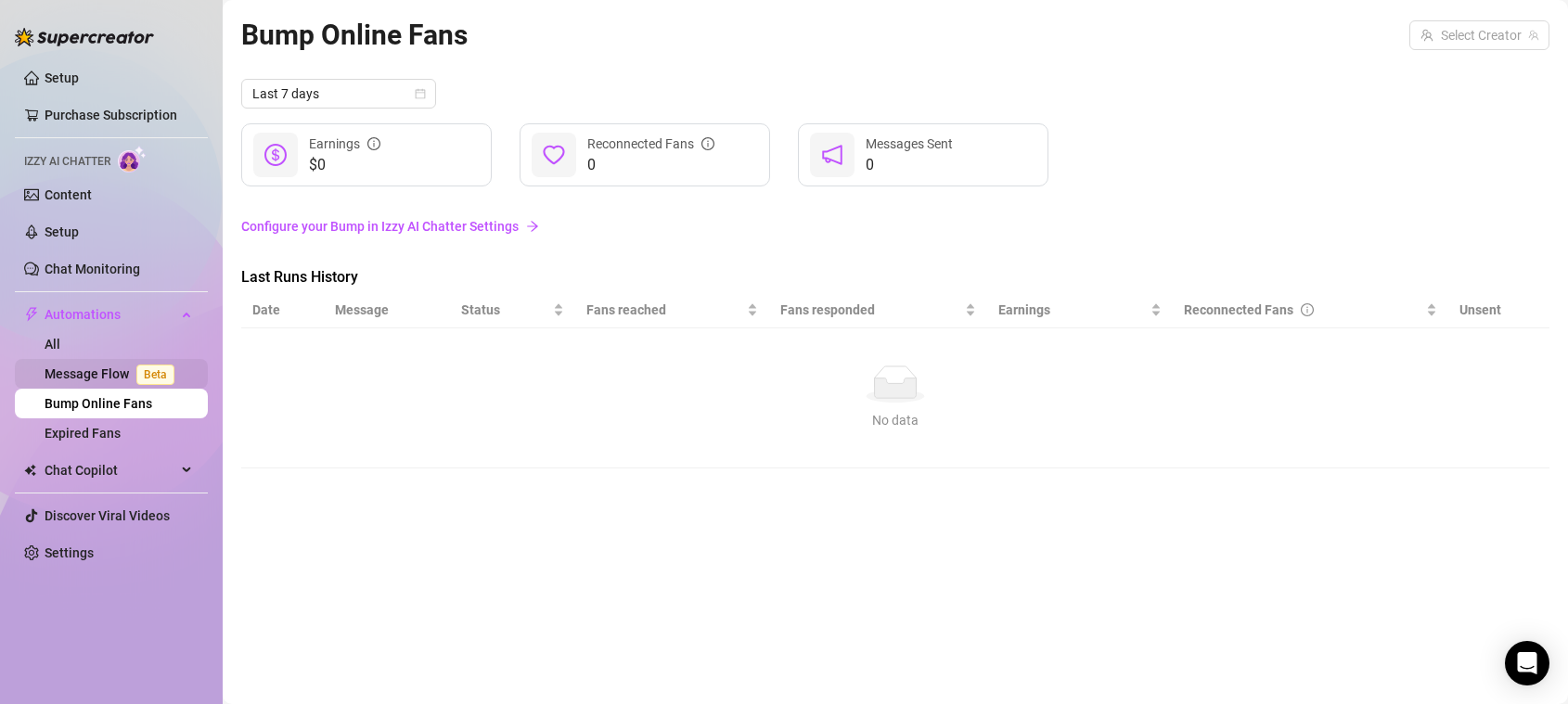 click on "Message Flow Beta" at bounding box center [113, 374] 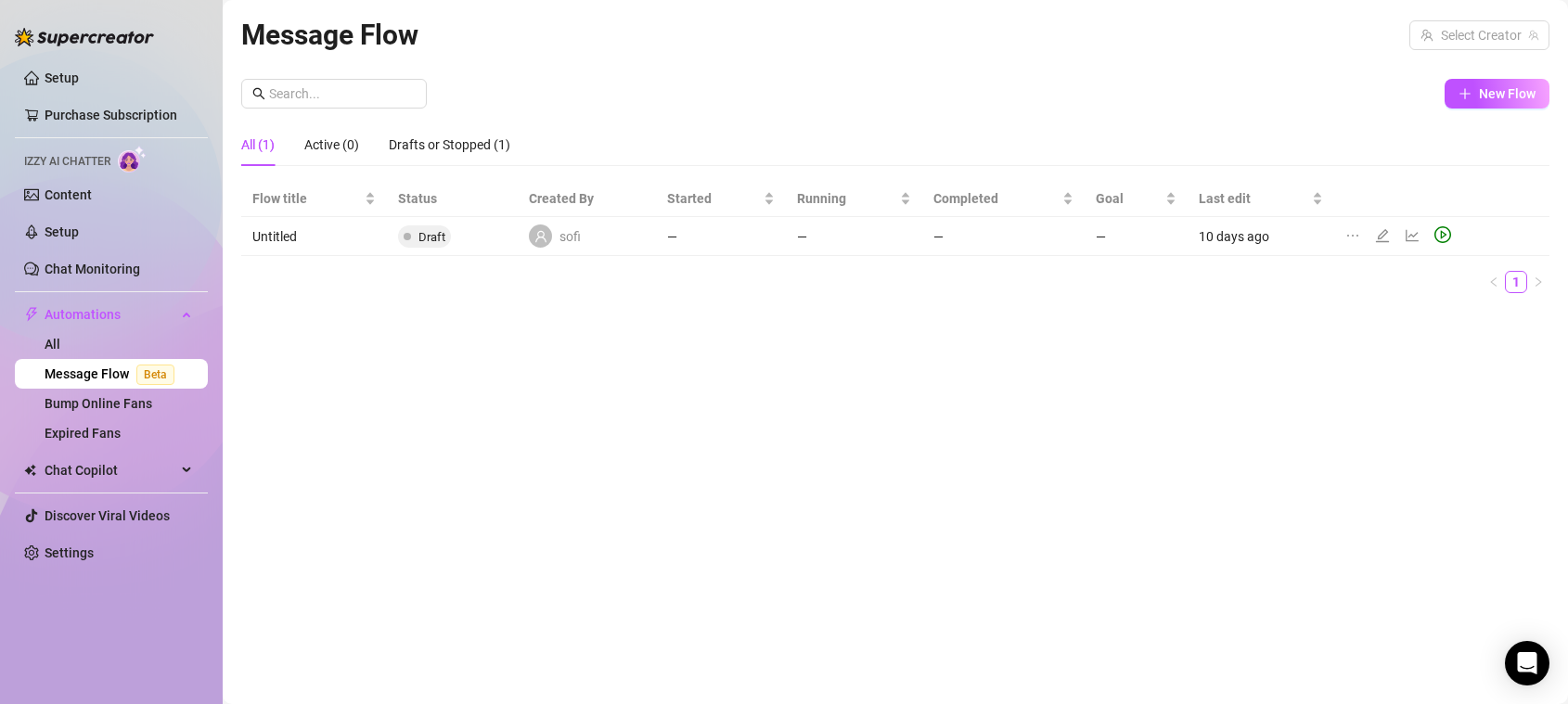 click on "Untitled" at bounding box center (314, 237) 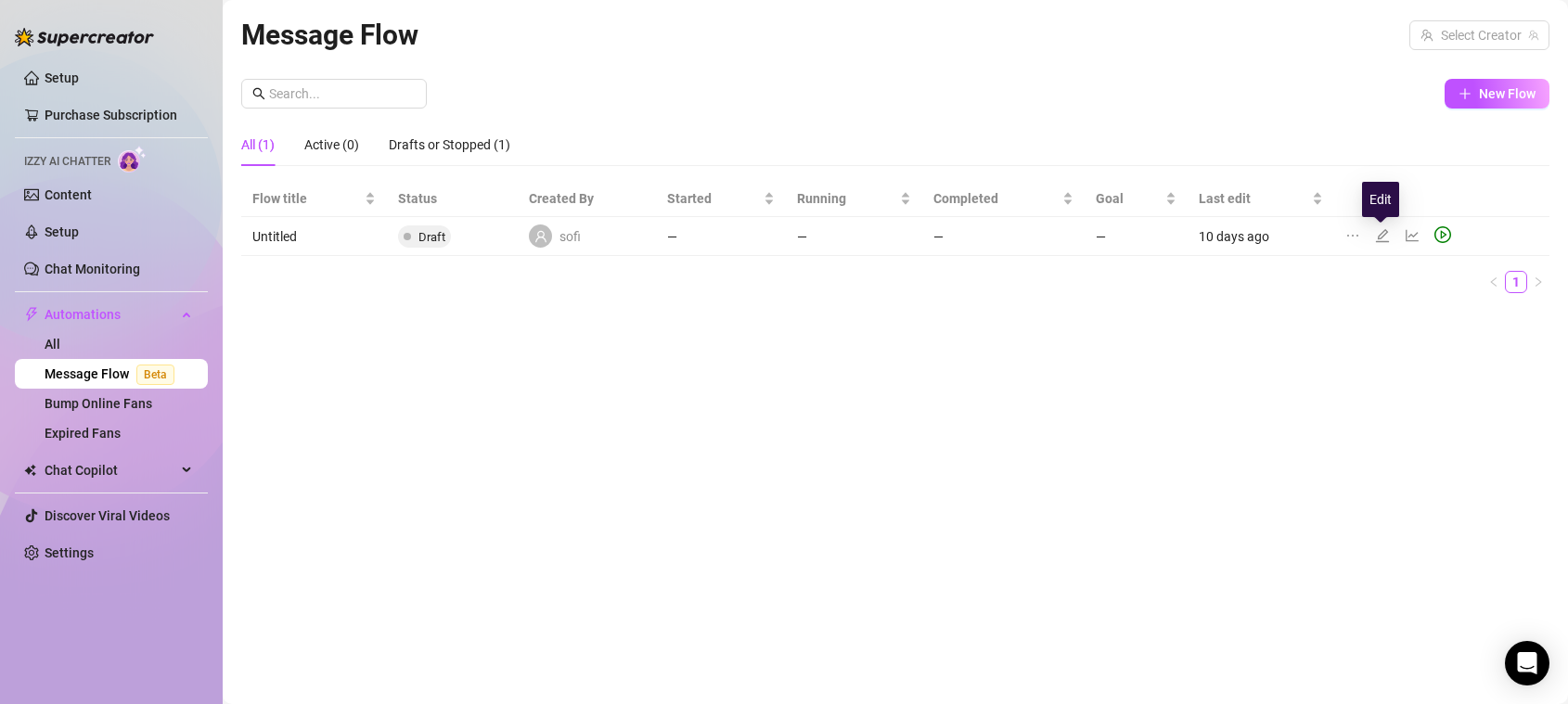 click 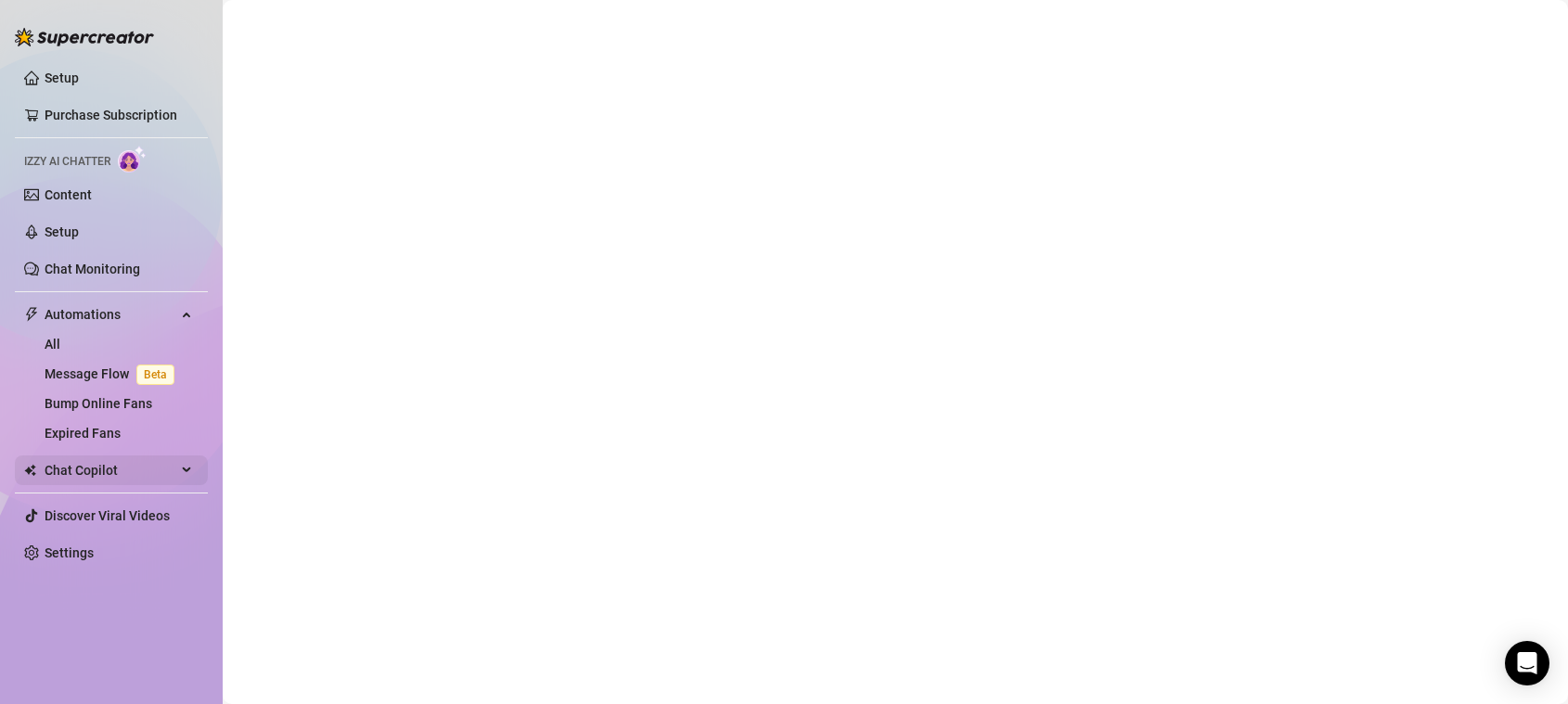 click on "Chat Copilot" at bounding box center (110, 470) 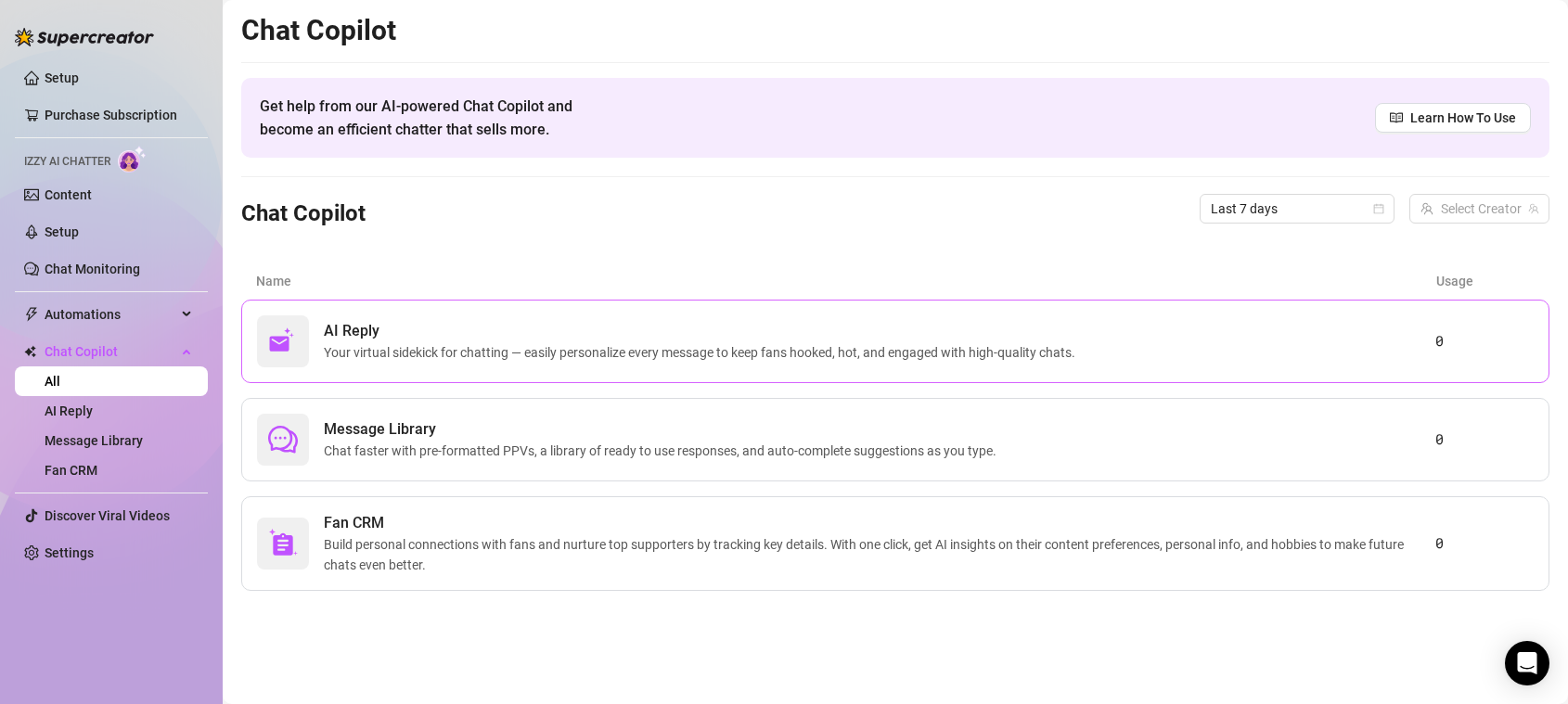 click on "Your virtual sidekick for chatting — easily personalize every message to keep fans hooked, hot, and engaged with high-quality chats." at bounding box center [703, 352] 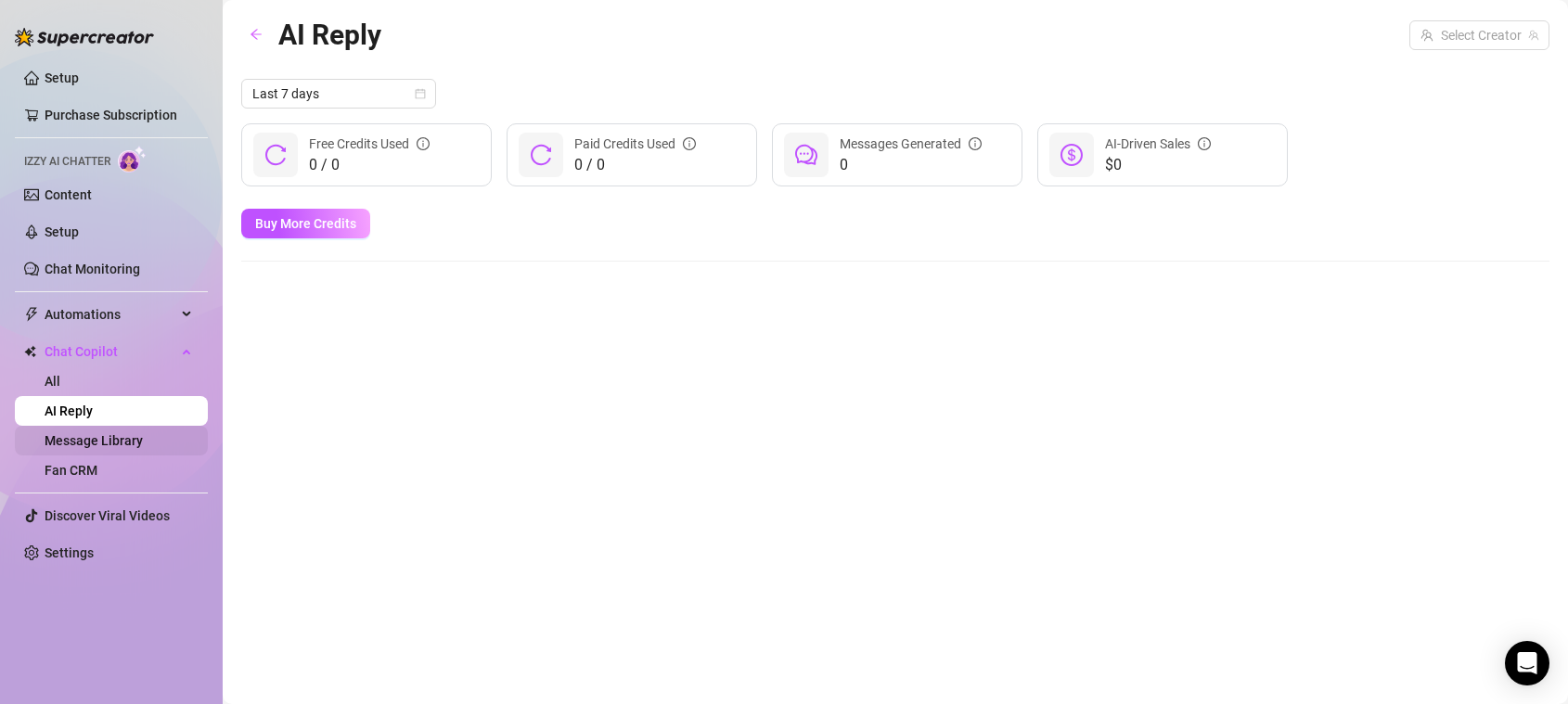 click on "Message Library" at bounding box center (94, 441) 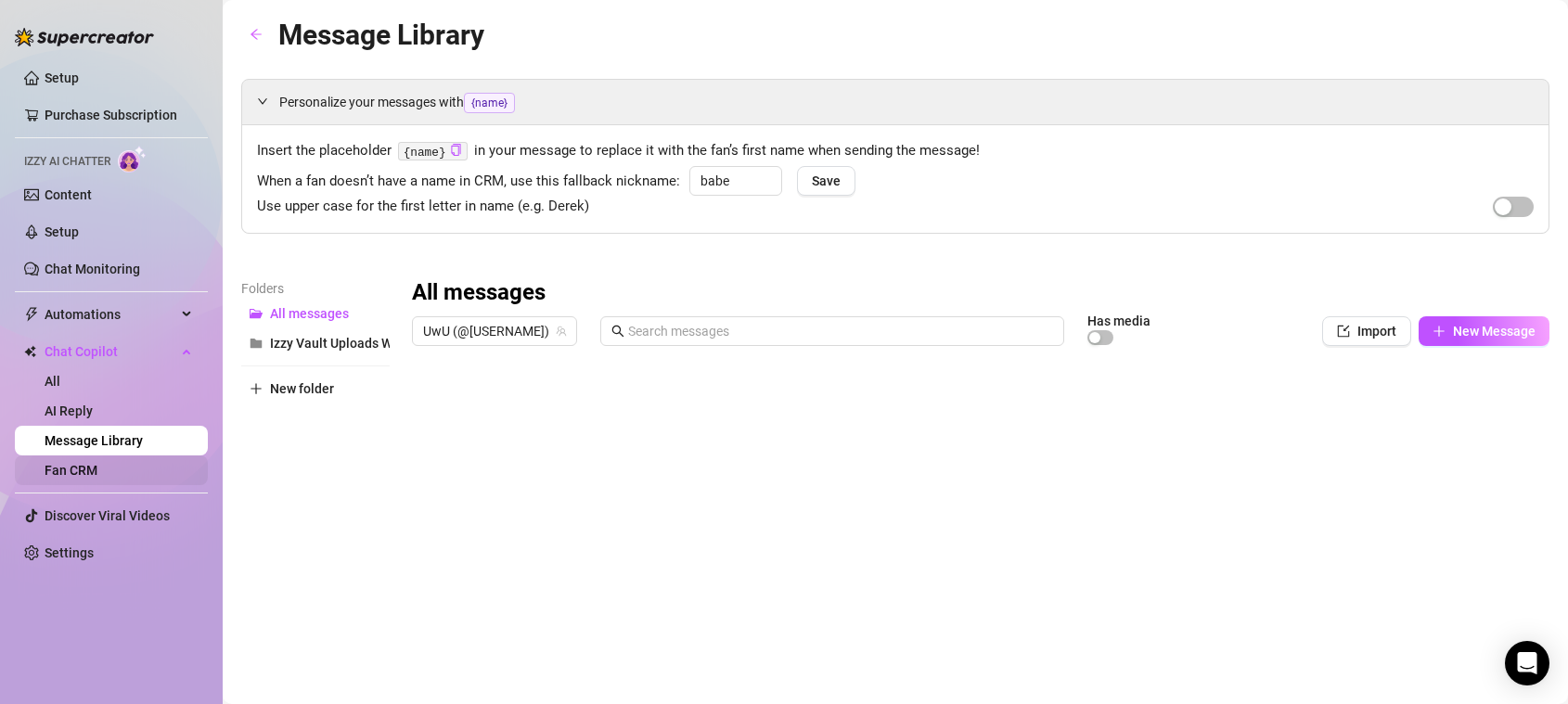 click on "Fan CRM" at bounding box center [71, 470] 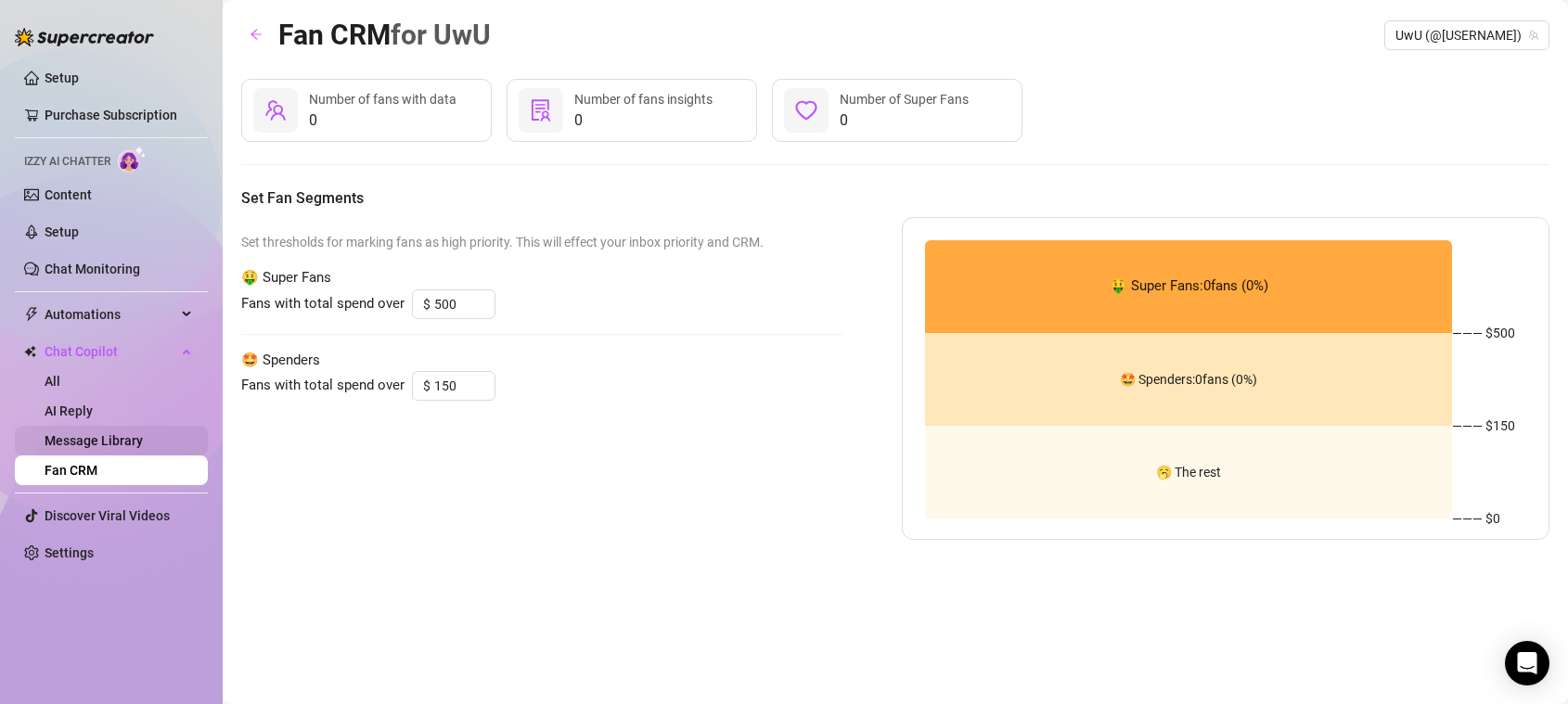 click on "Message Library" at bounding box center (94, 441) 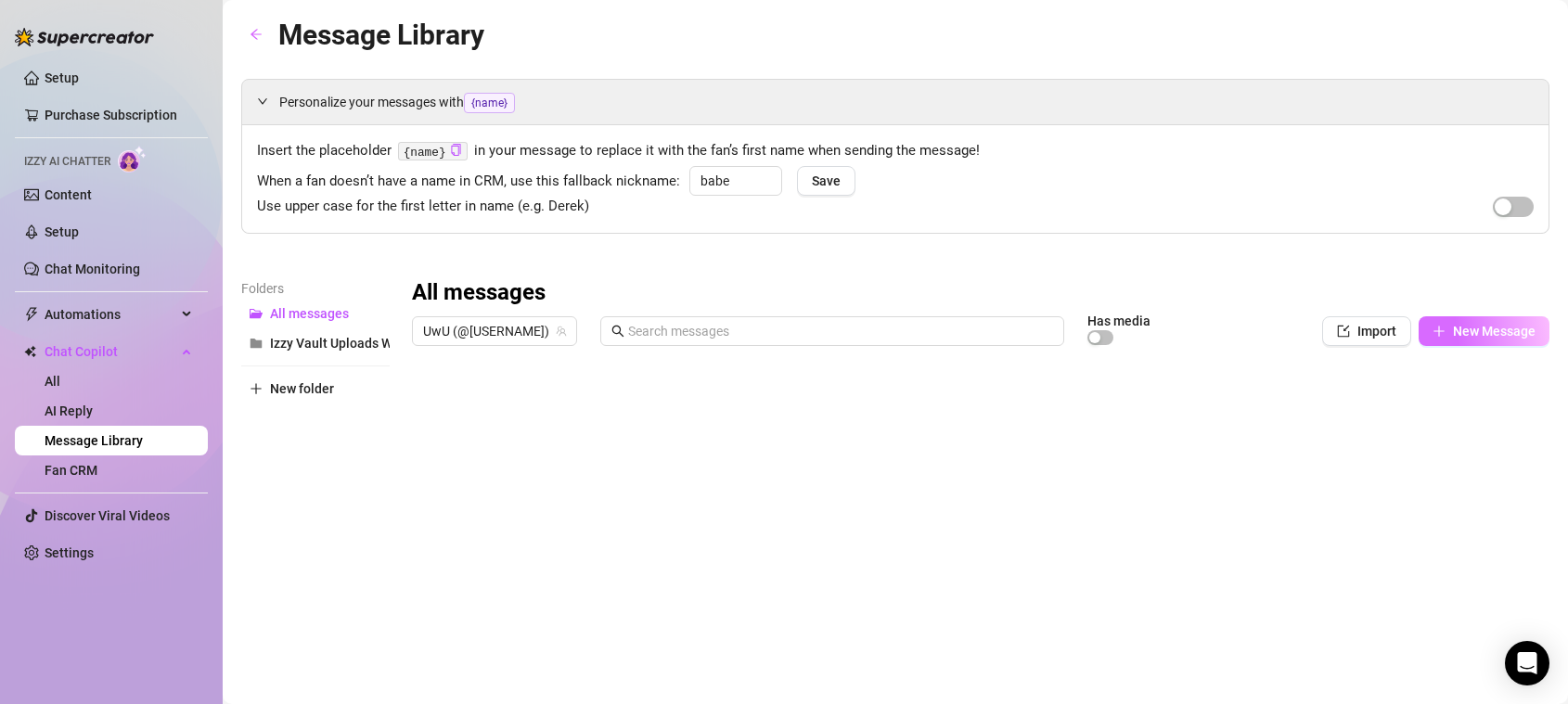 click on "New Message" at bounding box center [1494, 331] 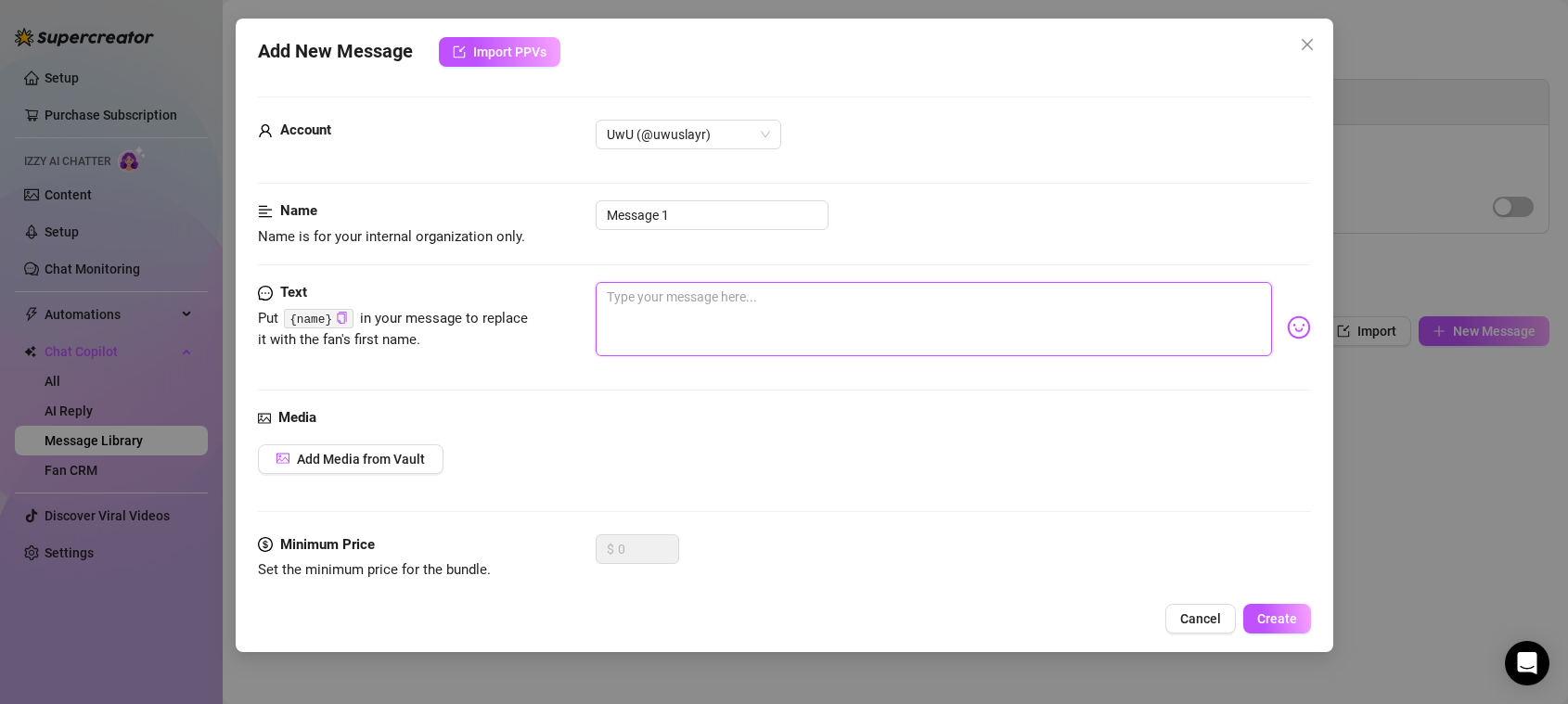 click at bounding box center [933, 319] 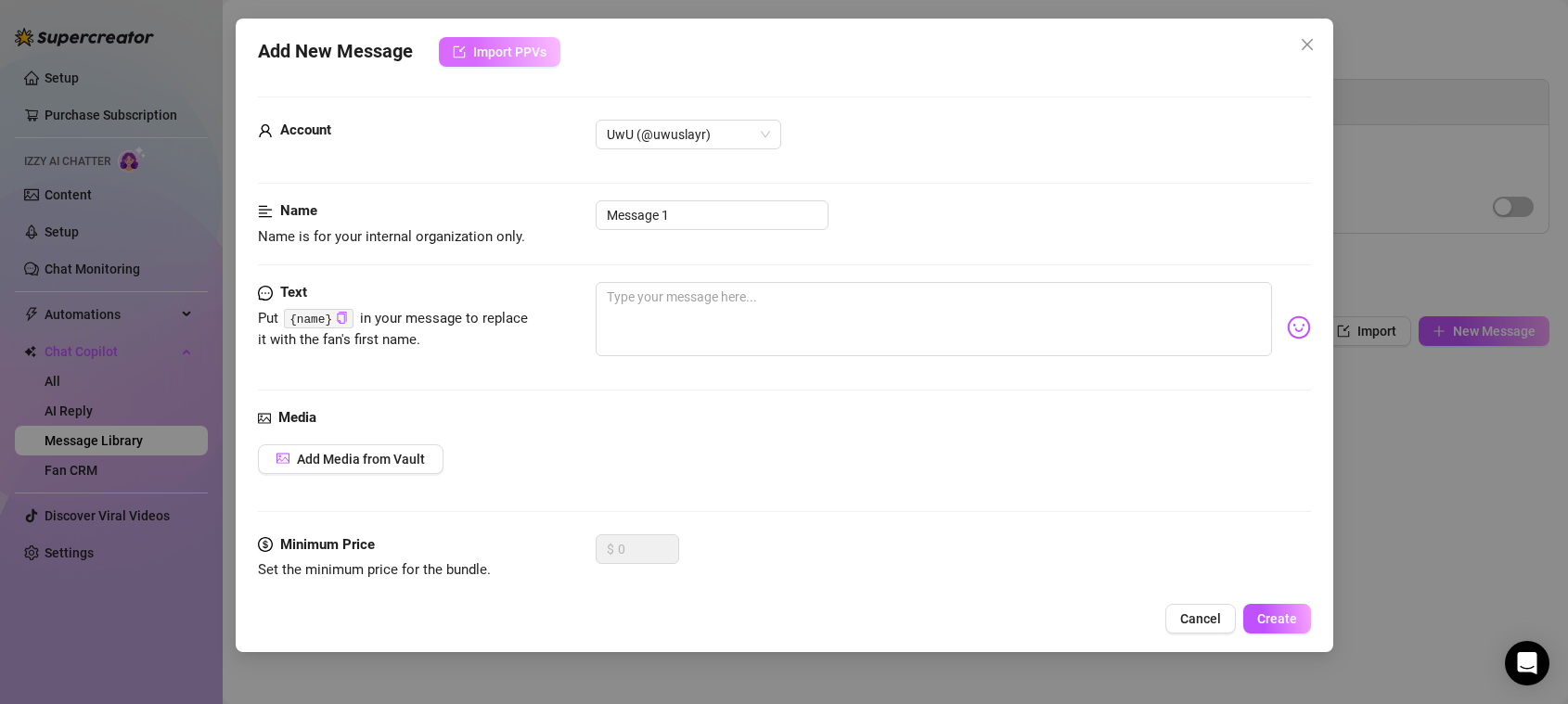 click on "Import PPVs" at bounding box center (509, 52) 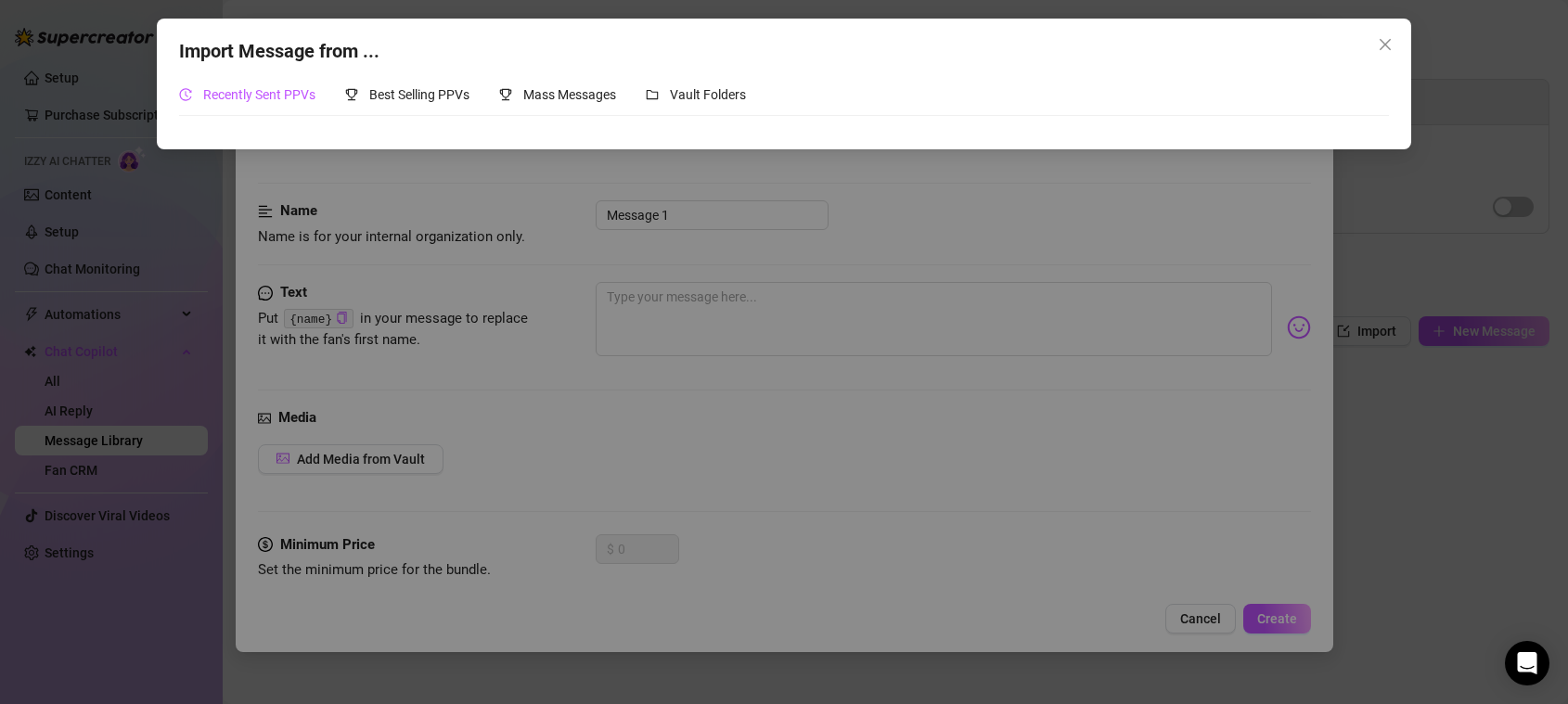 click on "Recently Sent PPVs" at bounding box center [259, 95] 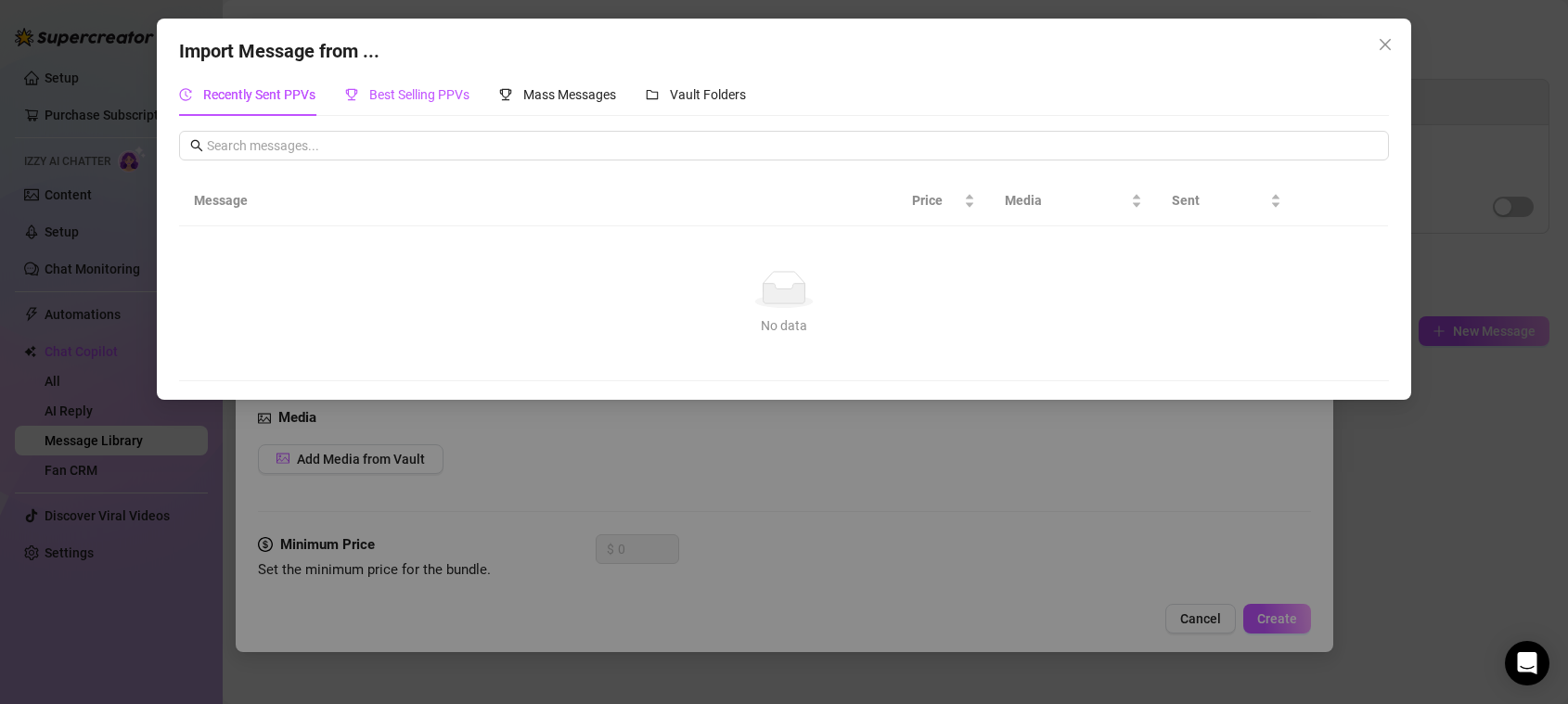 click on "Best Selling PPVs" at bounding box center [419, 95] 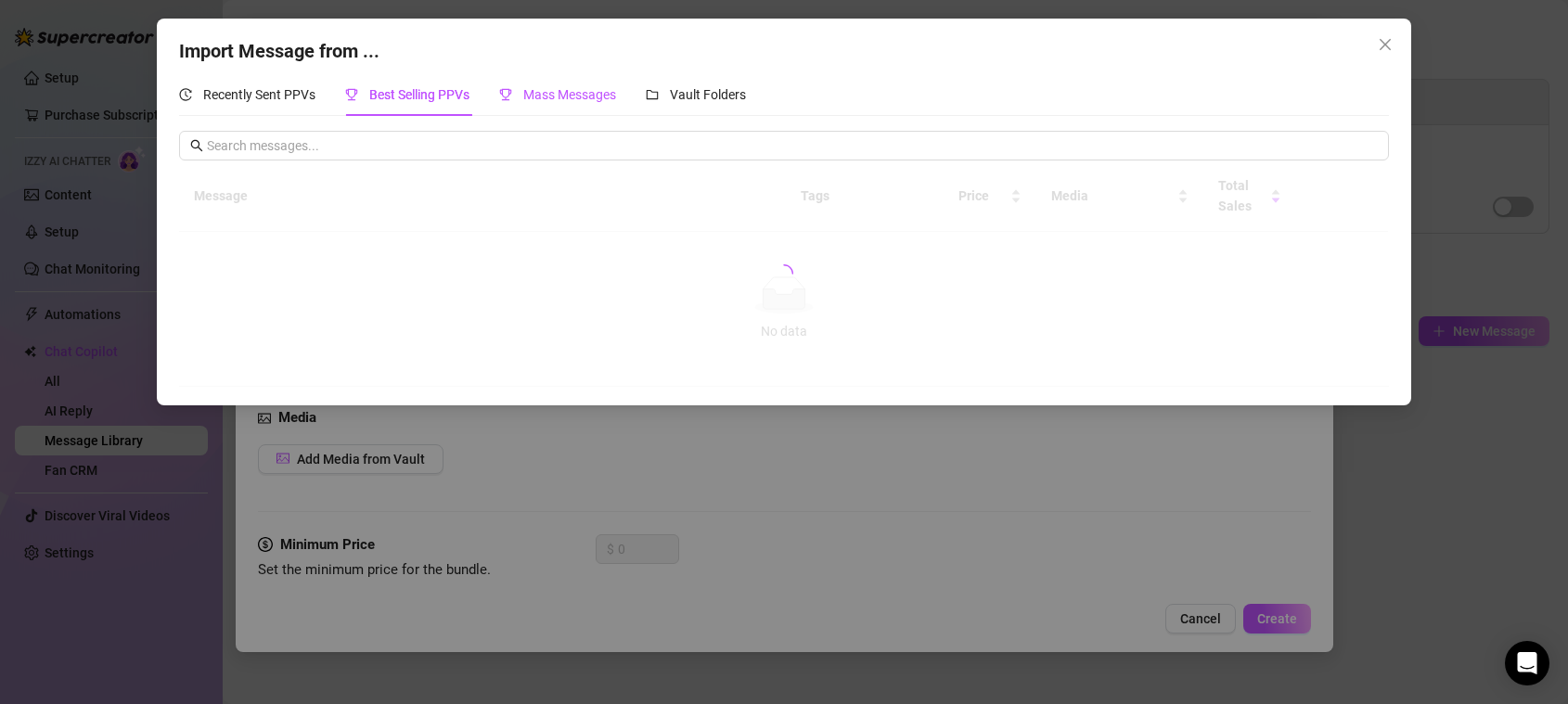 click on "Mass Messages" at bounding box center (570, 95) 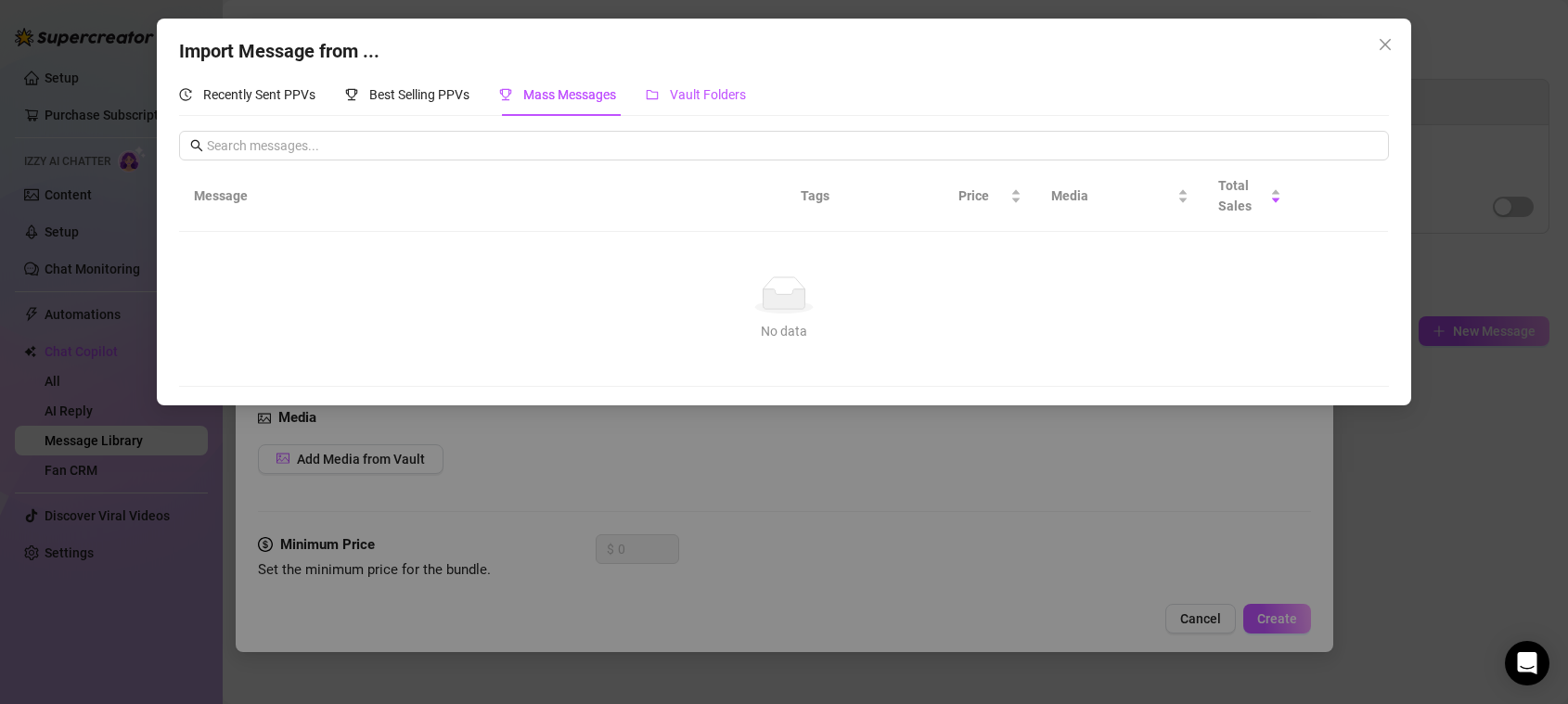 click on "Vault Folders" at bounding box center (708, 95) 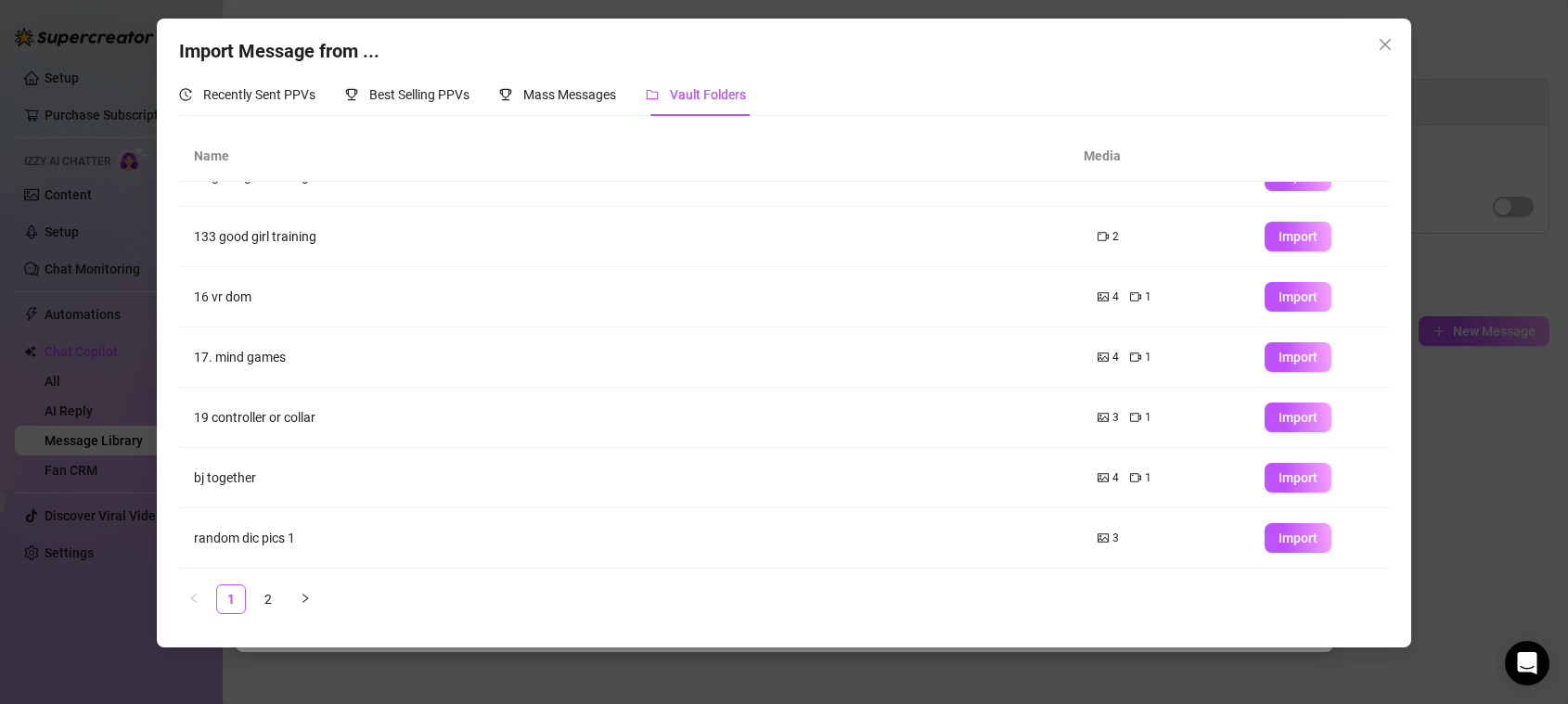 scroll, scrollTop: 0, scrollLeft: 0, axis: both 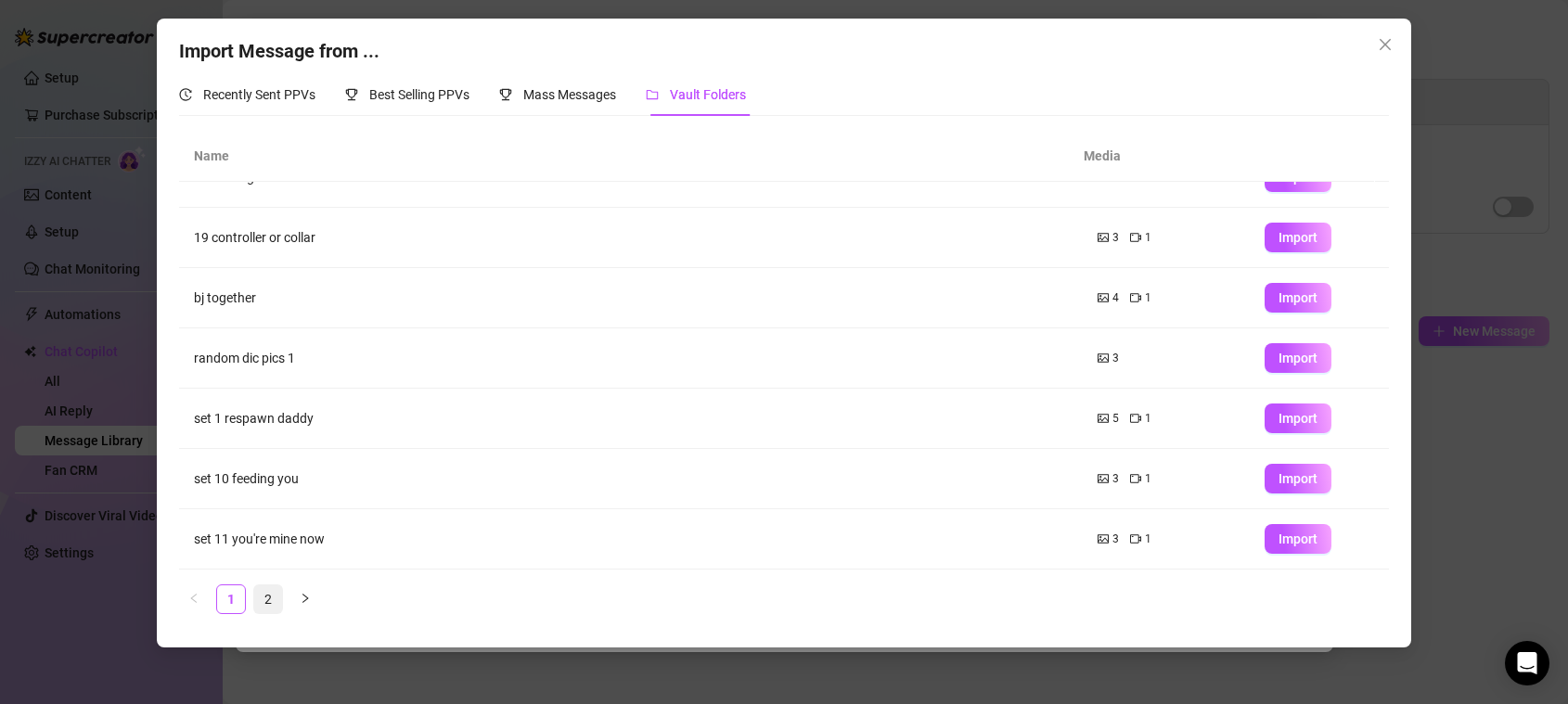 click on "2" at bounding box center (268, 599) 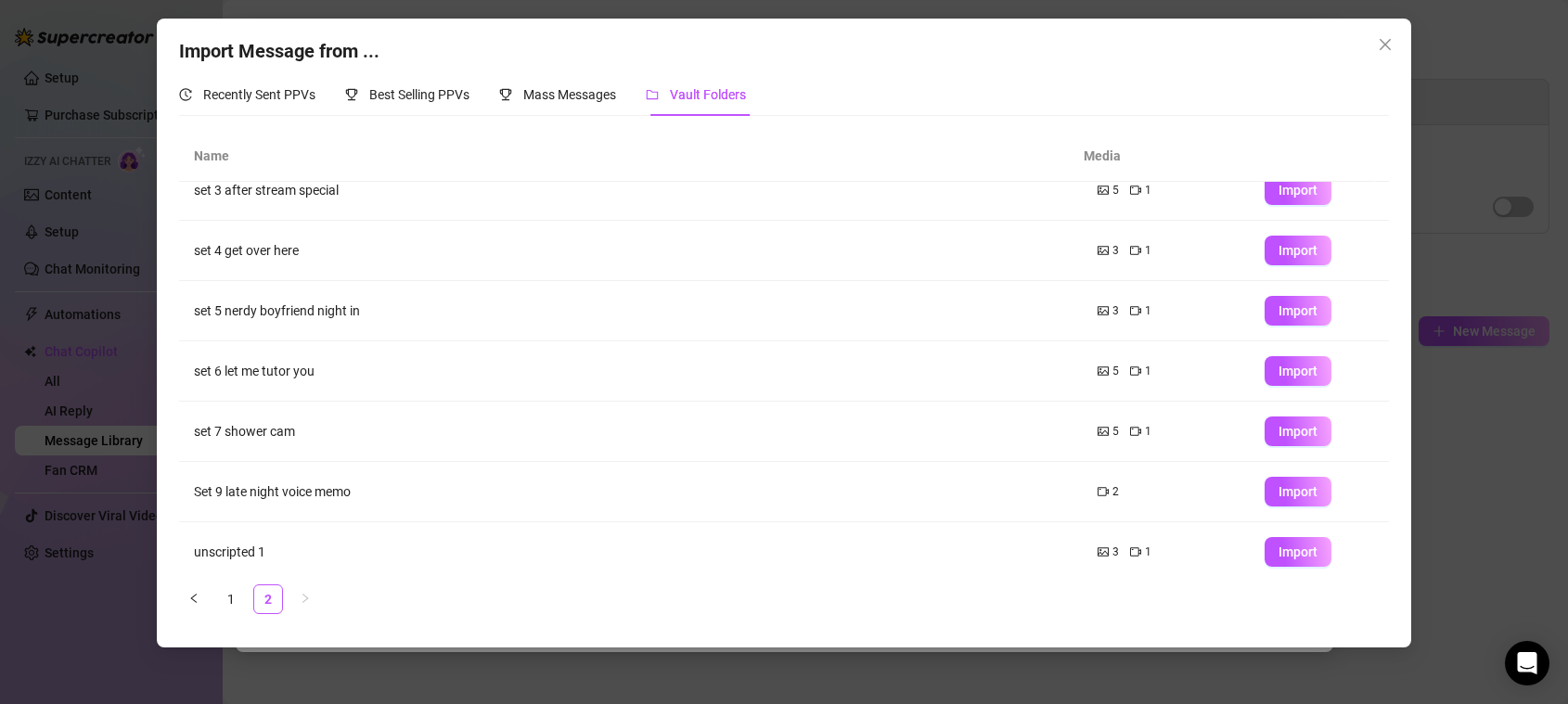 scroll, scrollTop: 95, scrollLeft: 0, axis: vertical 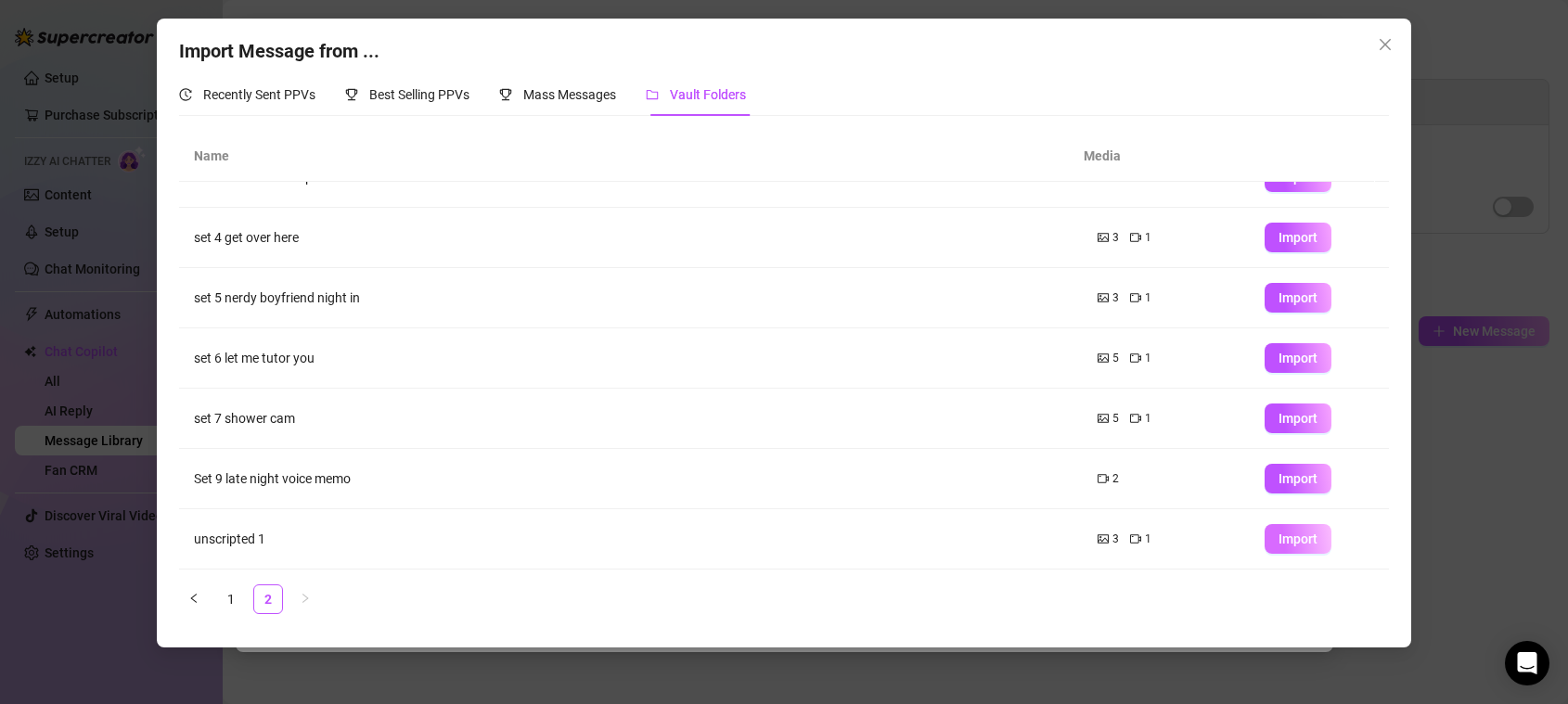 click on "Import" at bounding box center [1298, 539] 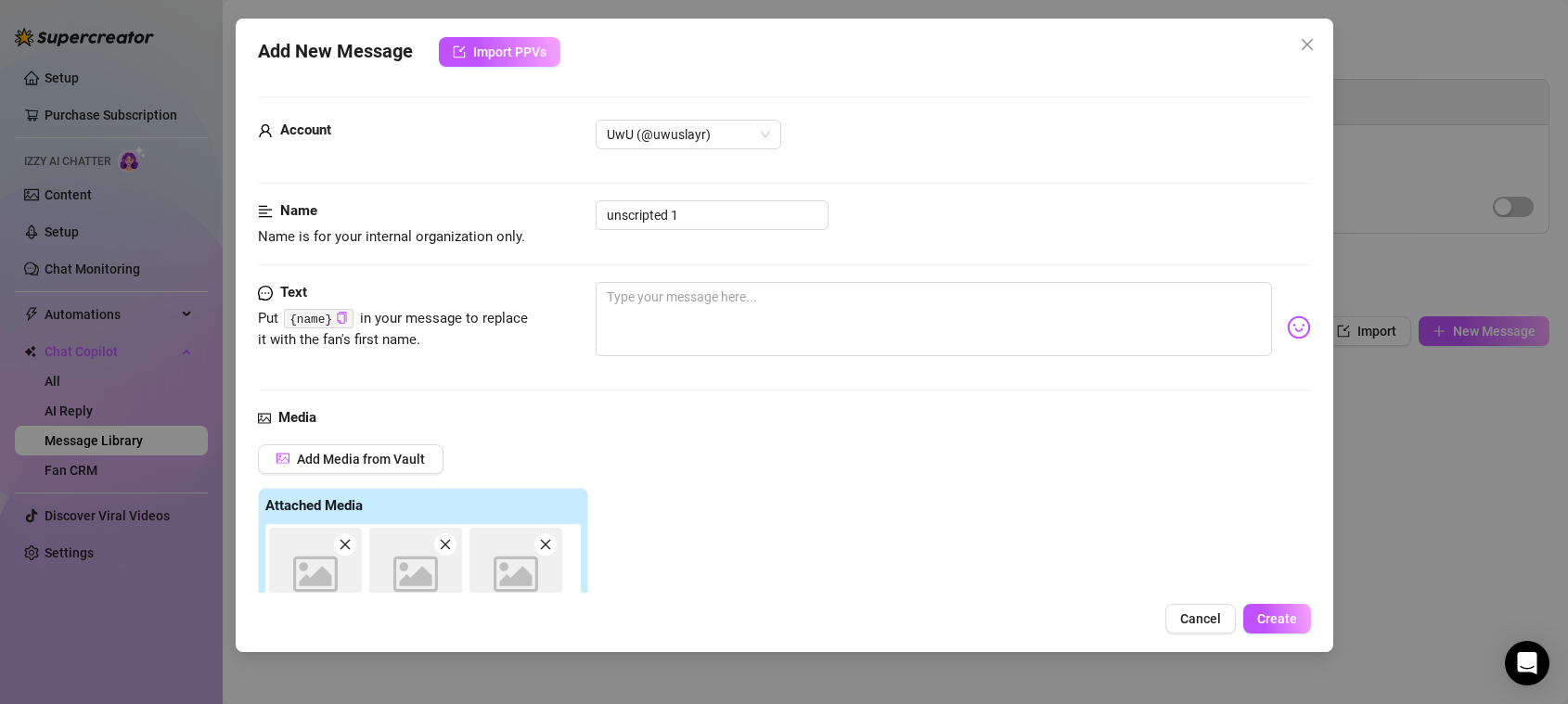 scroll, scrollTop: 280, scrollLeft: 0, axis: vertical 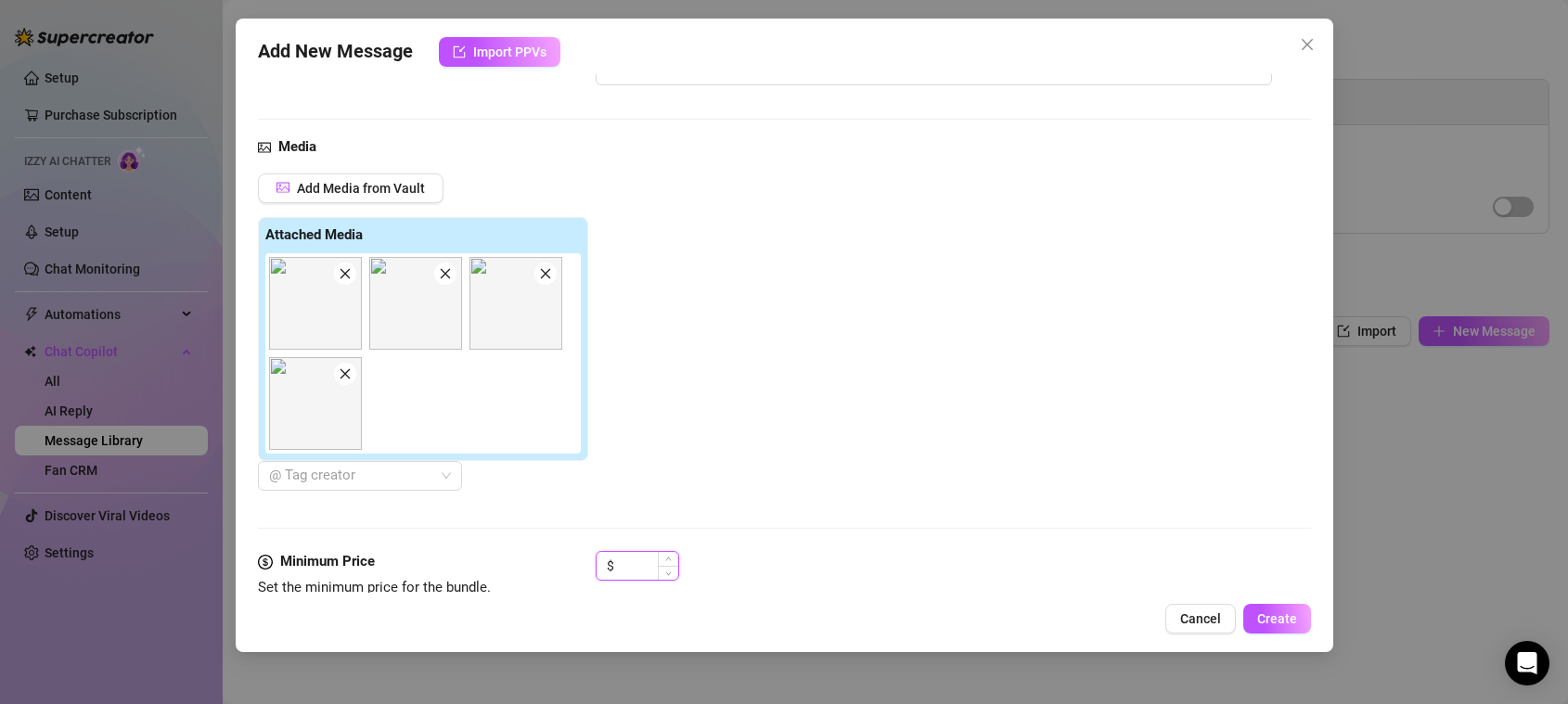 click at bounding box center [648, 566] 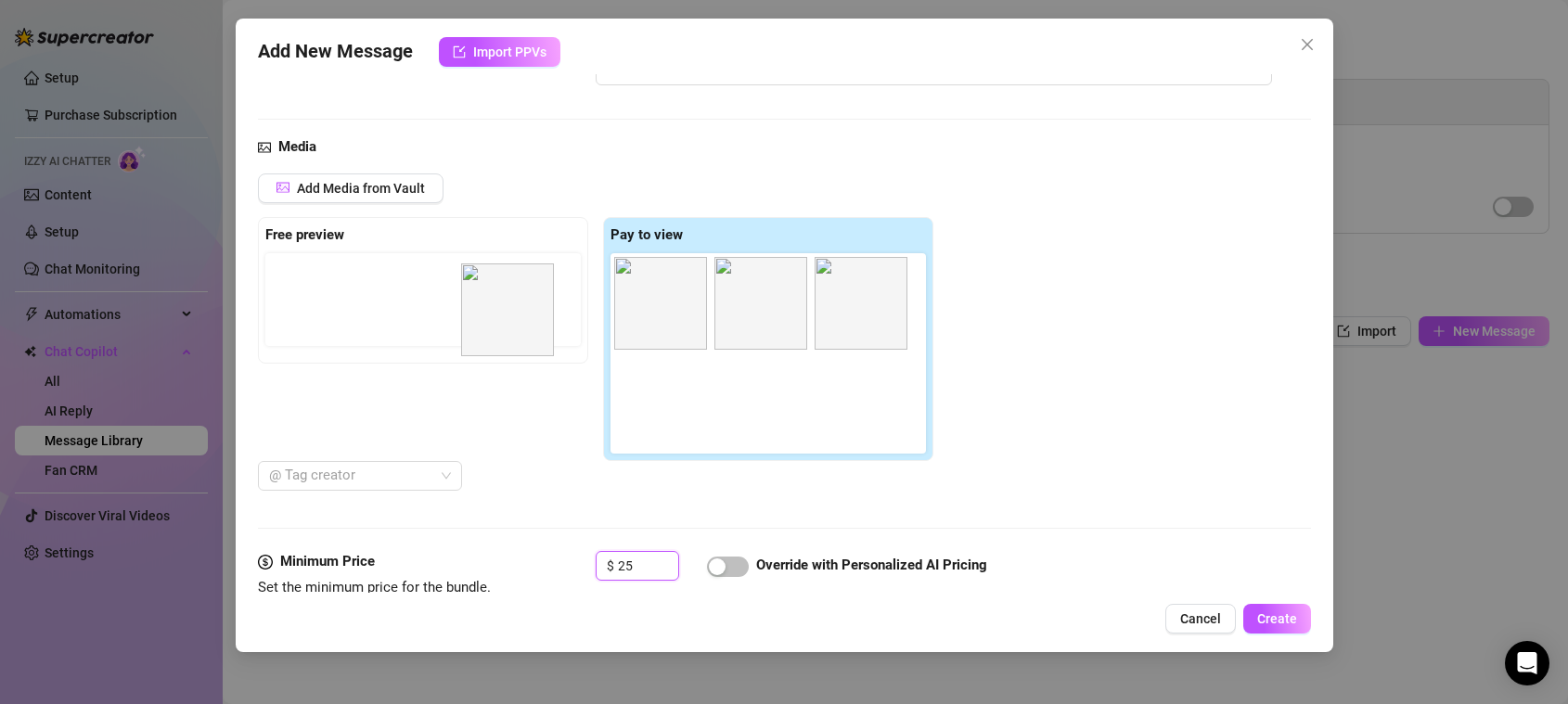 drag, startPoint x: 773, startPoint y: 327, endPoint x: 511, endPoint y: 335, distance: 262.12211 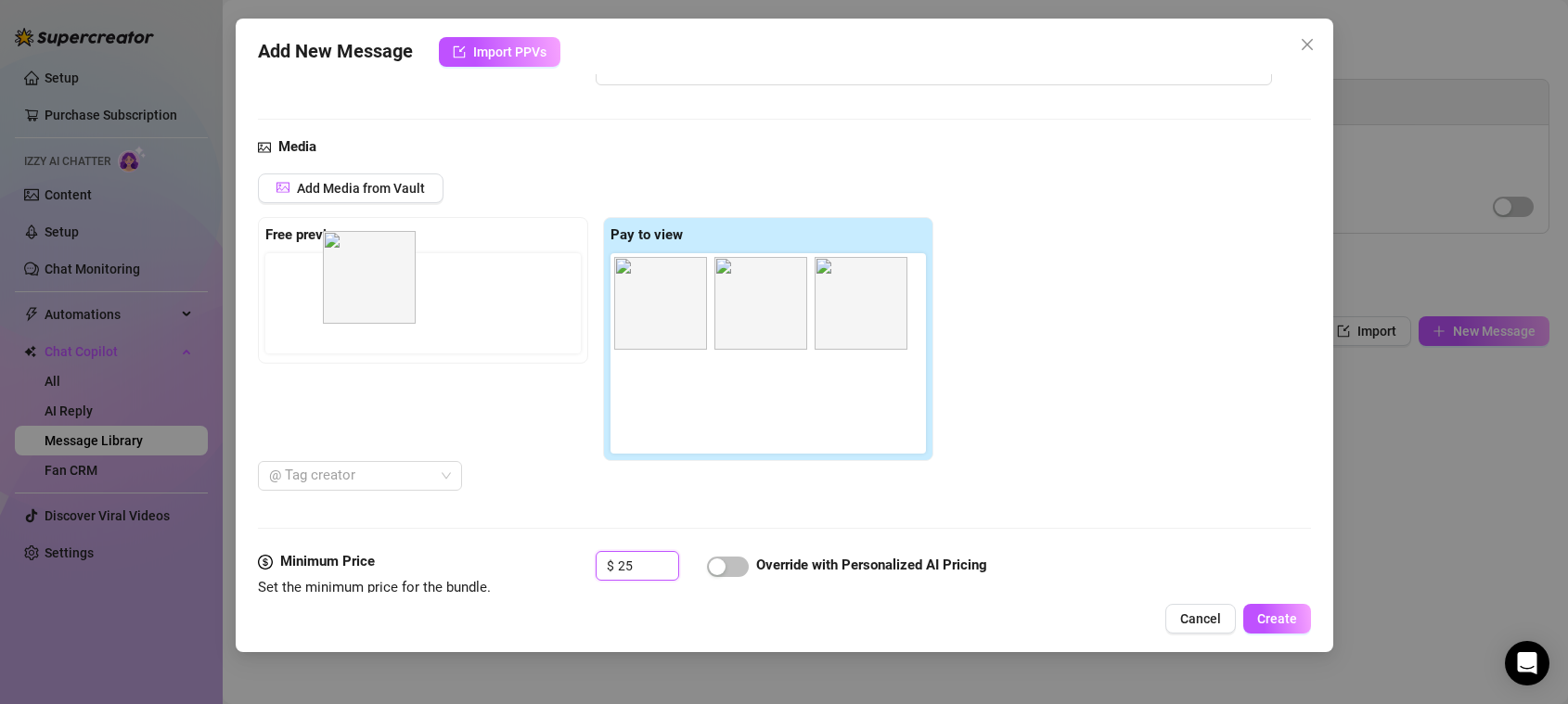 drag, startPoint x: 767, startPoint y: 338, endPoint x: 336, endPoint y: 335, distance: 431.01044 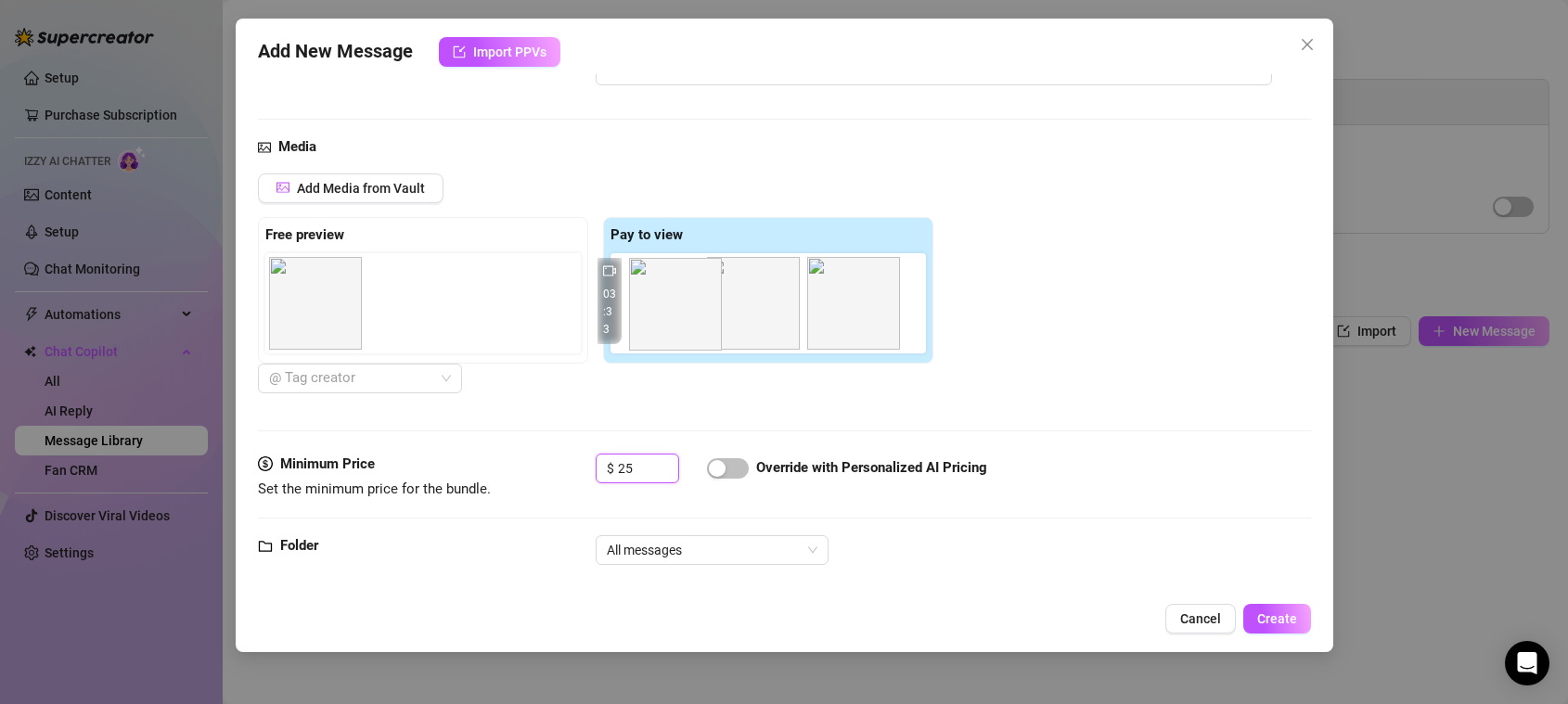 drag, startPoint x: 693, startPoint y: 341, endPoint x: 707, endPoint y: 342, distance: 14.035669 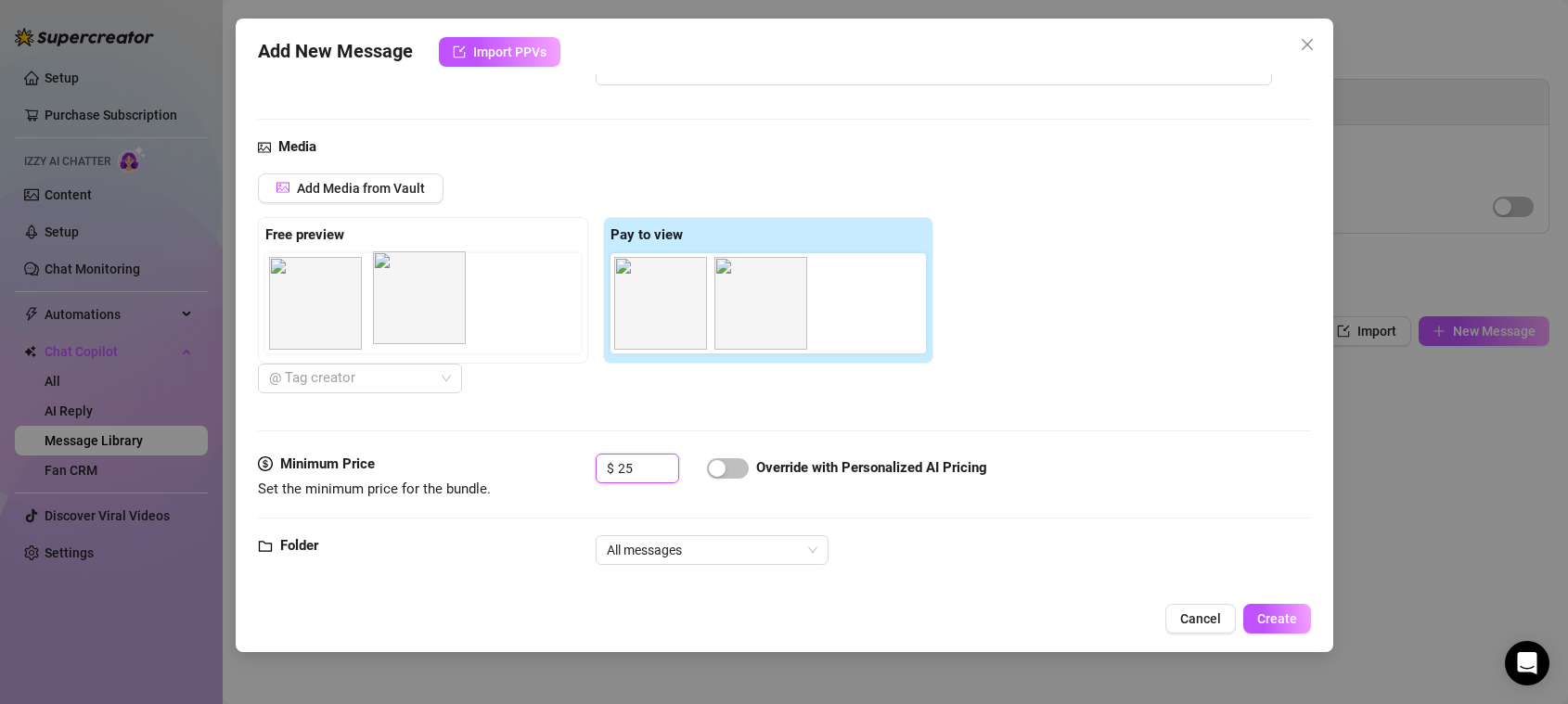 drag, startPoint x: 776, startPoint y: 338, endPoint x: 417, endPoint y: 329, distance: 359.1128 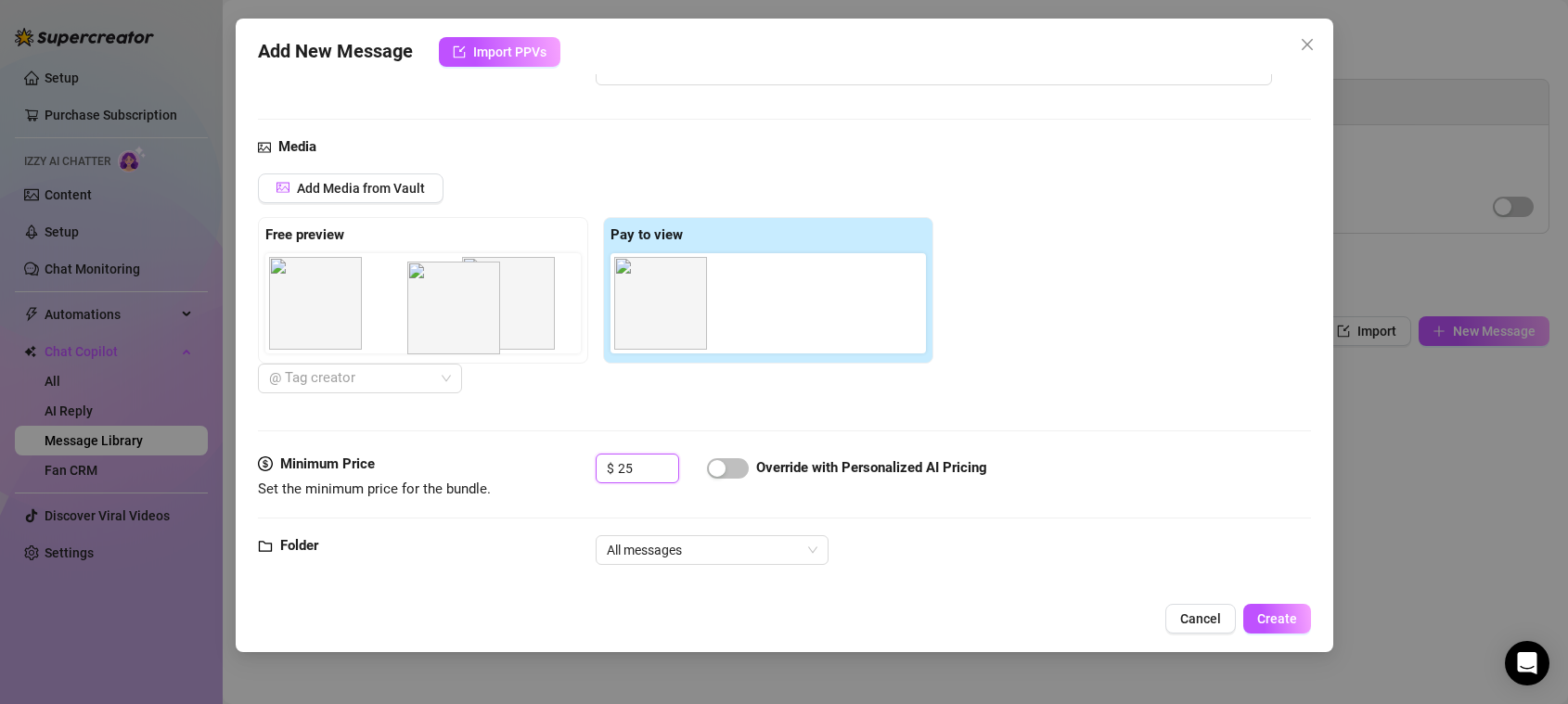 drag, startPoint x: 769, startPoint y: 307, endPoint x: 454, endPoint y: 312, distance: 315.03968 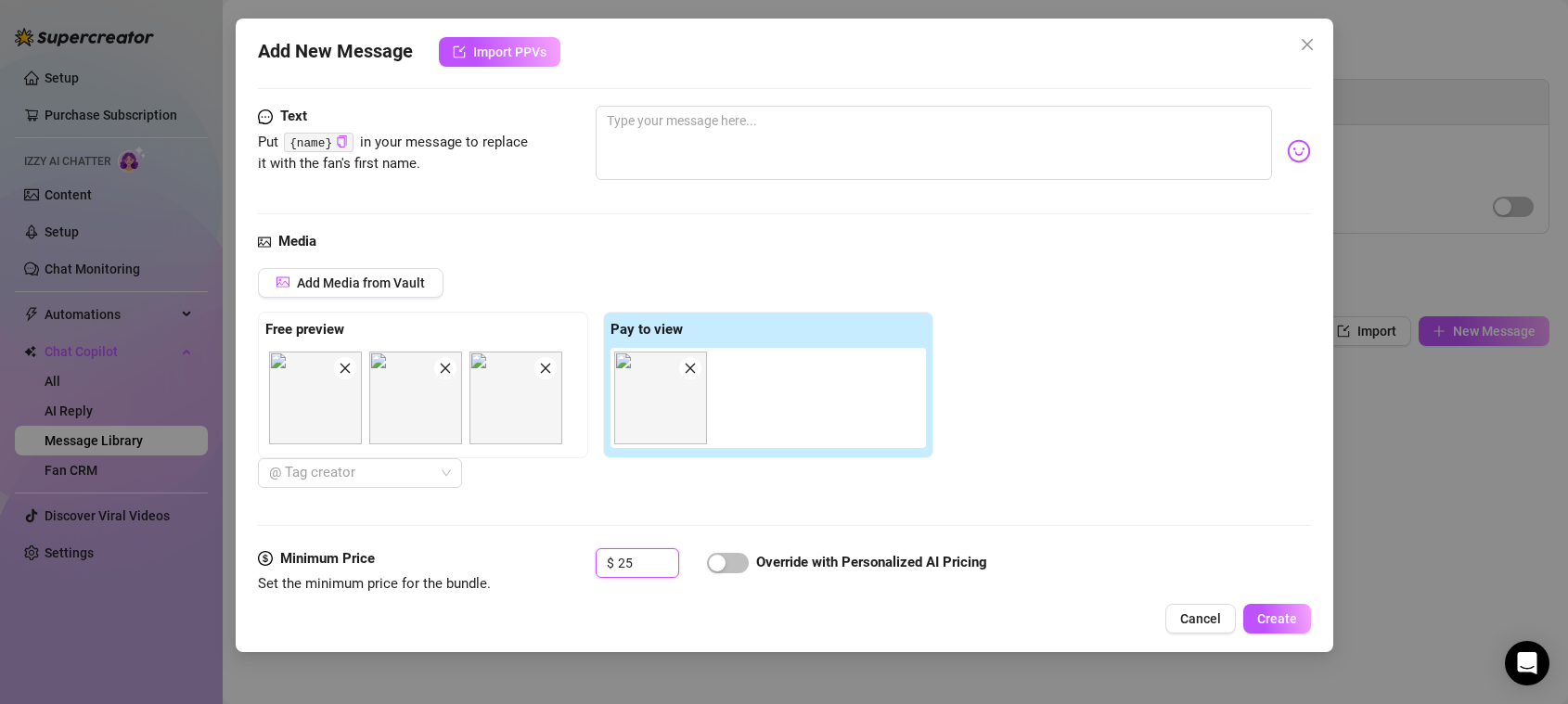 scroll, scrollTop: 173, scrollLeft: 0, axis: vertical 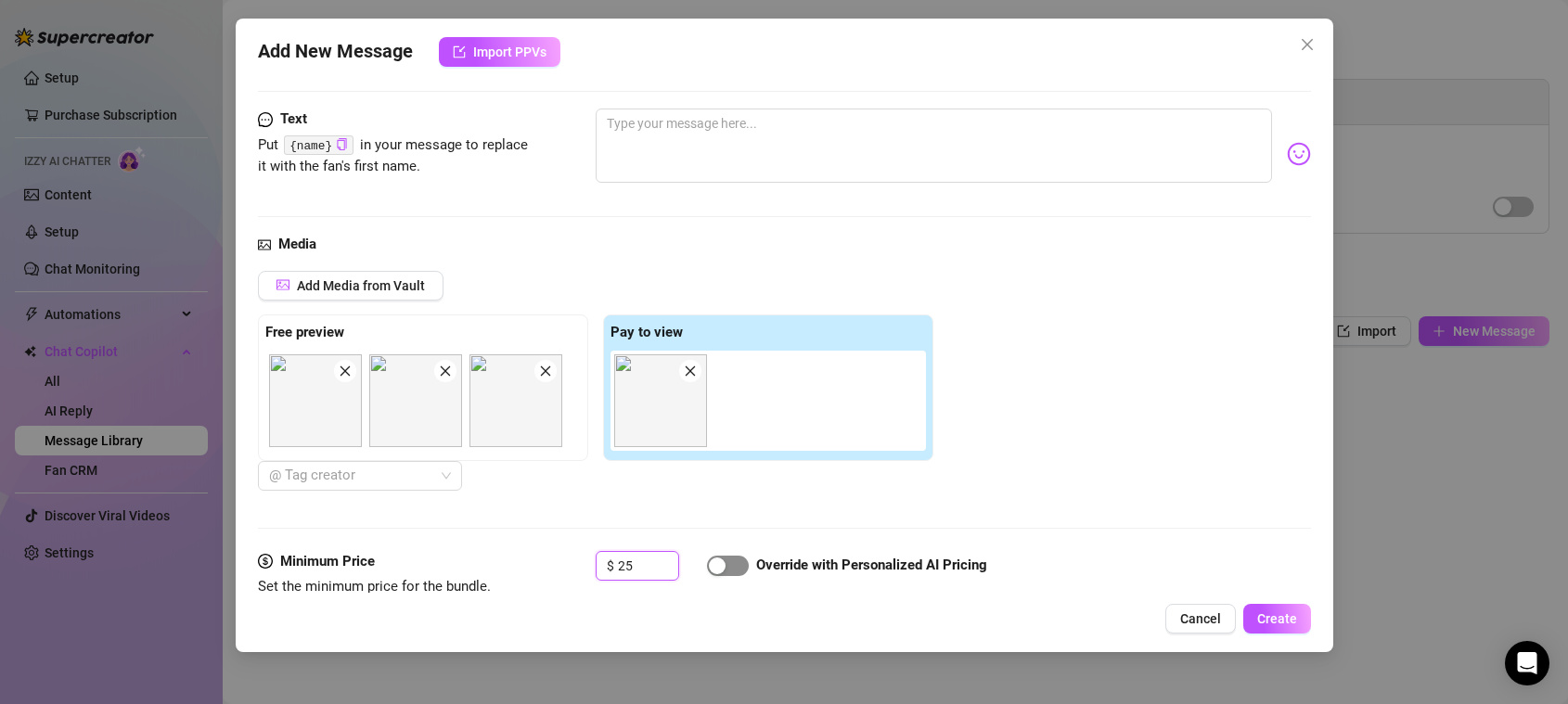type on "25" 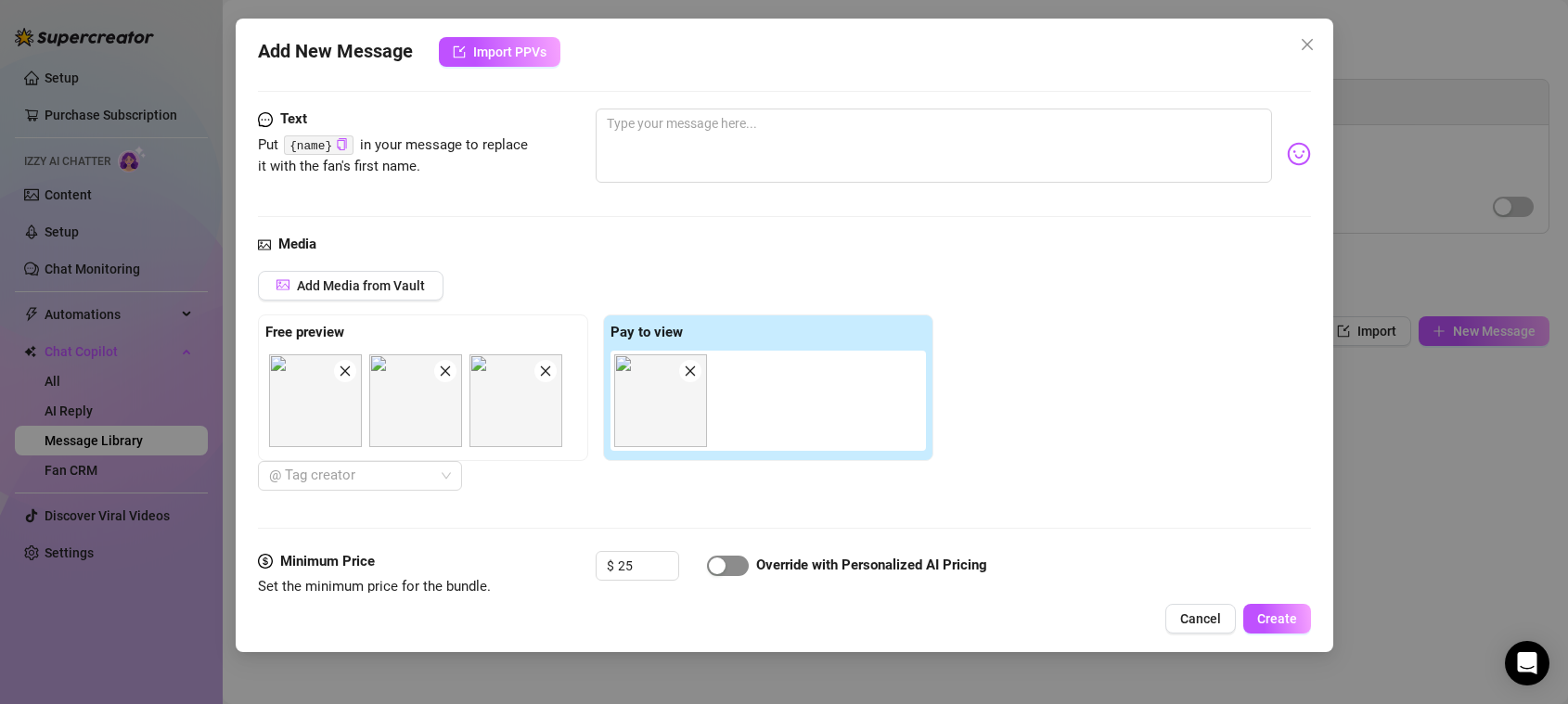 click at bounding box center [727, 566] 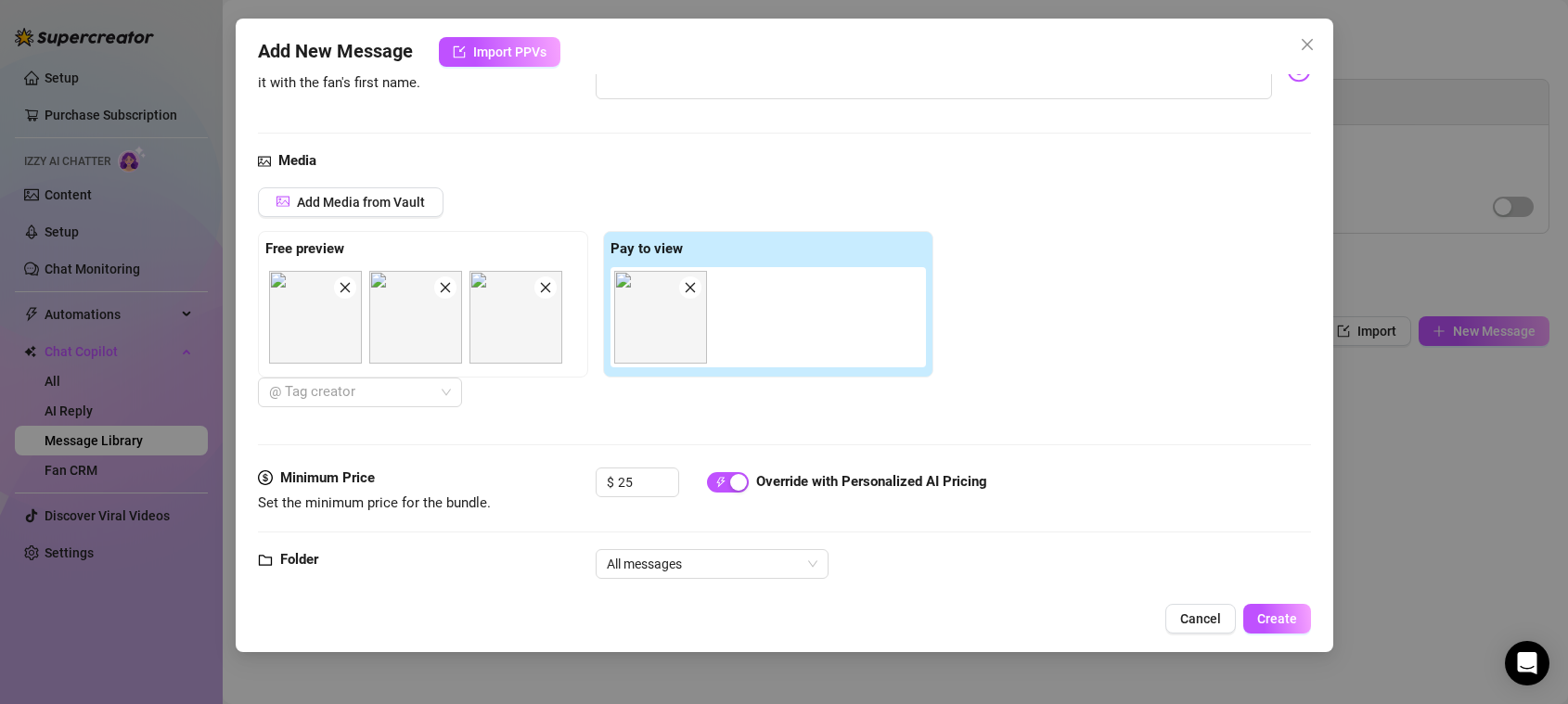 scroll, scrollTop: 294, scrollLeft: 0, axis: vertical 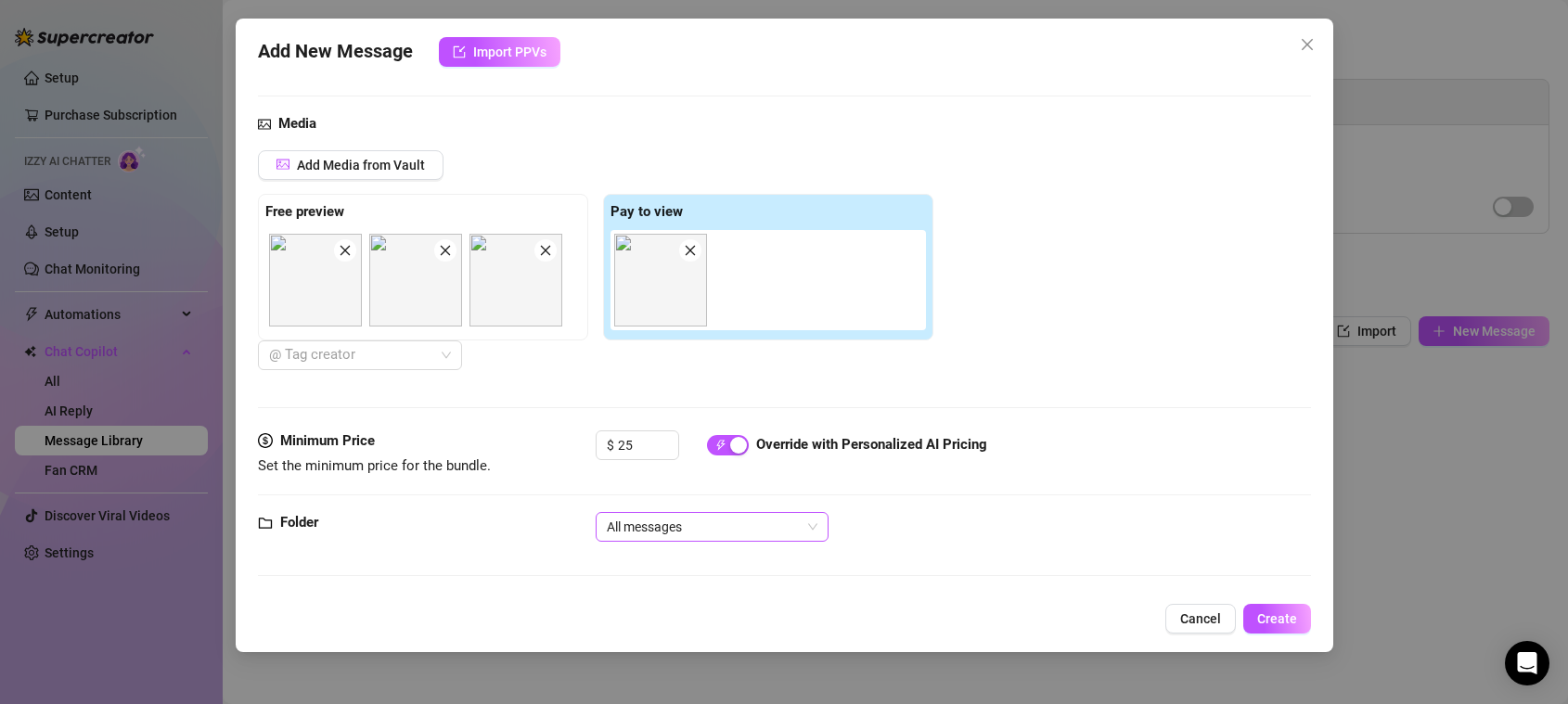 click on "All messages" at bounding box center [712, 527] 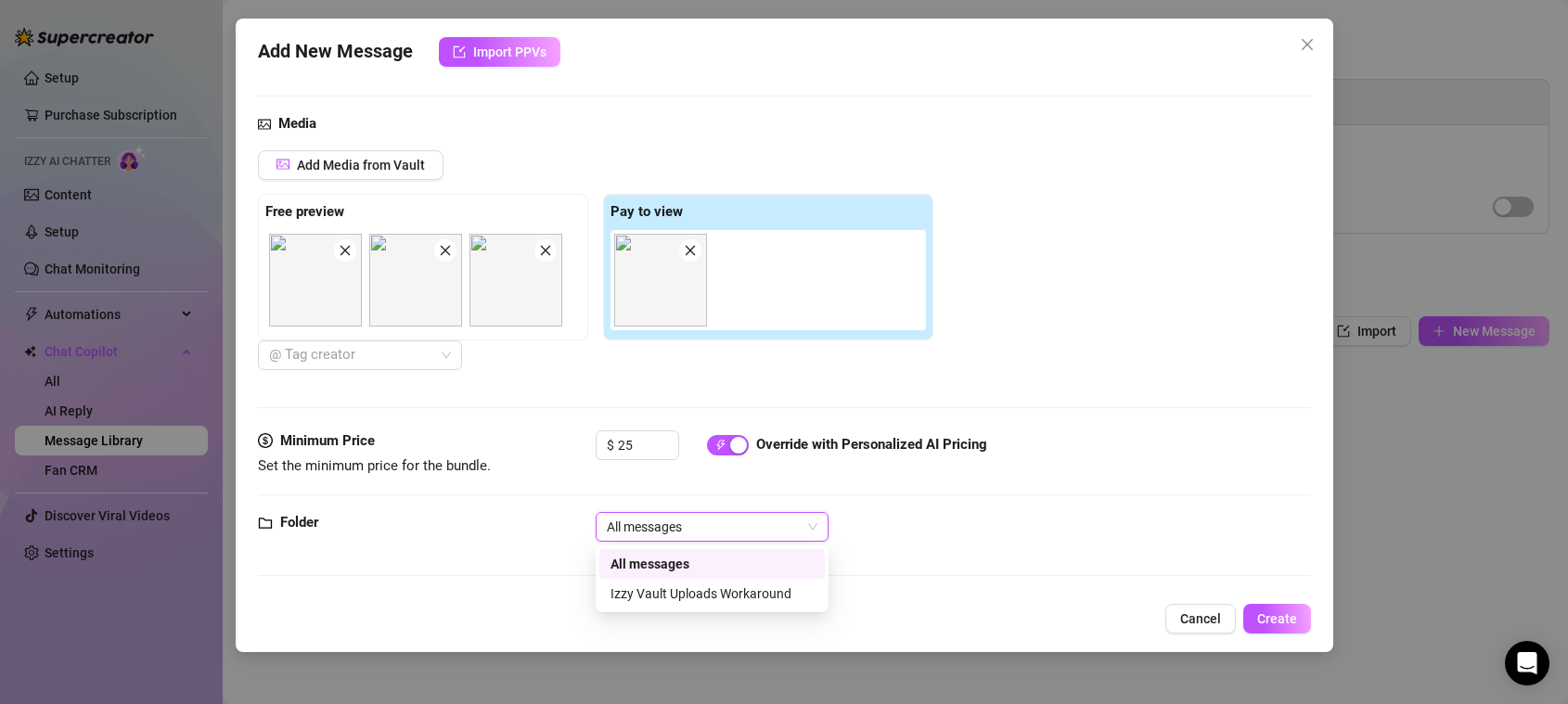click on "Minimum Price Set the minimum price for the bundle. $ 25 Override with Personalized AI Pricing" at bounding box center (784, 471) 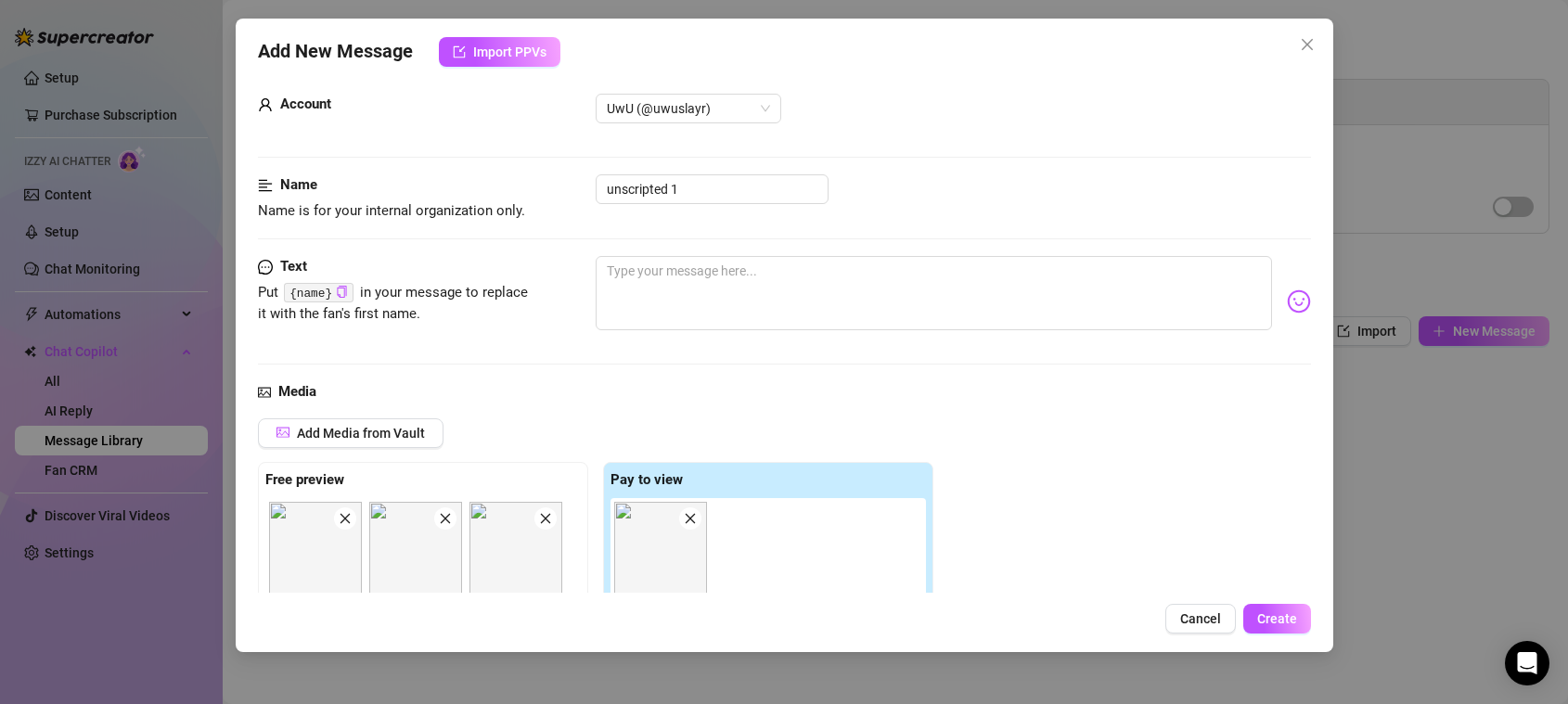 scroll, scrollTop: 0, scrollLeft: 0, axis: both 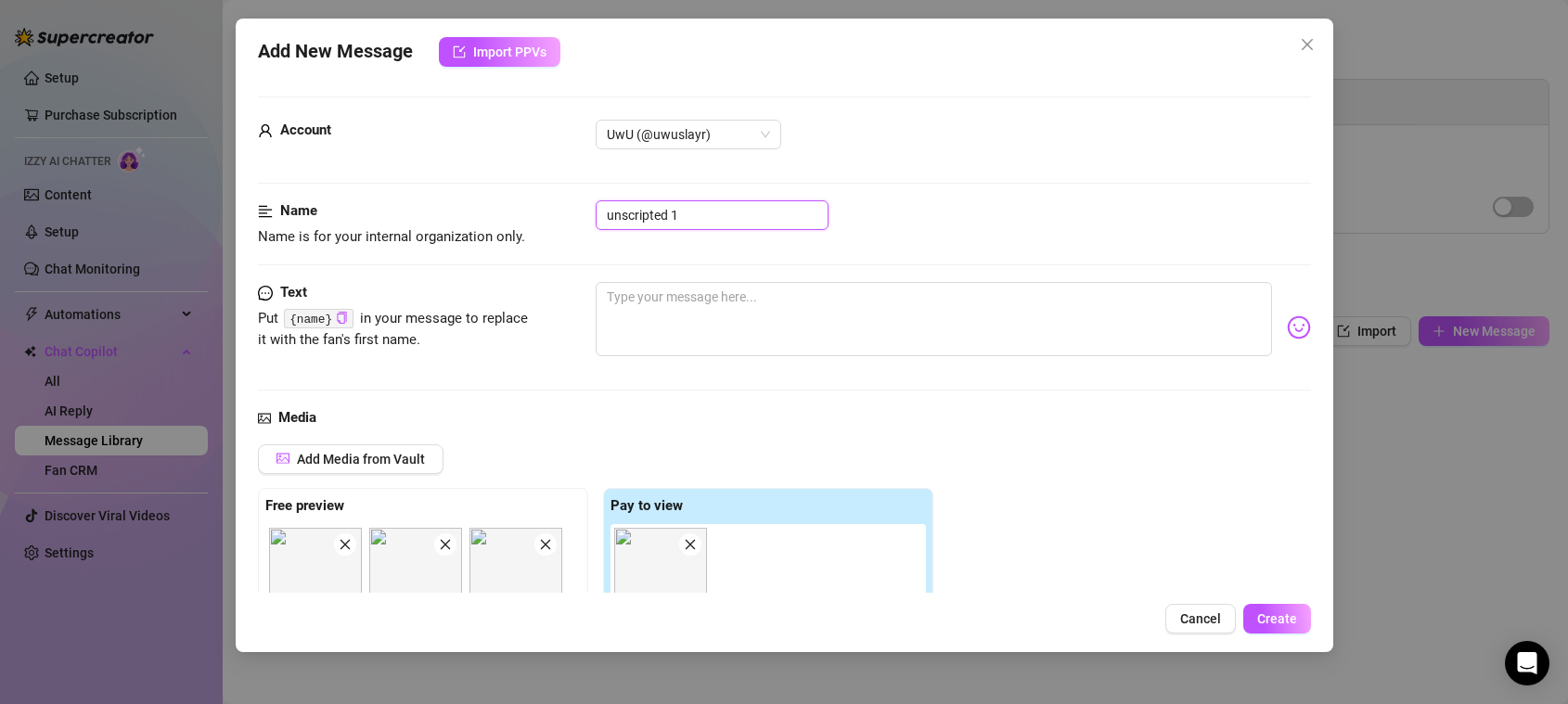 drag, startPoint x: 689, startPoint y: 222, endPoint x: 504, endPoint y: 206, distance: 185.6906 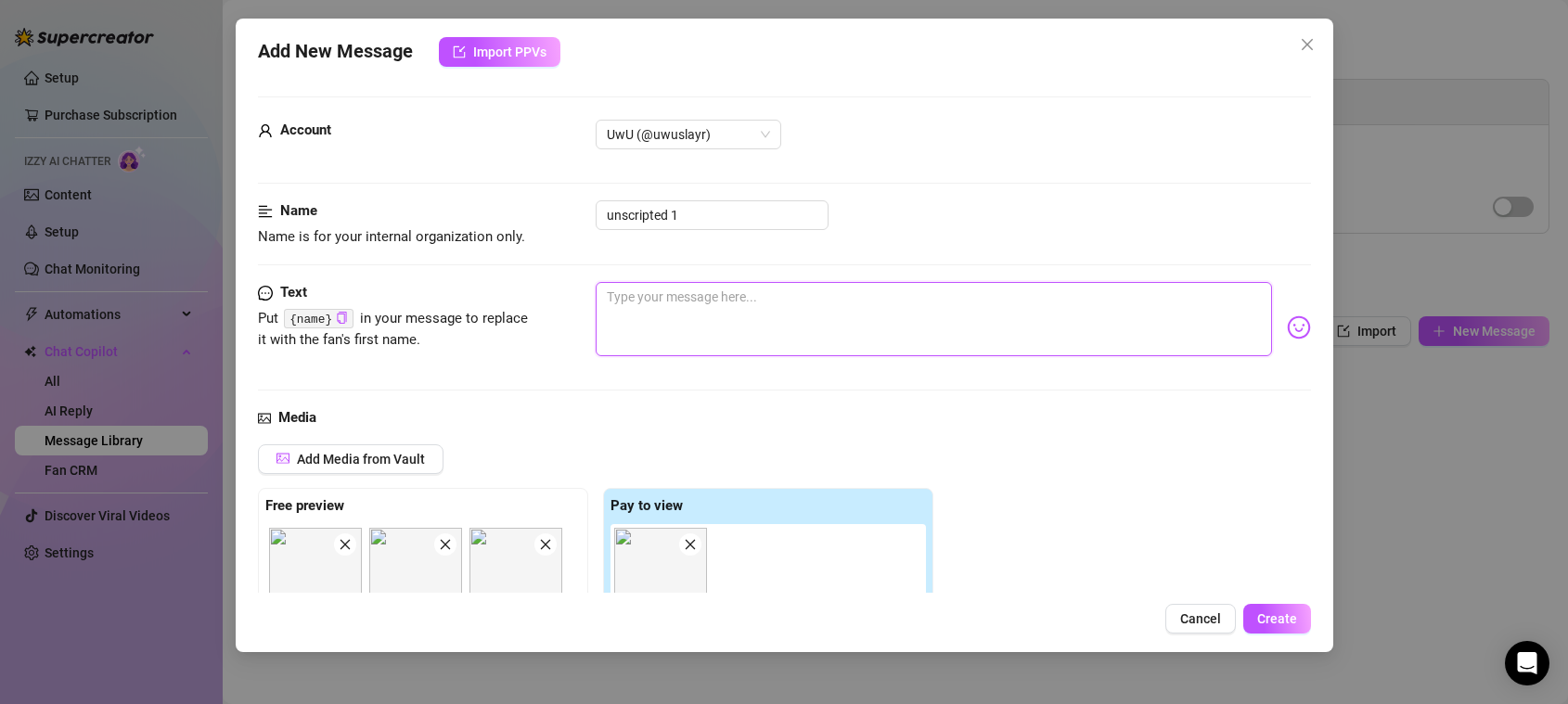 click at bounding box center [933, 319] 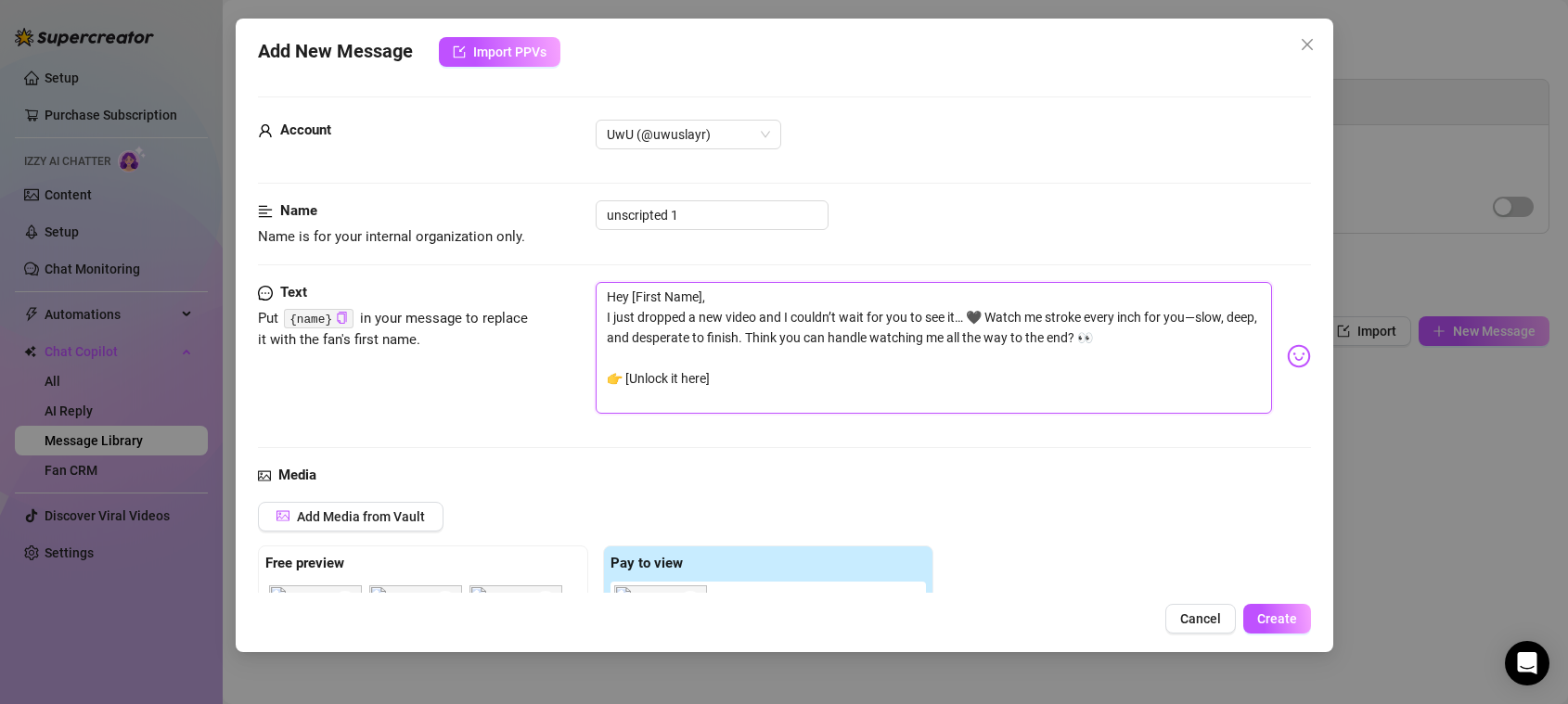 scroll, scrollTop: 0, scrollLeft: 0, axis: both 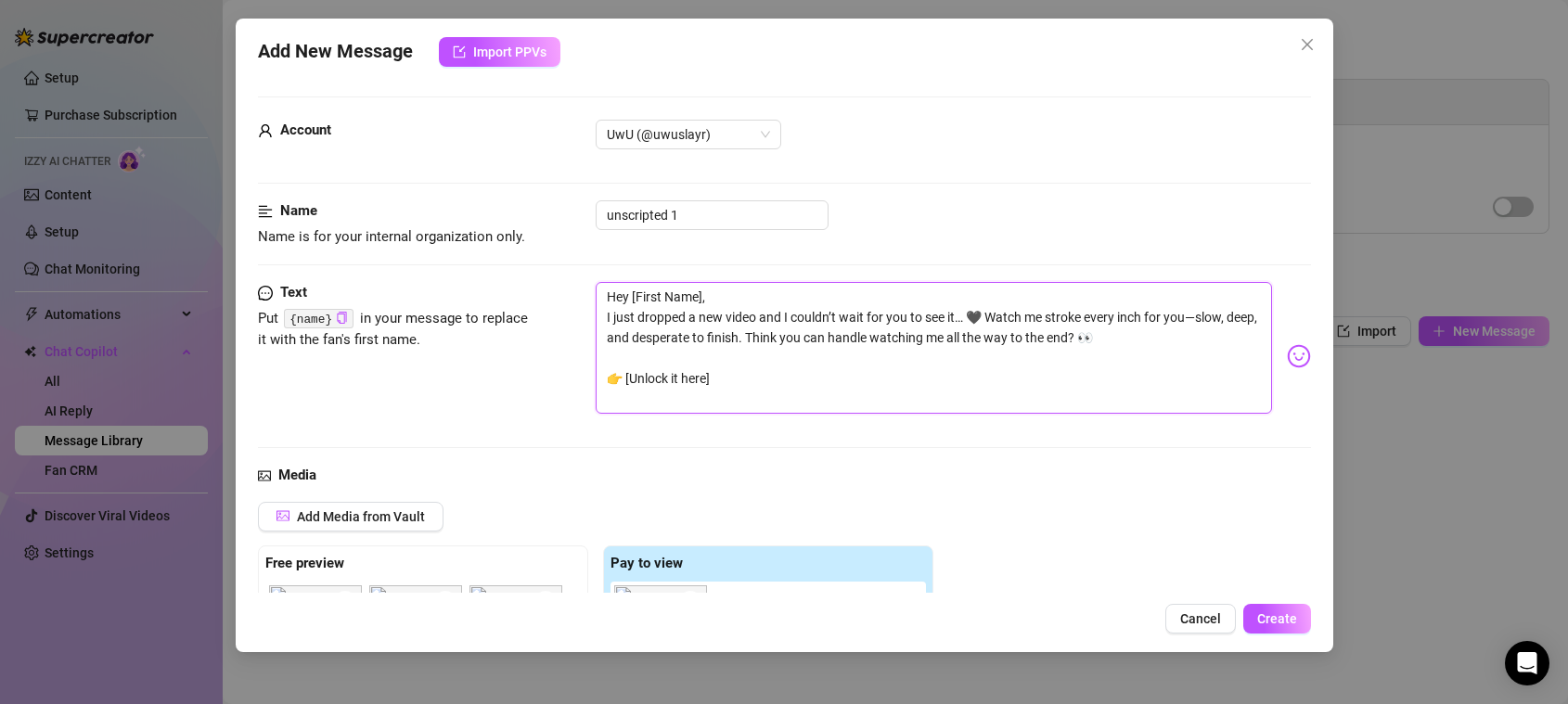 drag, startPoint x: 703, startPoint y: 298, endPoint x: 667, endPoint y: 295, distance: 36.124784 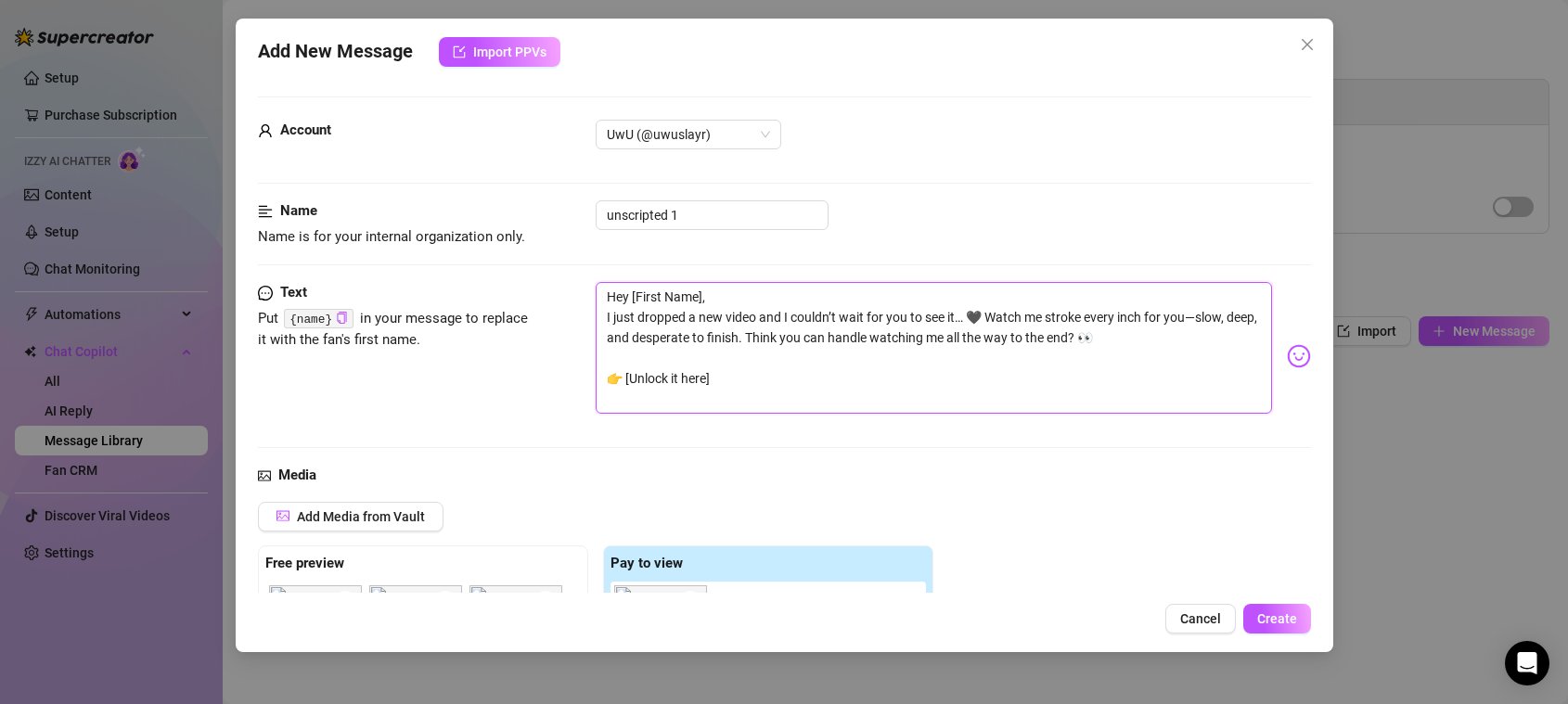 type on "Hey [First Name]
I just dropped a new video and I couldn’t wait for you to see it… 🖤 Watch me stroke every inch for you—slow, deep, and desperate to finish. Think you can handle watching me all the way to the end? 👀
👉 [Unlock it here]" 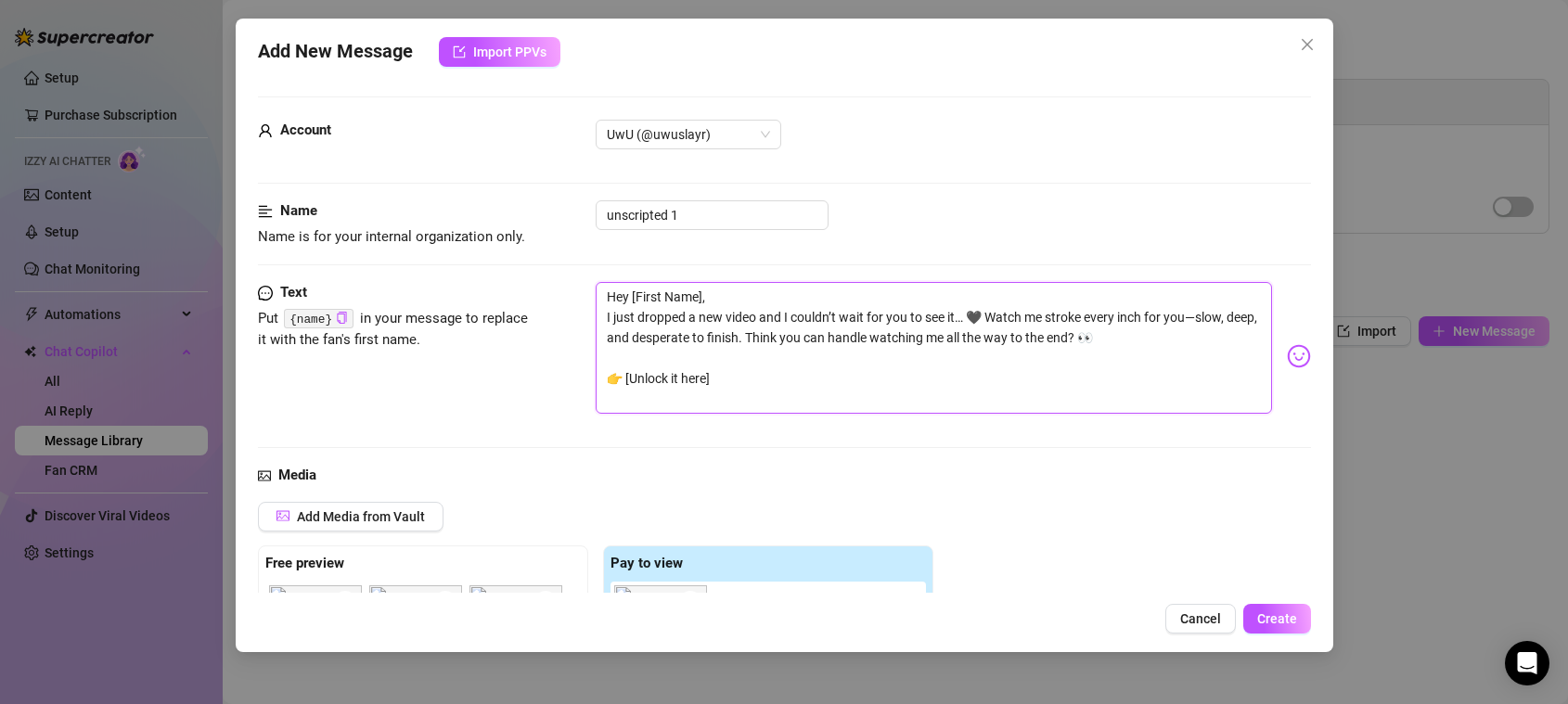 type on "Hey [First Name]
I just dropped a new video and I couldn’t wait for you to see it… 🖤 Watch me stroke every inch for you—slow, deep, and desperate to finish. Think you can handle watching me all the way to the end? 👀
👉 [Unlock it here]" 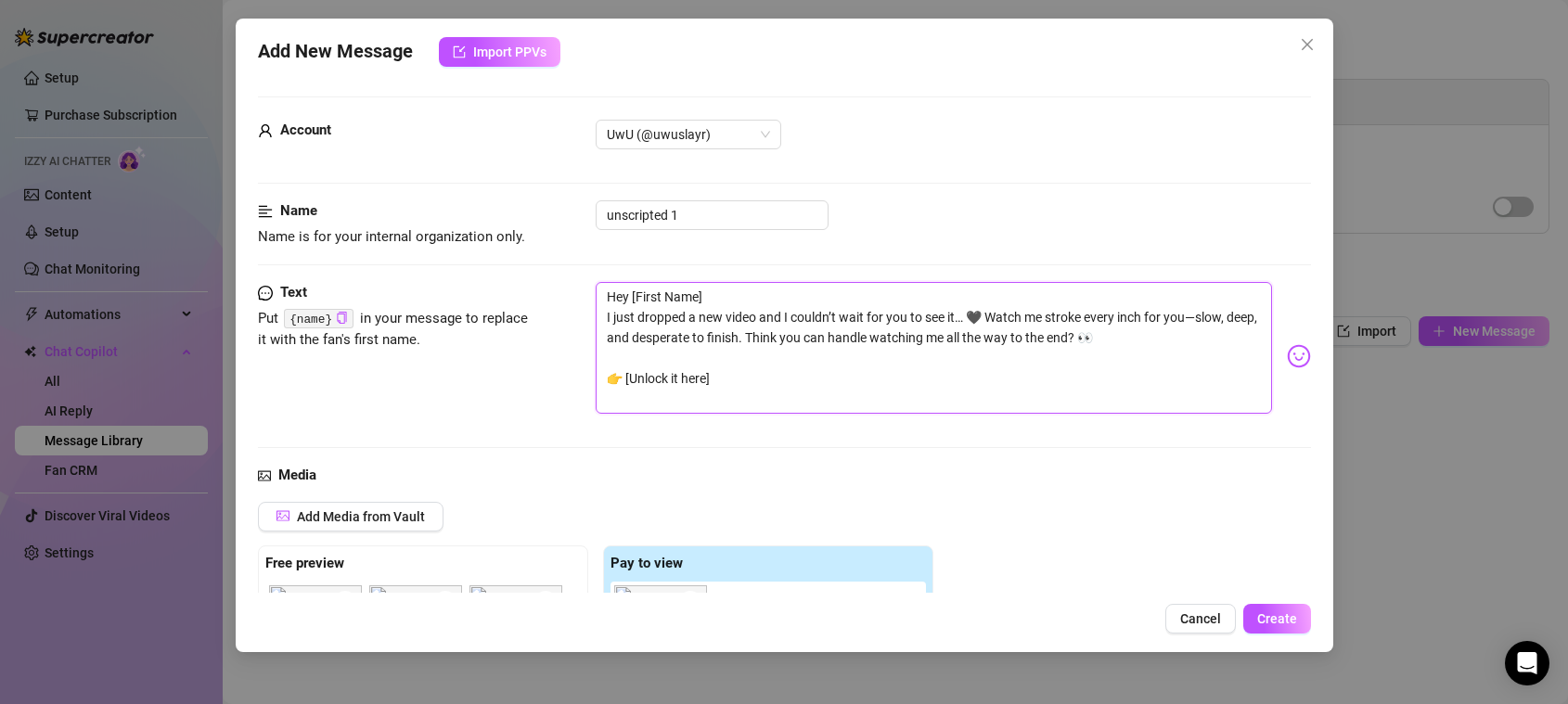 type on "Hey [First Name
I just dropped a new video and I couldn’t wait for you to see it… 🖤 Watch me stroke every inch for you—slow, deep, and desperate to finish. Think you can handle watching me all the way to the end? 👀
👉 [Unlock it here]" 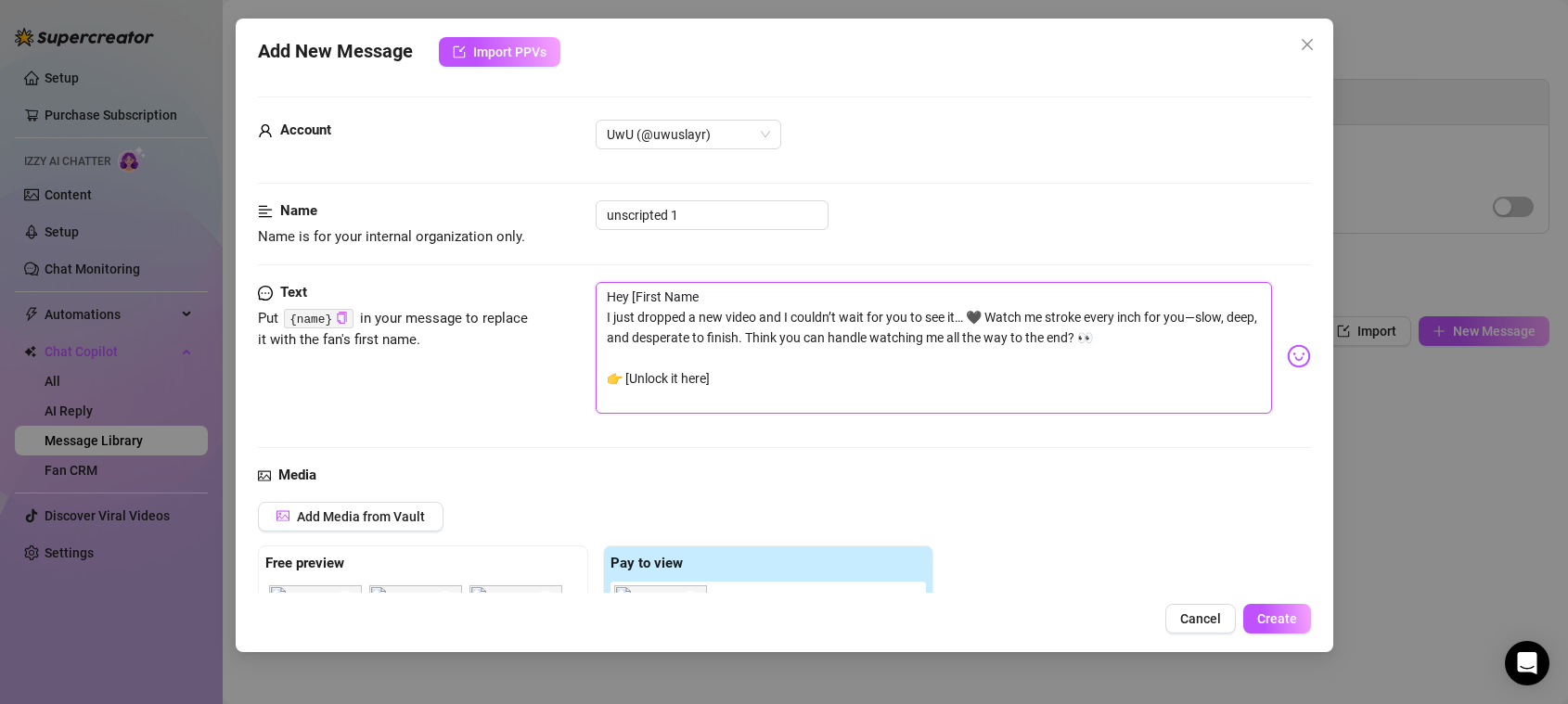 type on "Hey [First Nam
I just dropped a new video and I couldn’t wait for you to see it… 🖤 Watch me stroke every inch for you—slow, deep, and desperate to finish. Think you can handle watching me all the way to the end? 👀
👉 [Unlock it here]" 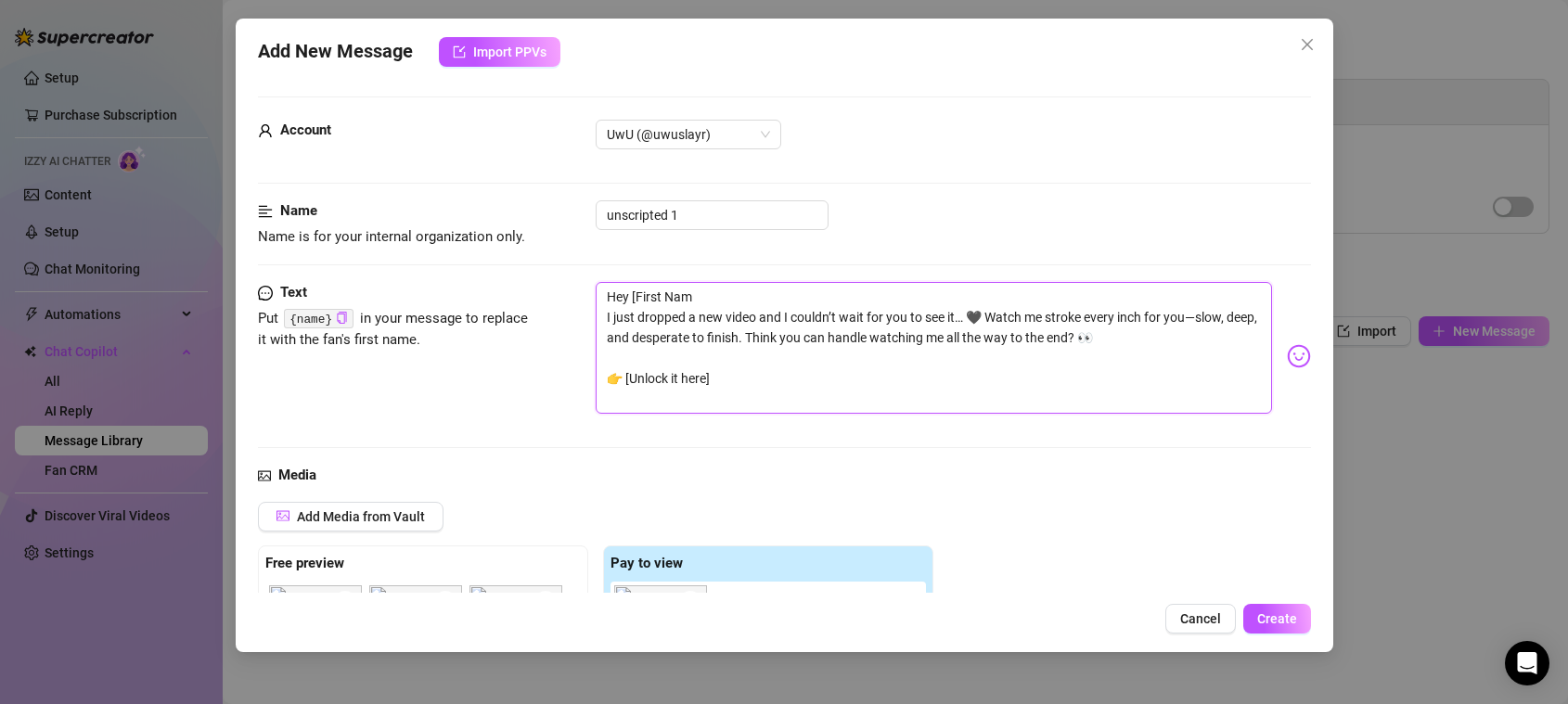 type on "Hey [First Na
I just dropped a new video and I couldn’t wait for you to see it… 🖤 Watch me stroke every inch for you—slow, deep, and desperate to finish. Think you can handle watching me all the way to the end? 👀
👉 [Unlock it here]" 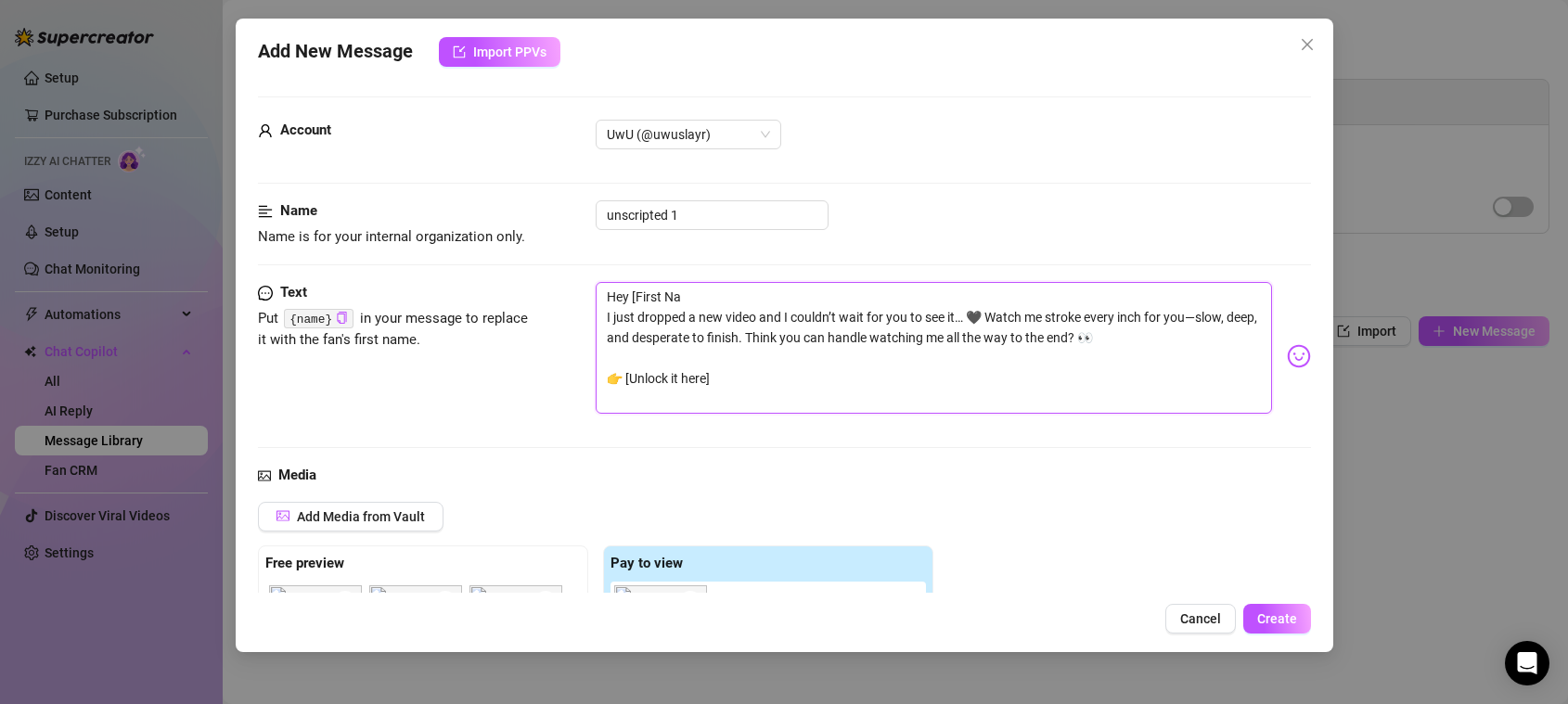 type on "Hey [First N
I just dropped a new video and I couldn’t wait for you to see it… 🖤 Watch me stroke every inch for you—slow, deep, and desperate to finish. Think you can handle watching me all the way to the end? 👀
👉 [Unlock it here]" 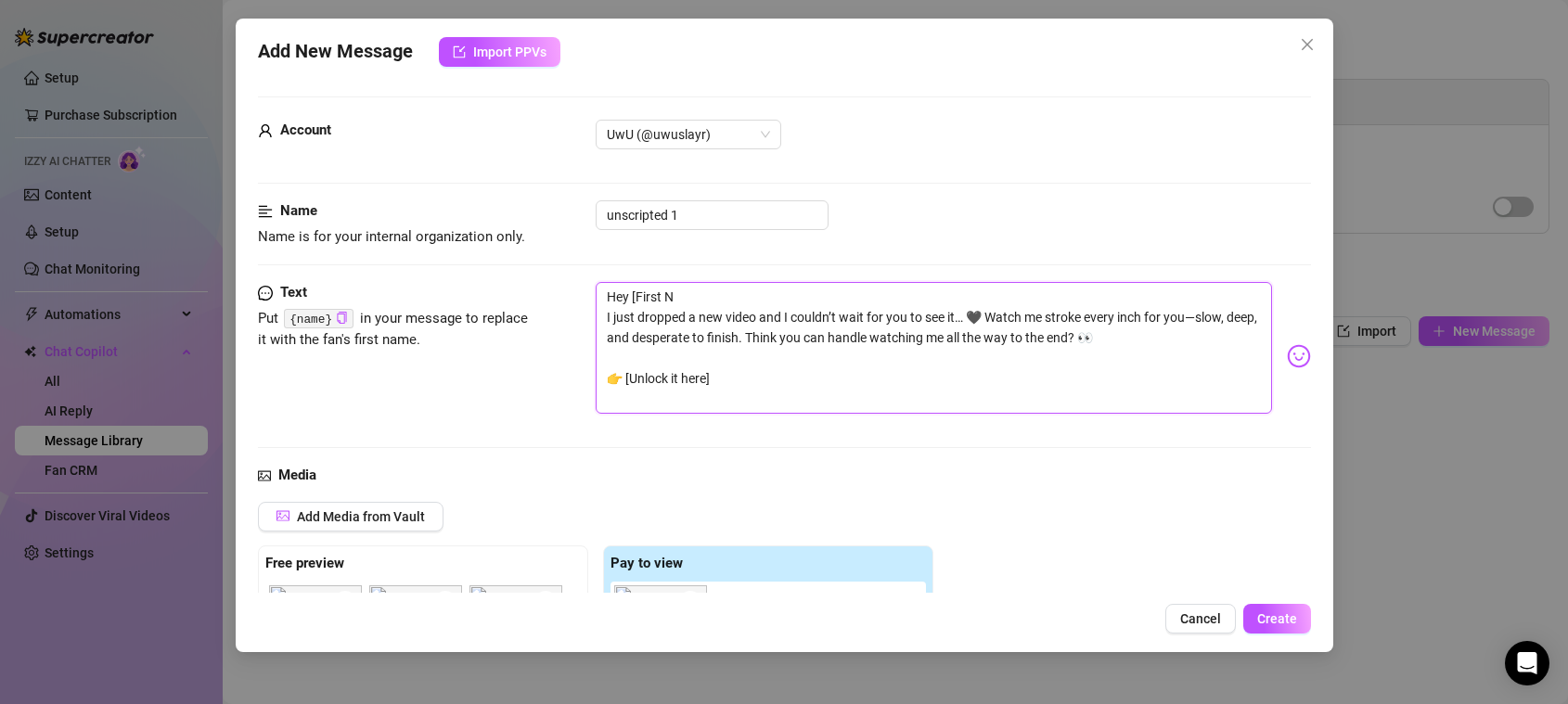 type on "Hey [First
I just dropped a new video and I couldn’t wait for you to see it… 🖤 Watch me stroke every inch for you—slow, deep, and desperate to finish. Think you can handle watching me all the way to the end? 👀
👉 [Unlock it here]" 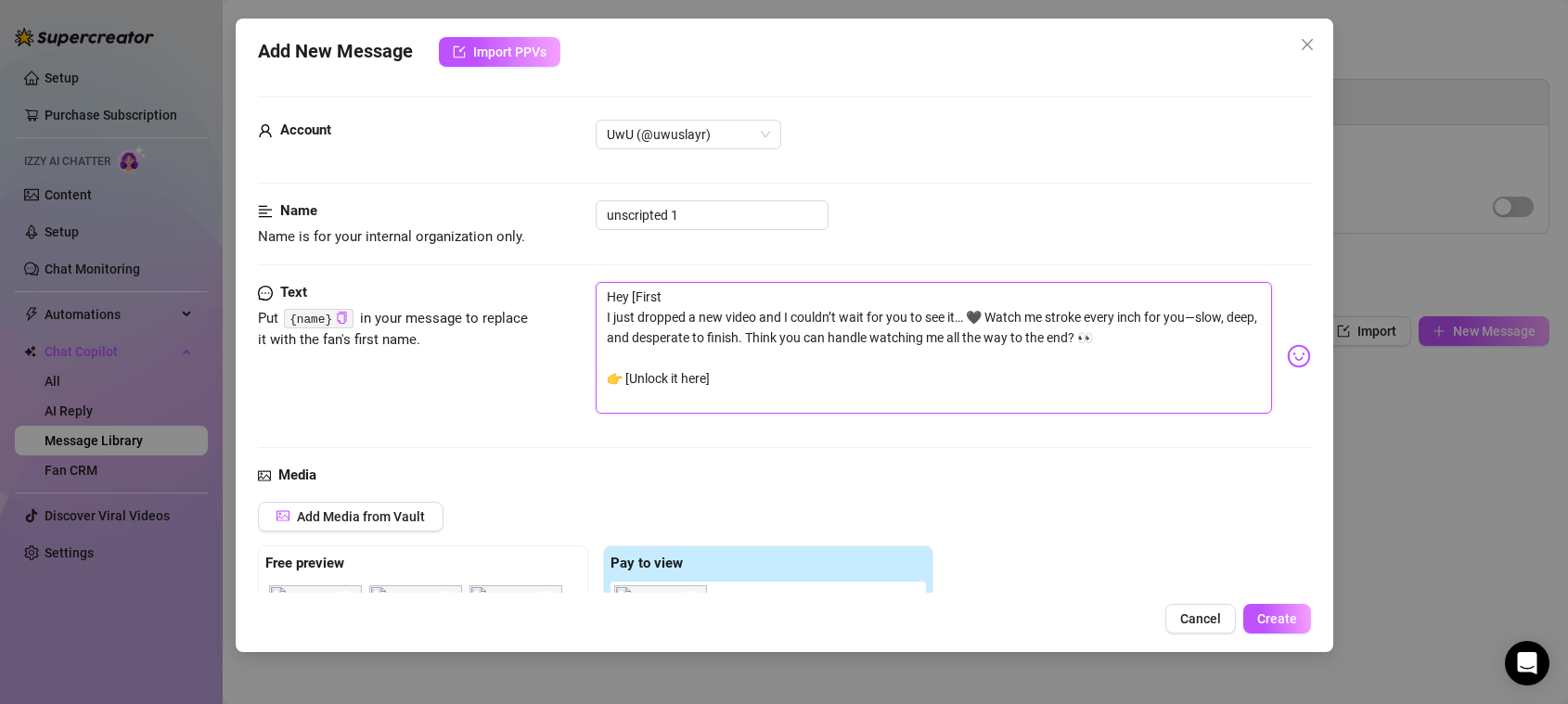 type on "Hey [First
I just dropped a new video and I couldn’t wait for you to see it… 🖤 Watch me stroke every inch for you—slow, deep, and desperate to finish. Think you can handle watching me all the way to the end? 👀
👉 [Unlock it here]" 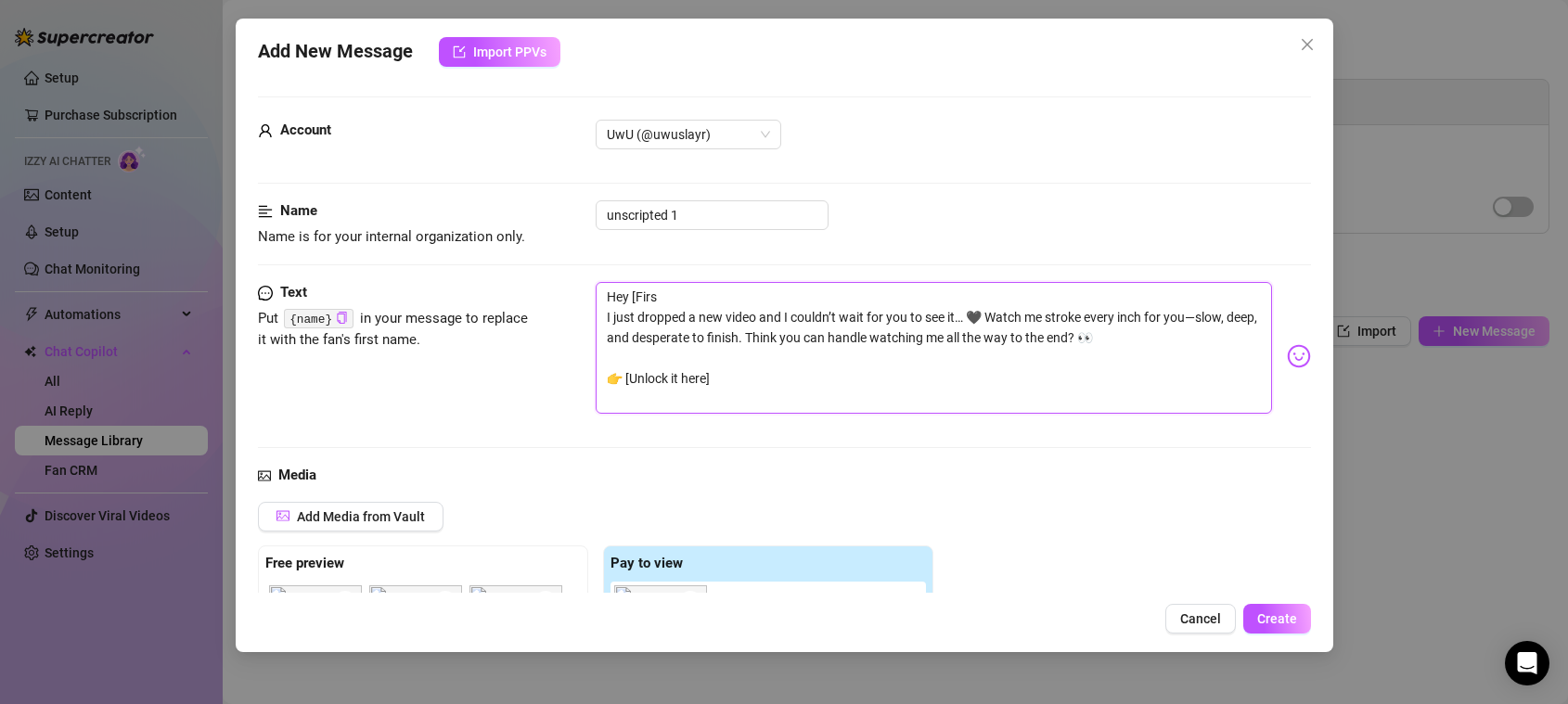type on "Hey [Fir
I just dropped a new video and I couldn’t wait for you to see it… 🖤 Watch me stroke every inch for you—slow, deep, and desperate to finish. Think you can handle watching me all the way to the end? 👀
👉 [Unlock it here]" 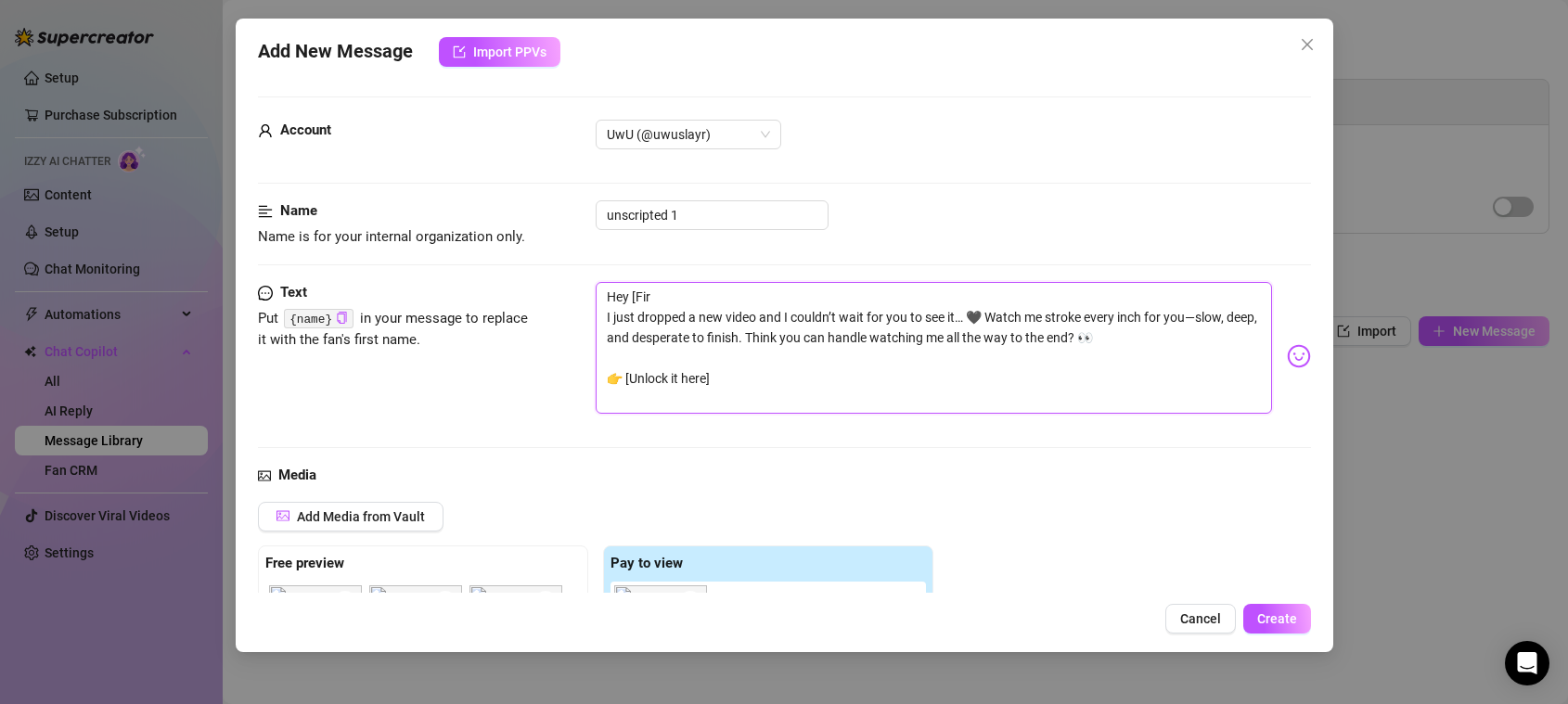 type on "Hey [Fi
I just dropped a new video and I couldn’t wait for you to see it… 🖤 Watch me stroke every inch for you—slow, deep, and desperate to finish. Think you can handle watching me all the way to the end? 👀
👉 [Unlock it here]" 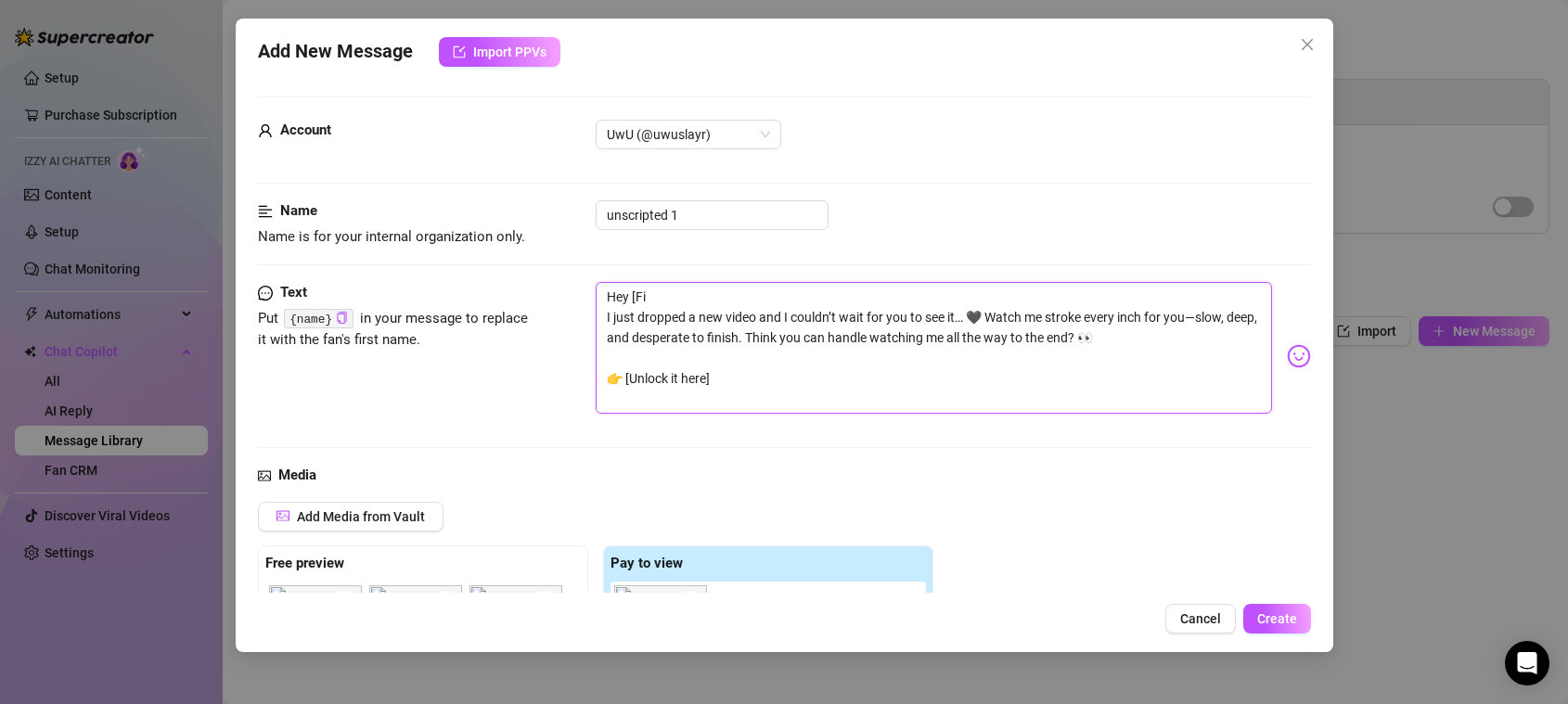 type on "Hey [F
I just dropped a new video and I couldn’t wait for you to see it… 🖤 Watch me stroke every inch for you—slow, deep, and desperate to finish. Think you can handle watching me all the way to the end? 👀
👉 [Unlock it here]" 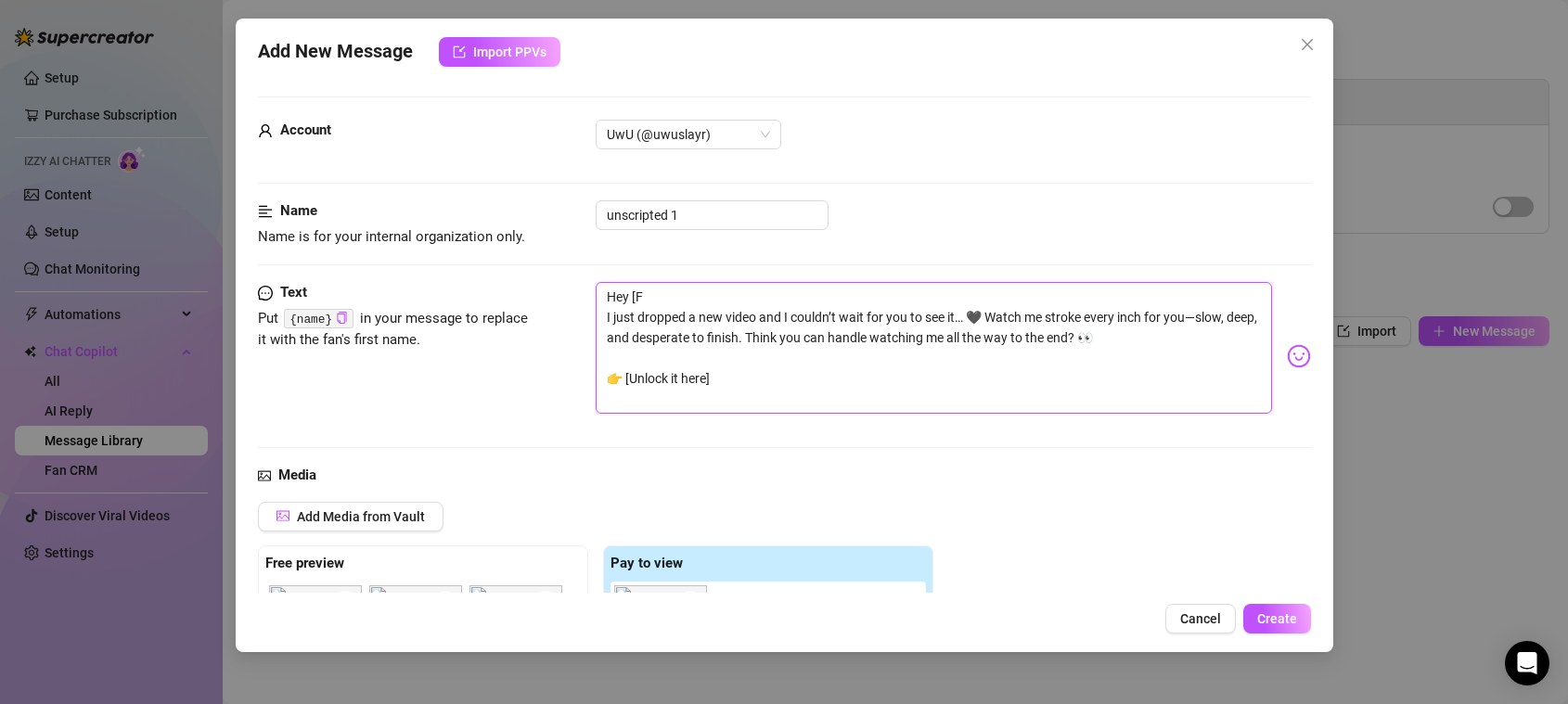 type on "Hey [
I just dropped a new video and I couldn’t wait for you to see it… 🖤 Watch me stroke every inch for you—slow, deep, and desperate to finish. Think you can handle watching me all the way to the end? 👀
👉 [Unlock it here]" 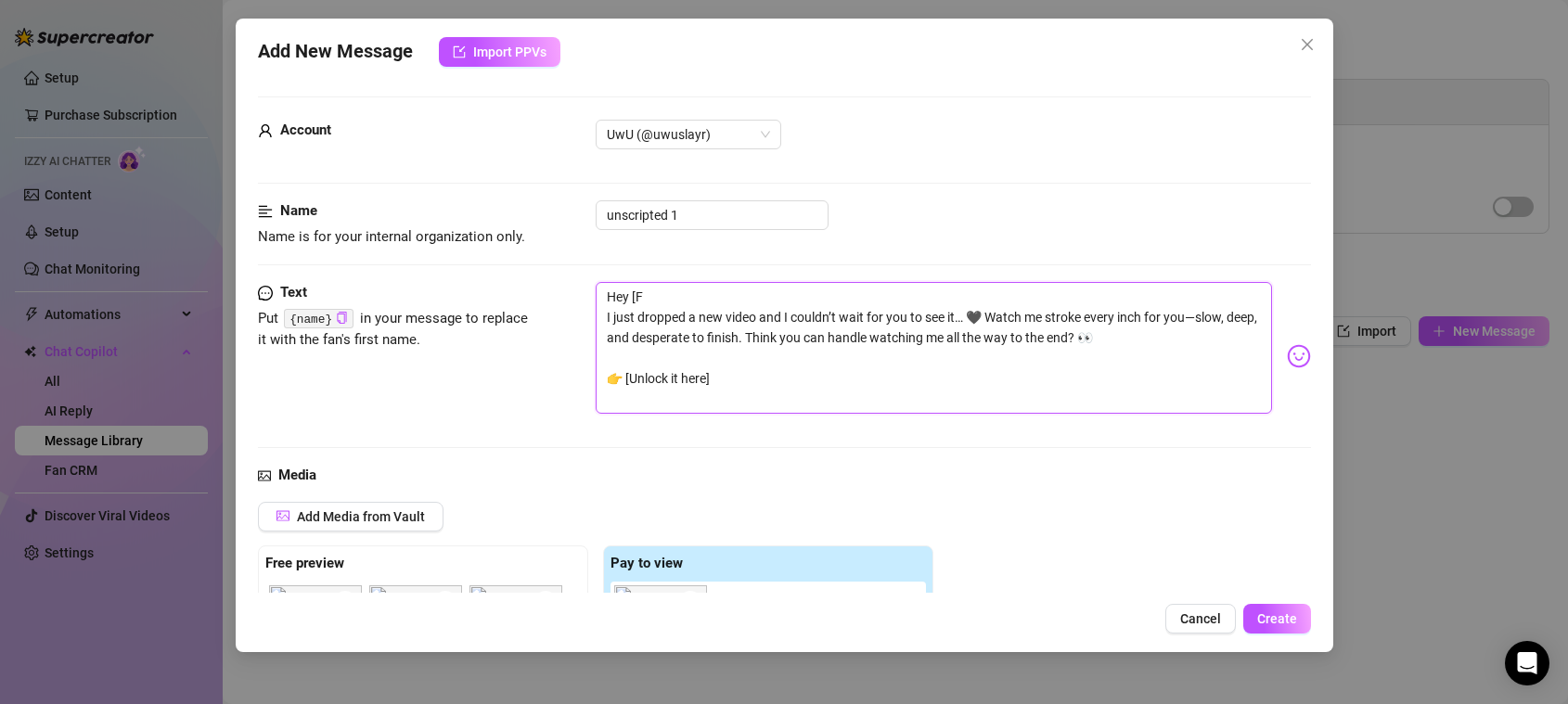 type on "Hey [
I just dropped a new video and I couldn’t wait for you to see it… 🖤 Watch me stroke every inch for you—slow, deep, and desperate to finish. Think you can handle watching me all the way to the end? 👀
👉 [Unlock it here]" 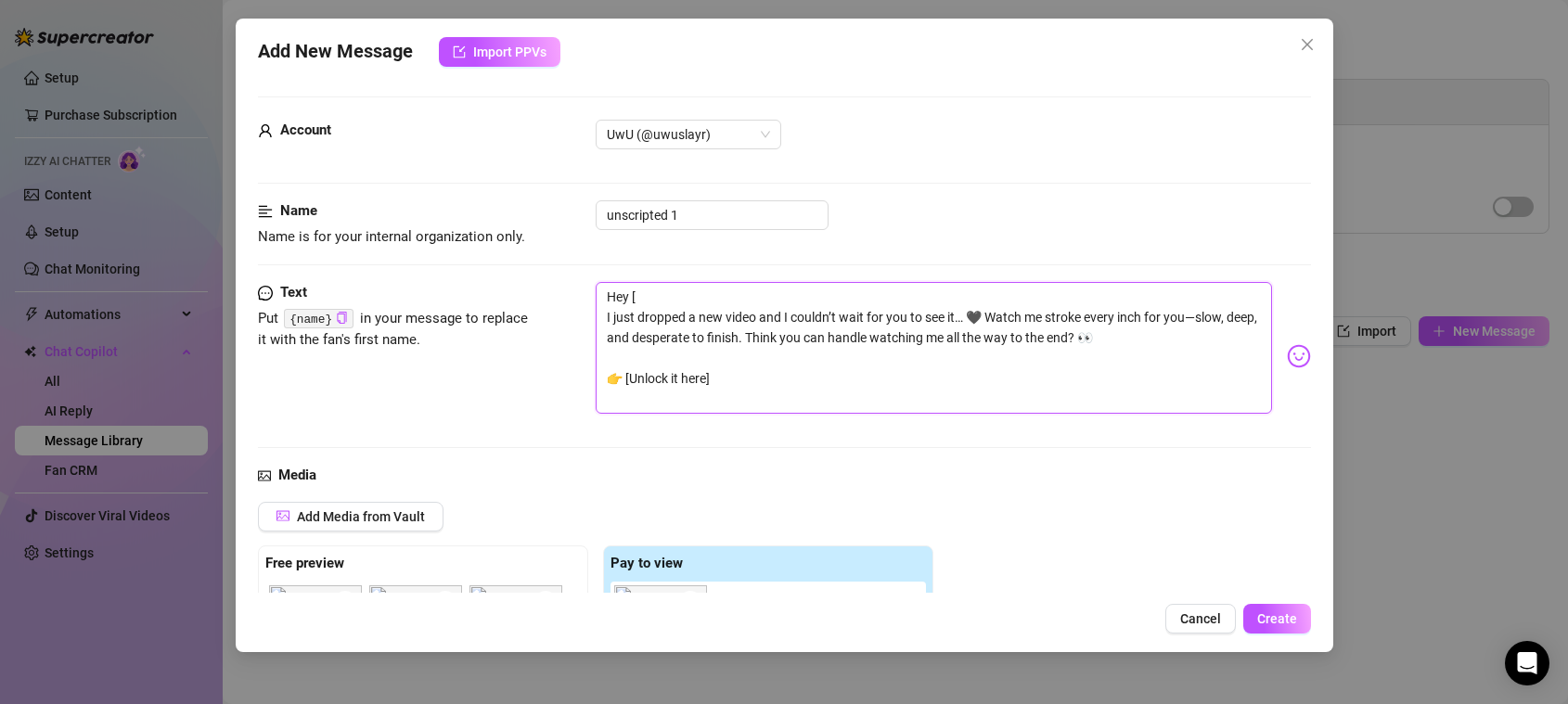 type on "Hey
I just dropped a new video and I couldn’t wait for you to see it… 🖤 Watch me stroke every inch for you—slow, deep, and desperate to finish. Think you can handle watching me all the way to the end? 👀
👉 [Unlock it here]" 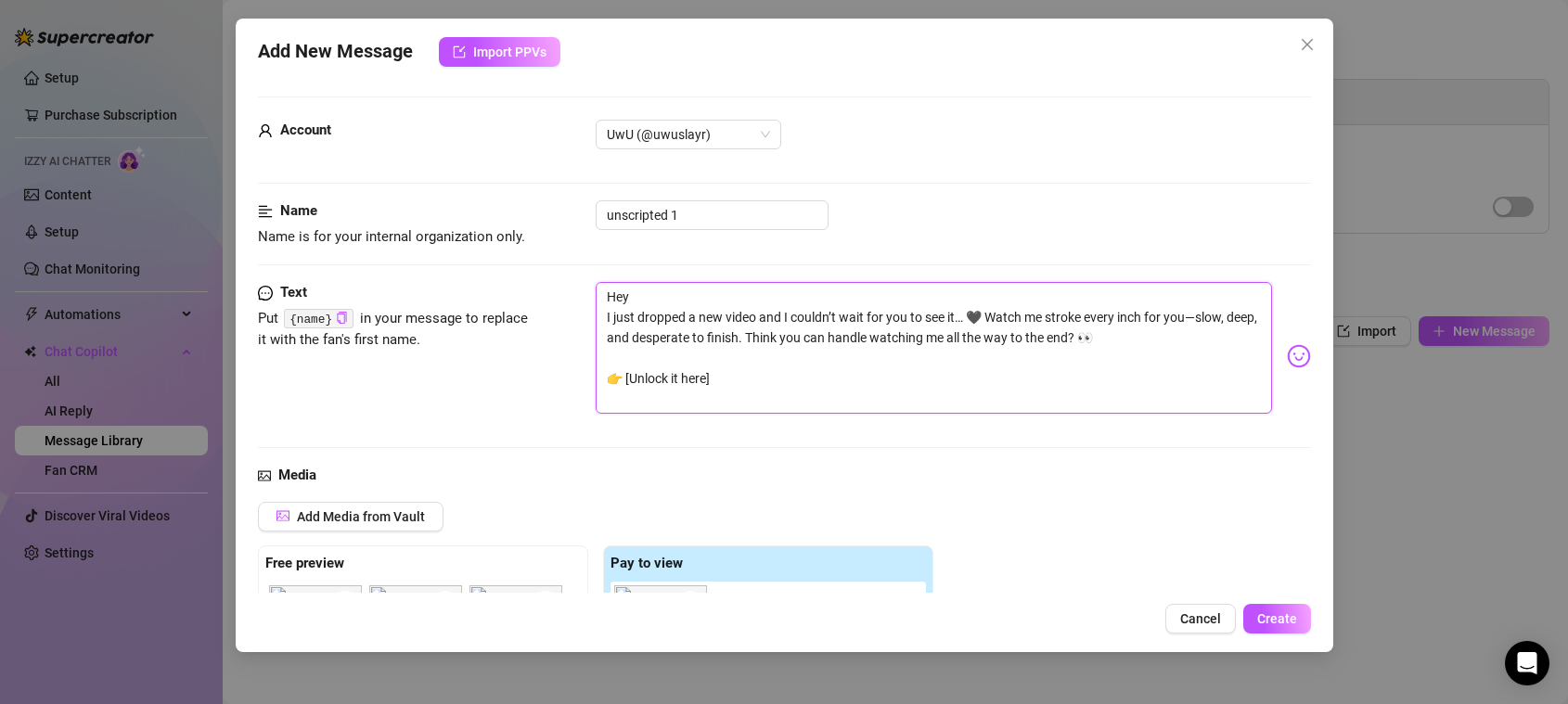 type on "Hey [
I just dropped a new video and I couldn’t wait for you to see it… 🖤 Watch me stroke every inch for you—slow, deep, and desperate to finish. Think you can handle watching me all the way to the end? 👀
👉 [Unlock it here]" 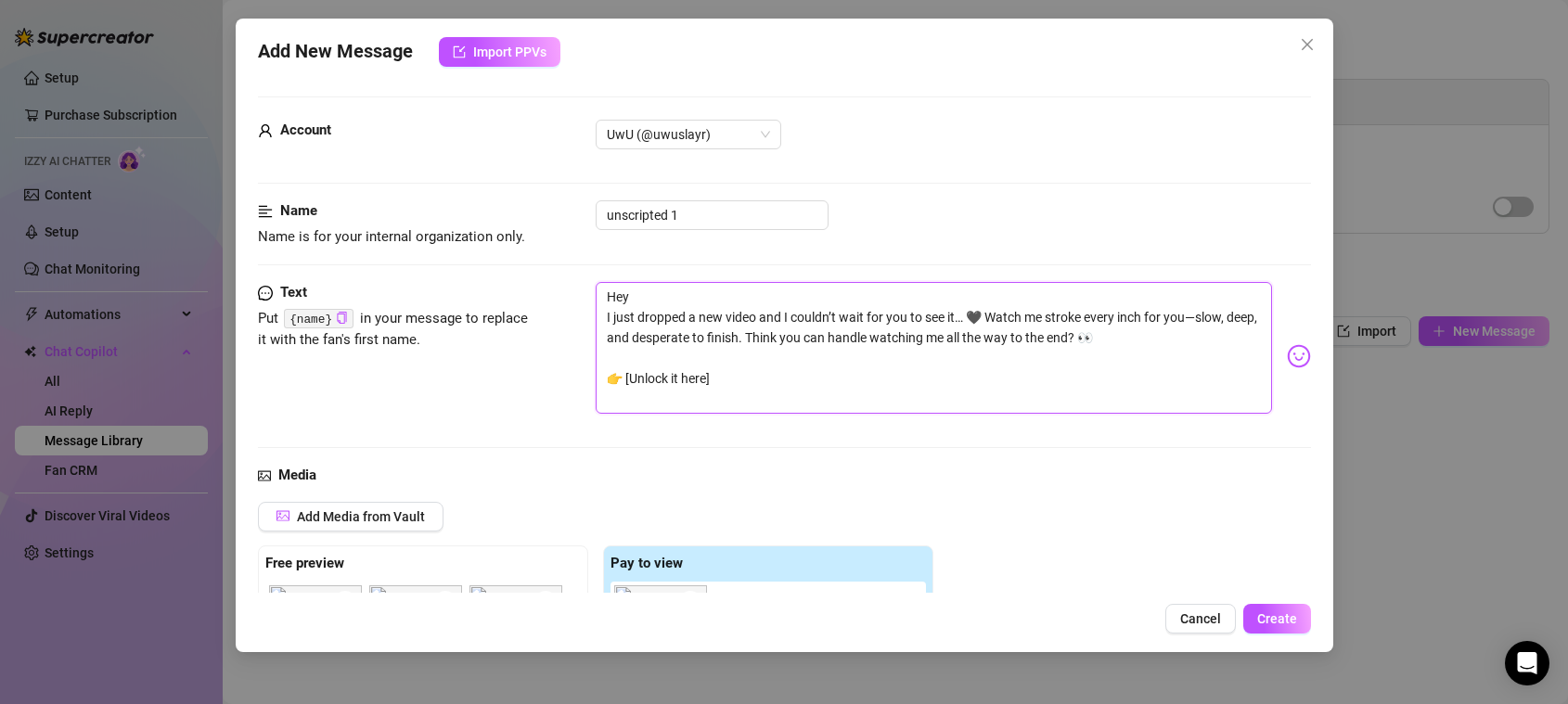 type on "Hey [
I just dropped a new video and I couldn’t wait for you to see it… 🖤 Watch me stroke every inch for you—slow, deep, and desperate to finish. Think you can handle watching me all the way to the end? 👀
👉 [Unlock it here]" 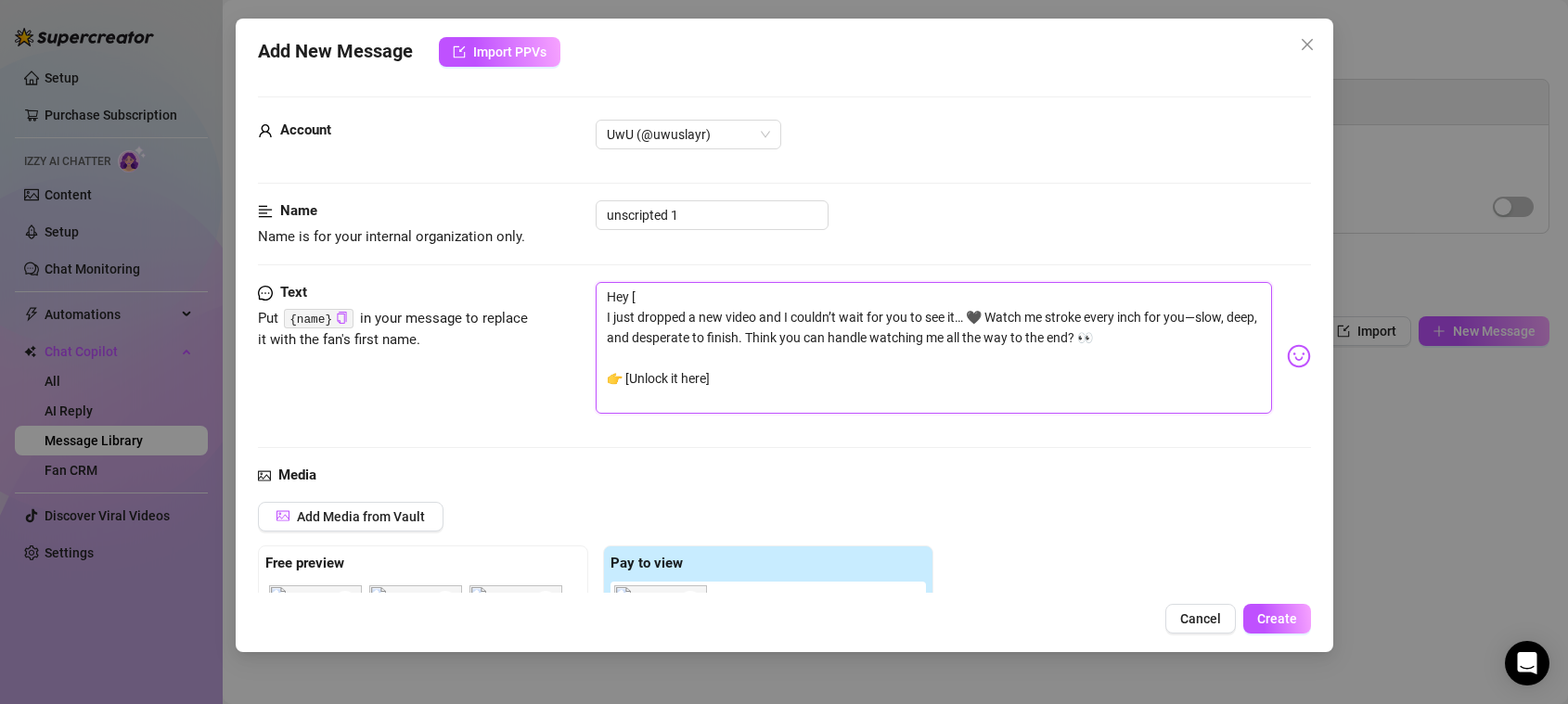 type on "Hey [n
I just dropped a new video and I couldn’t wait for you to see it… 🖤 Watch me stroke every inch for you—slow, deep, and desperate to finish. Think you can handle watching me all the way to the end? 👀
👉 [Unlock it here]" 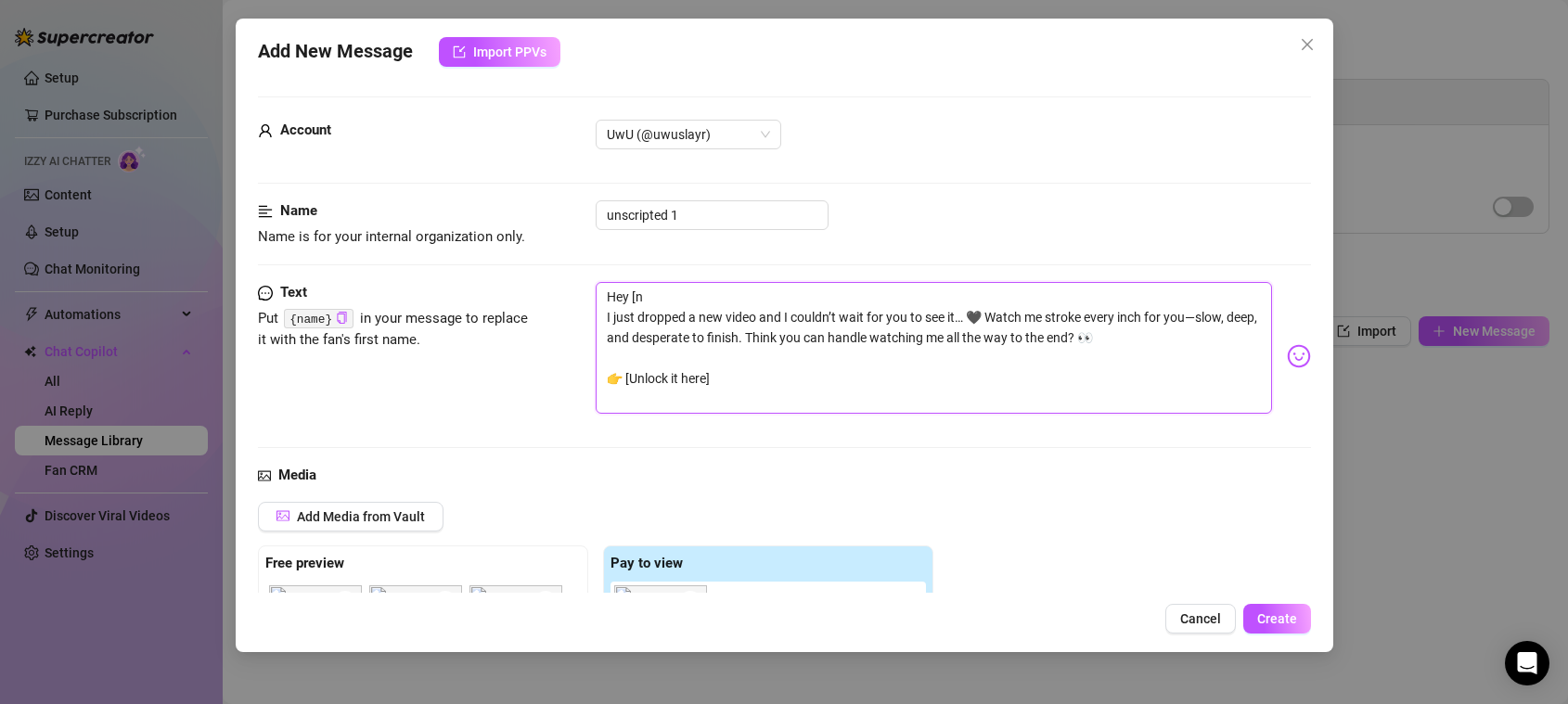 type on "Hey [na
I just dropped a new video and I couldn’t wait for you to see it… 🖤 Watch me stroke every inch for you—slow, deep, and desperate to finish. Think you can handle watching me all the way to the end? 👀
👉 [Unlock it here]" 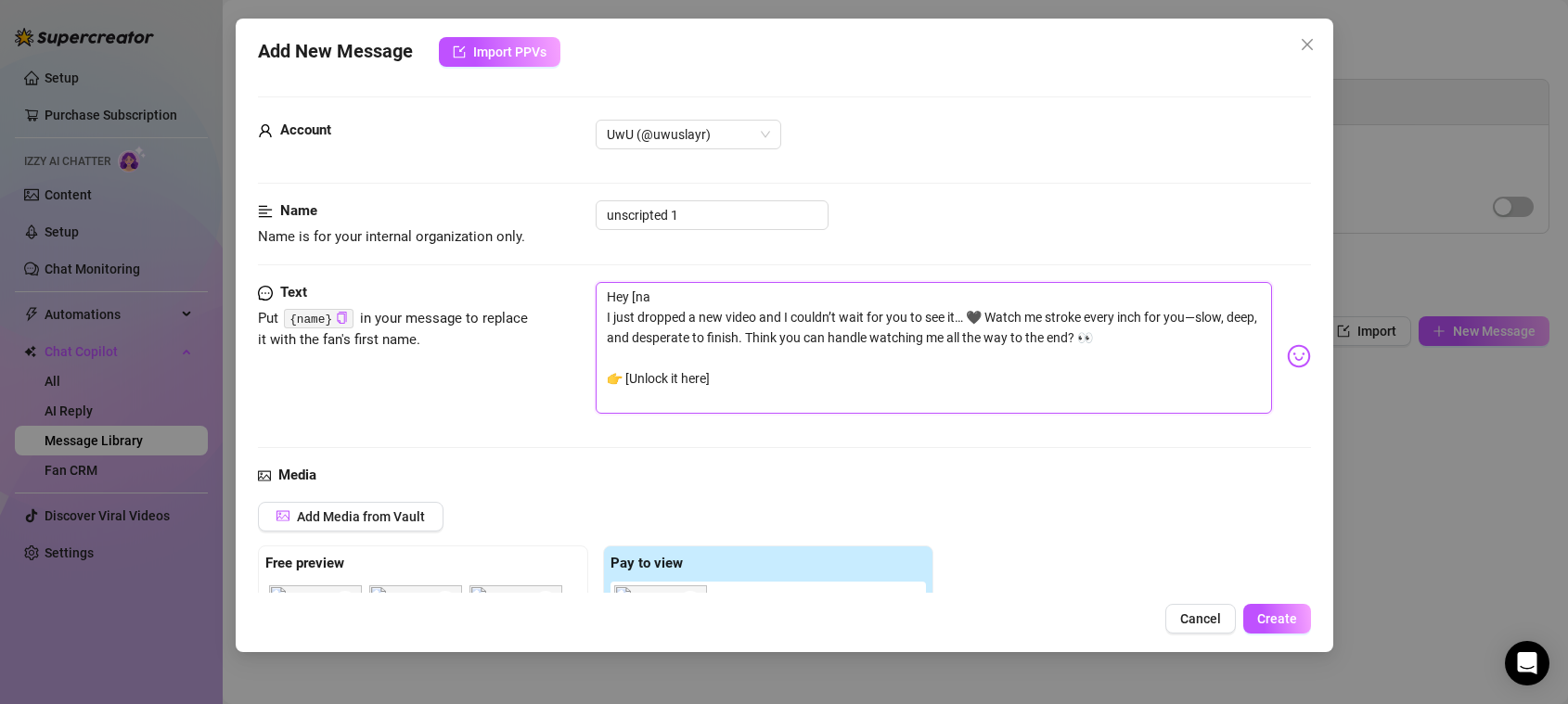 type on "Hey [nam
I just dropped a new video and I couldn’t wait for you to see it… 🖤 Watch me stroke every inch for you—slow, deep, and desperate to finish. Think you can handle watching me all the way to the end? 👀
👉 [Unlock it here]" 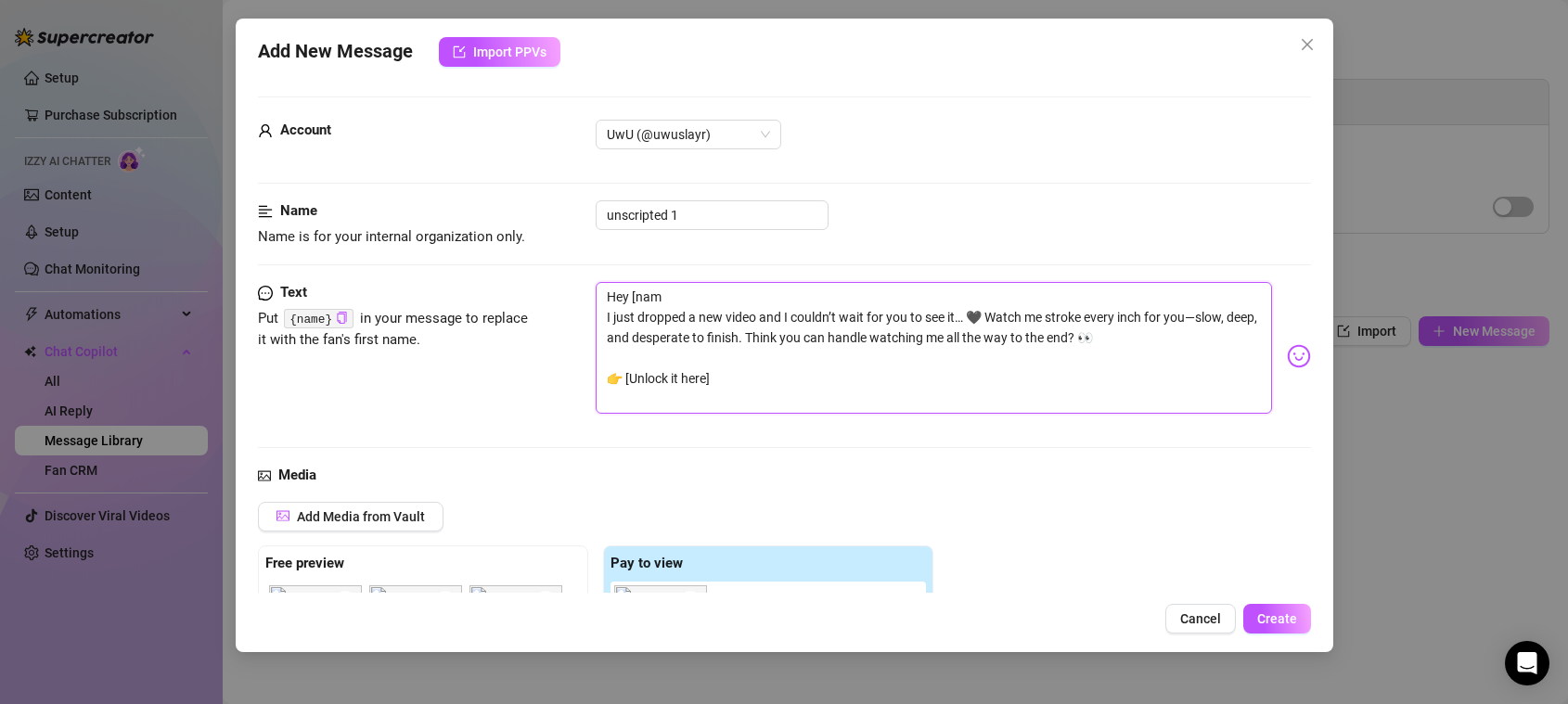 type on "Hey [name
I just dropped a new video and I couldn’t wait for you to see it… 🖤 Watch me stroke every inch for you—slow, deep, and desperate to finish. Think you can handle watching me all the way to the end? 👀
👉 [Unlock it here]" 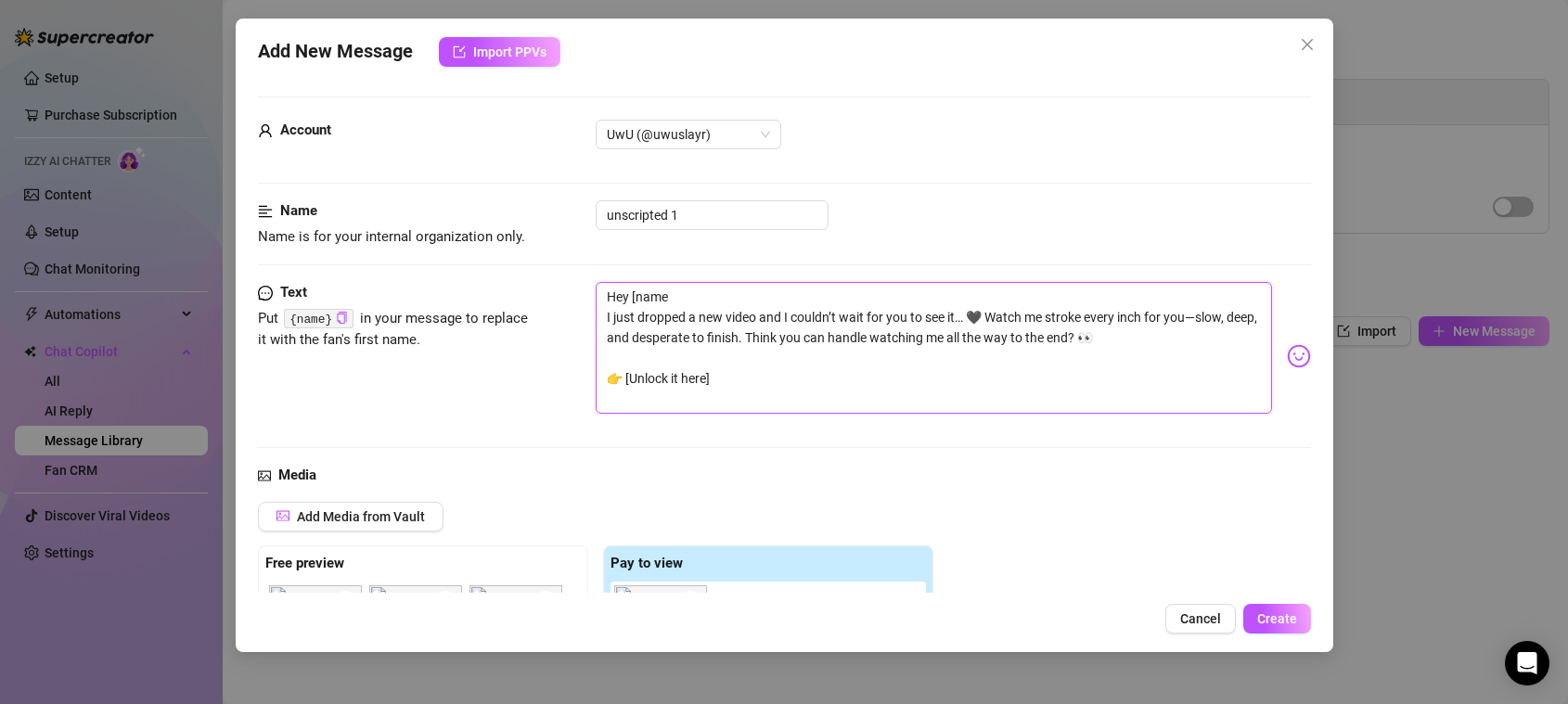 type on "Hey [NAME]
I just dropped a new video and I couldn’t wait for you to see it… 🖤 Watch me stroke every inch for you—slow, deep, and desperate to finish. Think you can handle watching me all the way to the end? 👀
👉 [Unlock it here]" 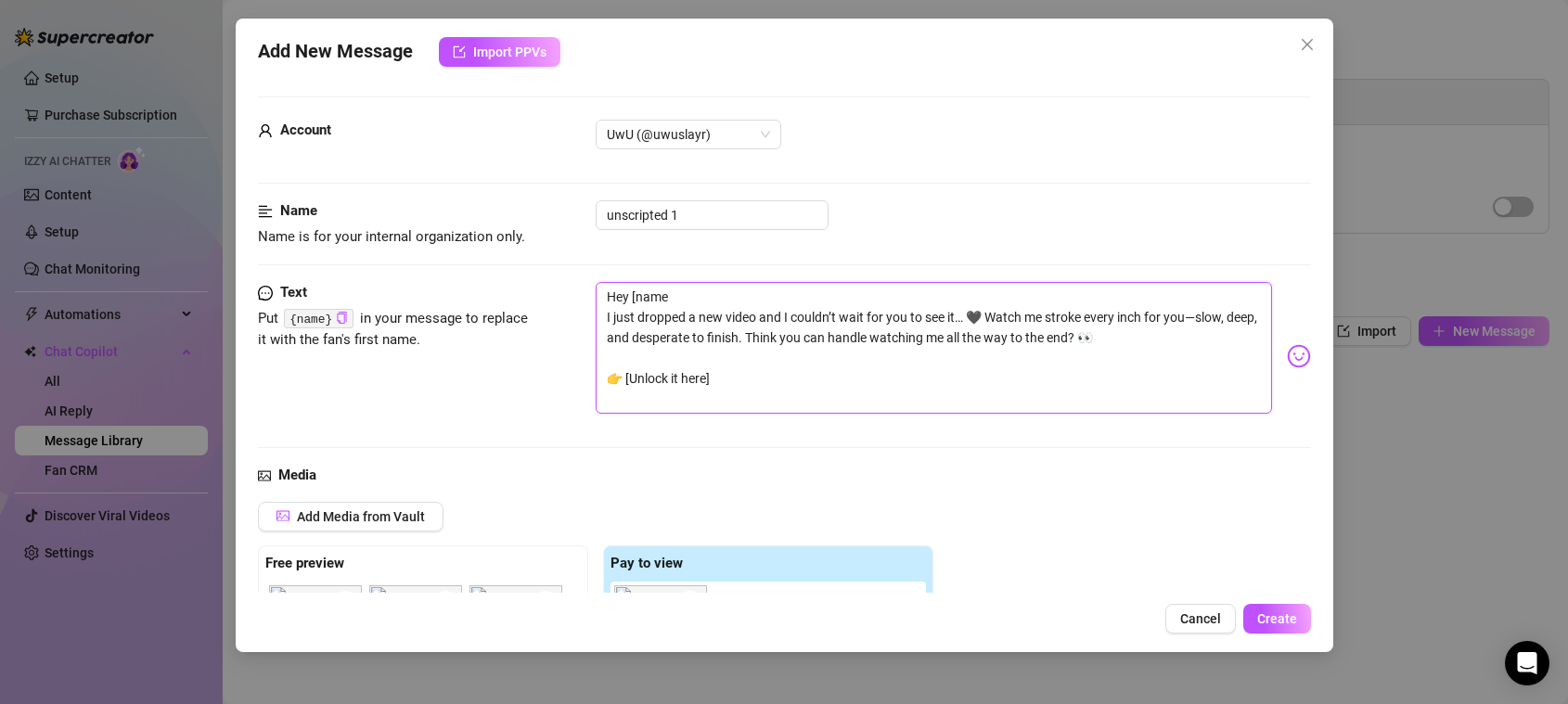 type on "Hey [NAME]
I just dropped a new video and I couldn’t wait for you to see it… 🖤 Watch me stroke every inch for you—slow, deep, and desperate to finish. Think you can handle watching me all the way to the end? 👀
👉 [Unlock it here]" 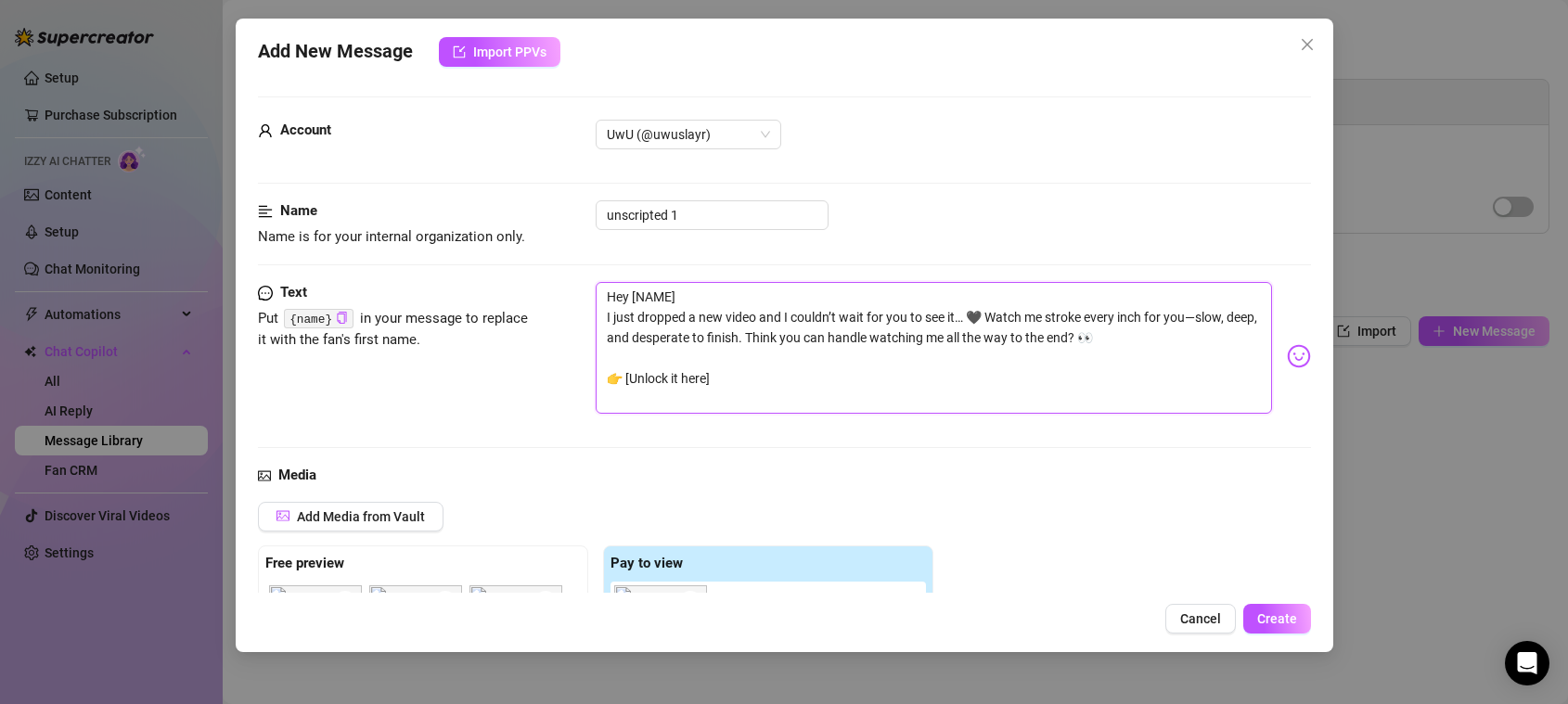 click on "Hey [NAME]
I just dropped a new video and I couldn’t wait for you to see it… 🖤 Watch me stroke every inch for you—slow, deep, and desperate to finish. Think you can handle watching me all the way to the end? 👀
👉 [Unlock it here]" at bounding box center (933, 348) 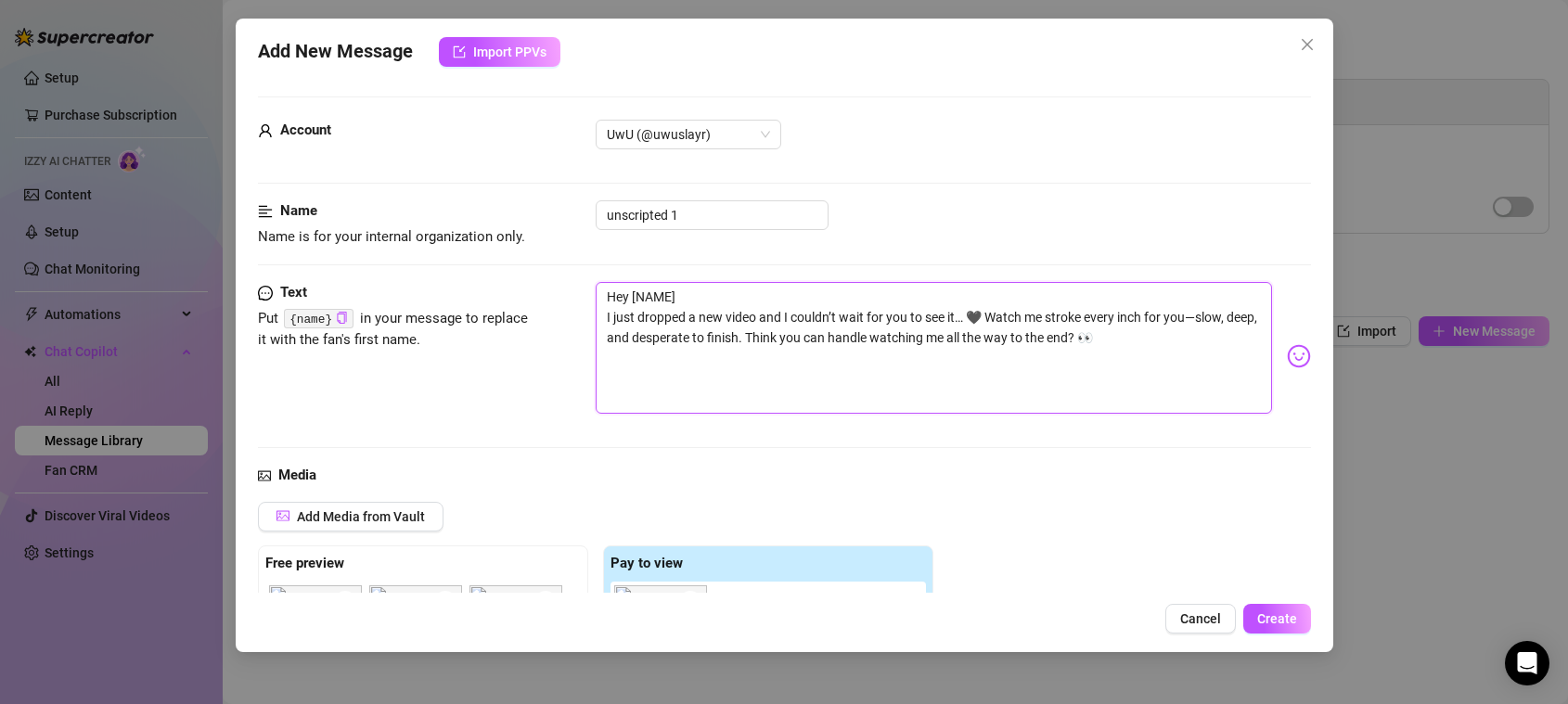 type on "Hey [NAME]
I just dropped a new video and I couldn’t wait for you to see it… 🖤 Watch me stroke every inch for you—slow, deep, and desperate to finish. Think you can handle watching me all the way to the end? 👀" 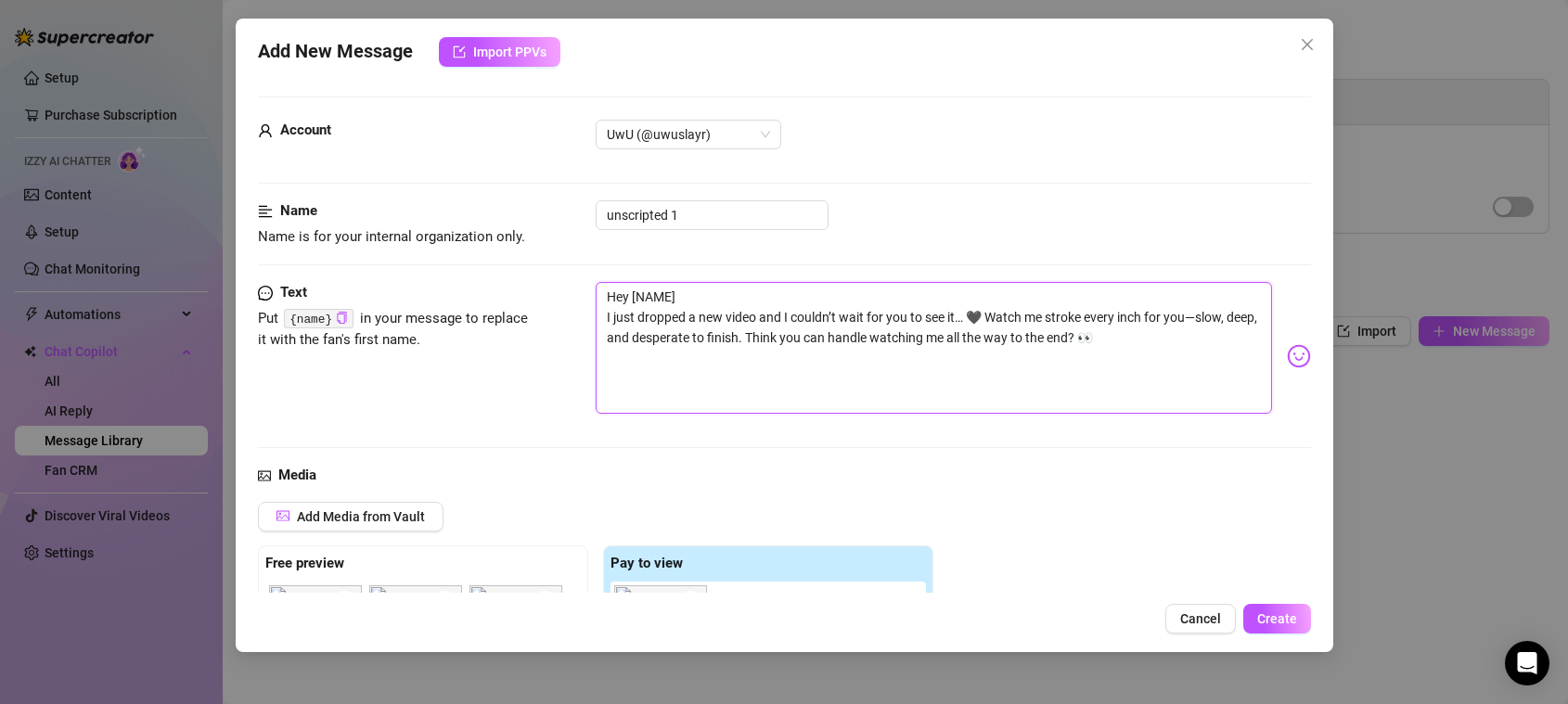 type on "Hey [NAME]
I just dropped a new video and I couldn’t wait for you to see it… 🖤 Watch me stroke every inch for you—slow, deep, and desperate to finish. Think you can handle watching me all the way to the end? 👀" 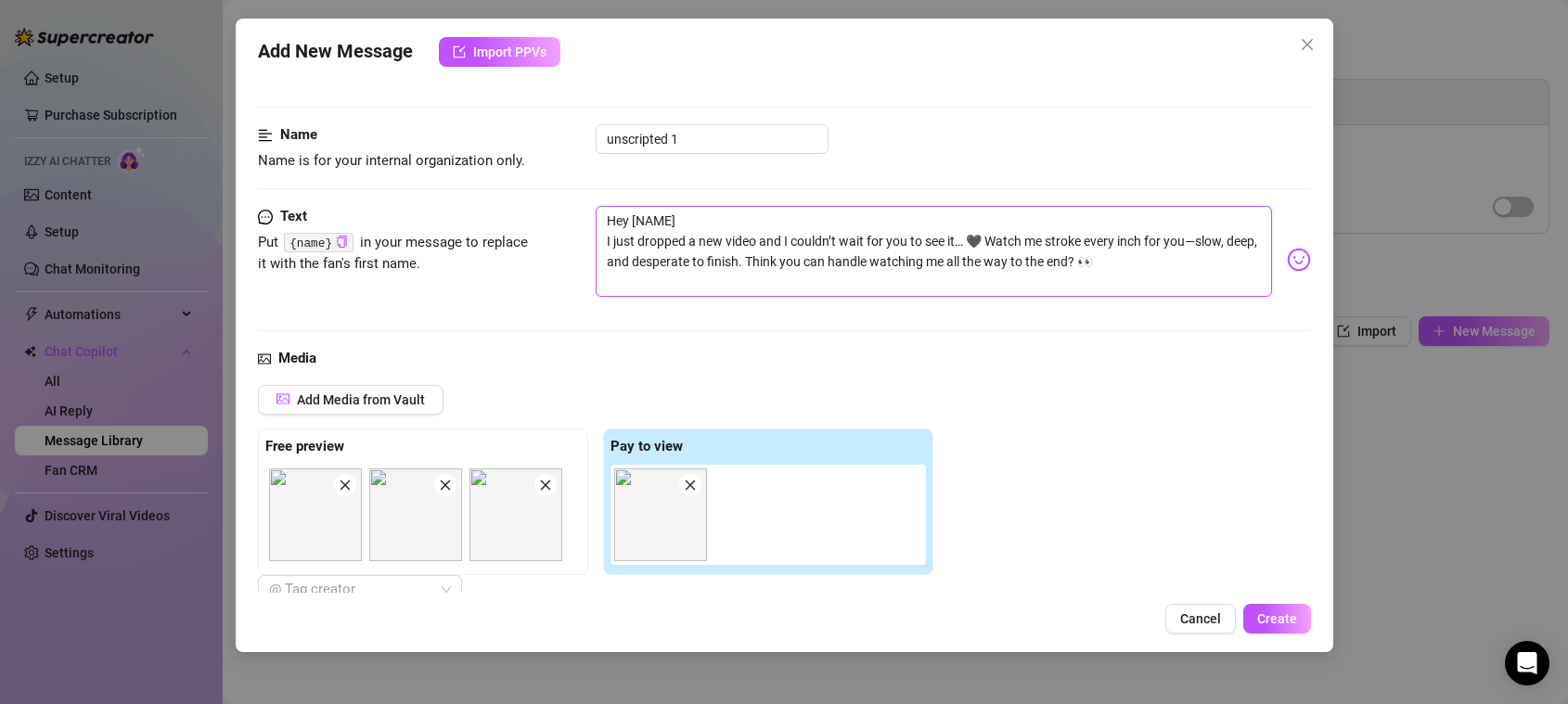 scroll, scrollTop: 94, scrollLeft: 0, axis: vertical 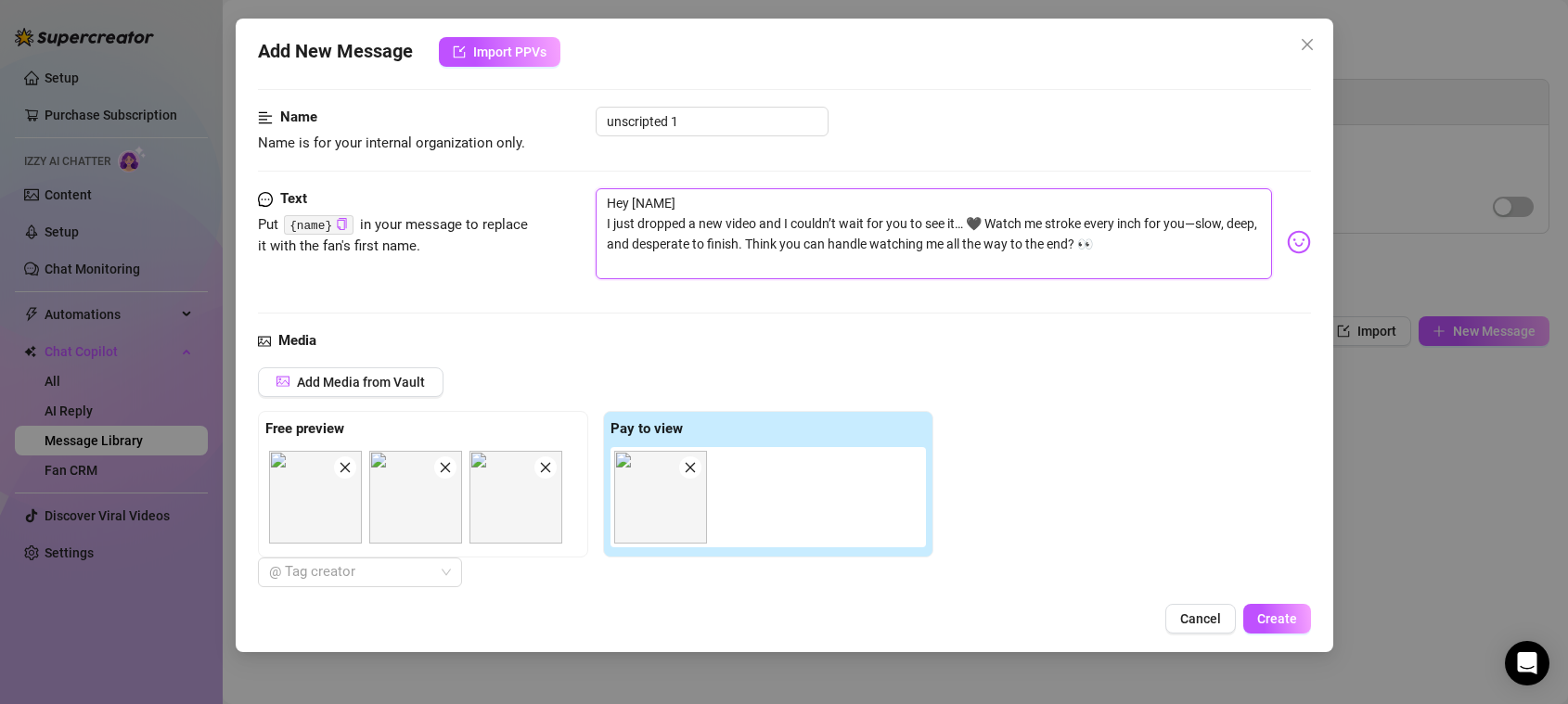 click on "Hey [NAME]
I just dropped a new video and I couldn’t wait for you to see it… 🖤 Watch me stroke every inch for you—slow, deep, and desperate to finish. Think you can handle watching me all the way to the end? 👀" at bounding box center (933, 234) 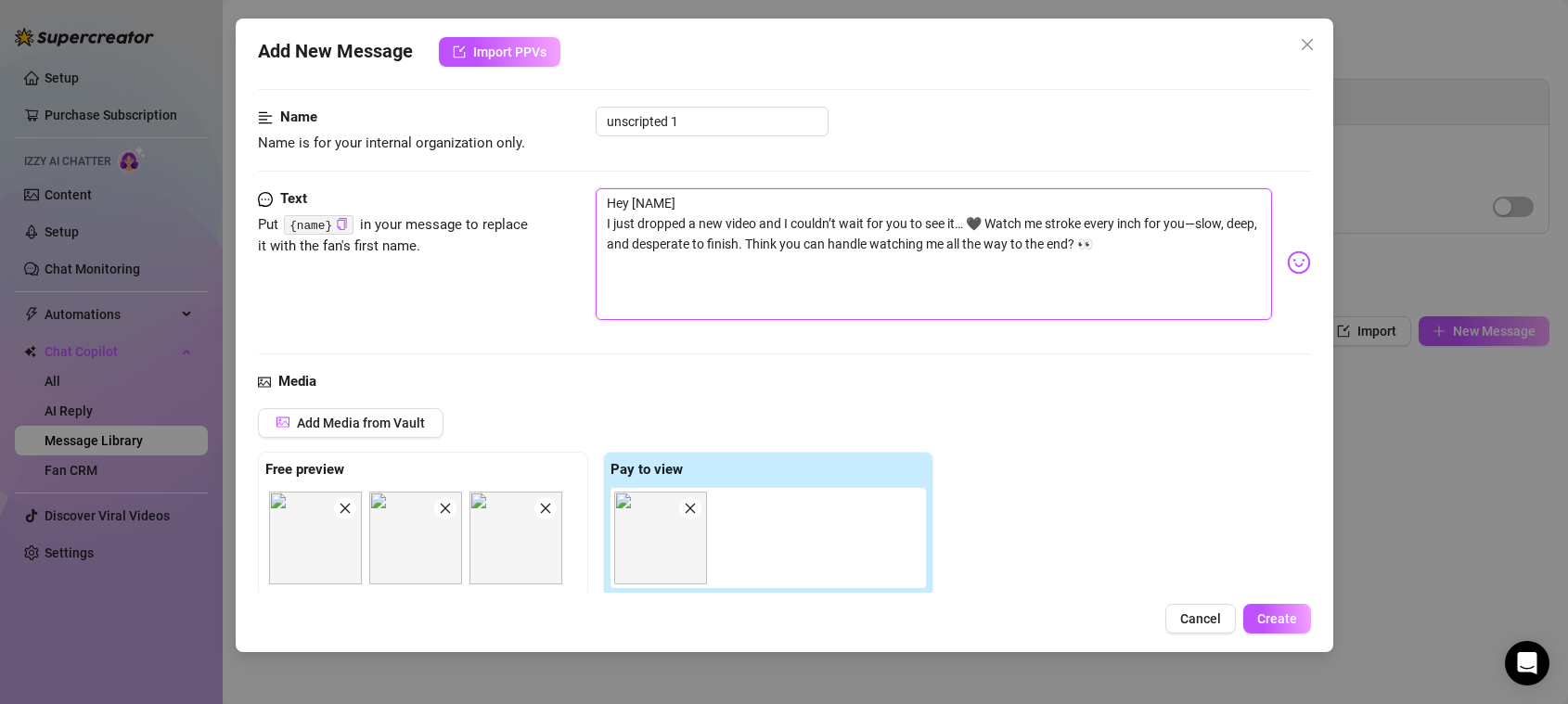 scroll, scrollTop: 0, scrollLeft: 0, axis: both 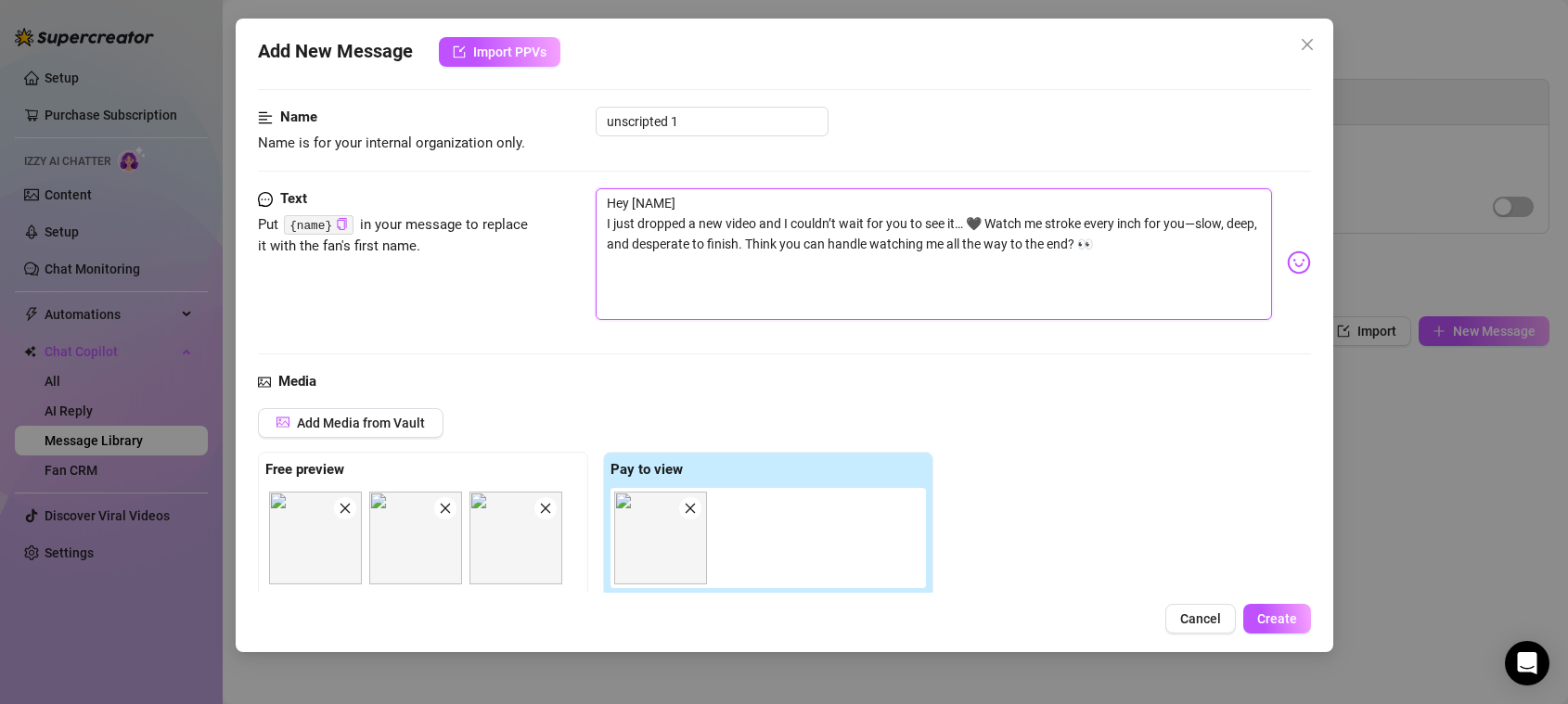click on "Hey [NAME]
I just dropped a new video and I couldn’t wait for you to see it… 🖤 Watch me stroke every inch for you—slow, deep, and desperate to finish. Think you can handle watching me all the way to the end? 👀" at bounding box center (933, 254) 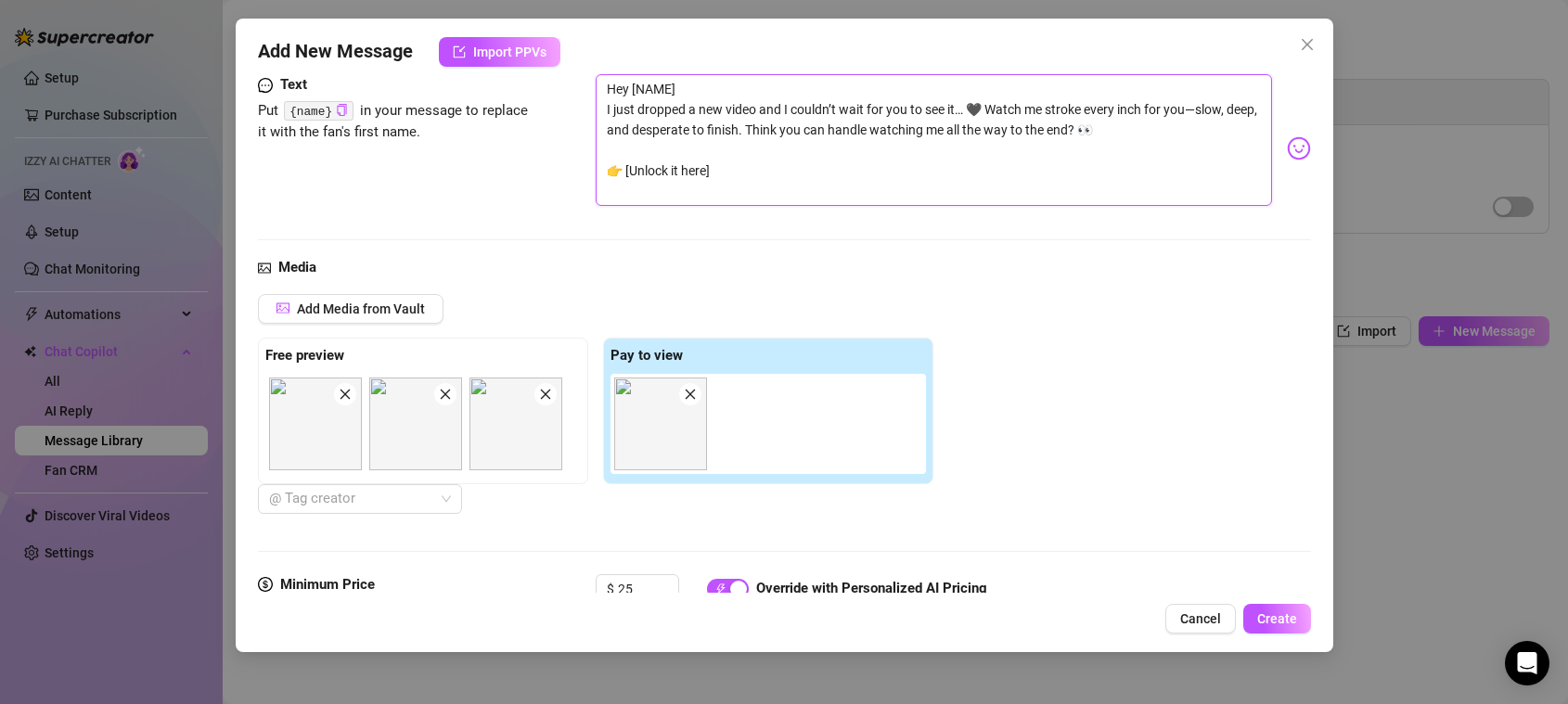 scroll, scrollTop: 352, scrollLeft: 0, axis: vertical 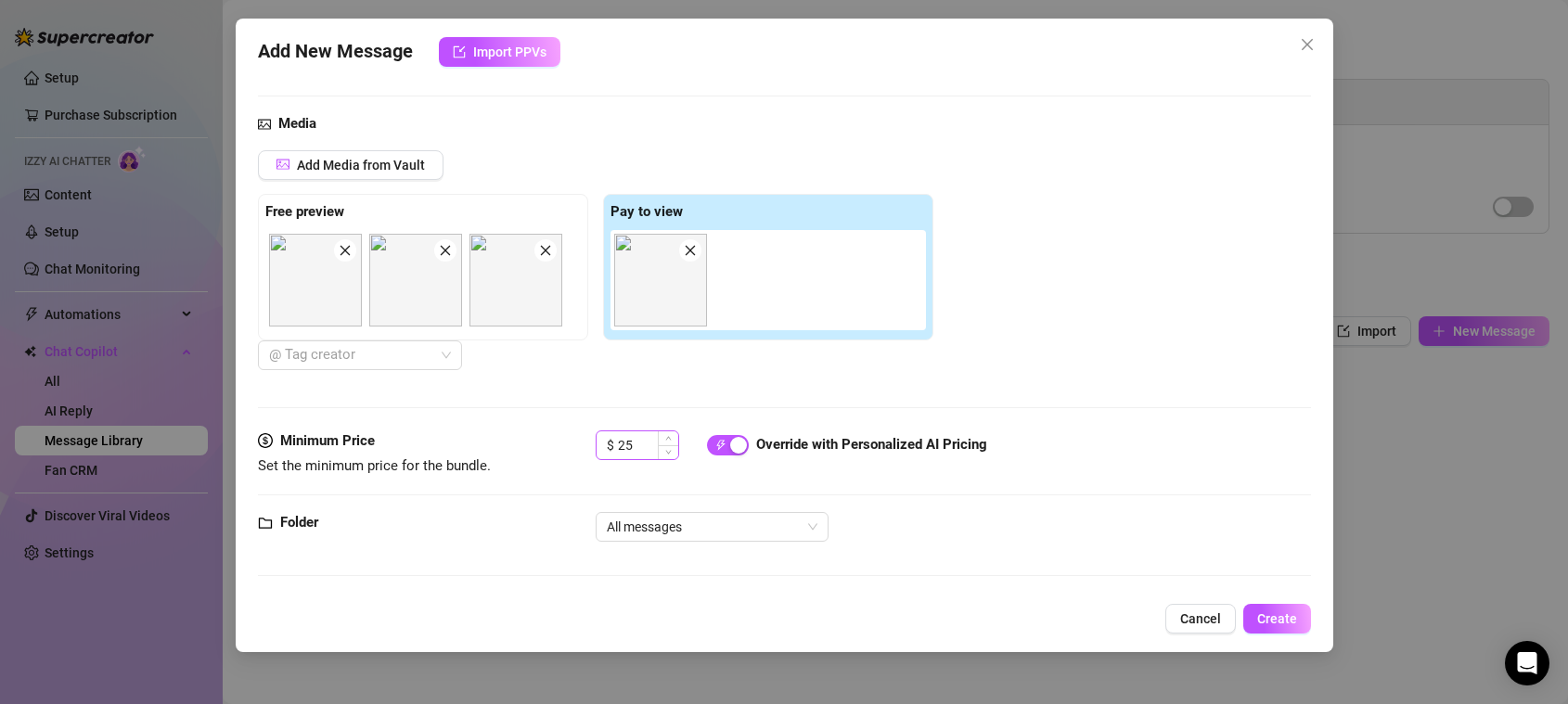 type on "Hey [NAME]
I just dropped a new video and I couldn’t wait for you to see it… 🖤 Watch me stroke every inch for you—slow, deep, and desperate to finish. Think you can handle watching me all the way to the end? 👀
👉 [Unlock it here]" 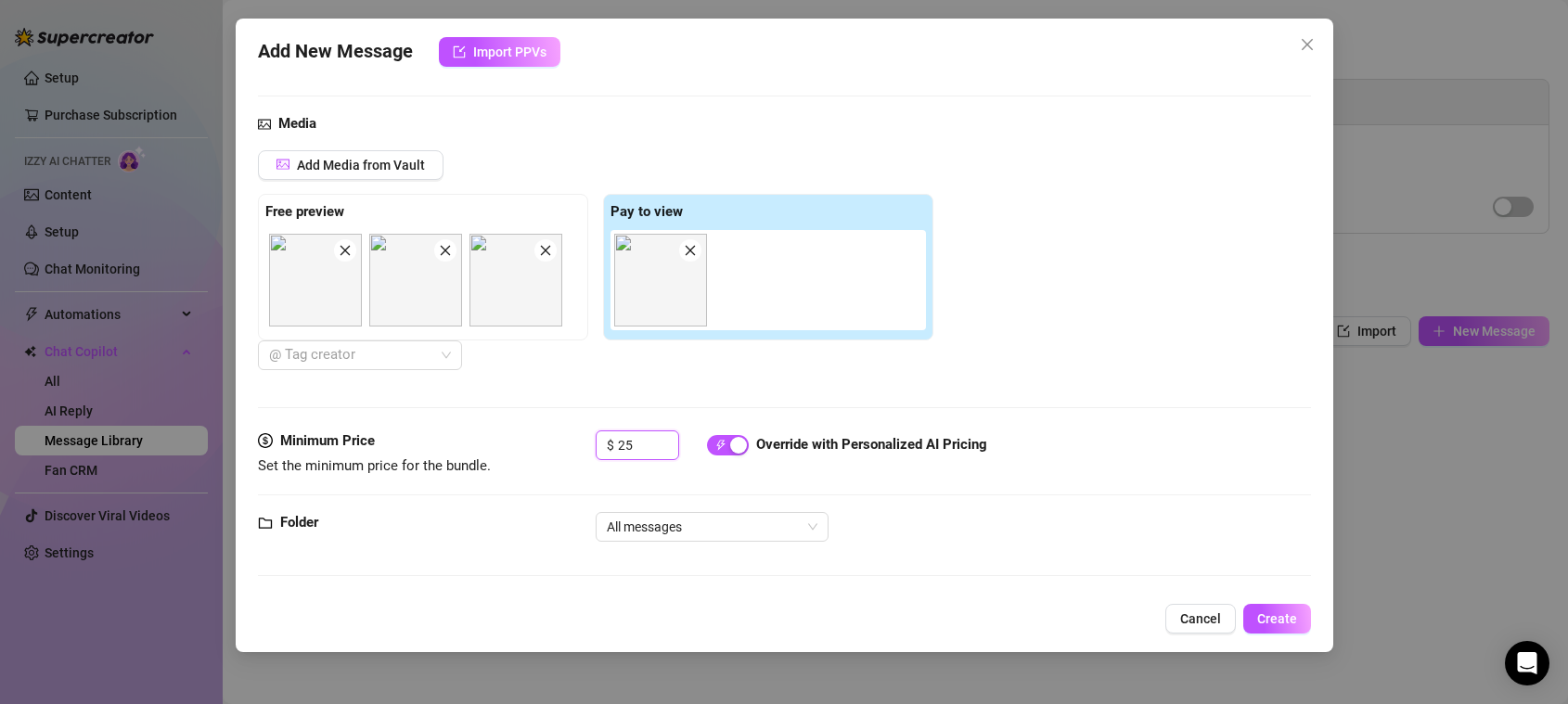 drag, startPoint x: 649, startPoint y: 446, endPoint x: 594, endPoint y: 442, distance: 55.145263 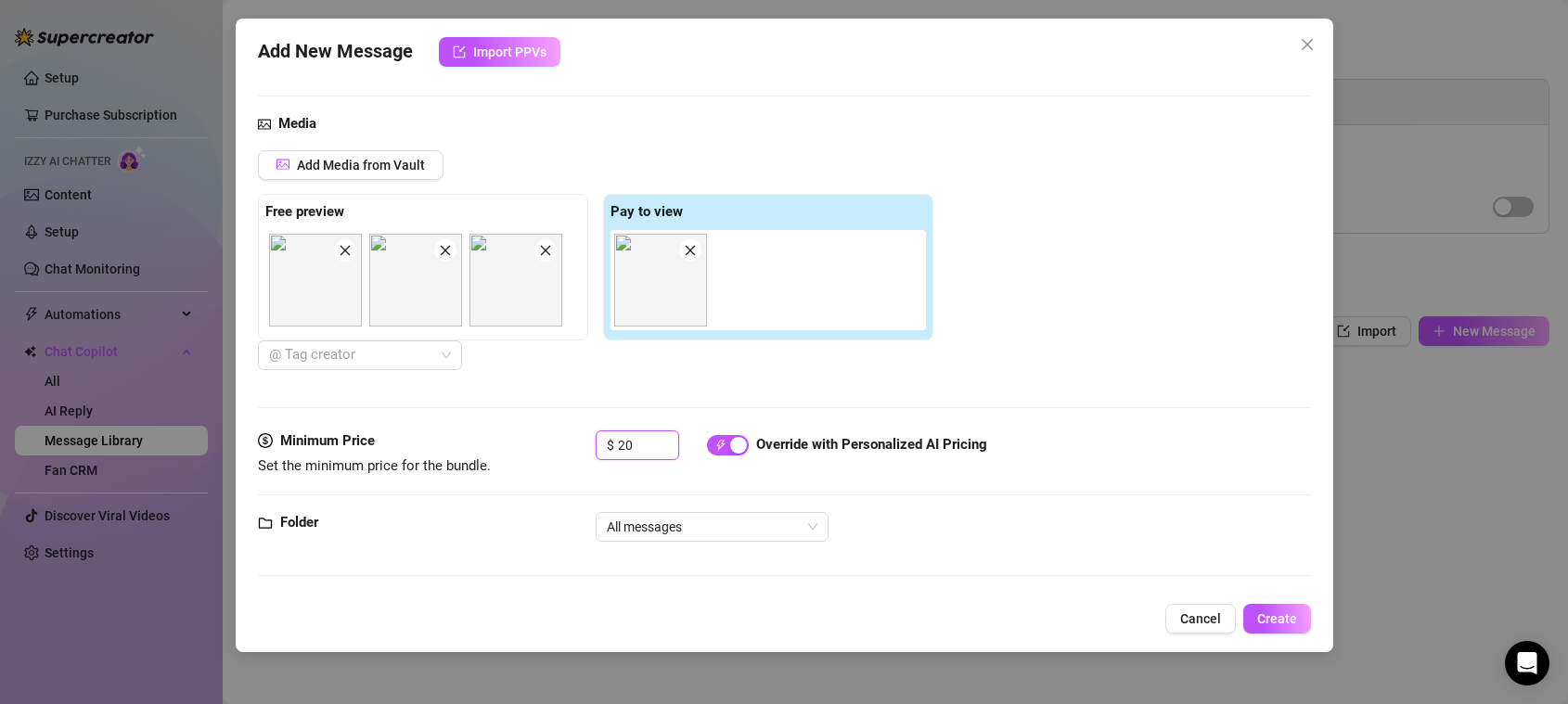 type on "20" 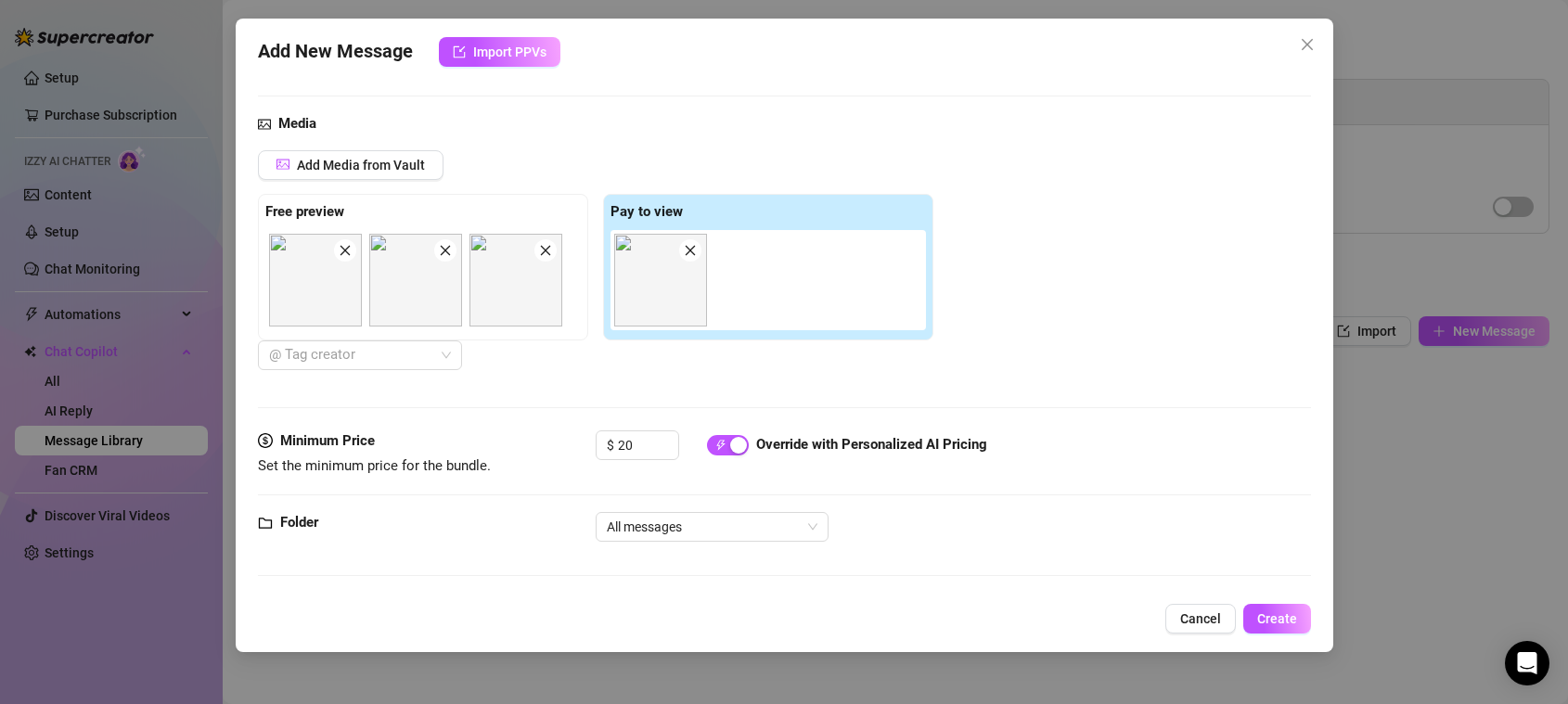 click on "Media Add Media from Vault Free preview Pay to view 03:33   @ Tag creator" at bounding box center [784, 272] 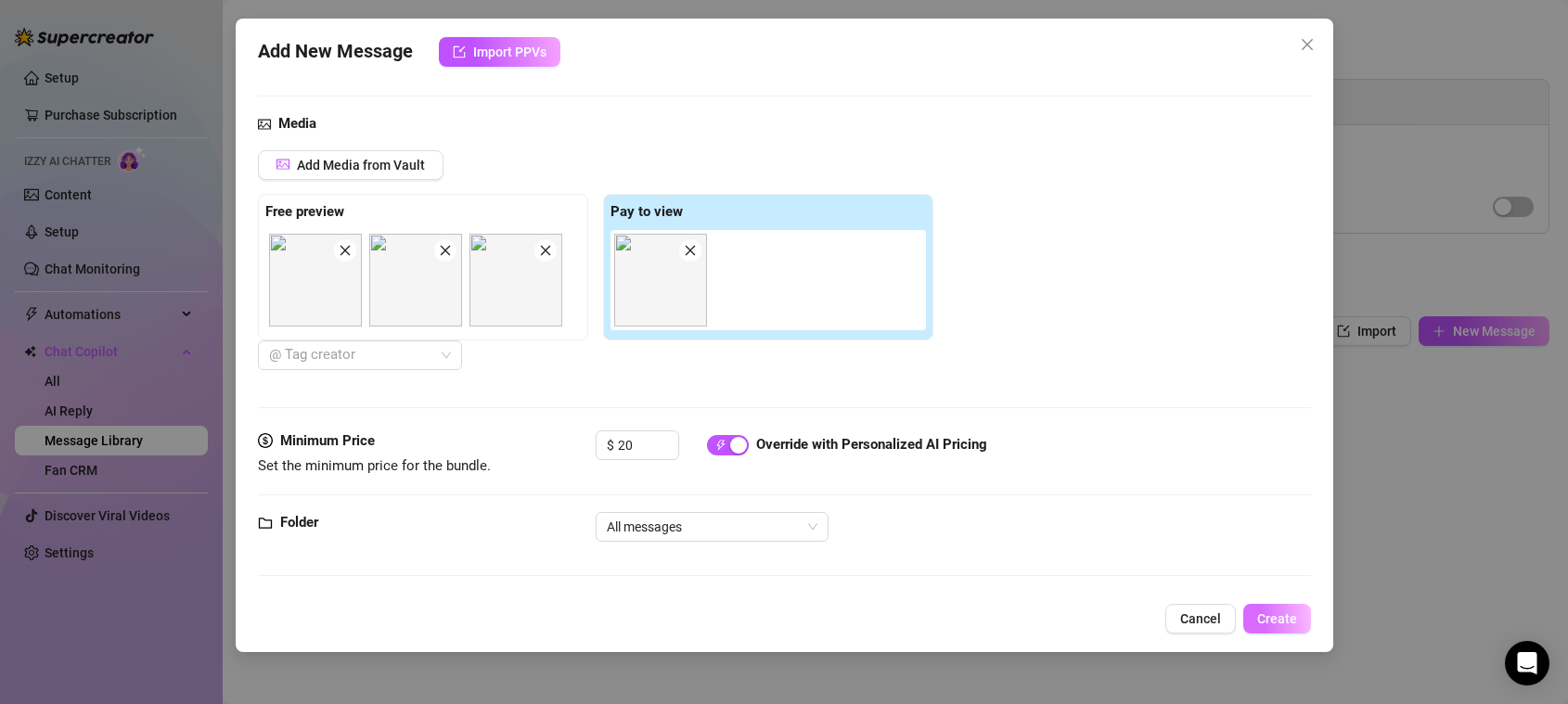 click on "Create" at bounding box center [1277, 619] 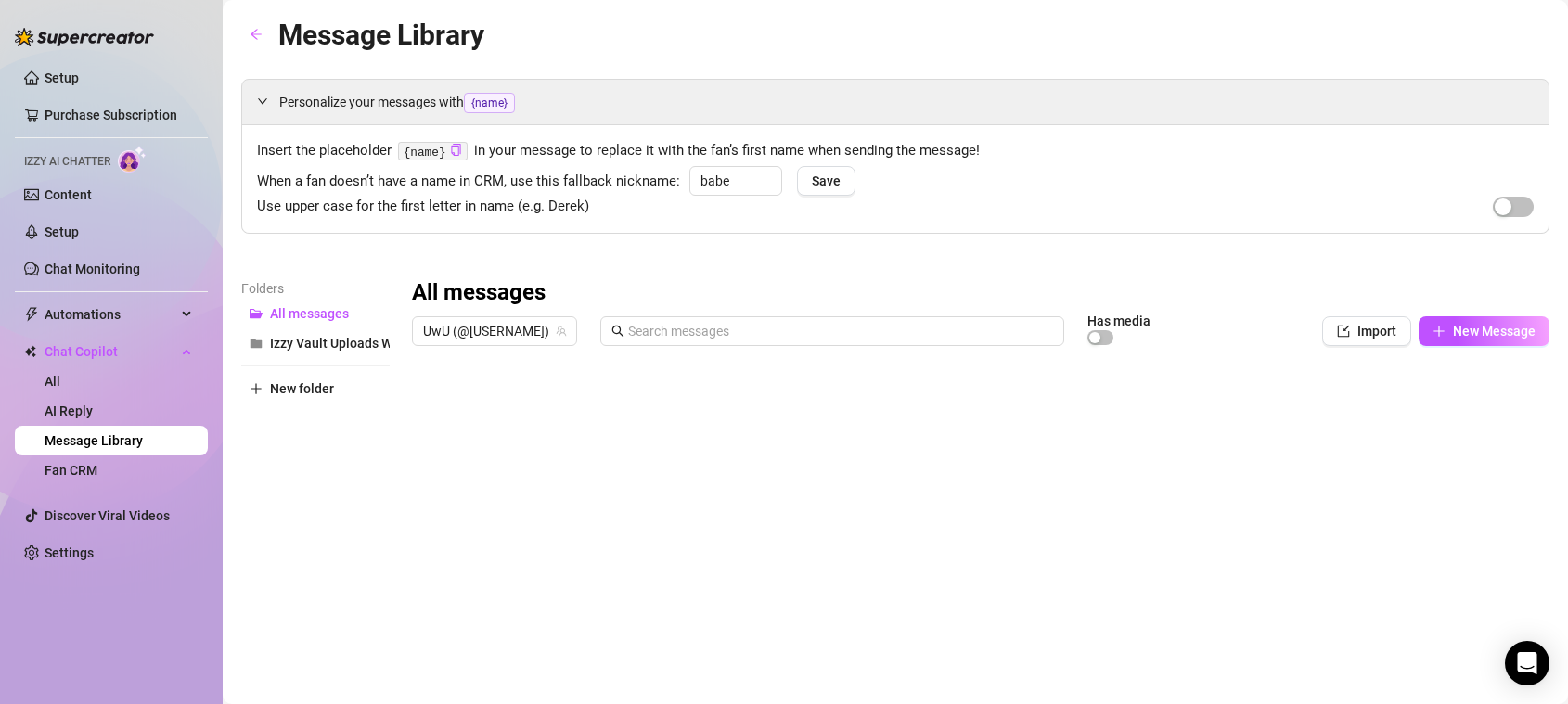 click at bounding box center [973, 561] 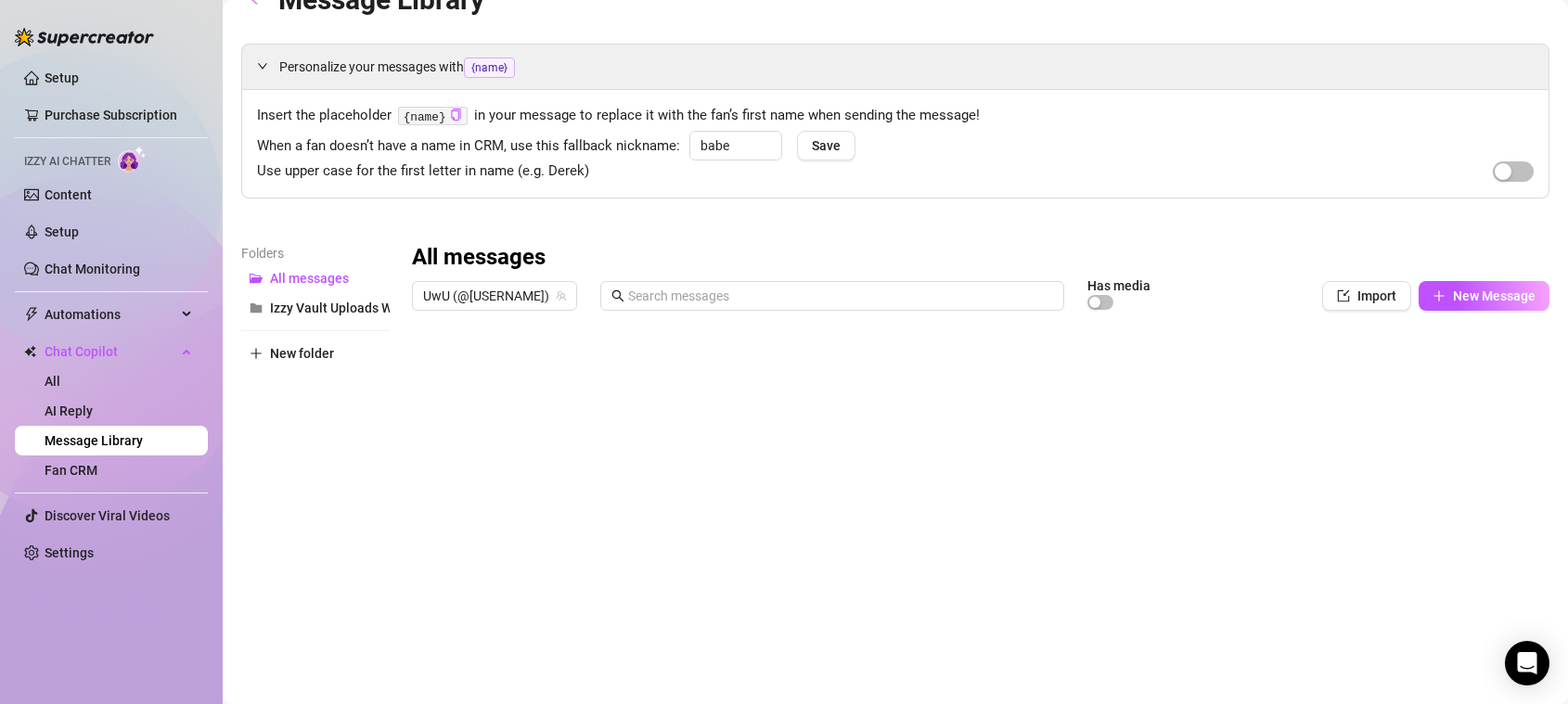 scroll, scrollTop: 100, scrollLeft: 0, axis: vertical 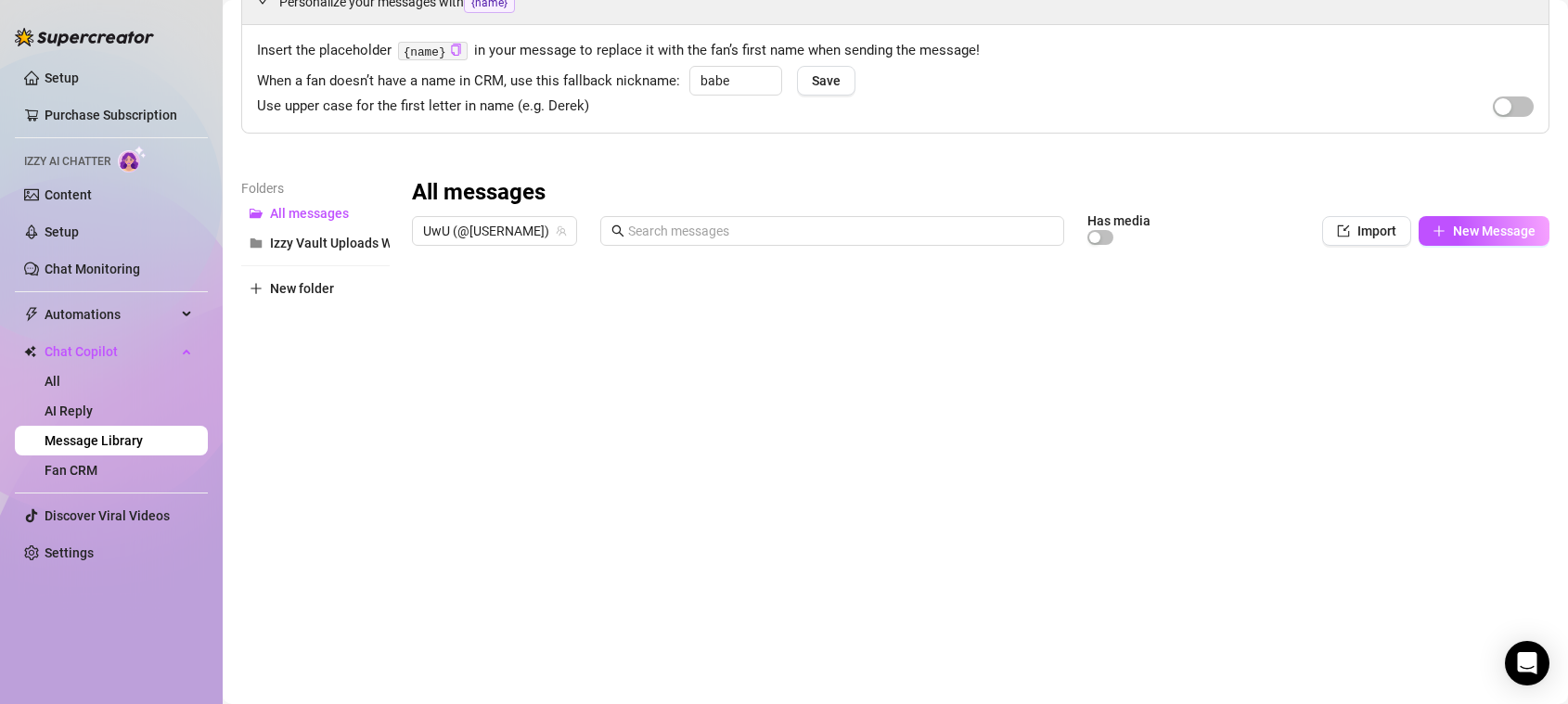 click at bounding box center (973, 461) 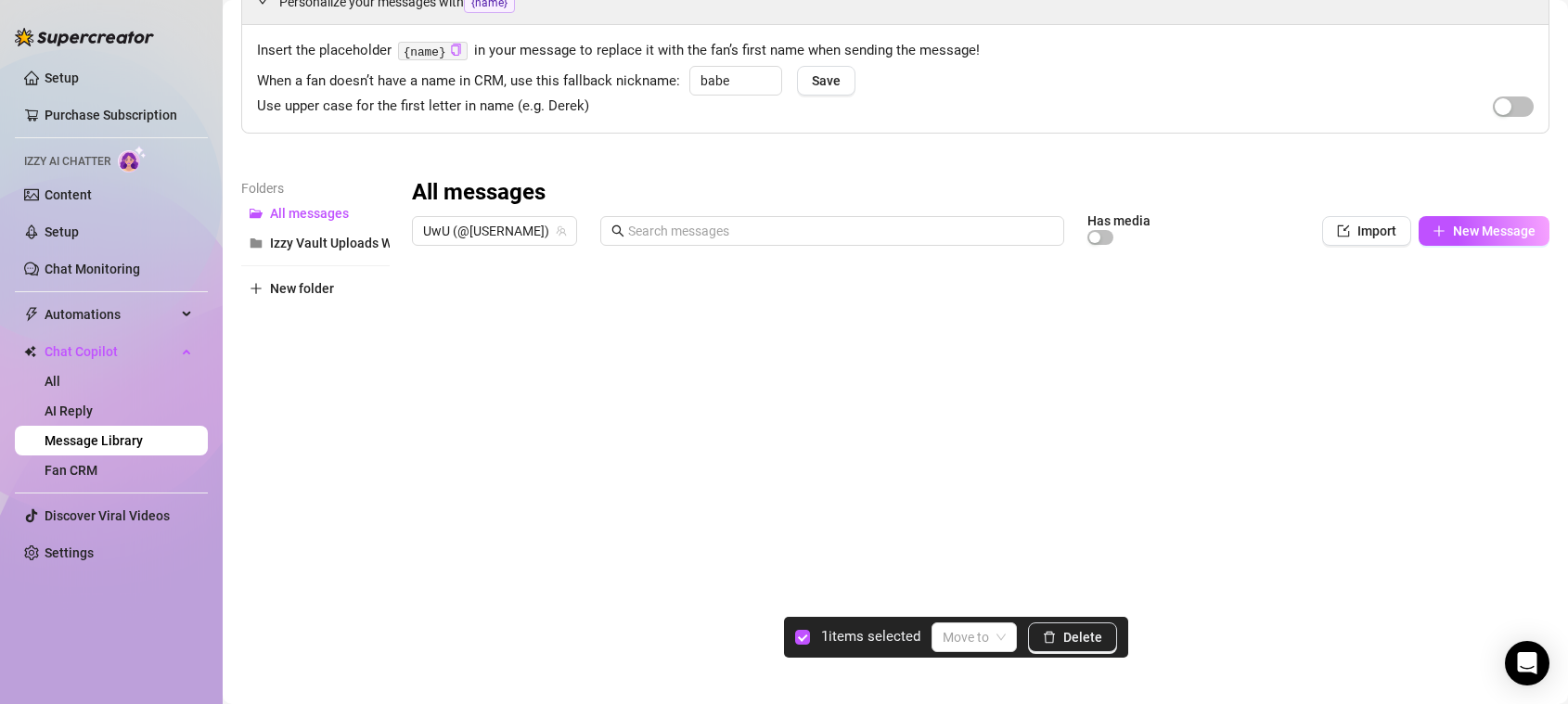 click on "Folders All messages Izzy Vault Uploads Workaround New folder" at bounding box center (315, 423) 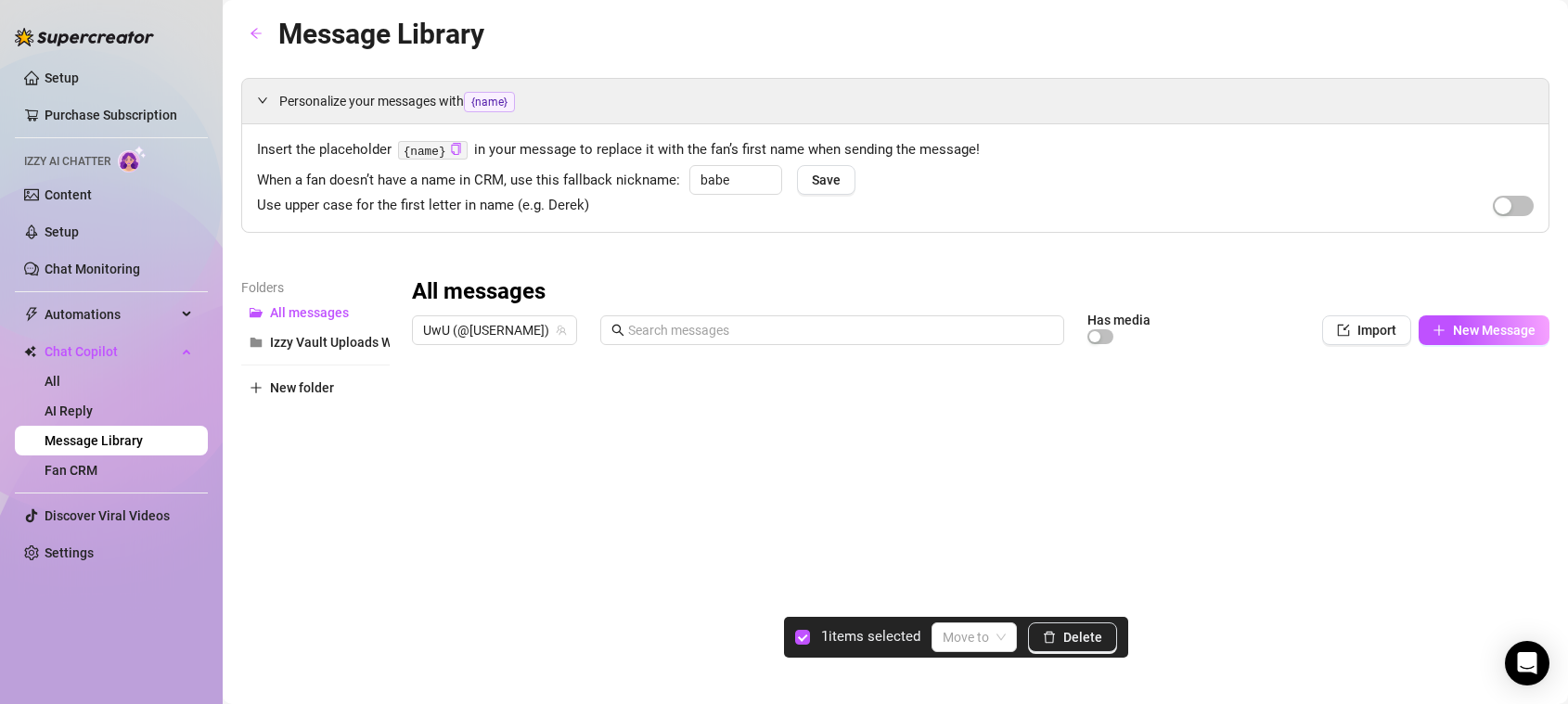 scroll, scrollTop: 0, scrollLeft: 0, axis: both 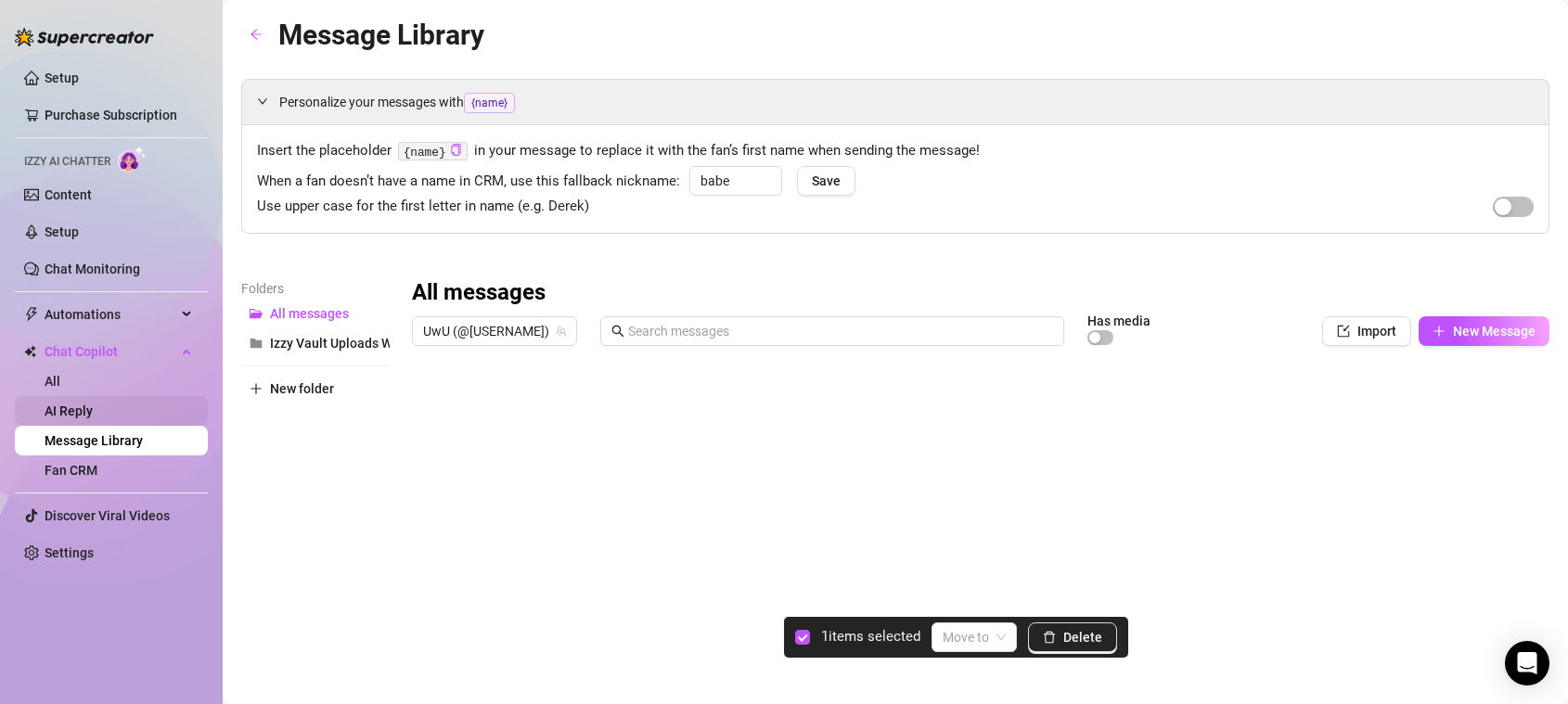 click on "AI Reply" at bounding box center (69, 411) 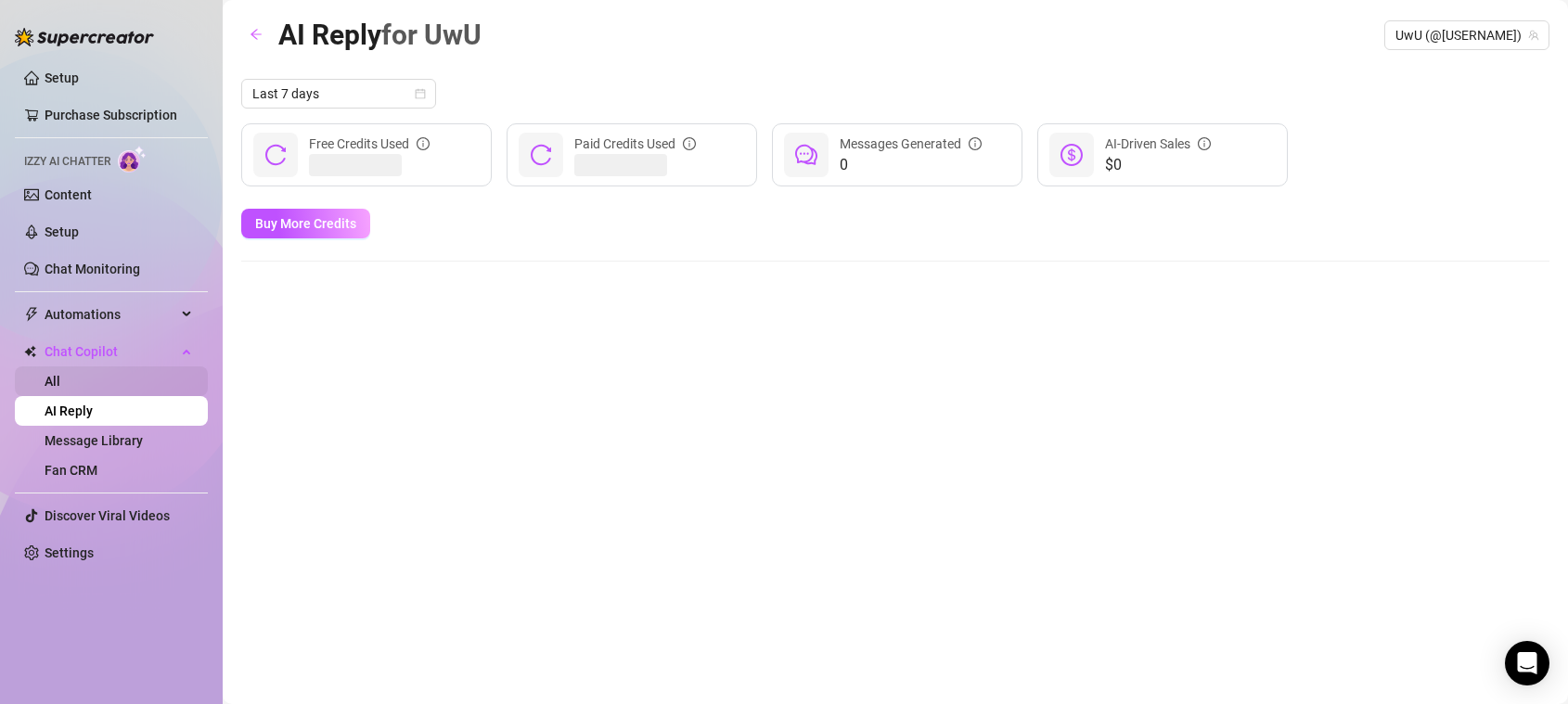 click on "All" at bounding box center [52, 381] 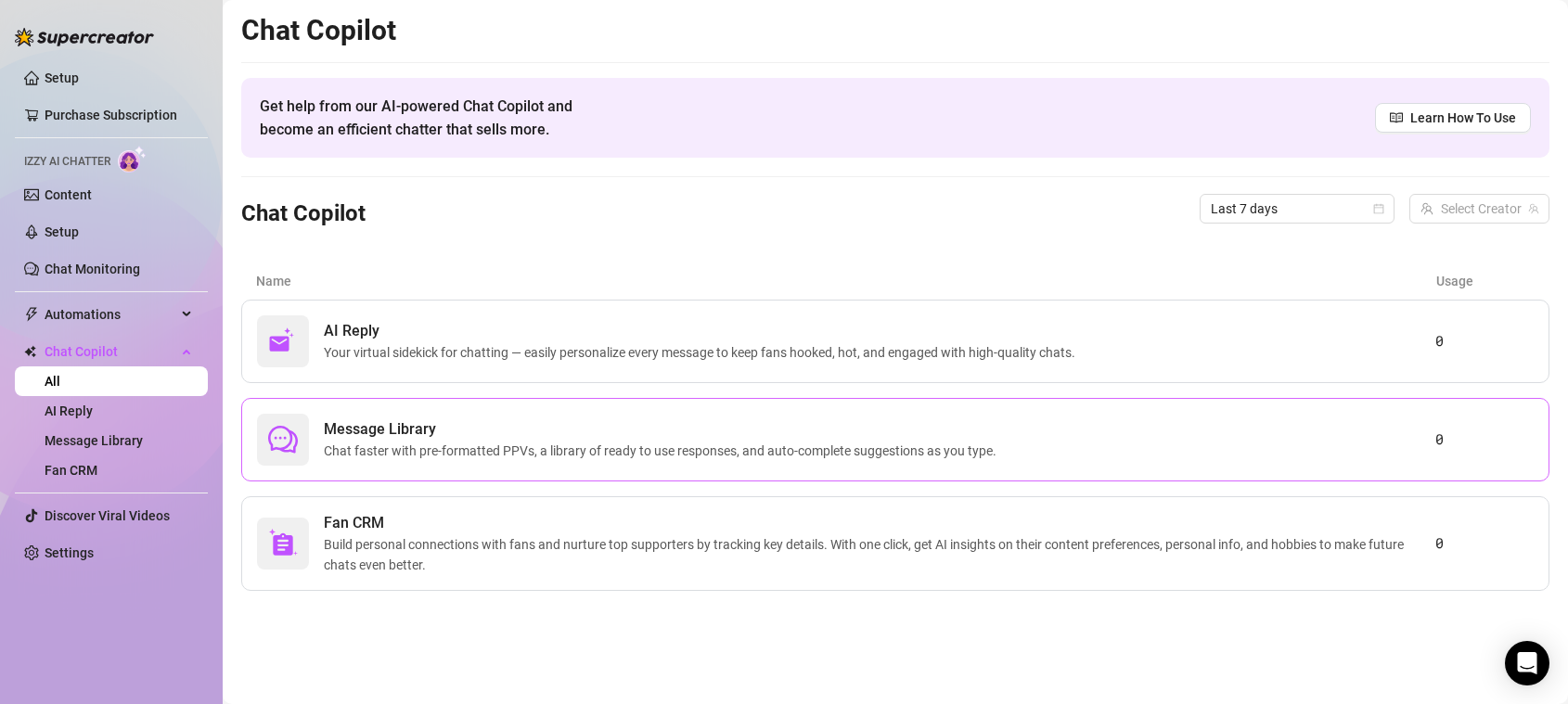 click on "Message Library" at bounding box center [663, 429] 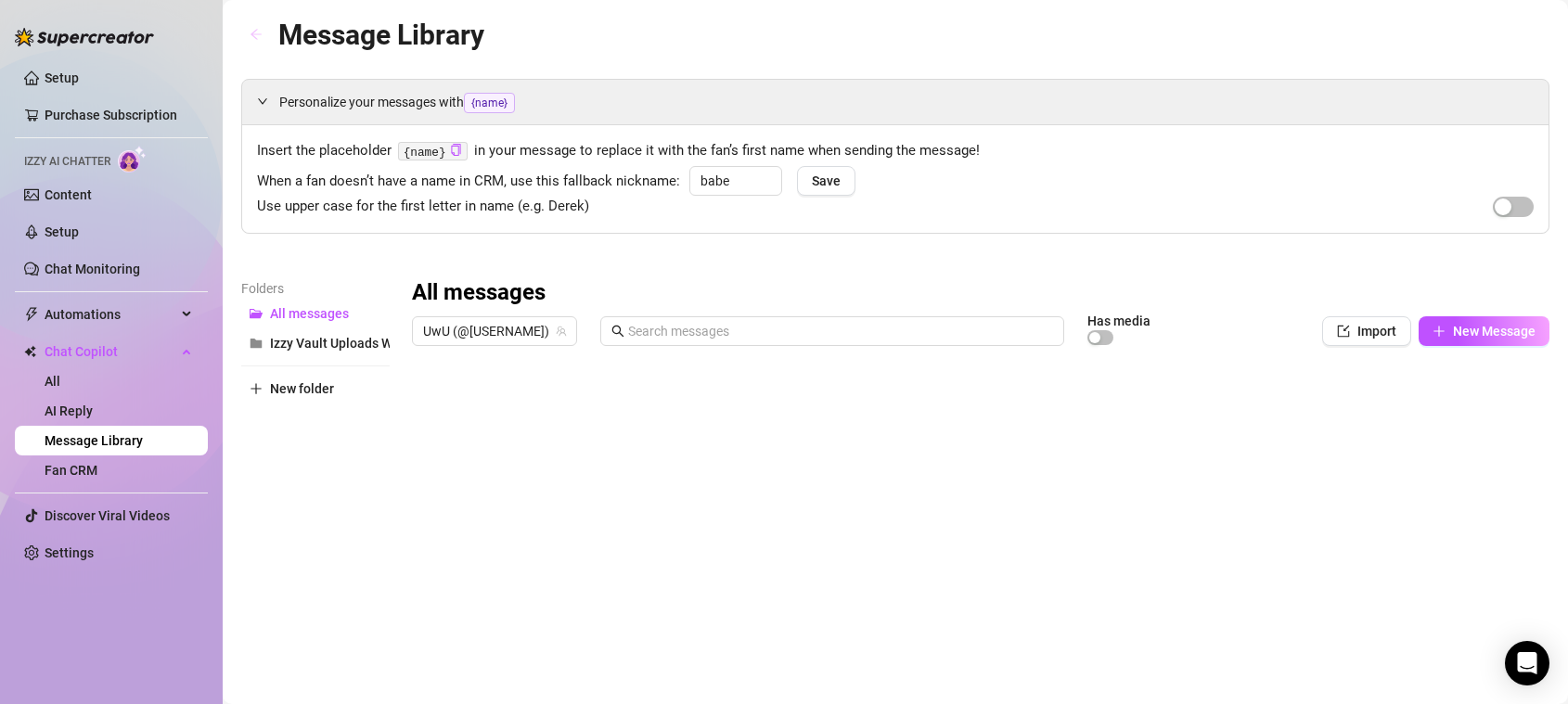 click 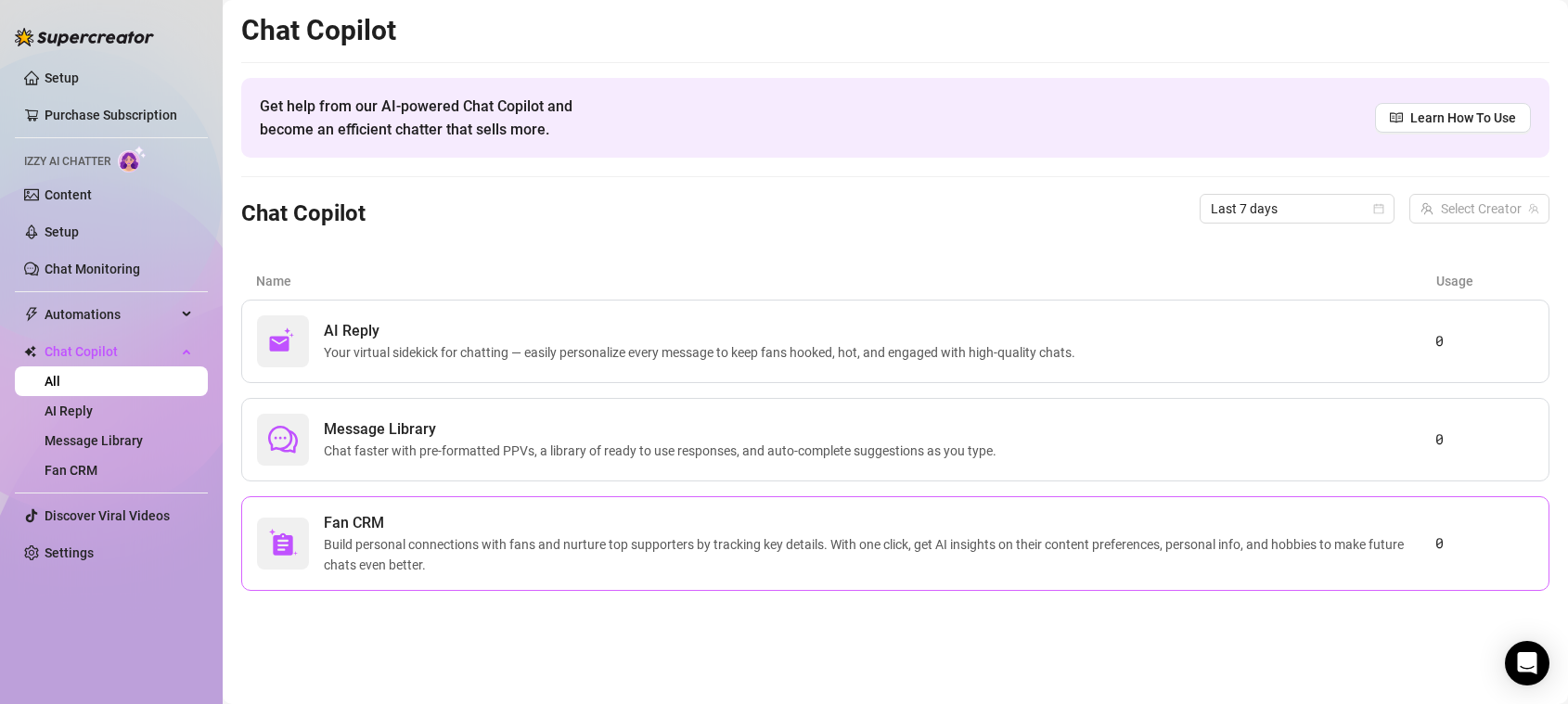 click on "Fan CRM" at bounding box center [880, 523] 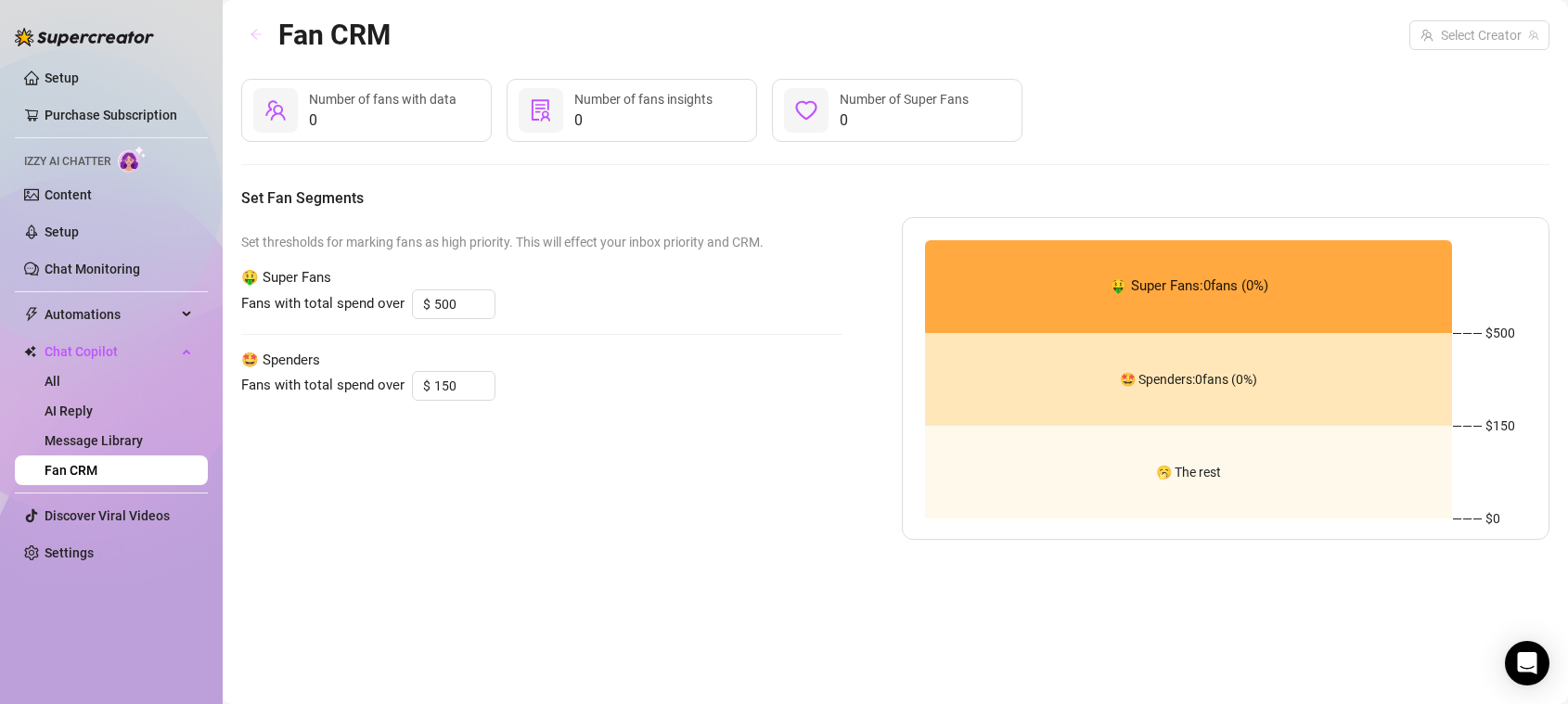 click at bounding box center (256, 35) 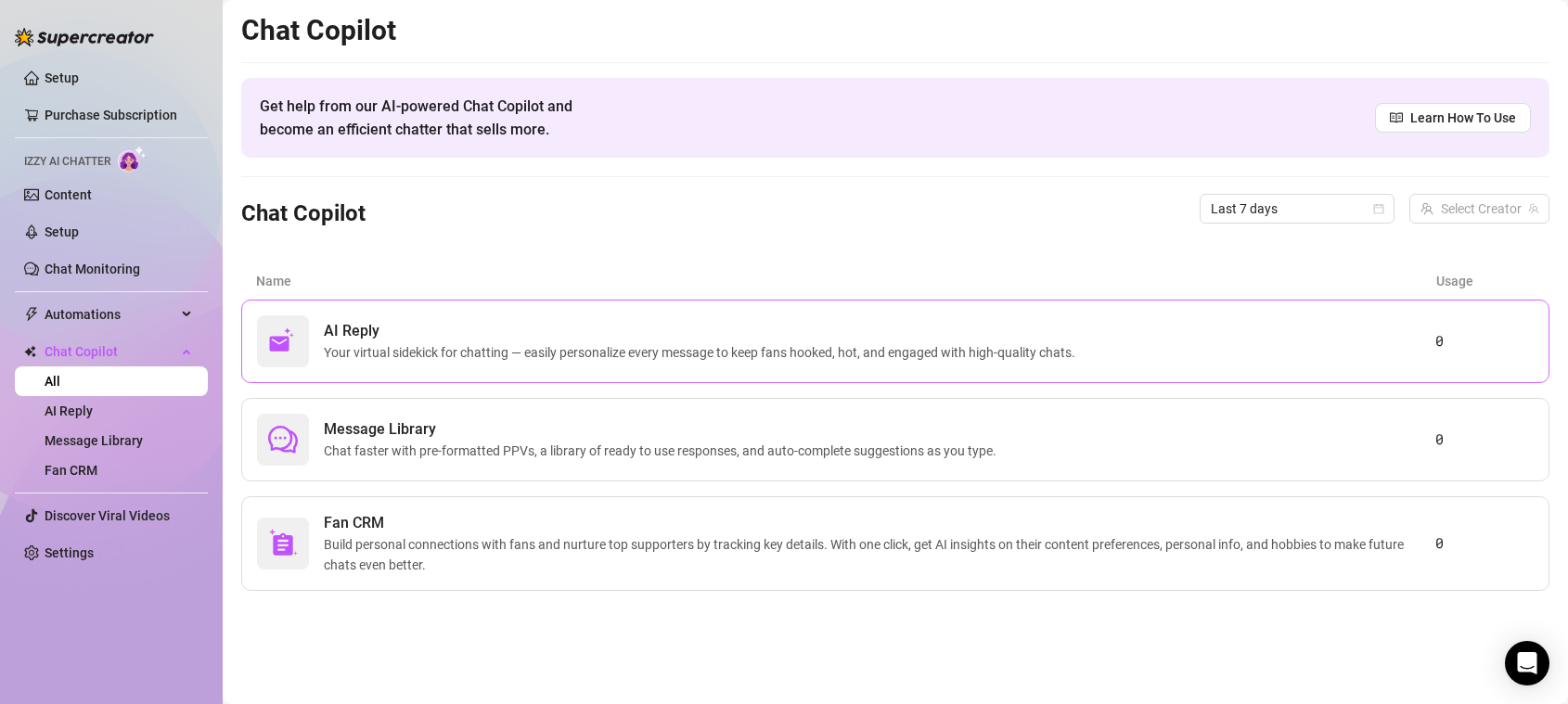 click on "Your virtual sidekick for chatting — easily personalize every message to keep fans hooked, hot, and engaged with high-quality chats." at bounding box center (703, 352) 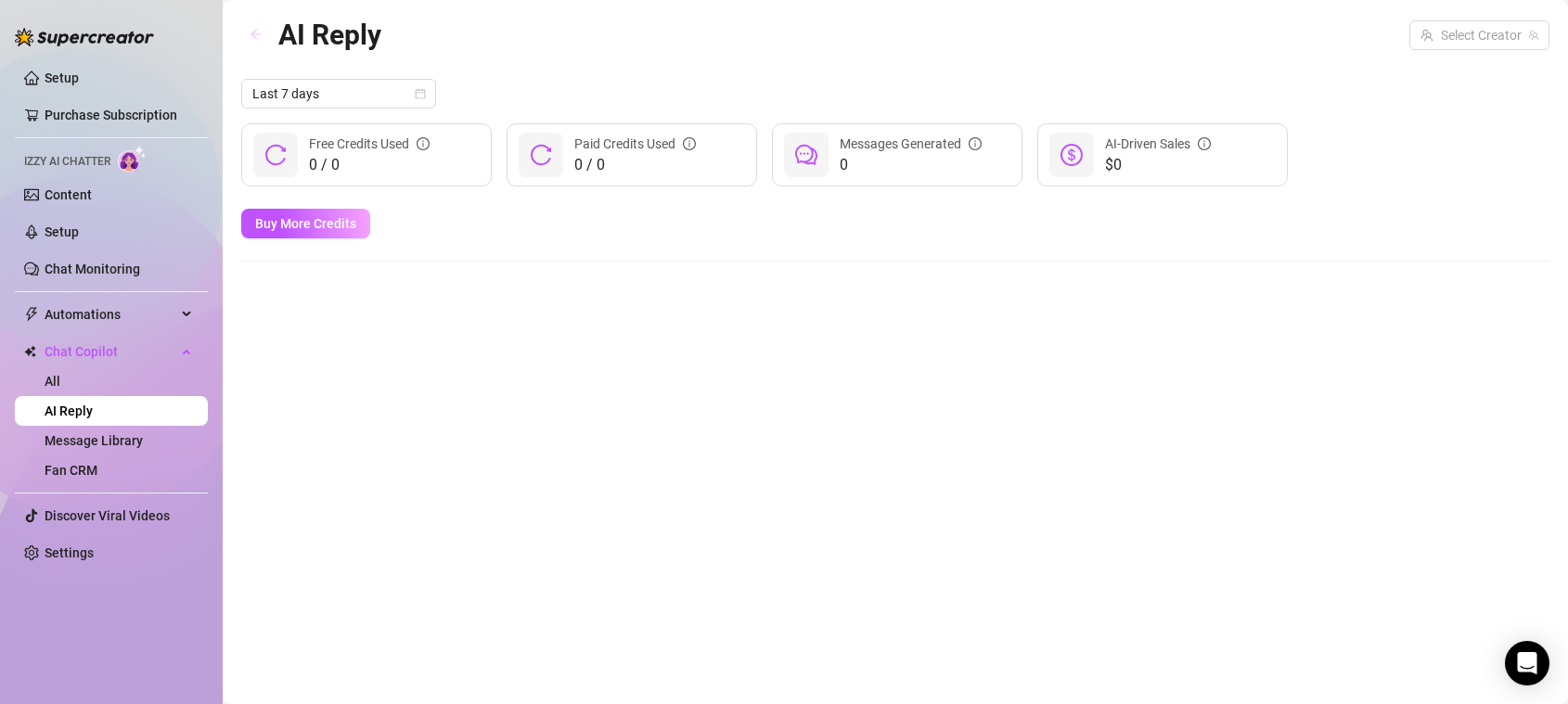 click 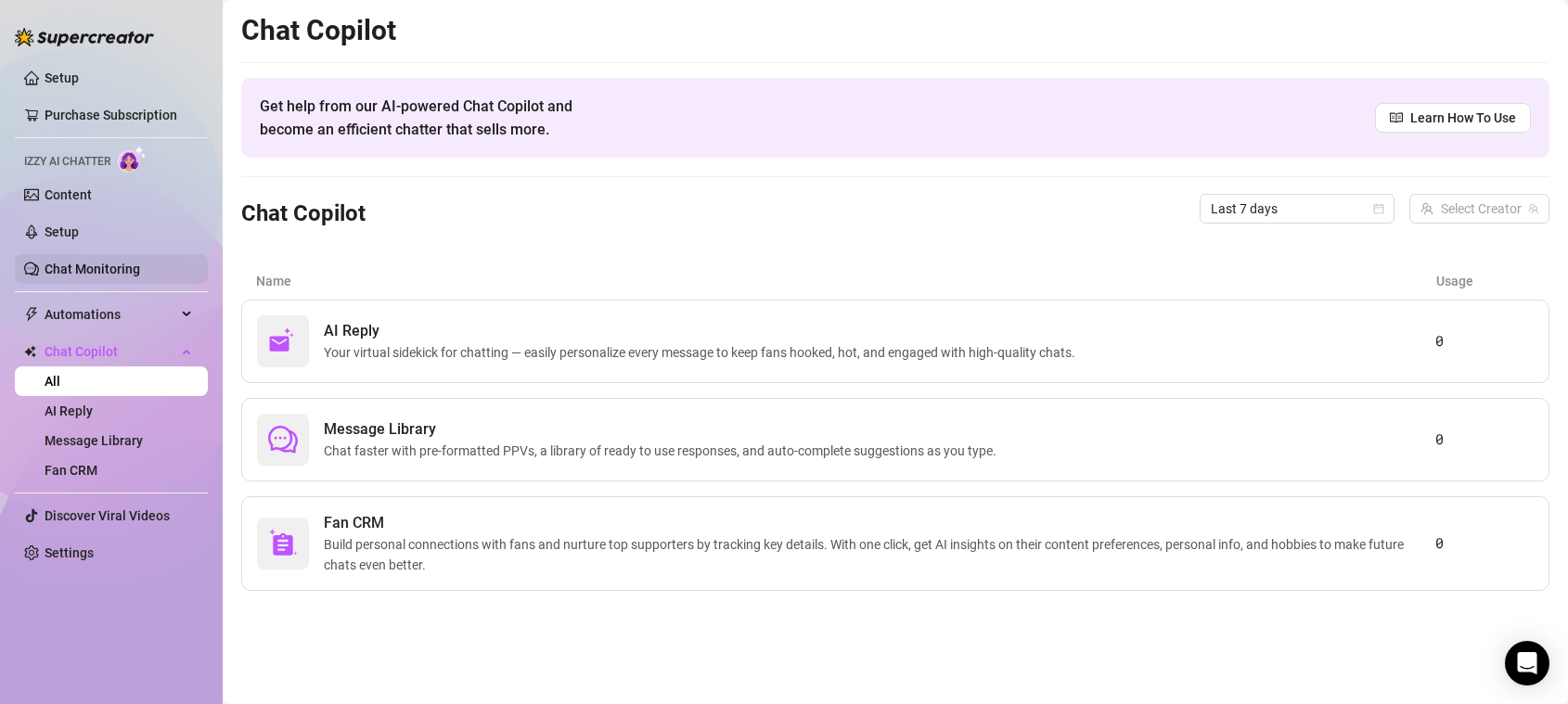 click on "Chat Monitoring" at bounding box center (92, 269) 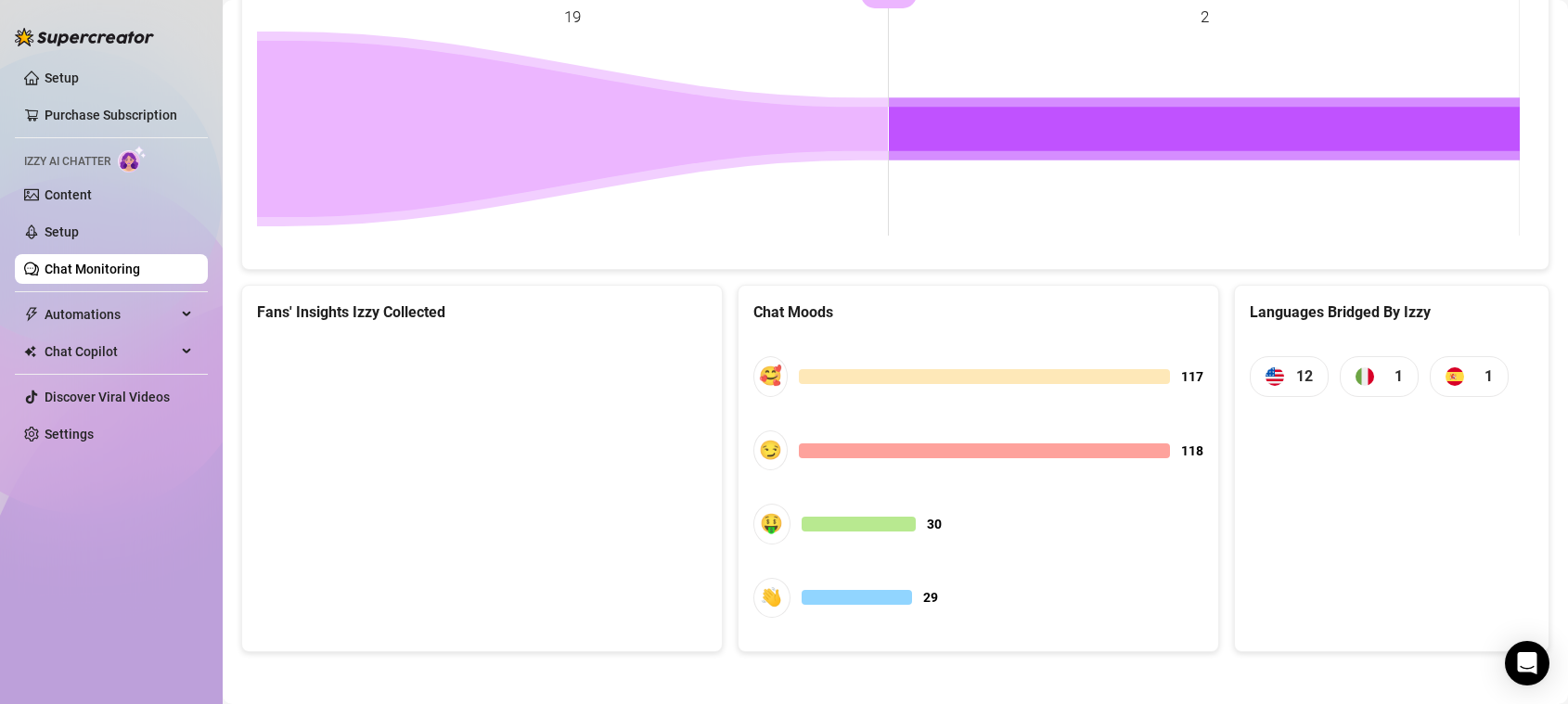 scroll, scrollTop: 886, scrollLeft: 0, axis: vertical 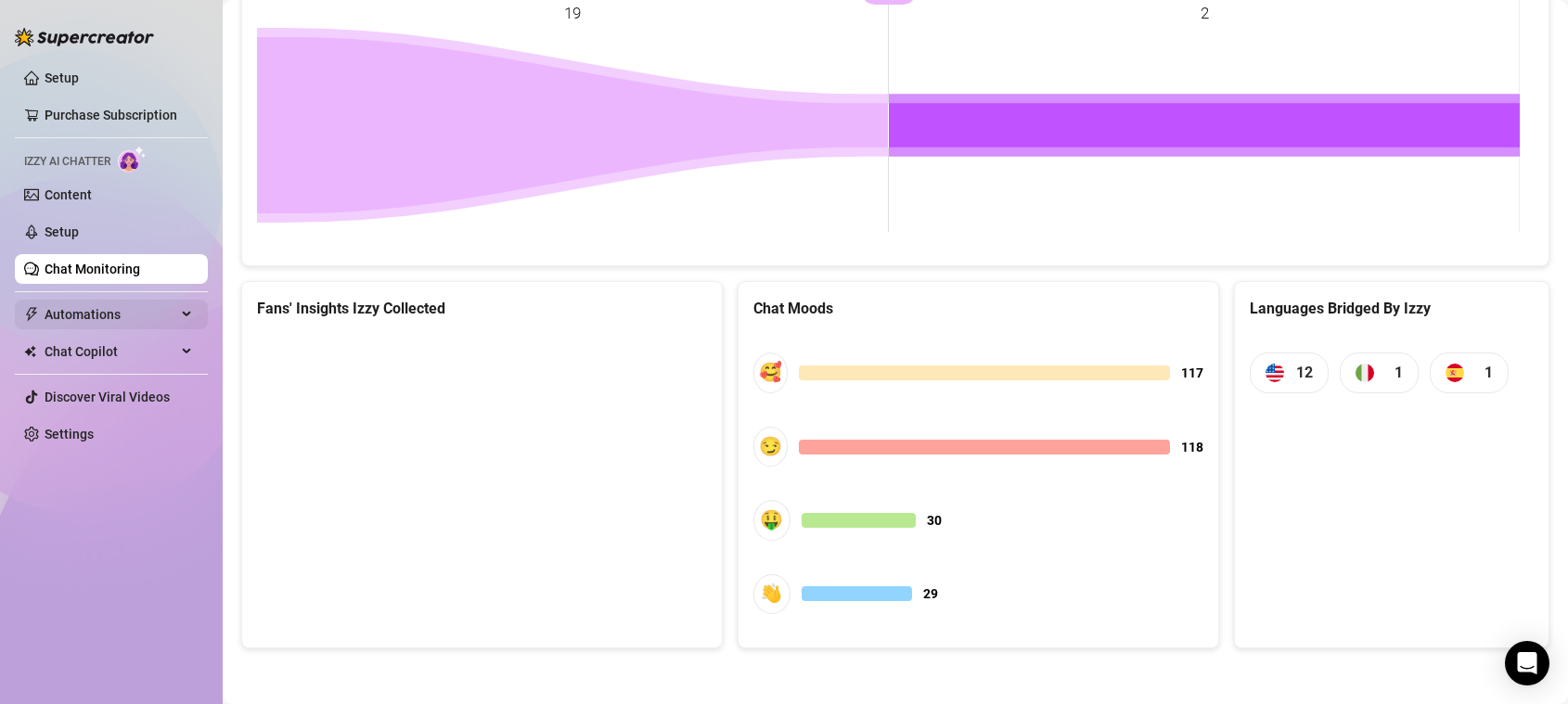 click on "Automations" at bounding box center [110, 314] 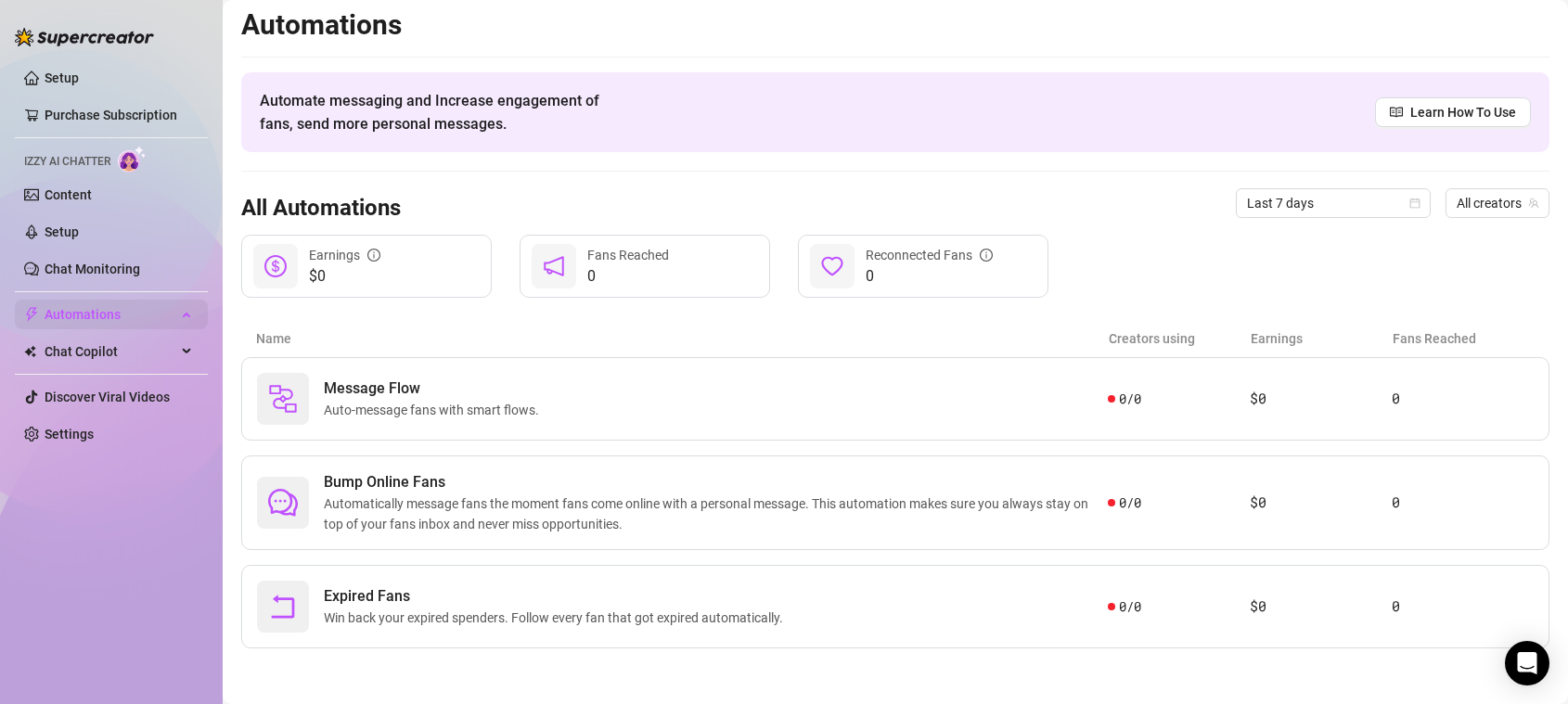 scroll, scrollTop: 6, scrollLeft: 0, axis: vertical 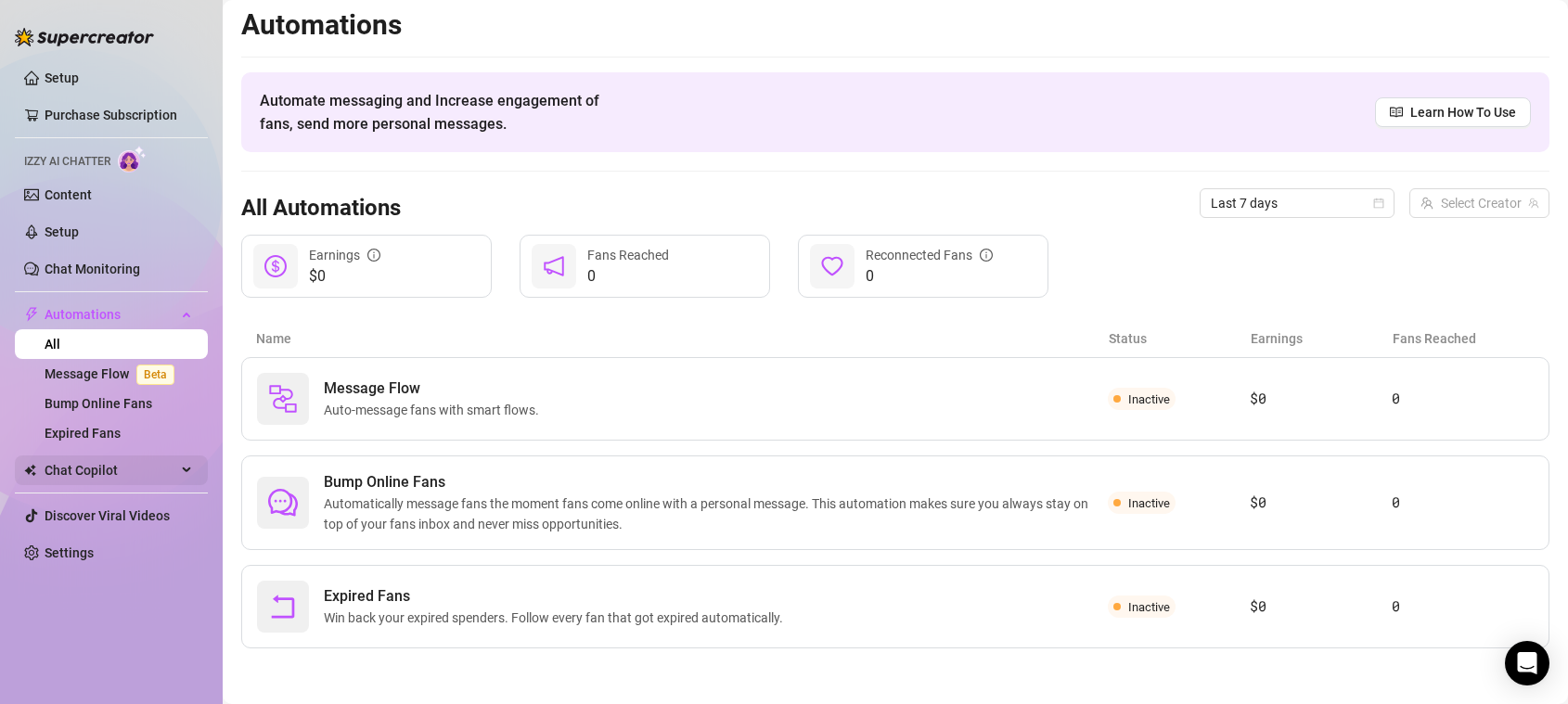click on "Chat Copilot" at bounding box center [110, 470] 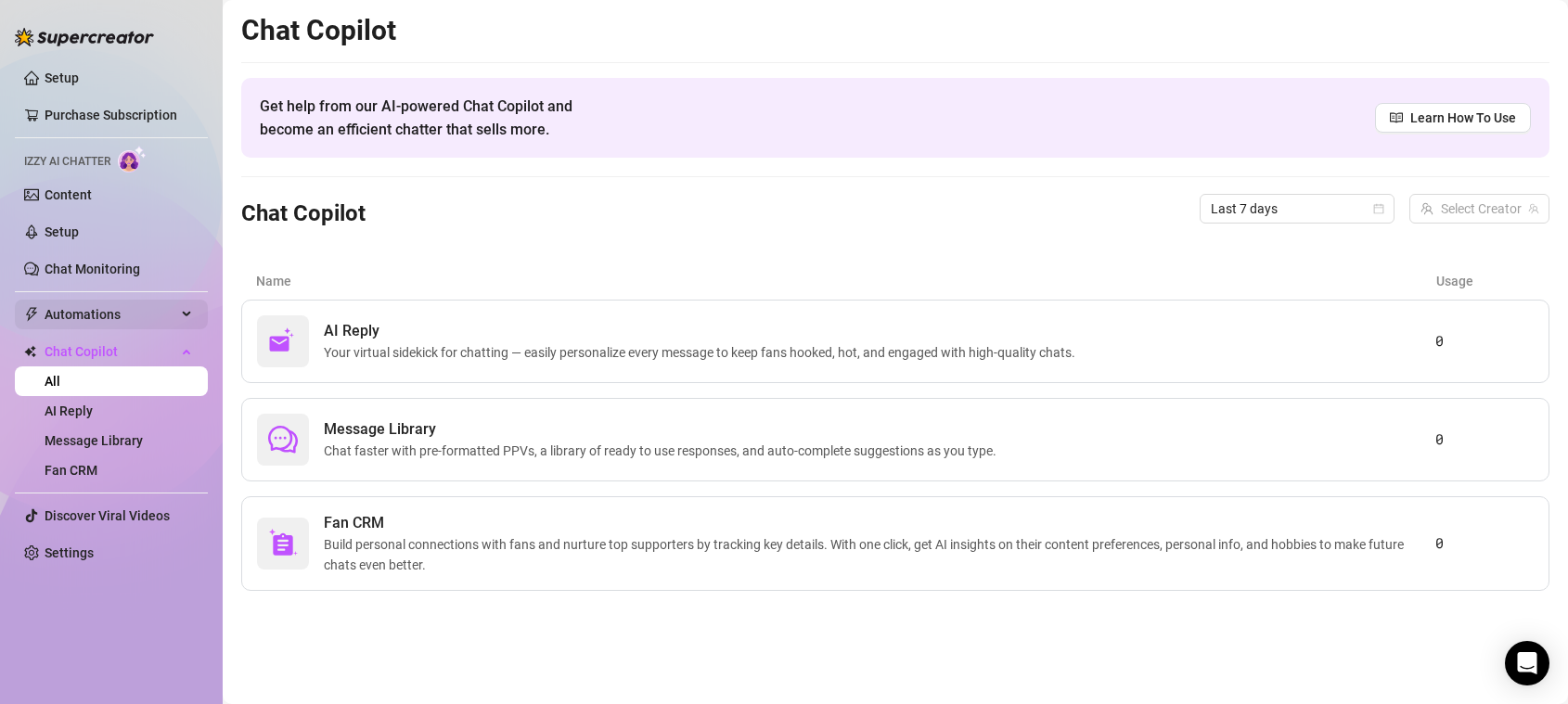 click on "Automations" at bounding box center [110, 314] 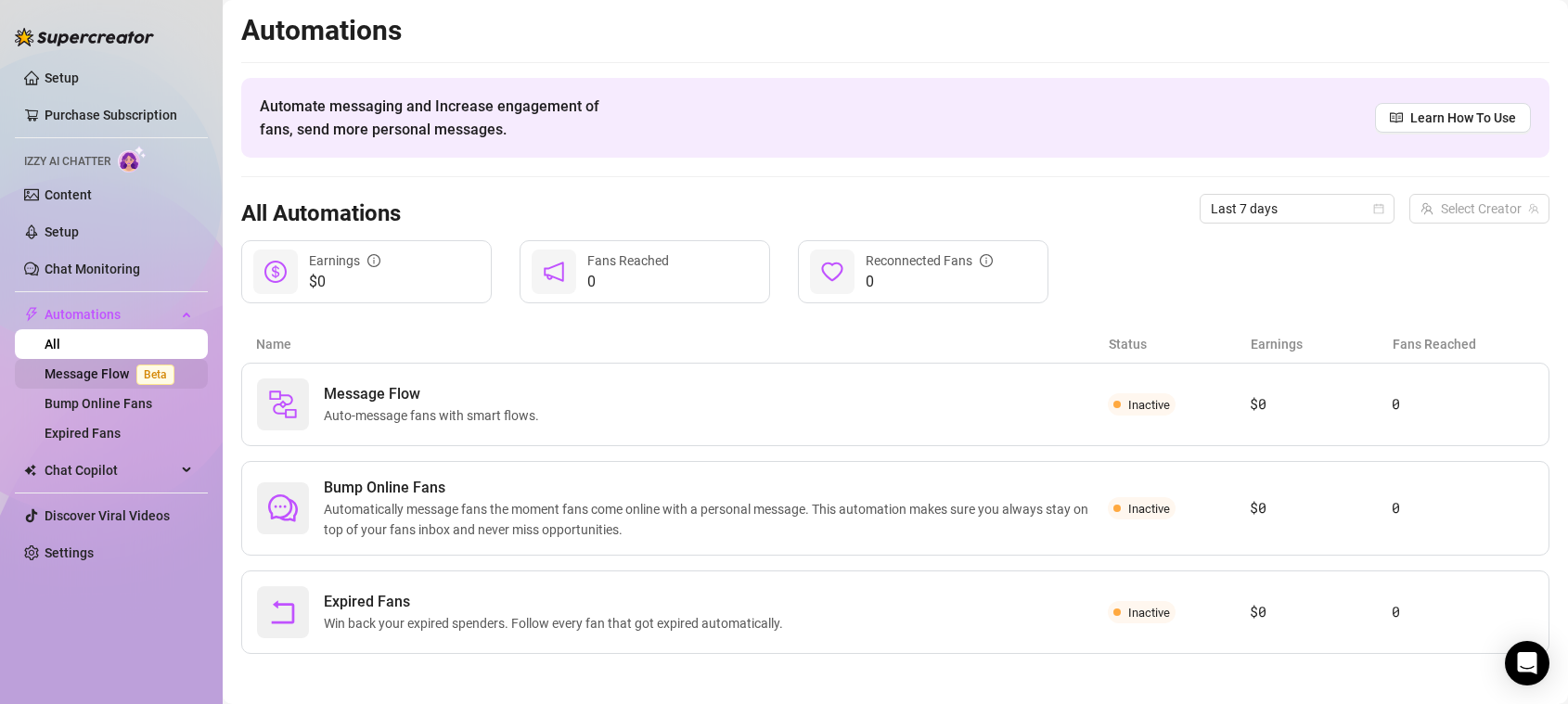 click on "Beta" at bounding box center (155, 375) 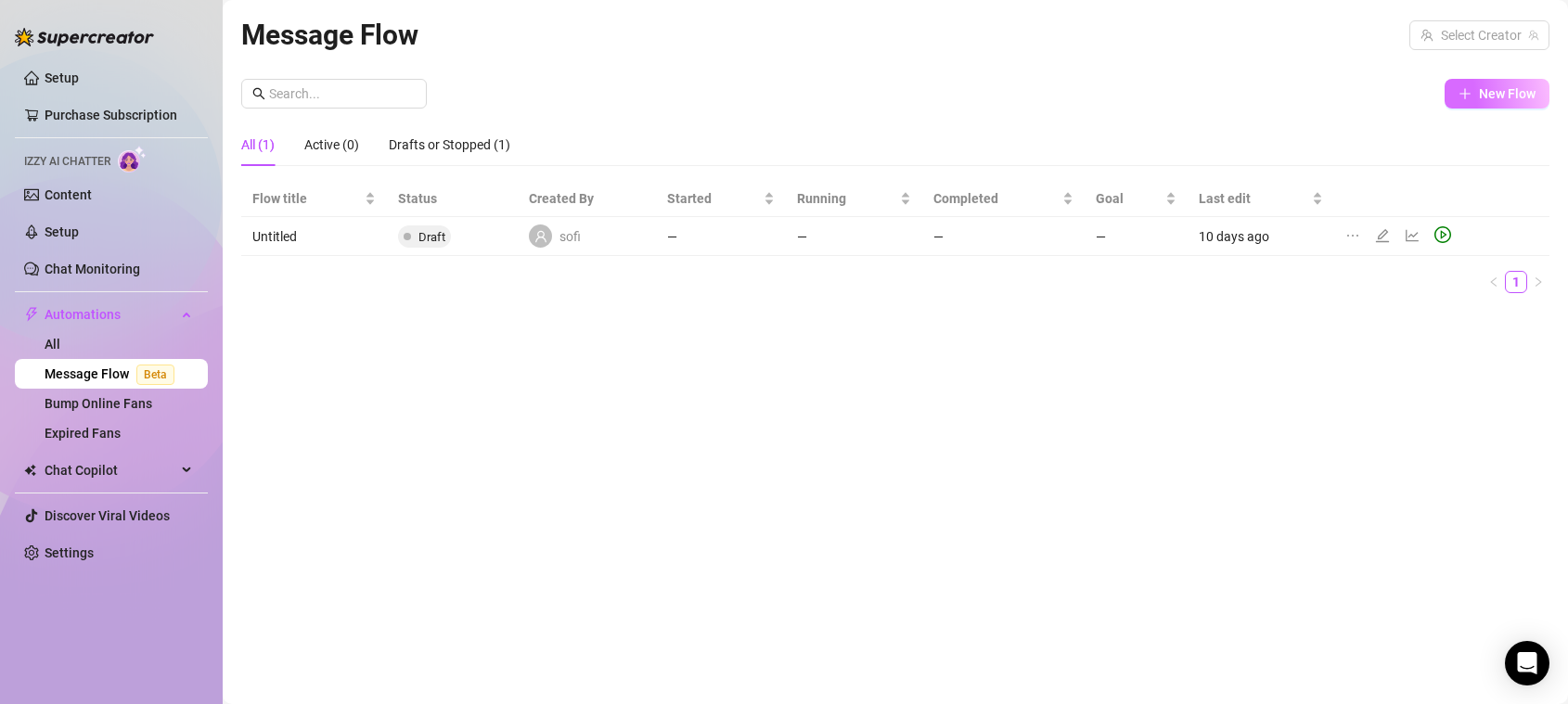click on "New Flow" at bounding box center (1507, 94) 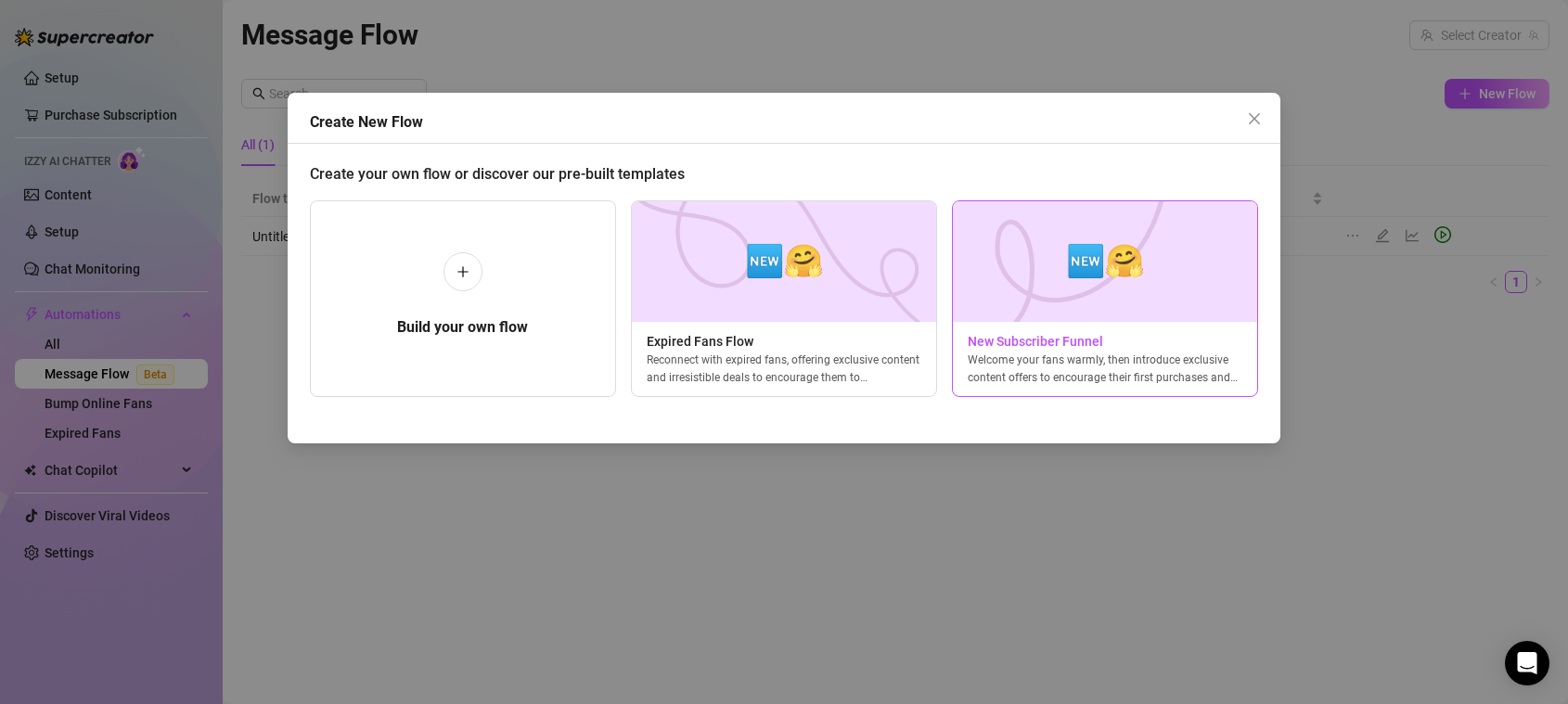 click at bounding box center [1105, 262] 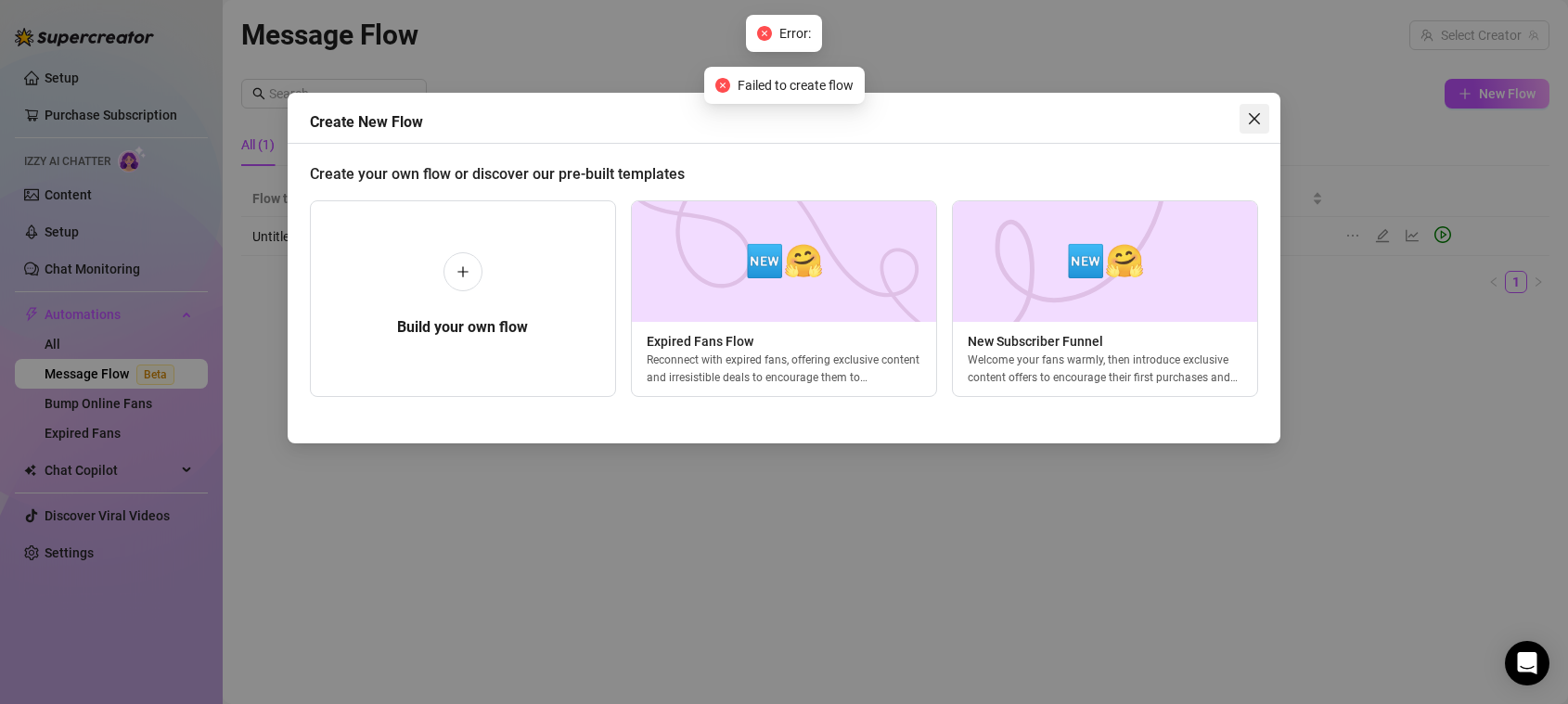 click 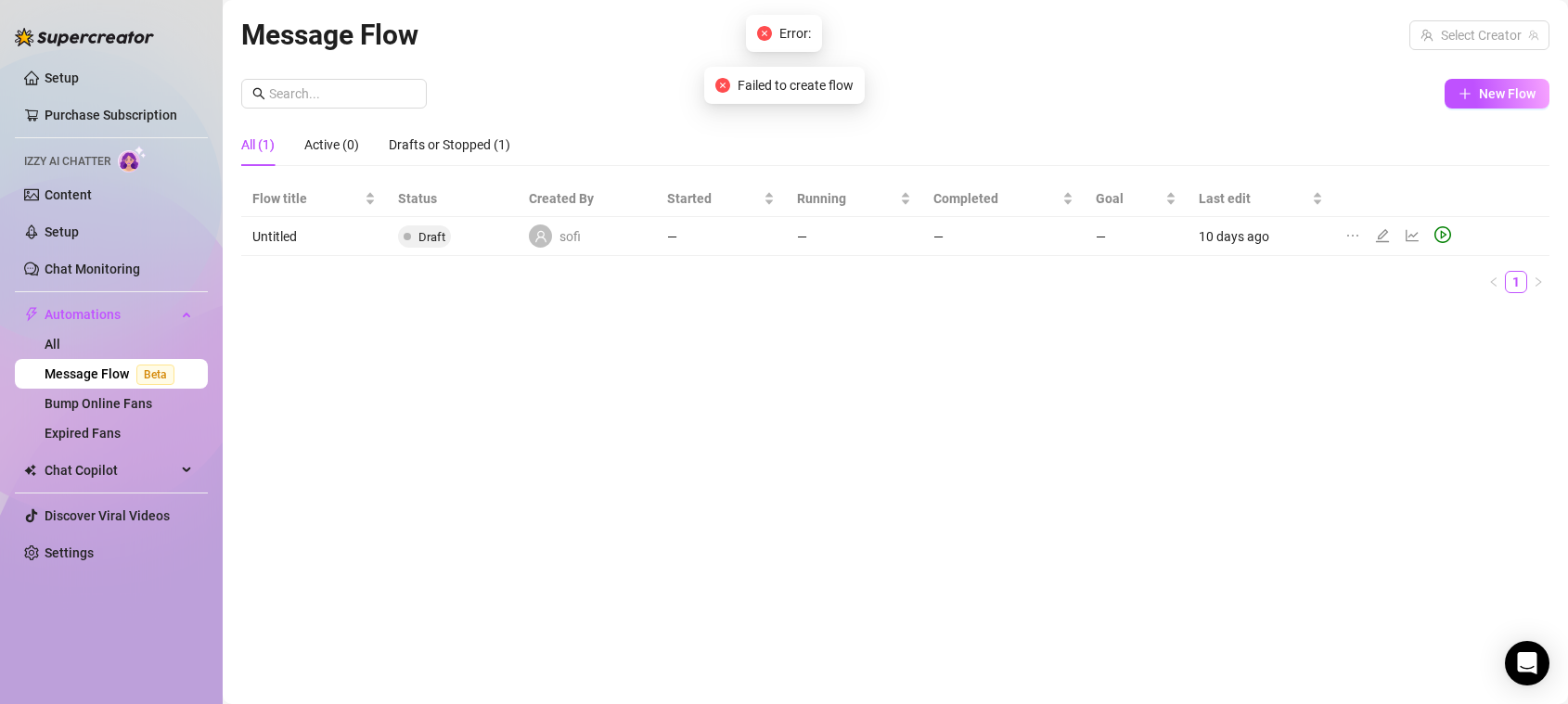 click on "Chat Monitoring" at bounding box center [92, 269] 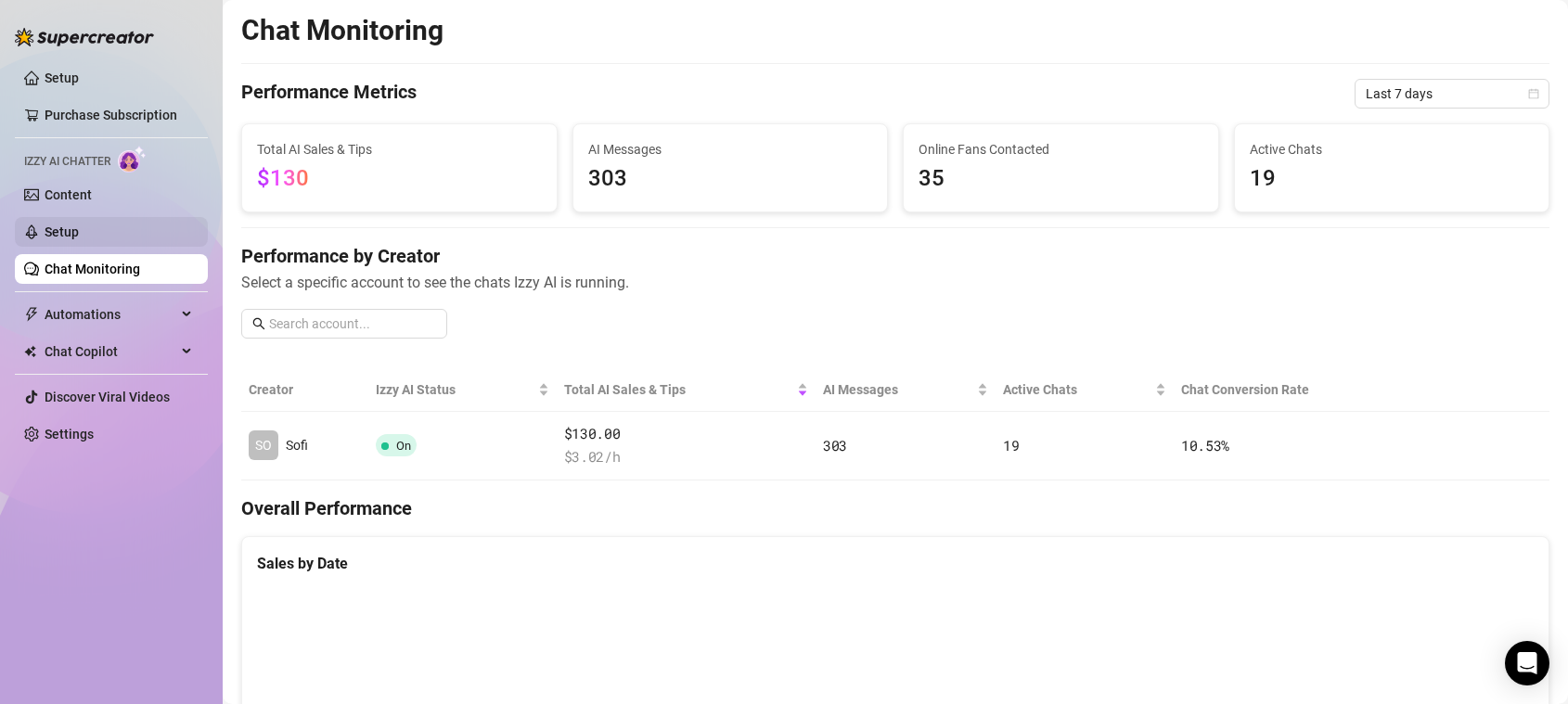 click on "Setup" at bounding box center (61, 232) 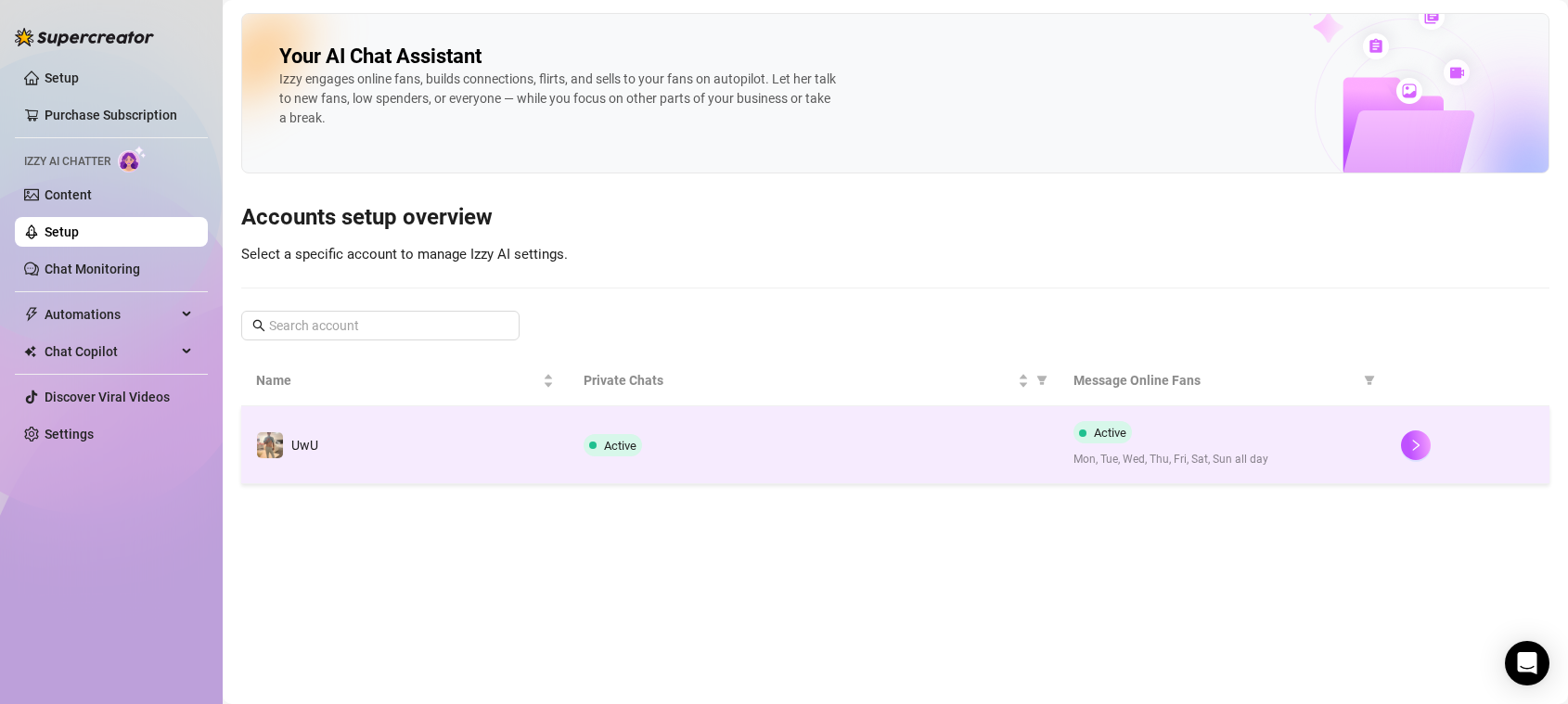 click on "Active" at bounding box center (814, 445) 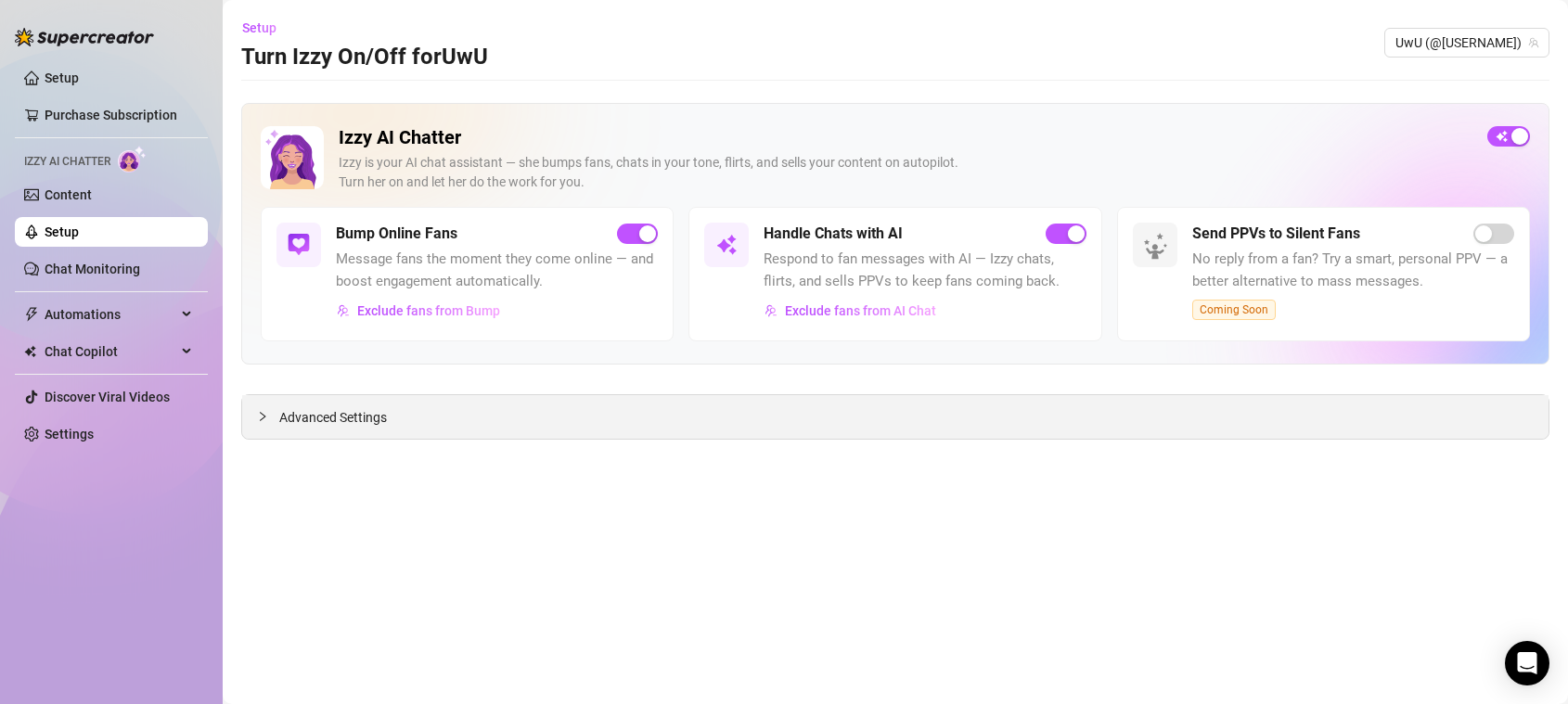 click at bounding box center (268, 416) 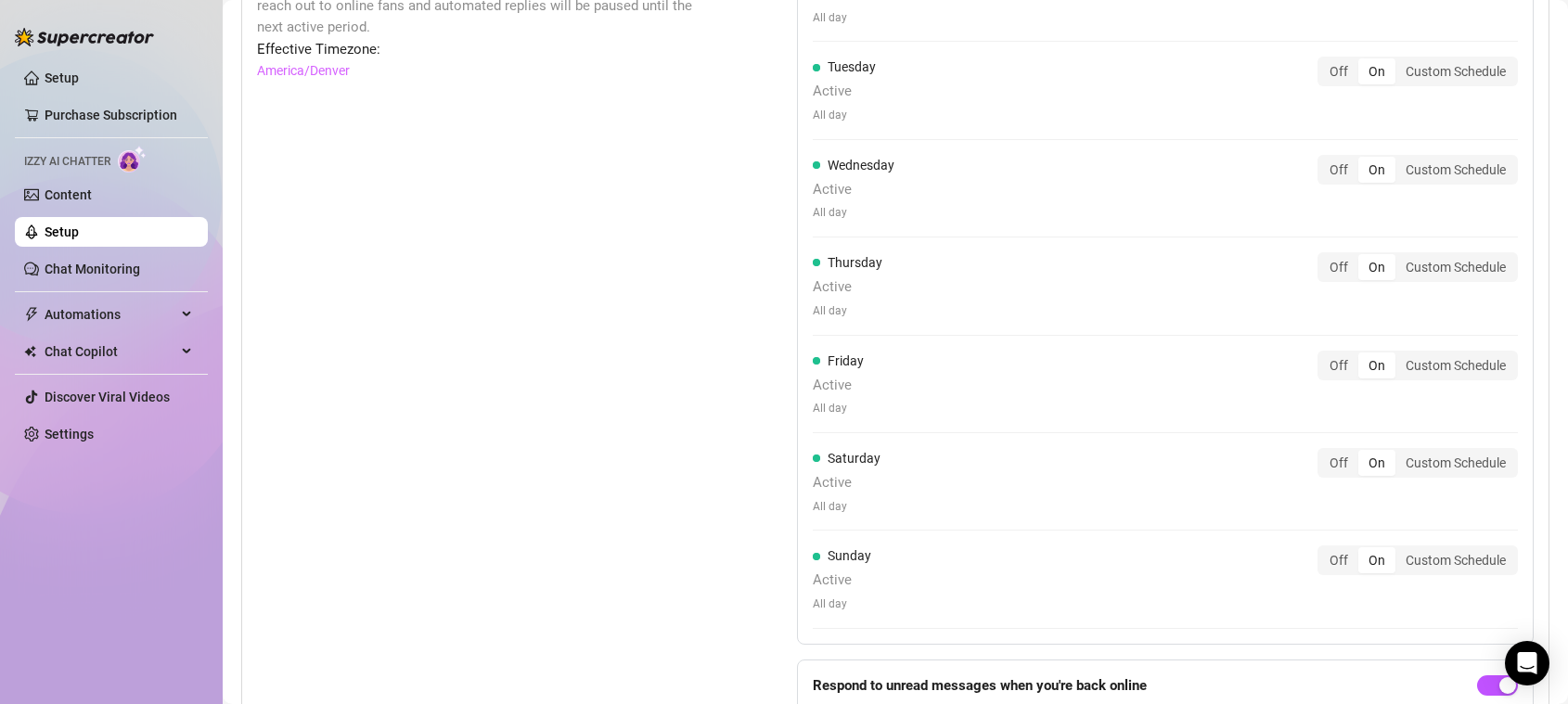 scroll, scrollTop: 1189, scrollLeft: 0, axis: vertical 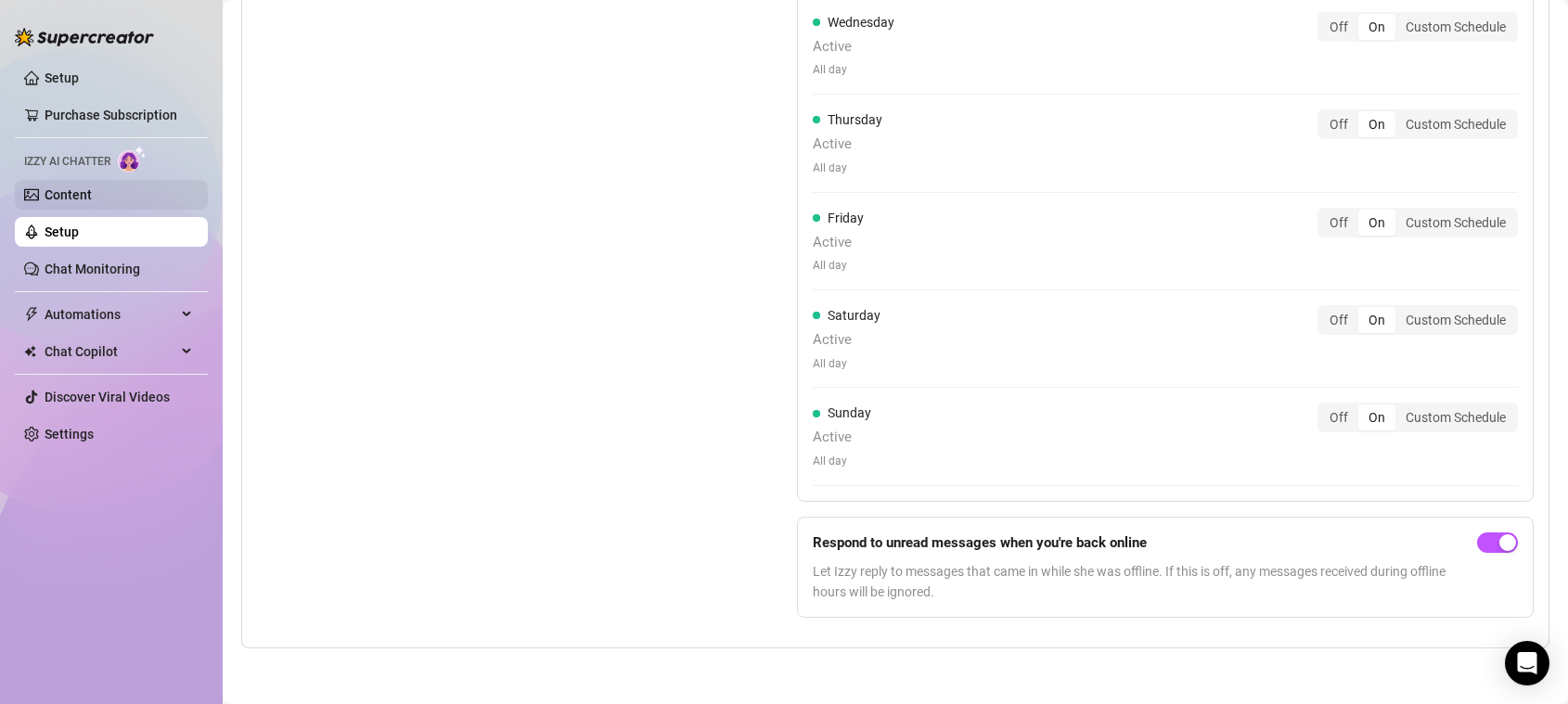 click on "Content" at bounding box center [68, 195] 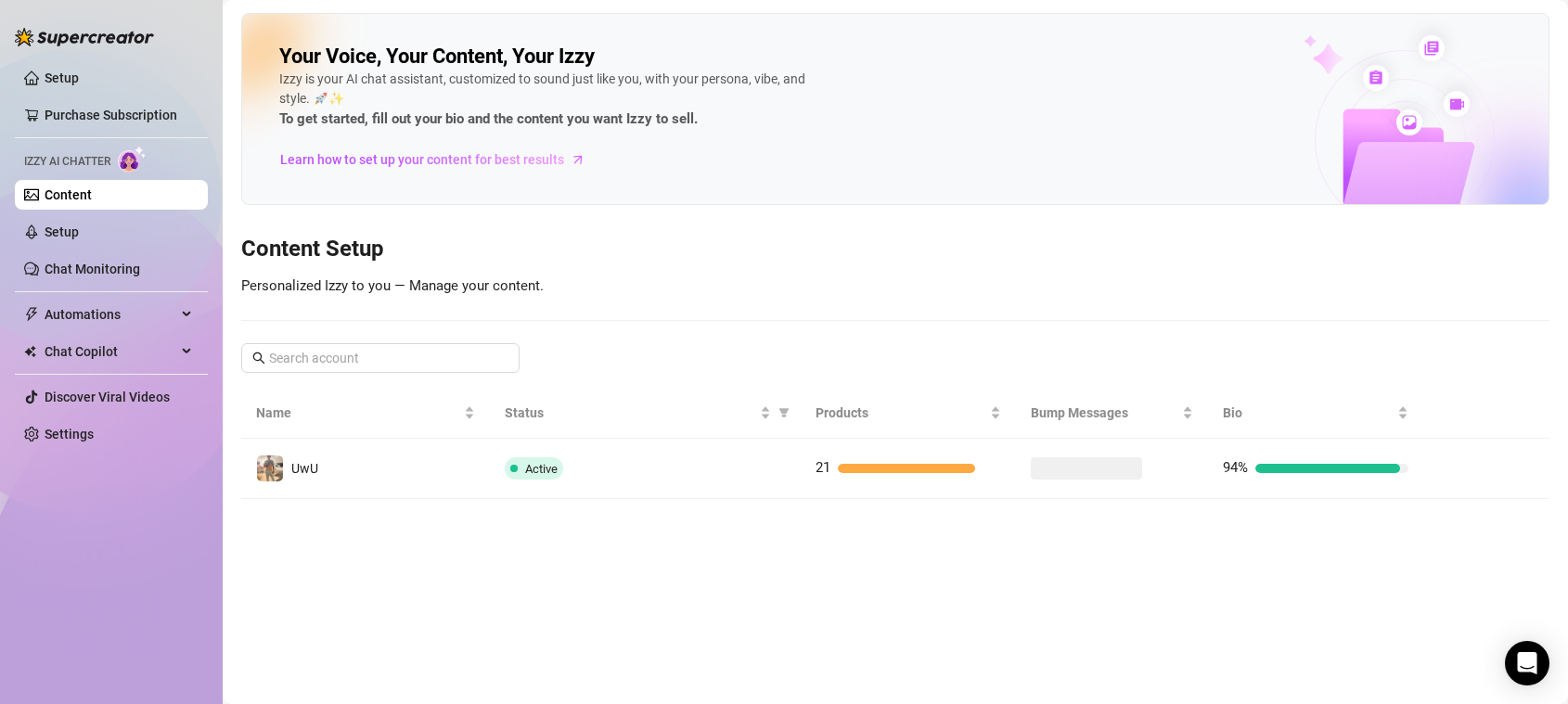 scroll, scrollTop: 0, scrollLeft: 0, axis: both 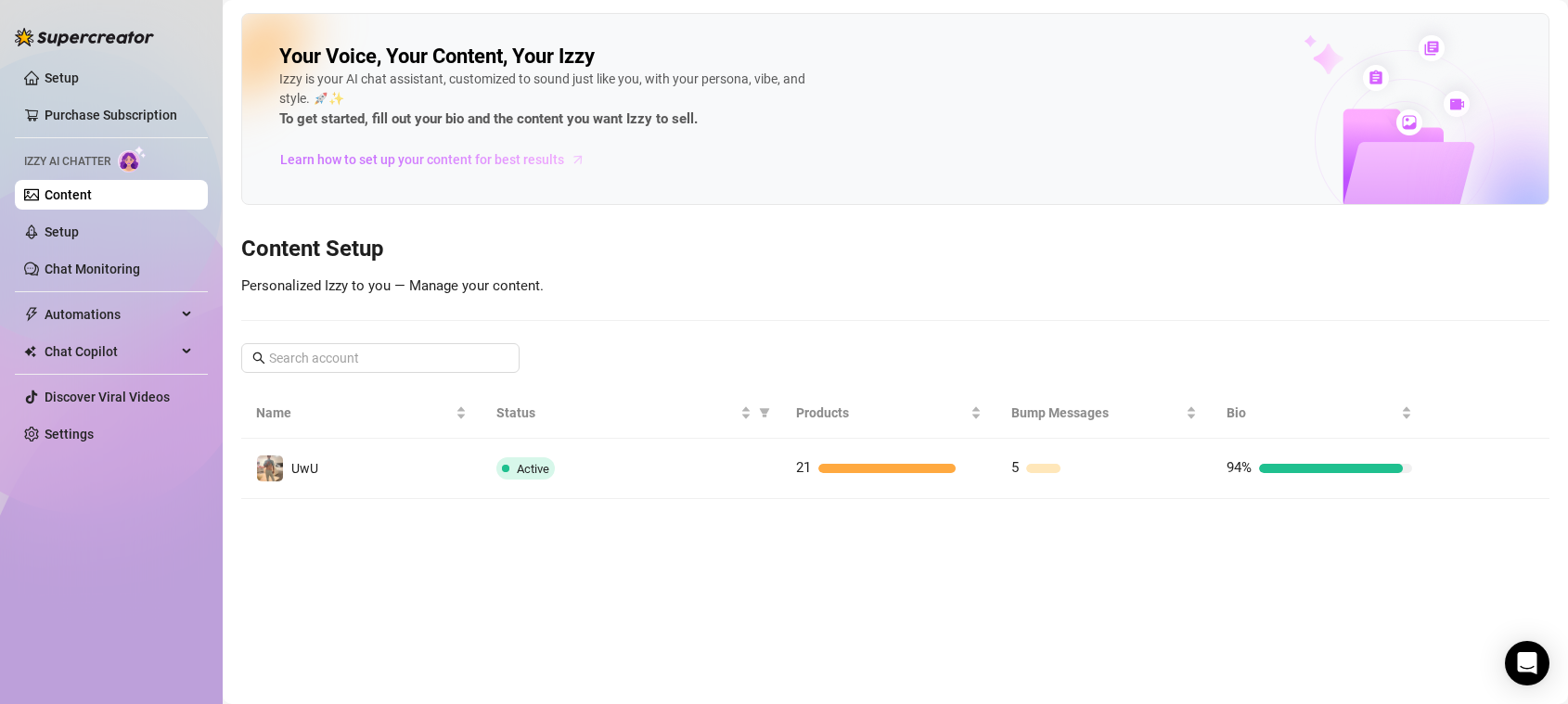 click on "Learn how to set up your content for best results" at bounding box center [422, 160] 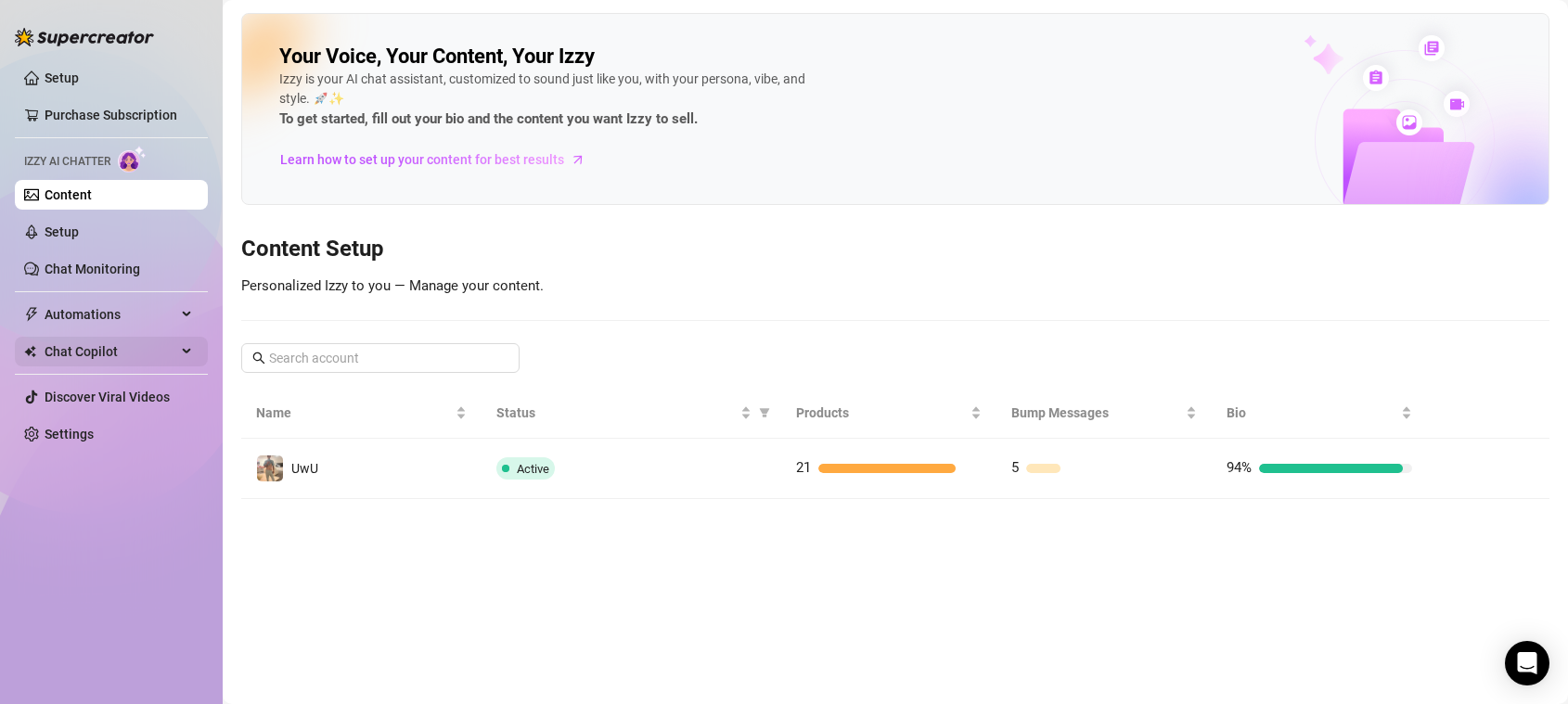 click on "Chat Copilot" at bounding box center (110, 352) 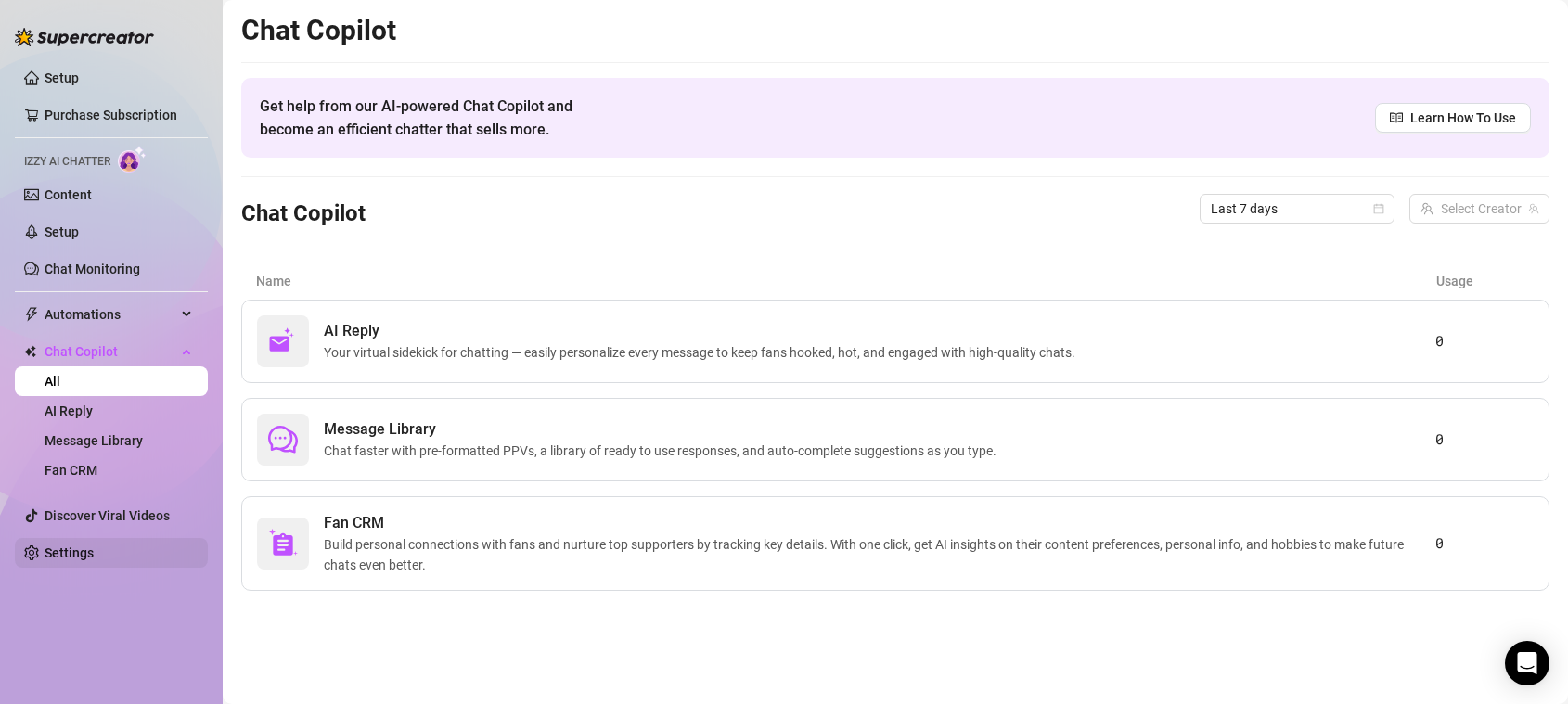 click on "Settings" at bounding box center (69, 553) 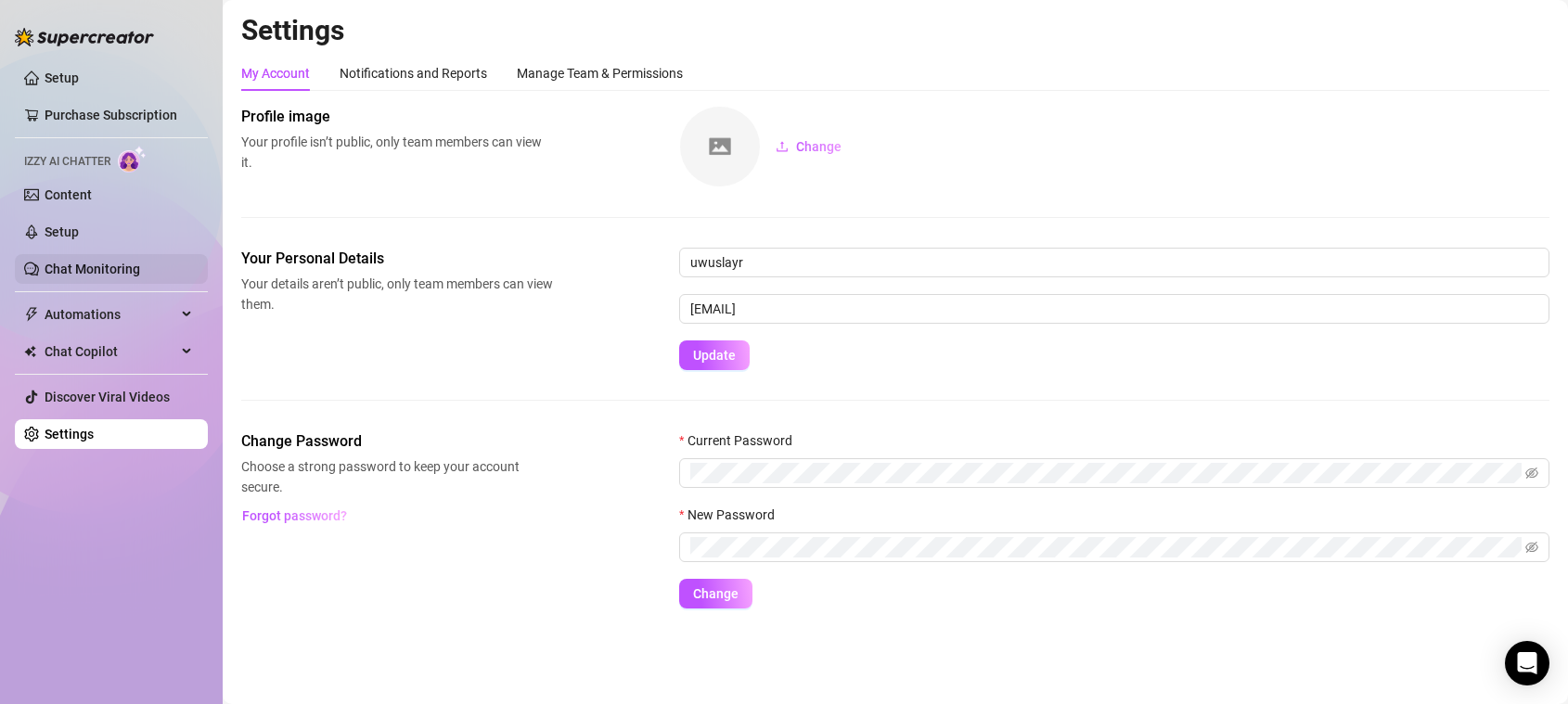 click on "Chat Monitoring" at bounding box center [92, 269] 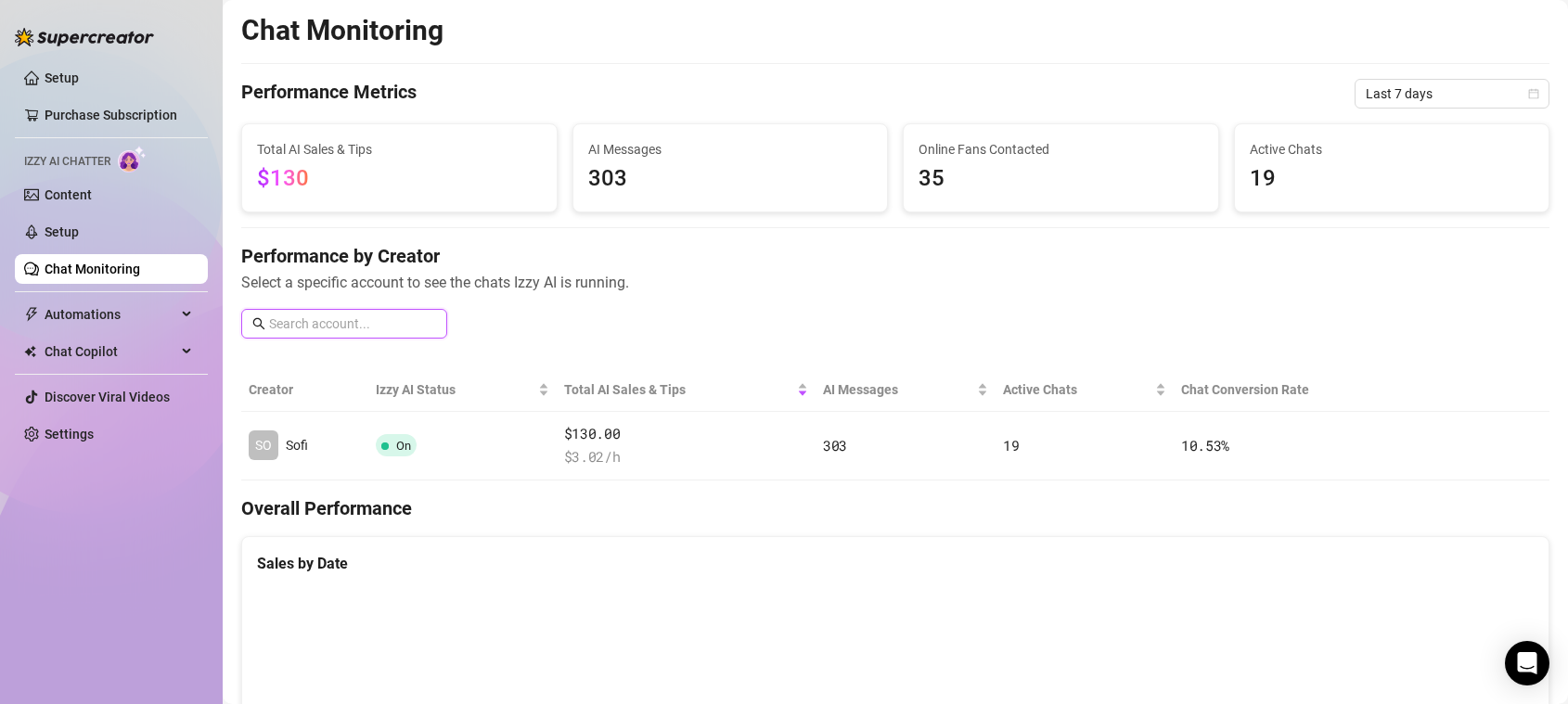 click at bounding box center (353, 324) 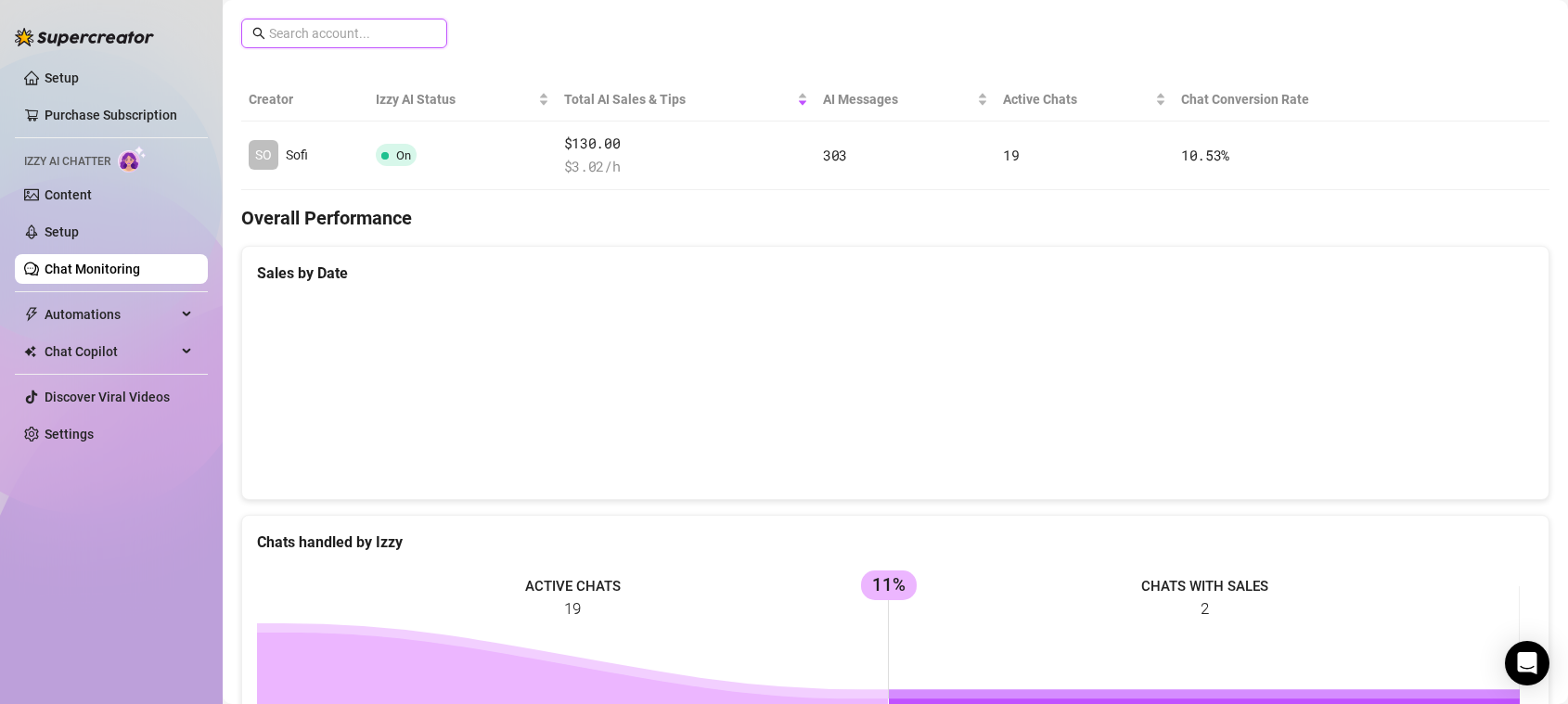 scroll, scrollTop: 0, scrollLeft: 0, axis: both 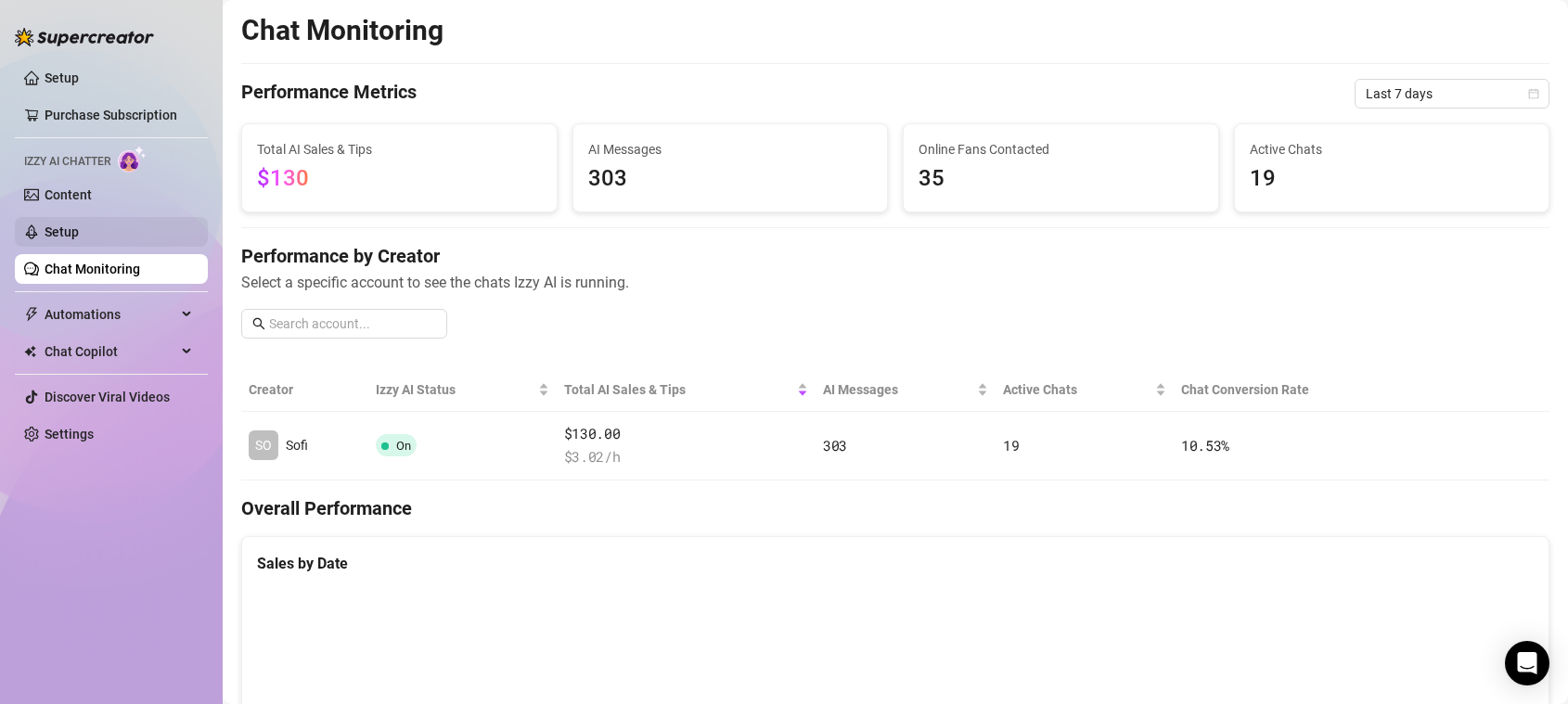 click on "Setup" at bounding box center (61, 232) 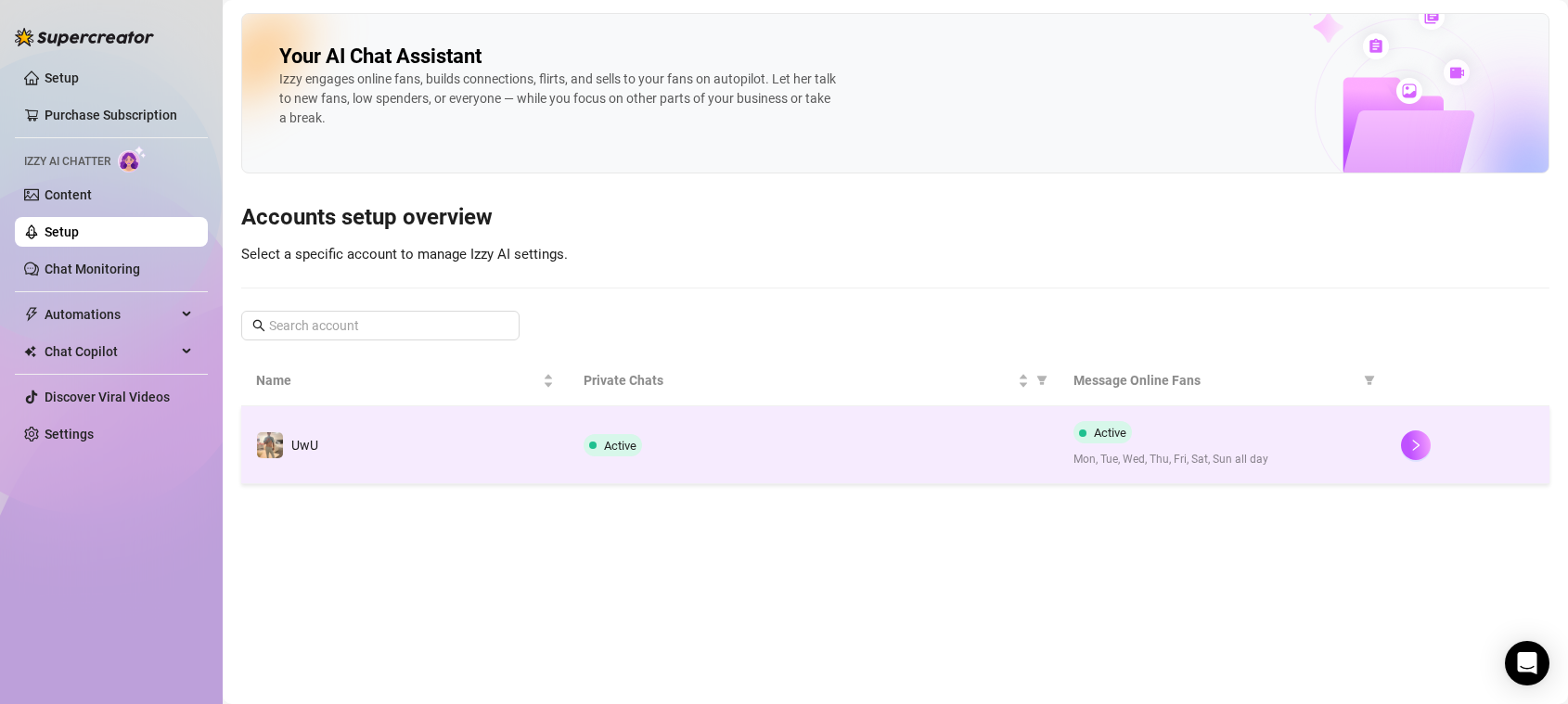 click on "UwU" at bounding box center [405, 445] 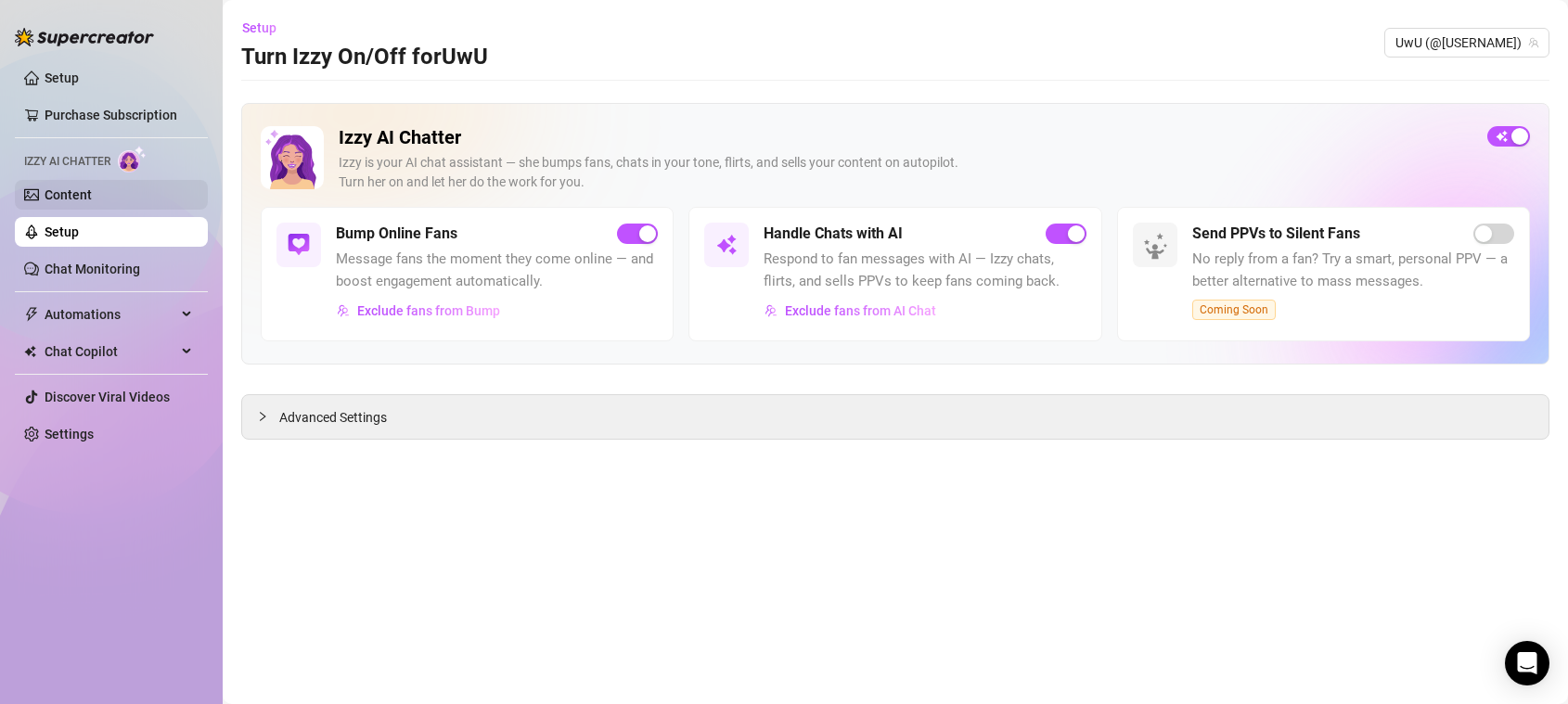 click on "Content" at bounding box center (68, 195) 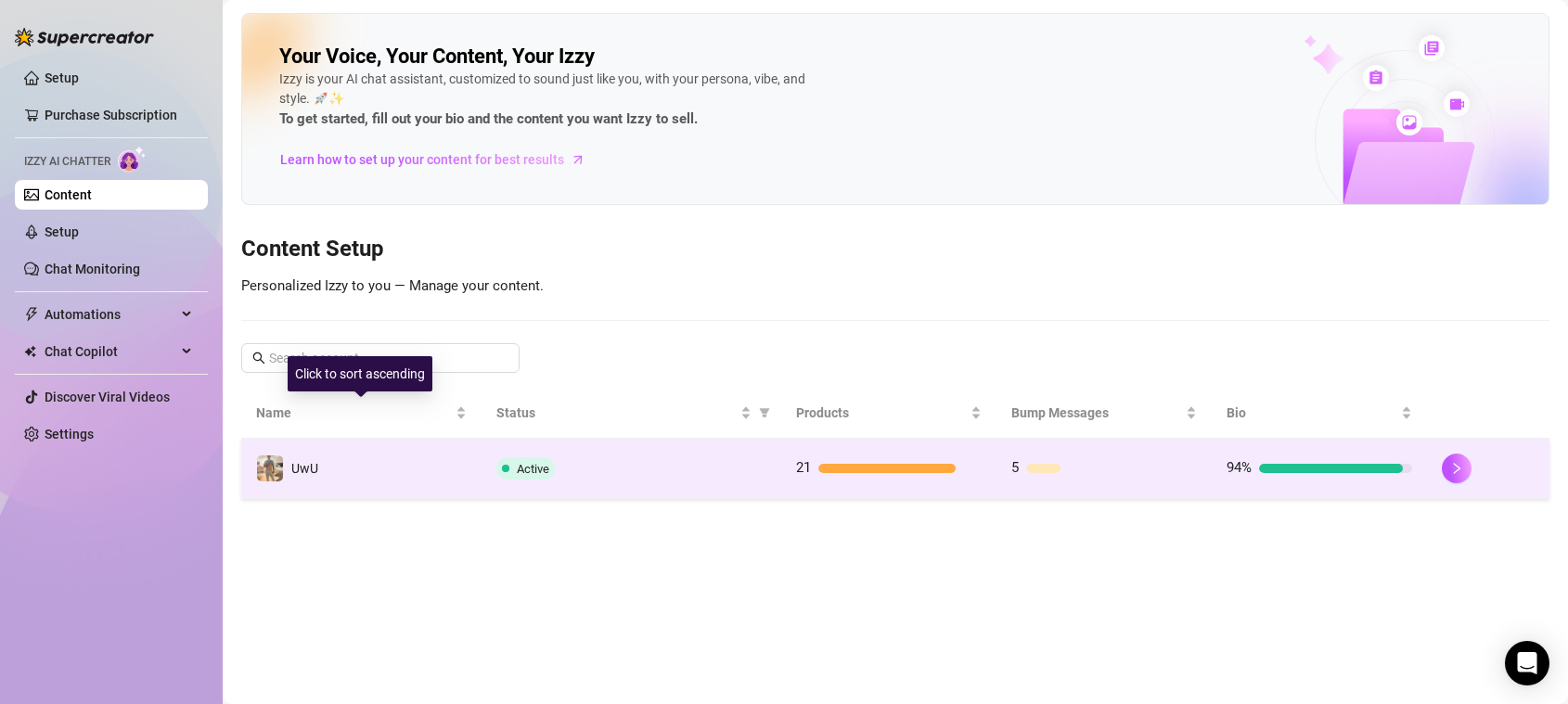 click on "UwU" at bounding box center [361, 468] 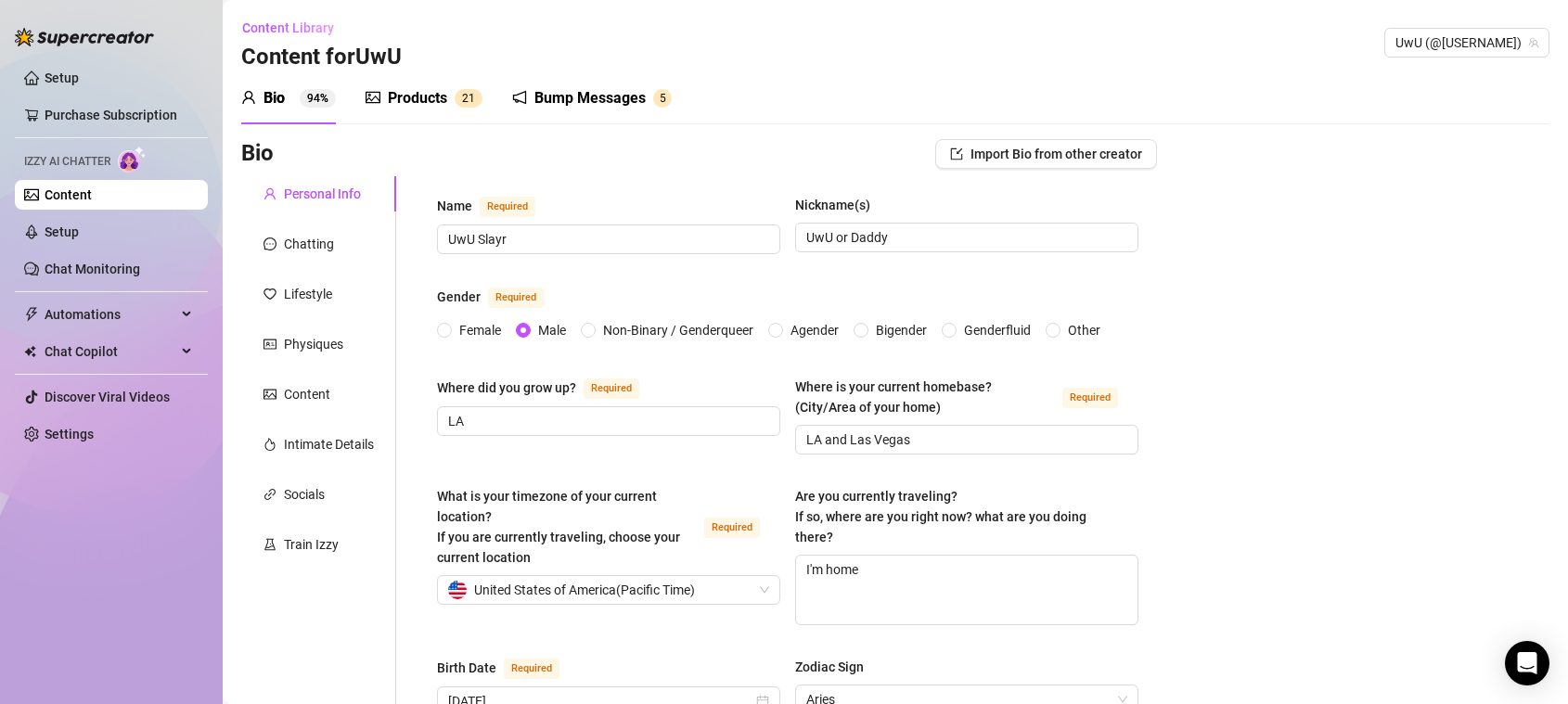 click on "Products 2 1" at bounding box center [424, 98] 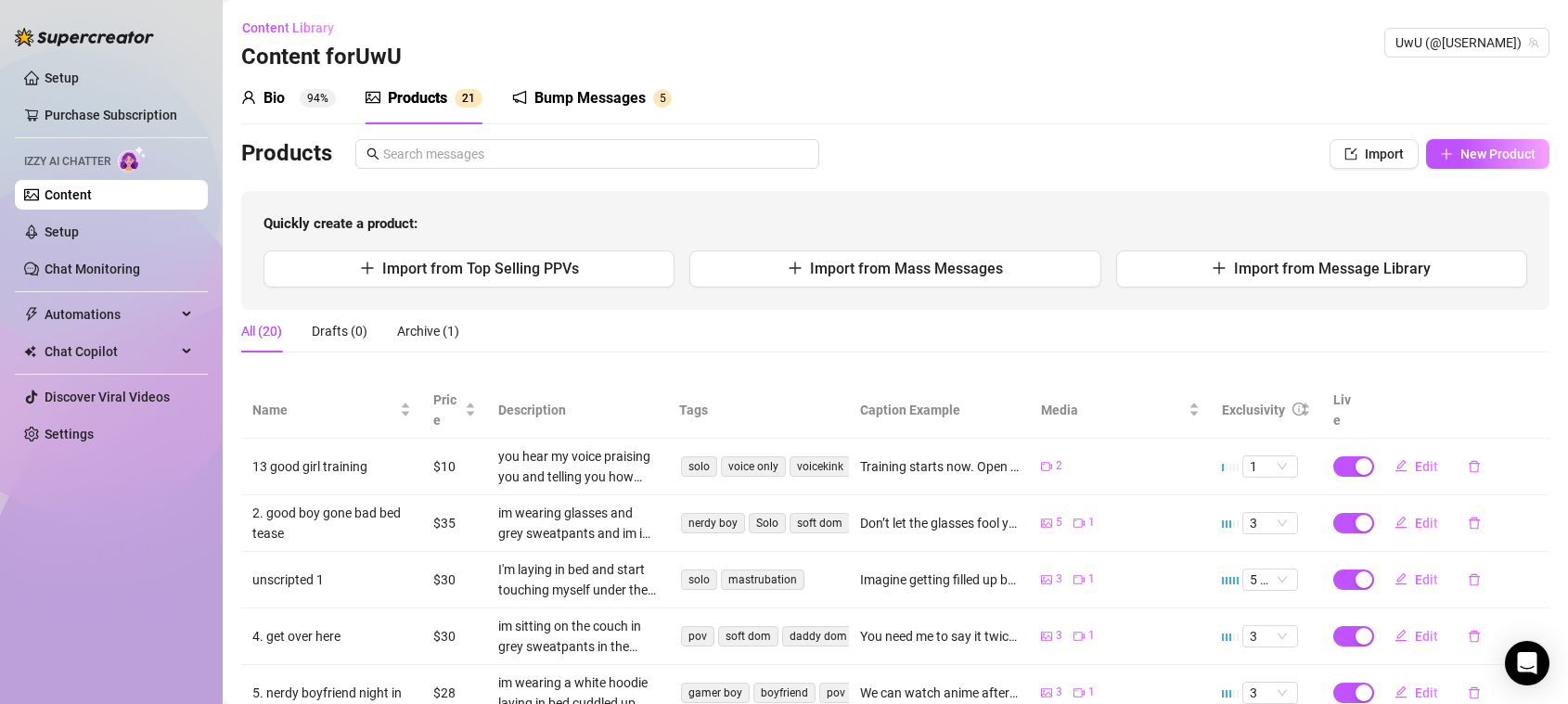click on "Bump Messages" at bounding box center (590, 98) 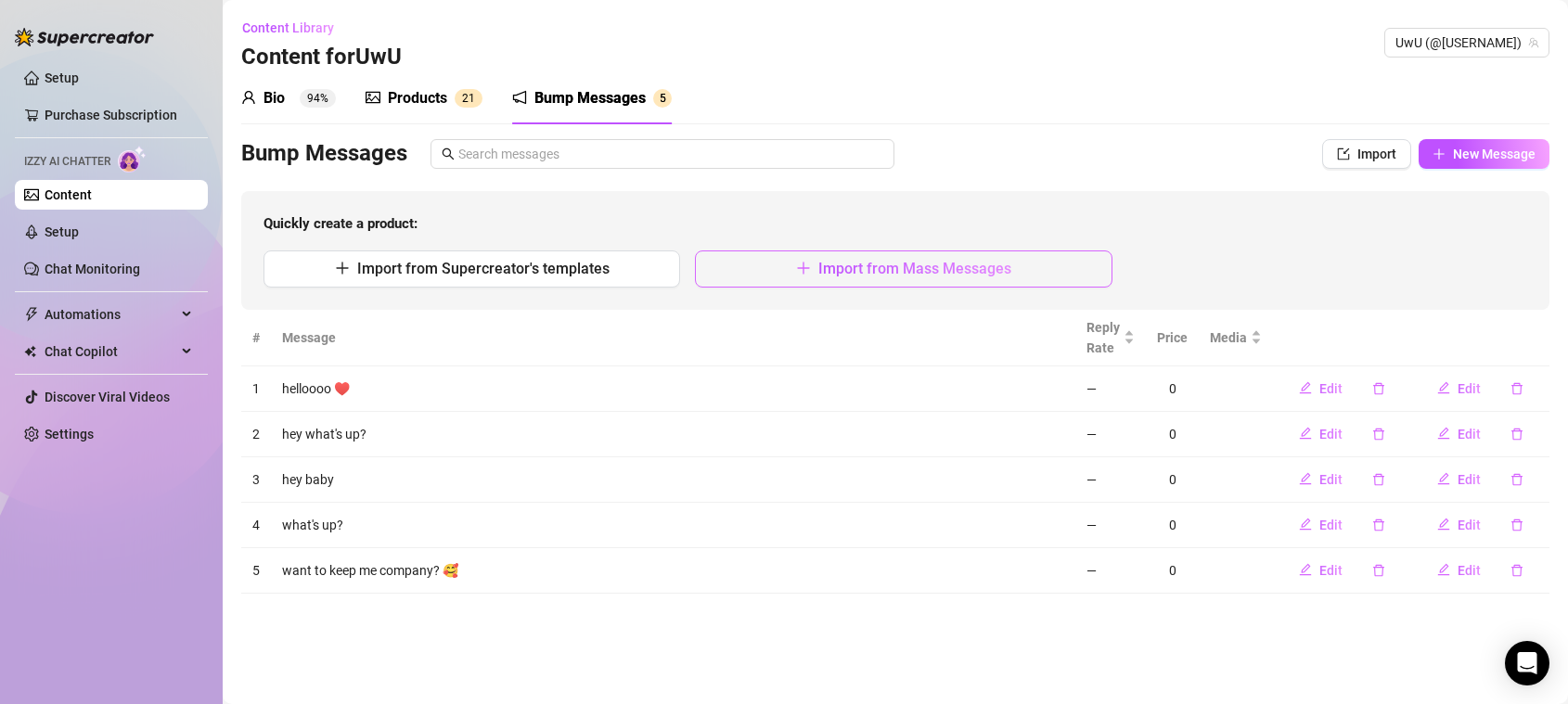click on "Import from Mass Messages" at bounding box center [915, 268] 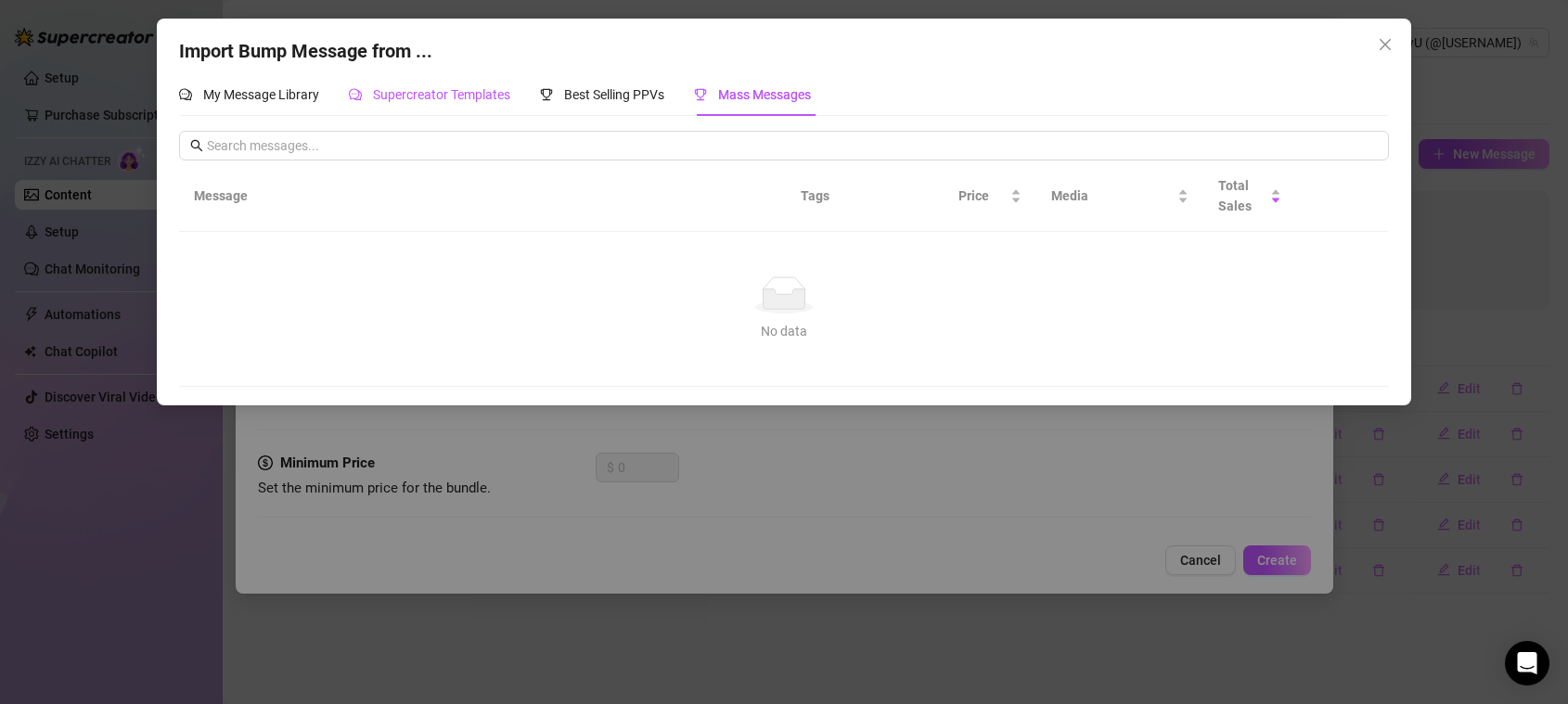click on "Supercreator Templates" at bounding box center [442, 95] 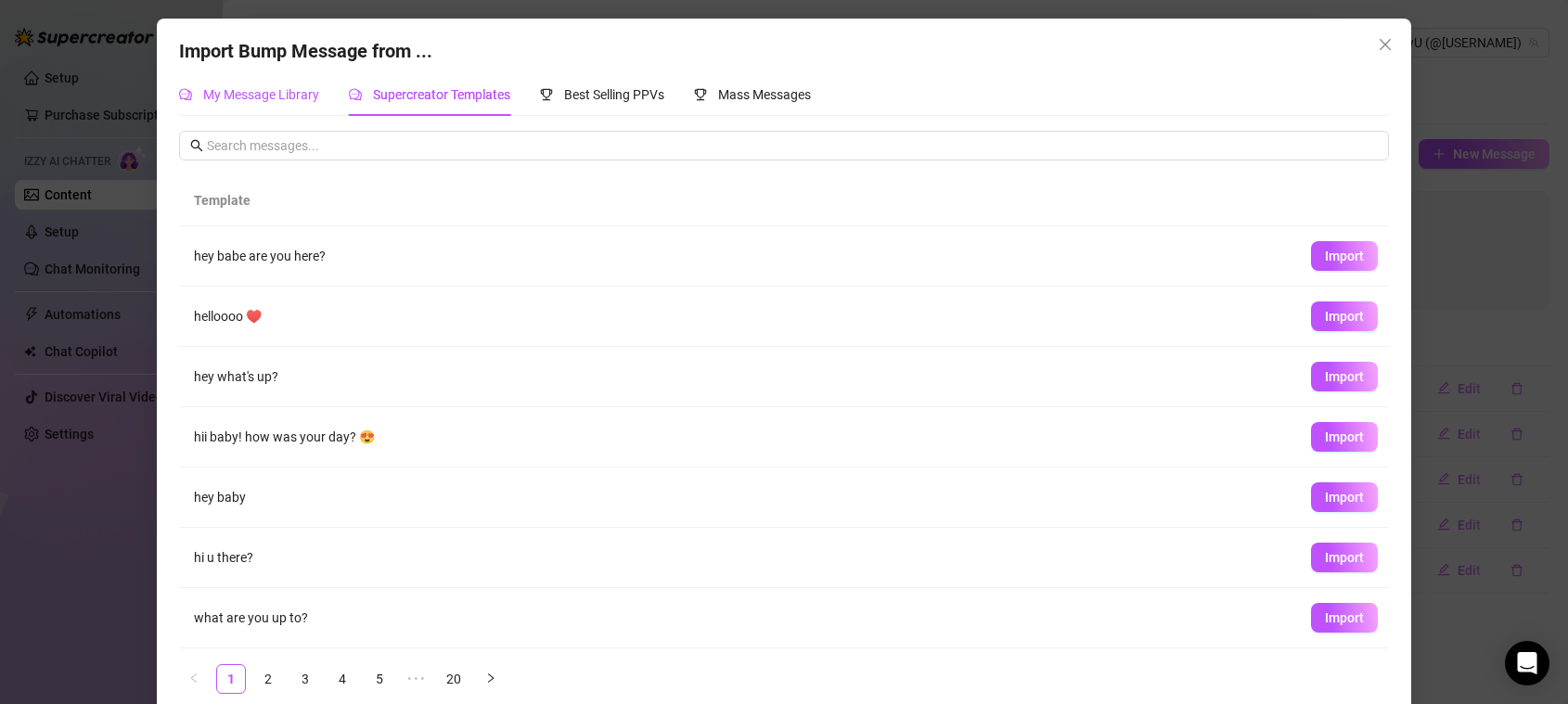 click on "My Message Library" at bounding box center [261, 95] 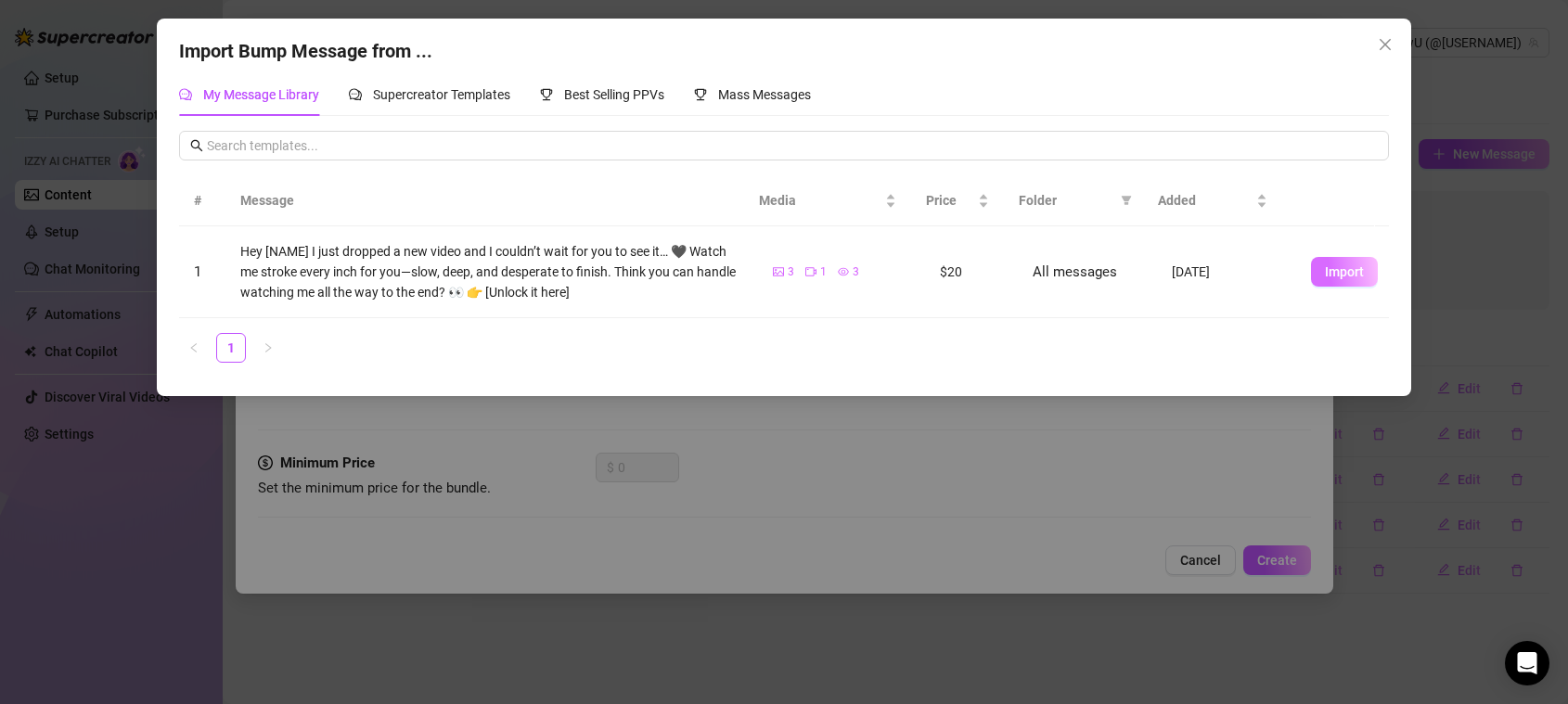 click on "Import" at bounding box center [1344, 272] 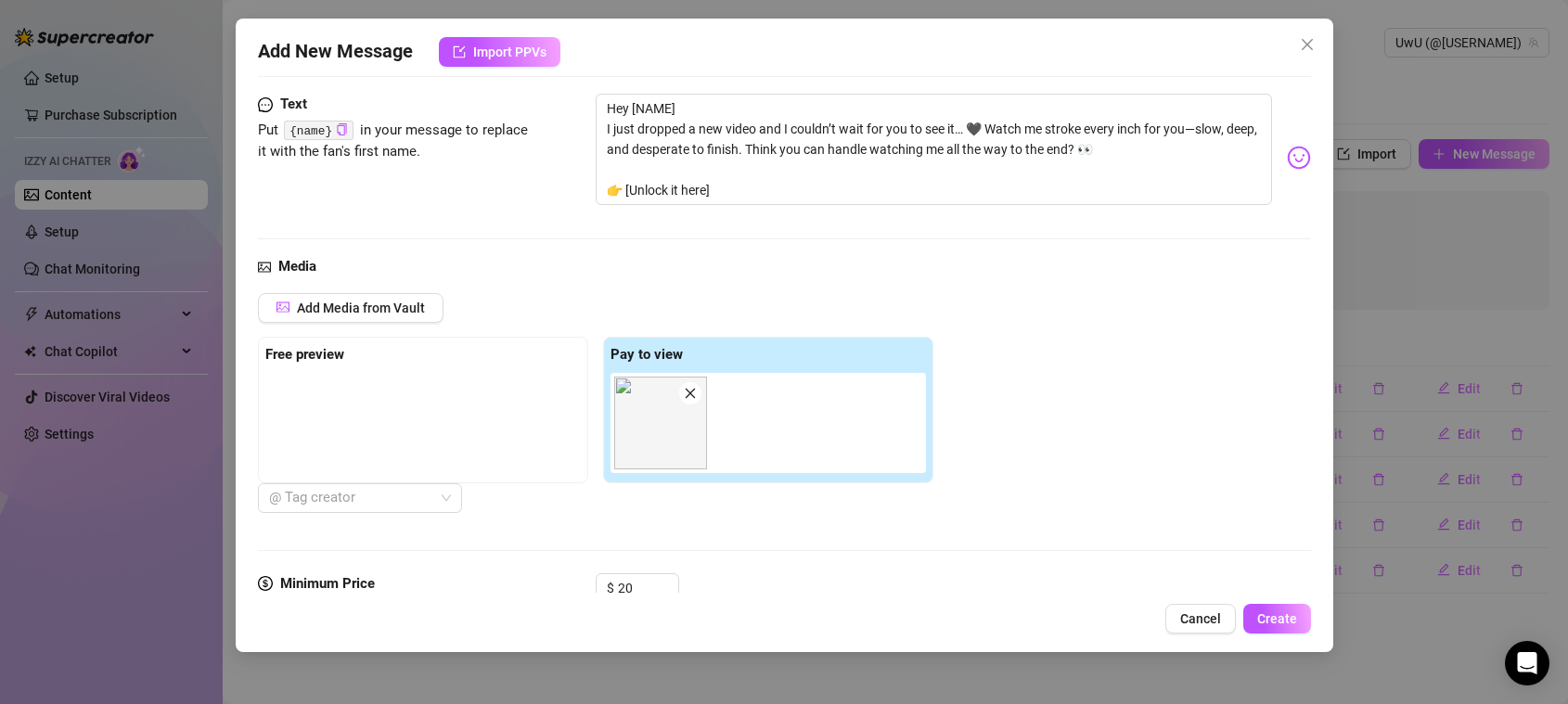 scroll, scrollTop: 169, scrollLeft: 0, axis: vertical 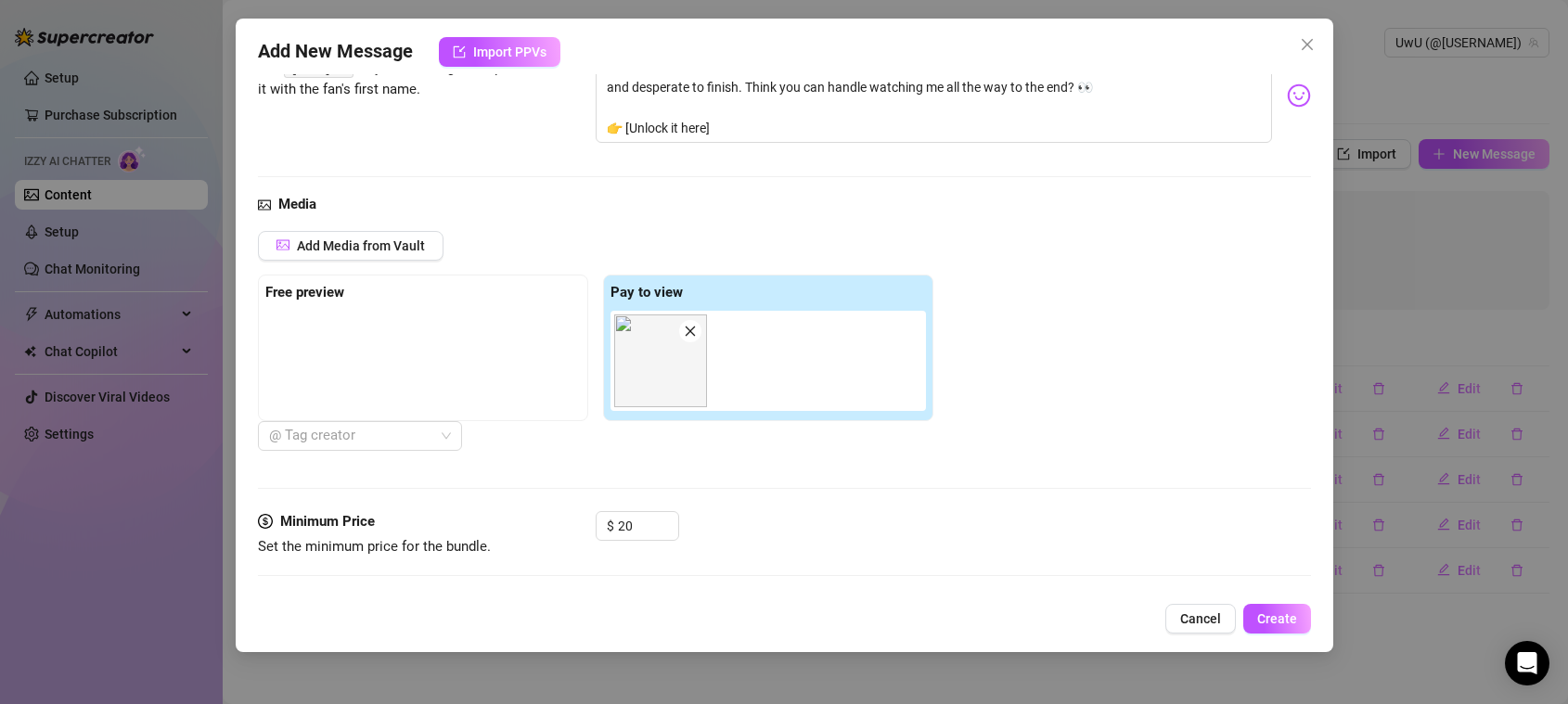 click on "Media Add Media from Vault Free preview Pay to view 03:33   @ Tag creator" at bounding box center (784, 352) 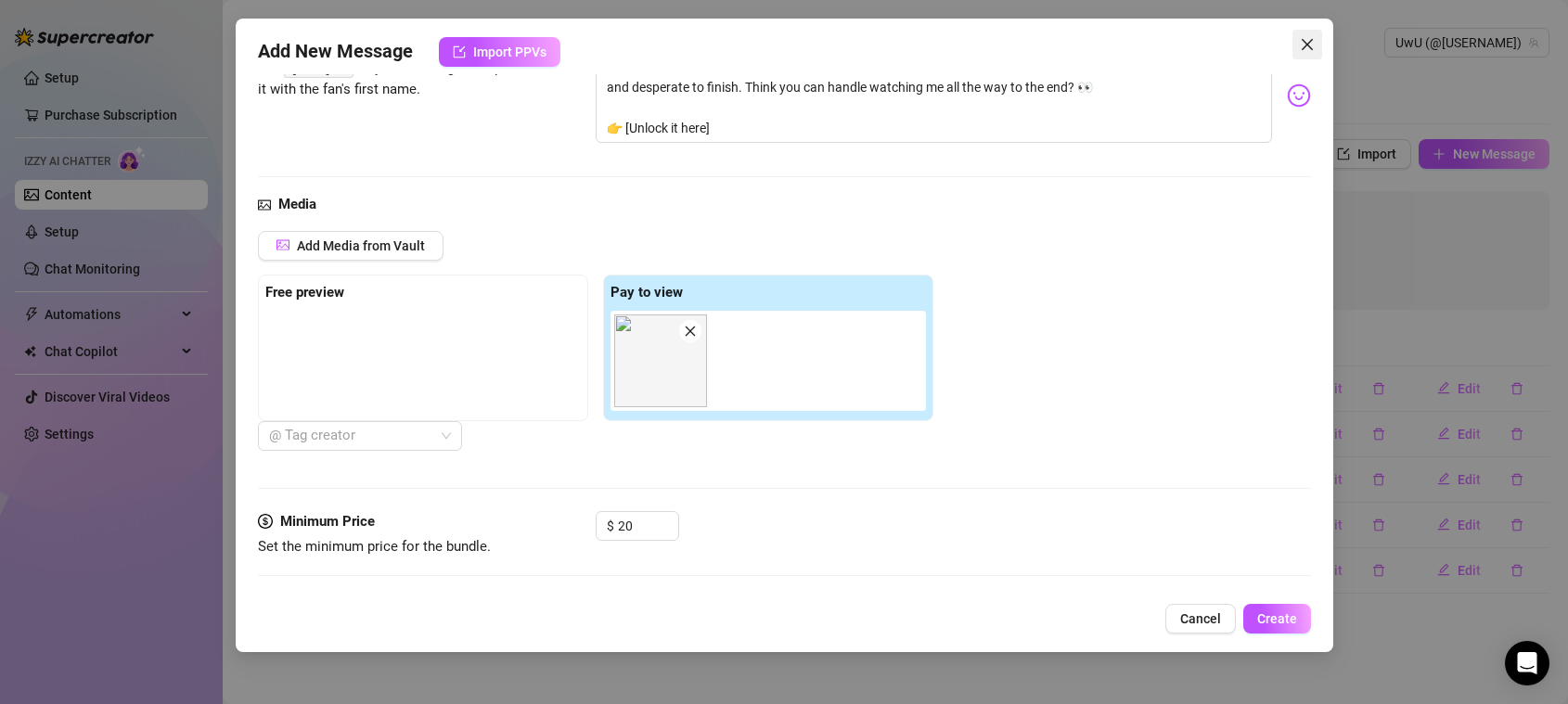click 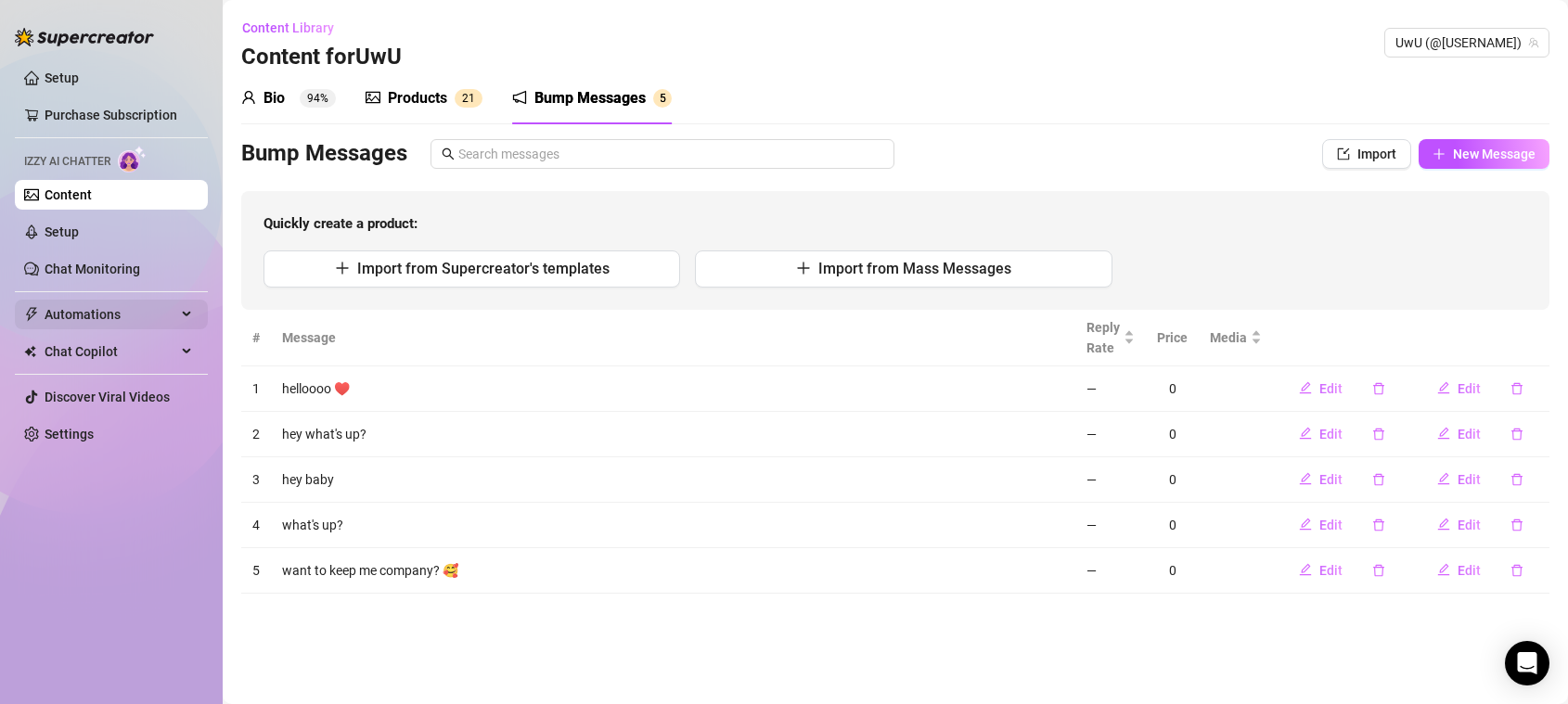 click on "Automations" at bounding box center [110, 314] 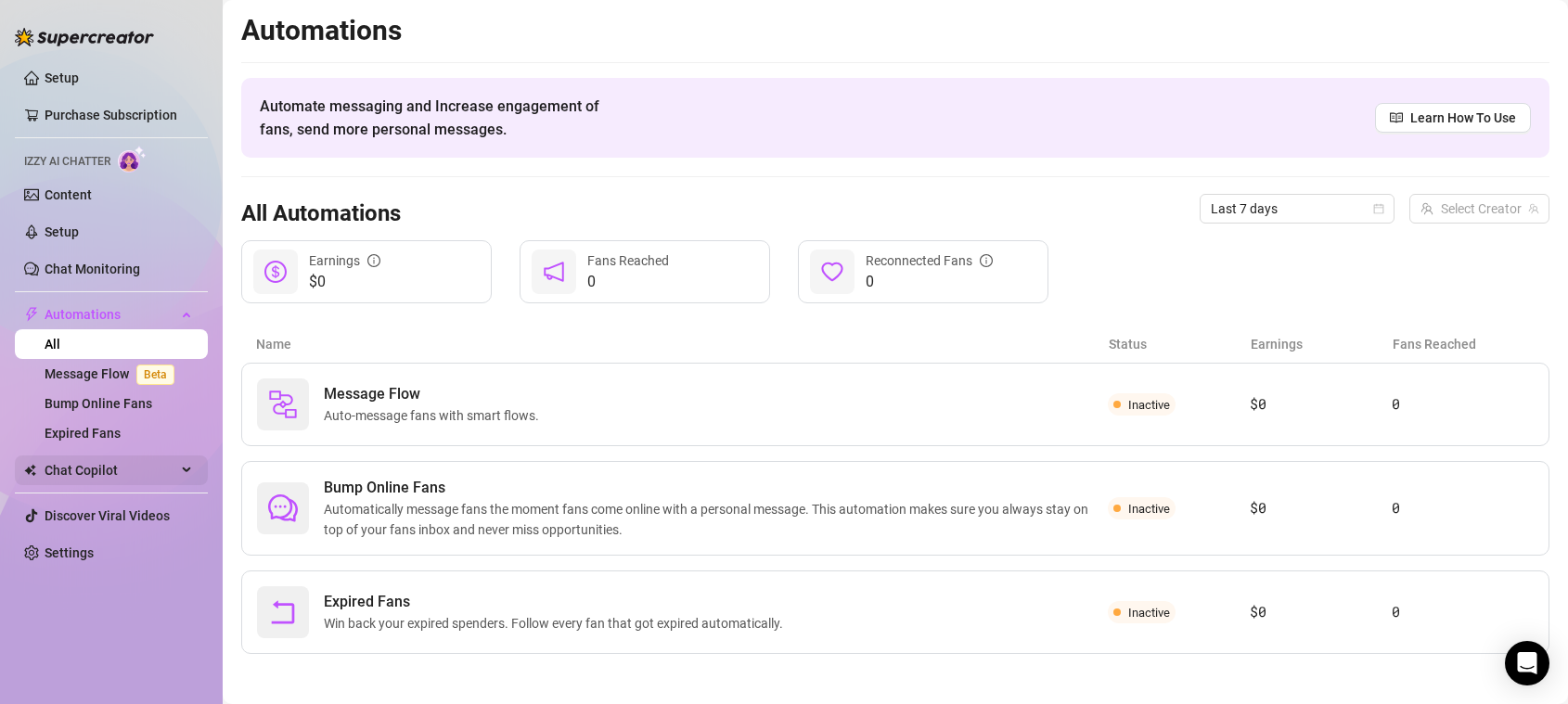 click on "Chat Copilot" at bounding box center (110, 470) 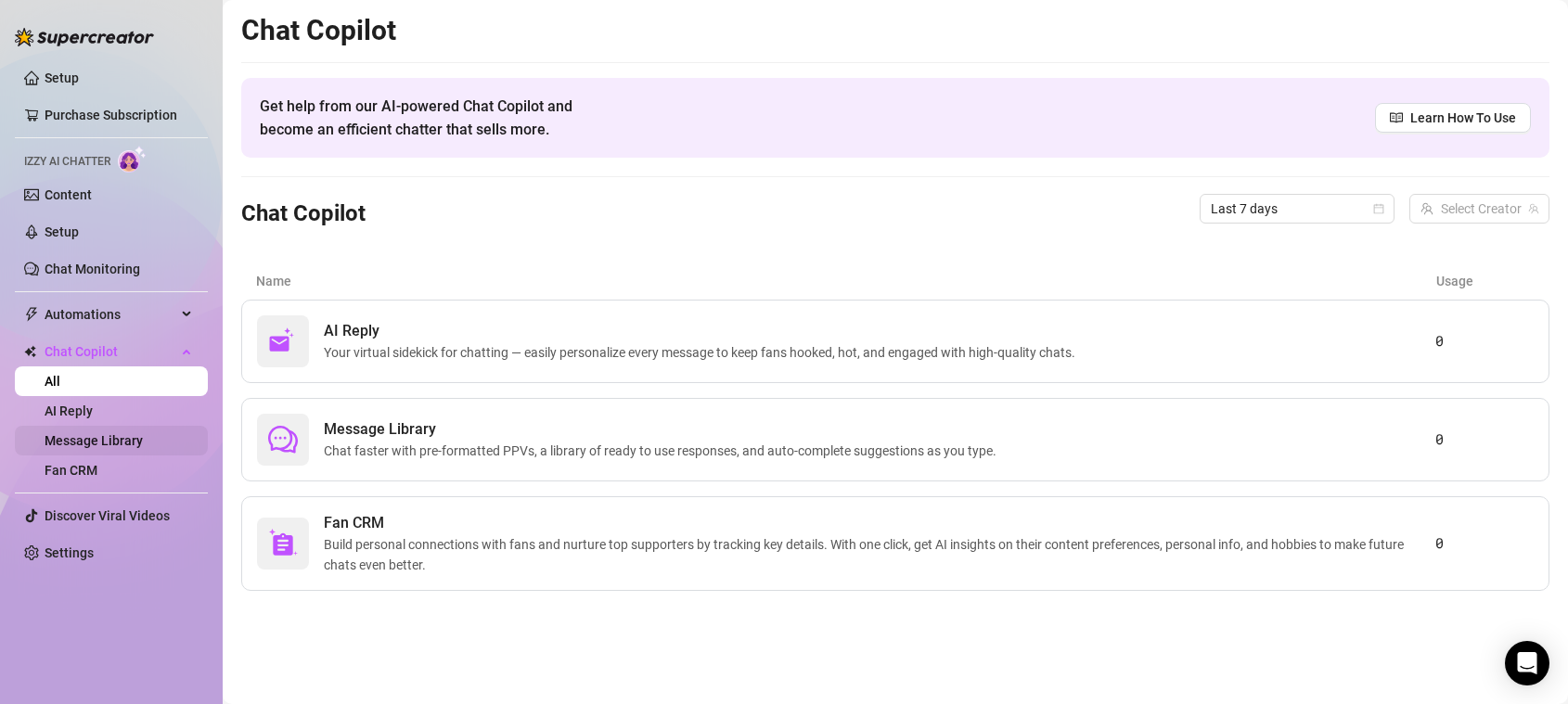click on "Message Library" at bounding box center (94, 441) 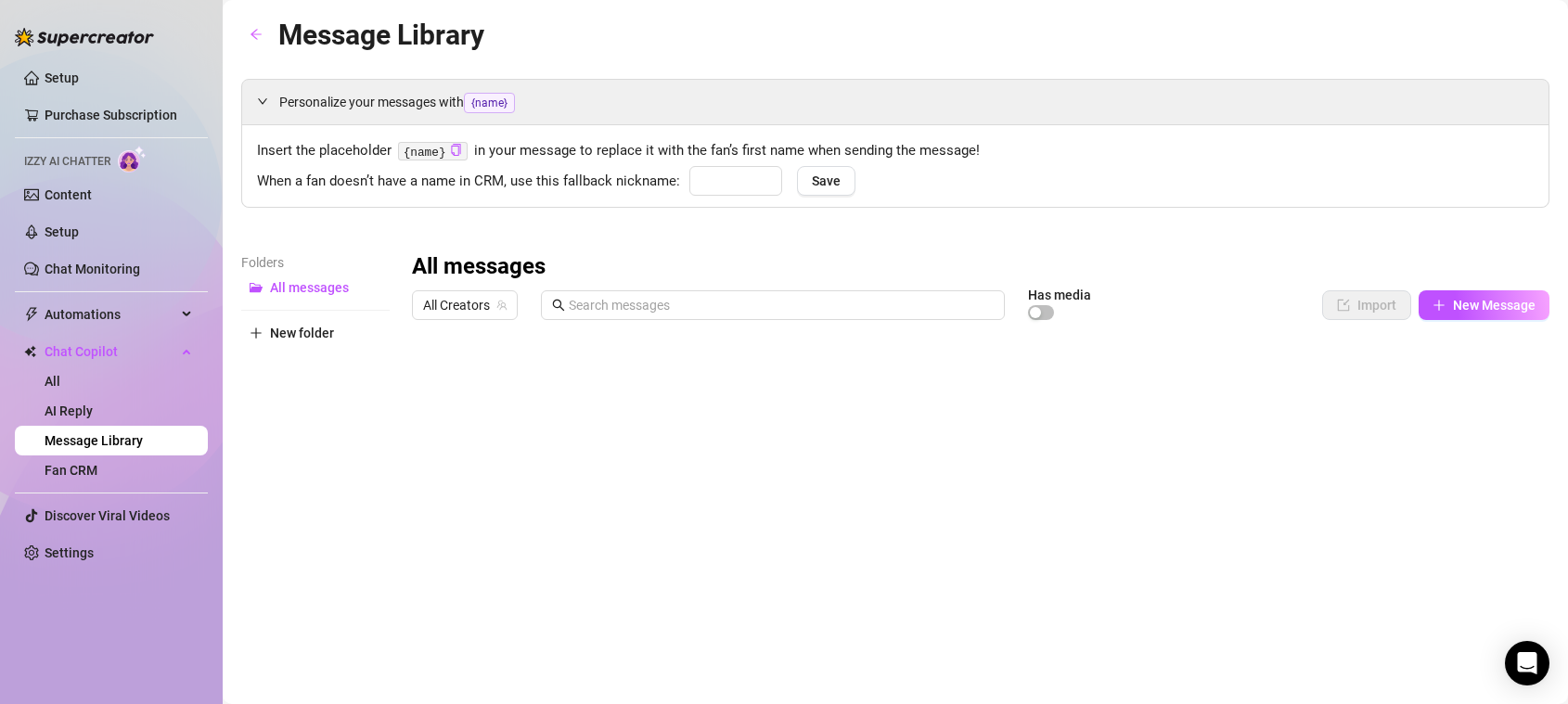 type on "babe" 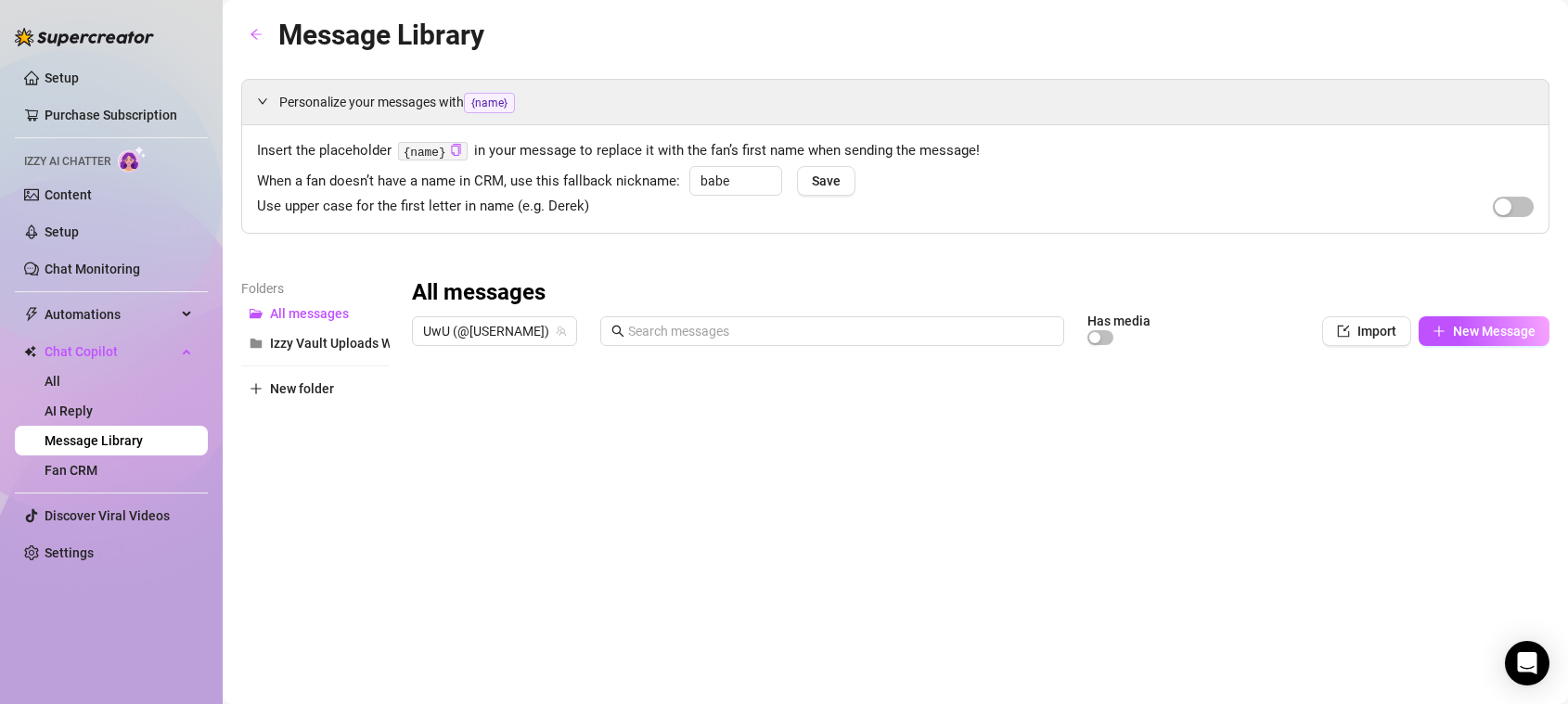 click at bounding box center [973, 561] 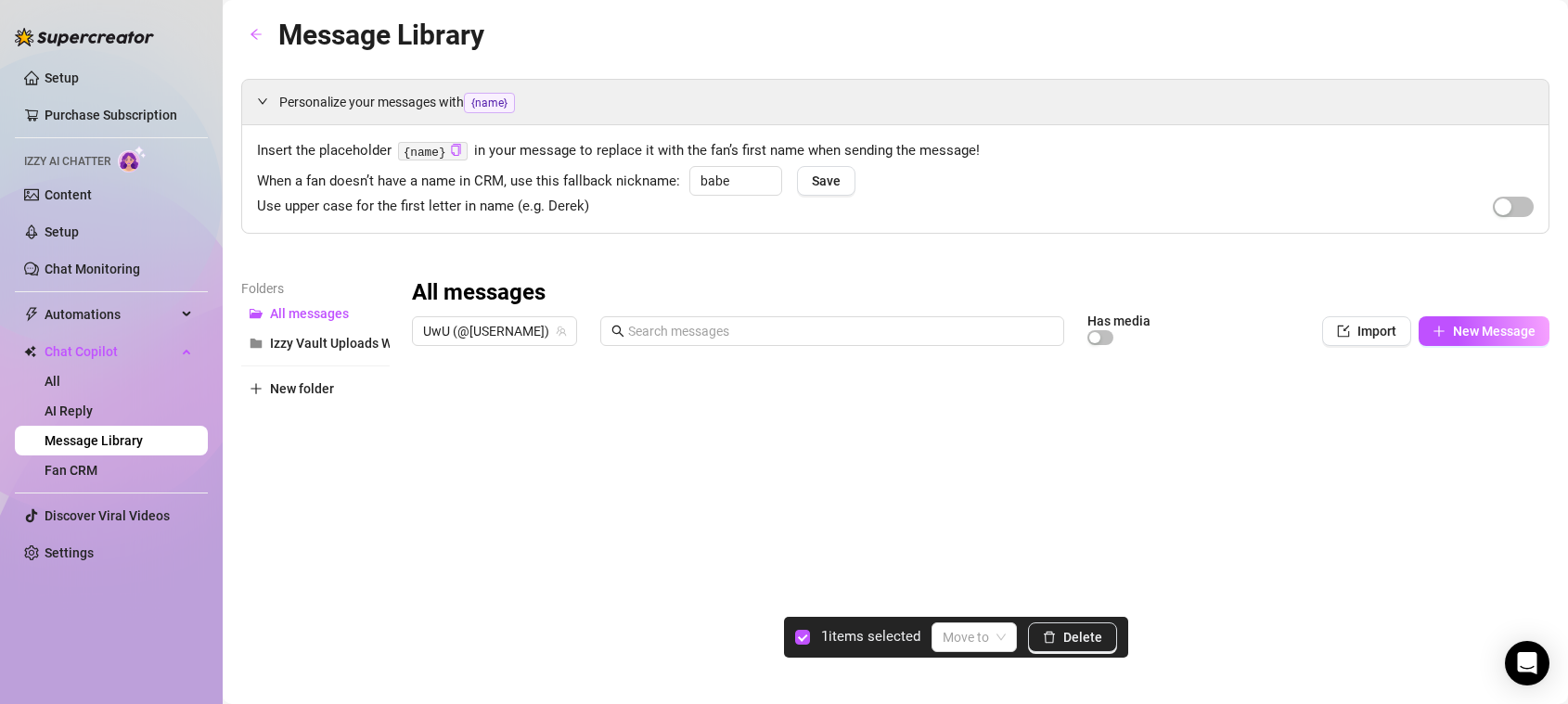 click at bounding box center (973, 561) 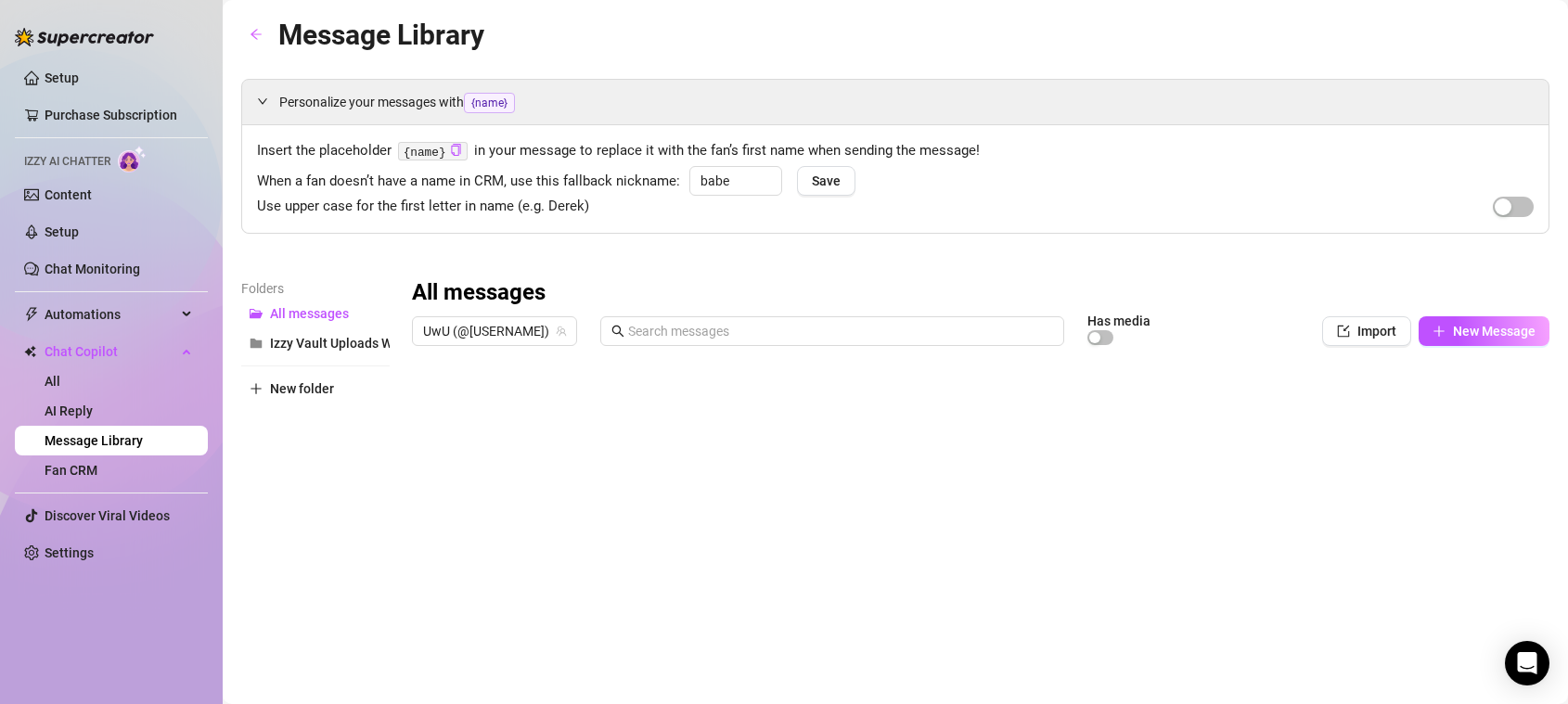 click at bounding box center (973, 561) 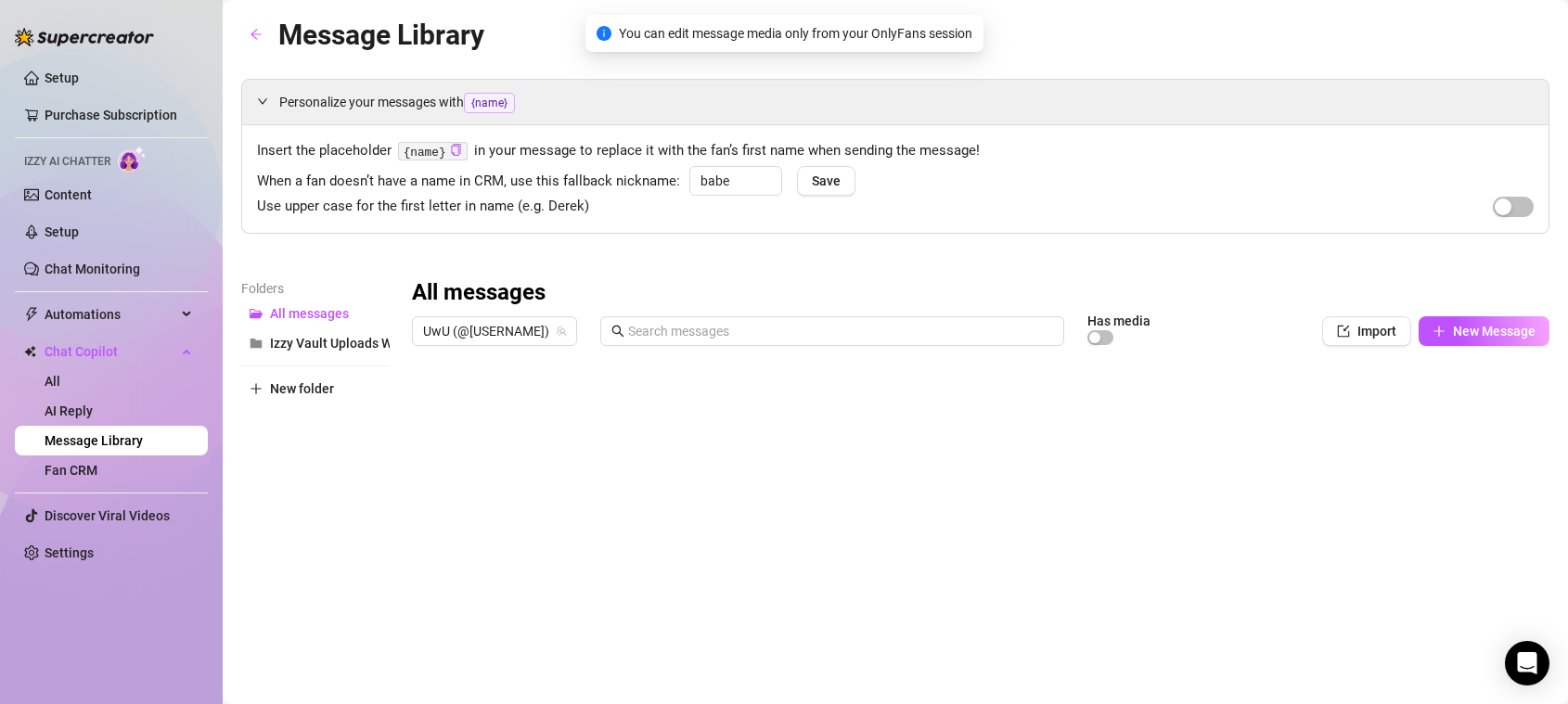 click on "All messages" at bounding box center [981, 293] 